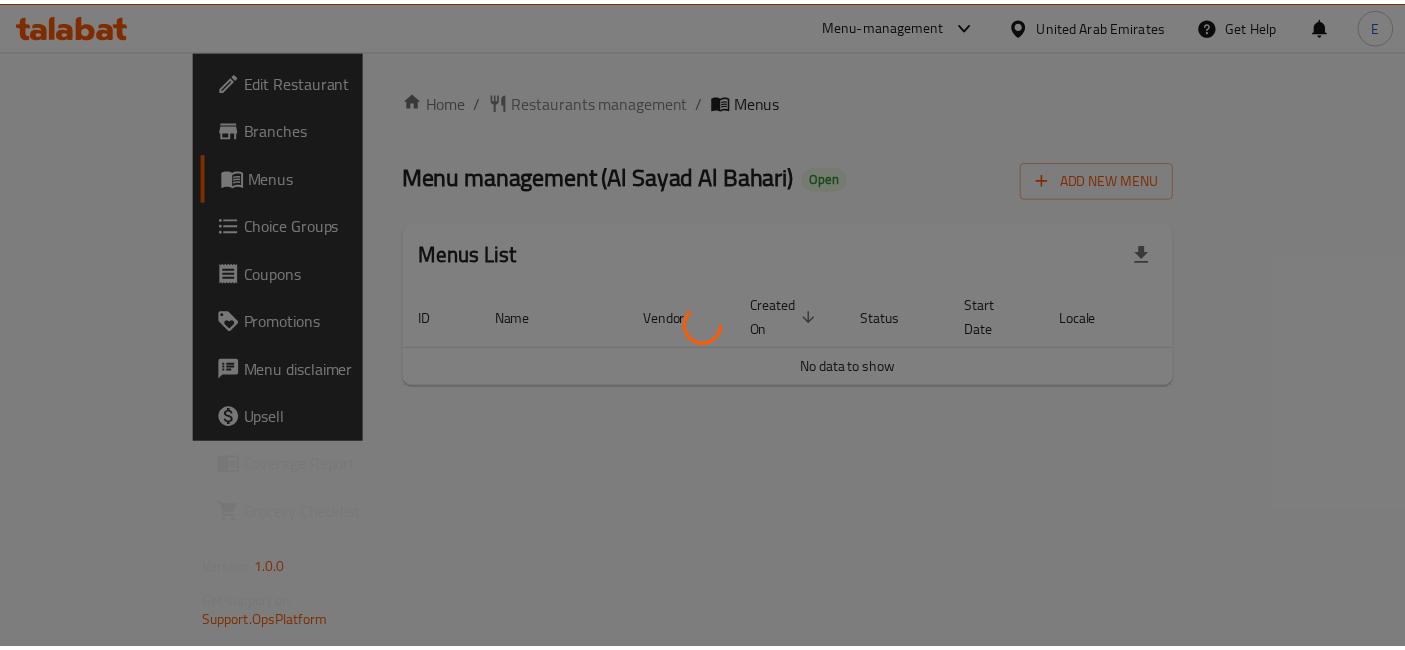 scroll, scrollTop: 0, scrollLeft: 0, axis: both 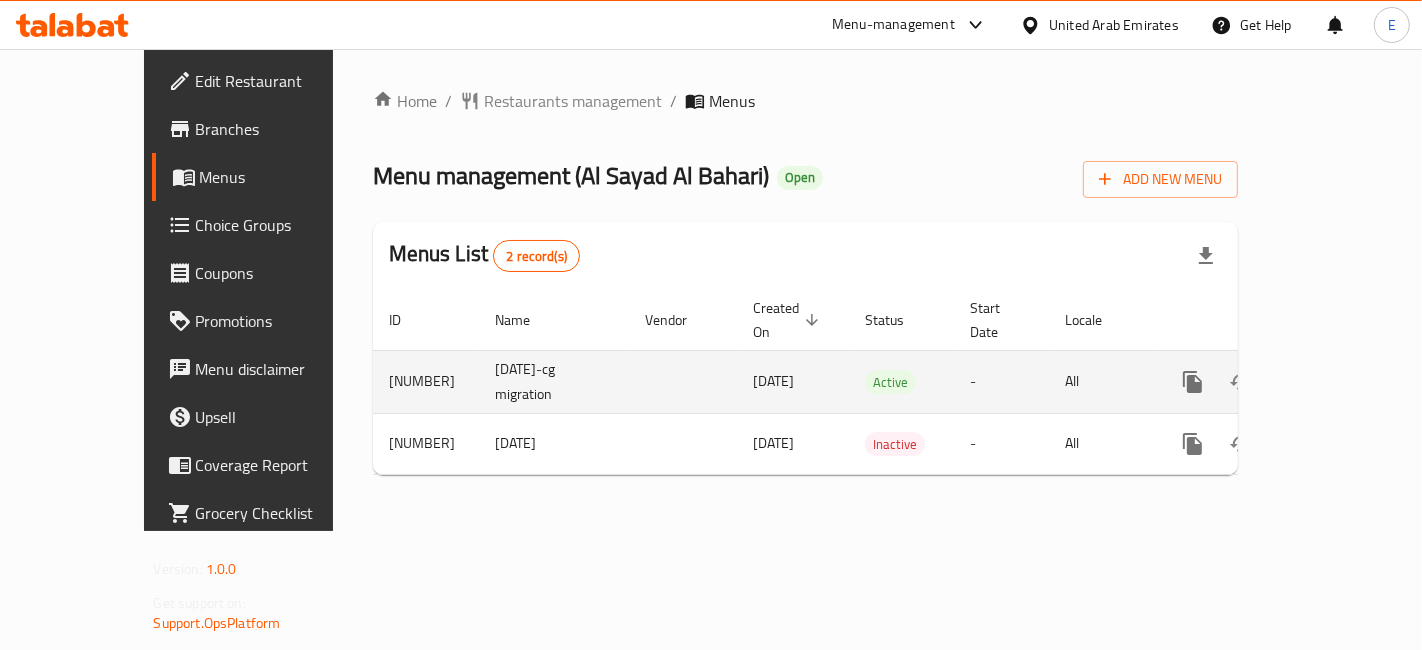 click 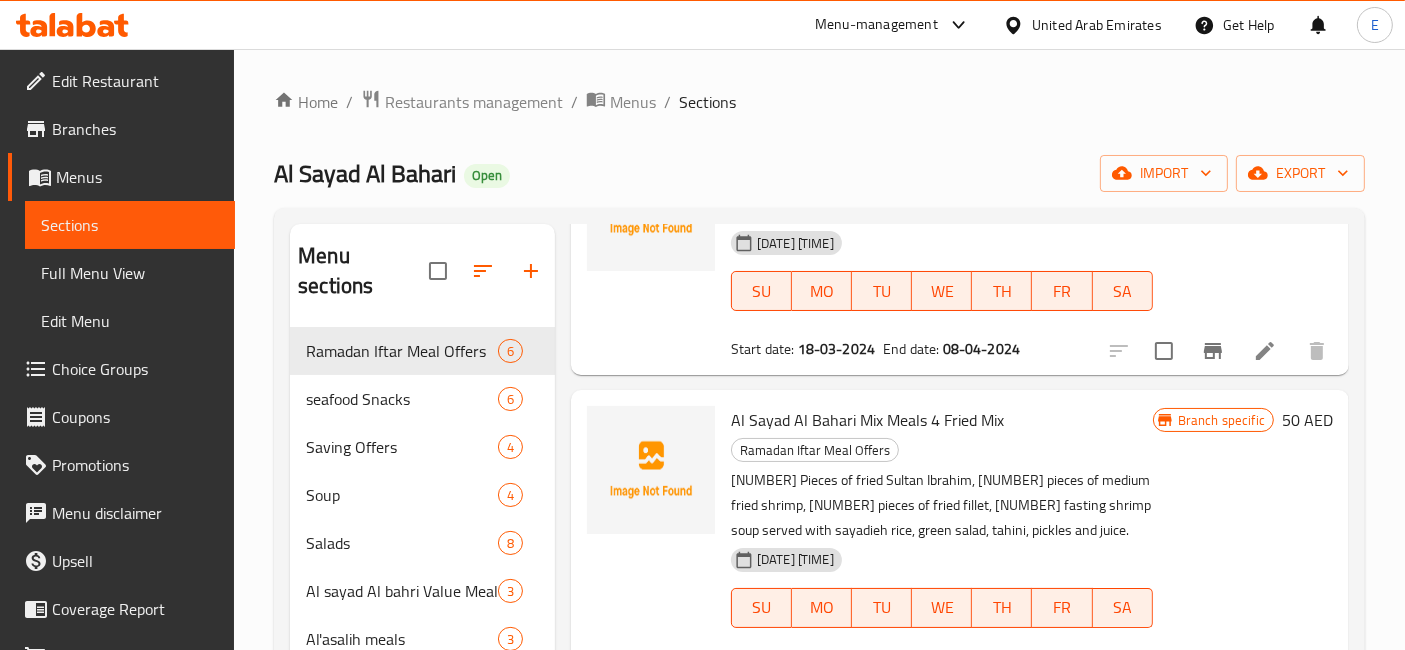 scroll, scrollTop: 824, scrollLeft: 0, axis: vertical 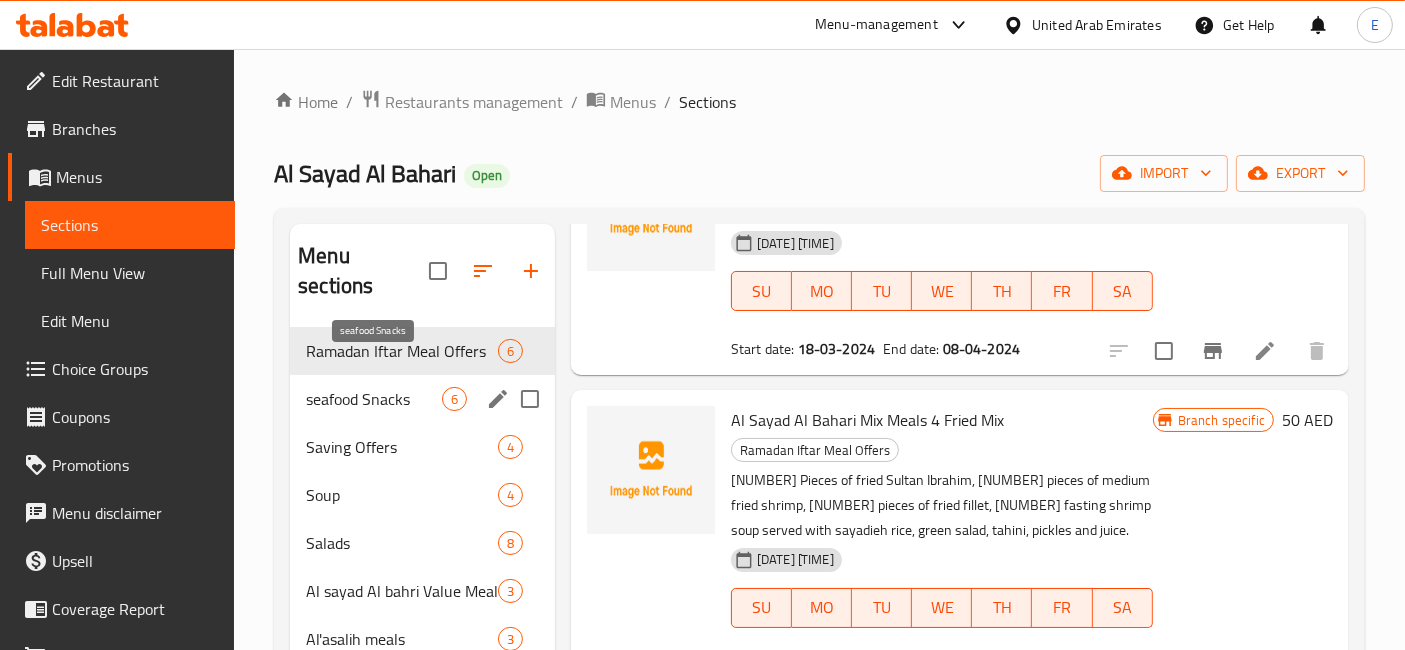 click on "seafood Snacks" at bounding box center (374, 399) 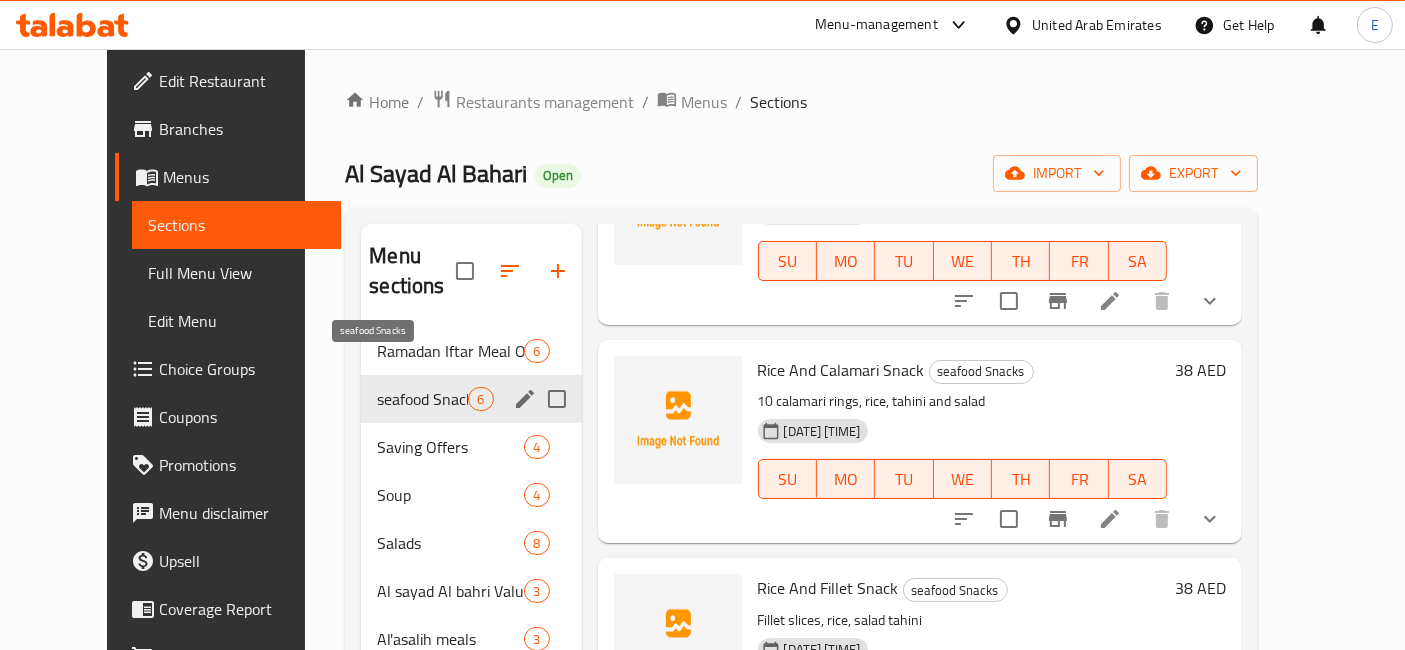 scroll, scrollTop: 415, scrollLeft: 0, axis: vertical 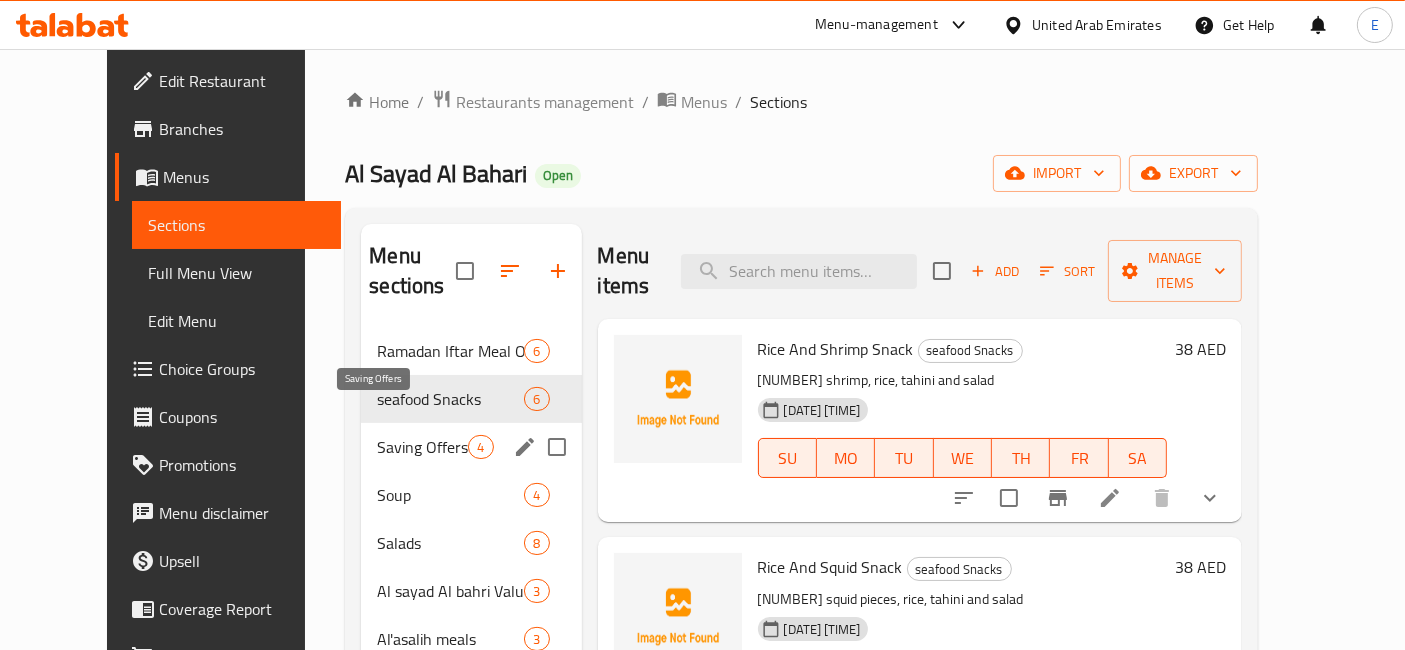 click on "Saving Offers" at bounding box center [422, 447] 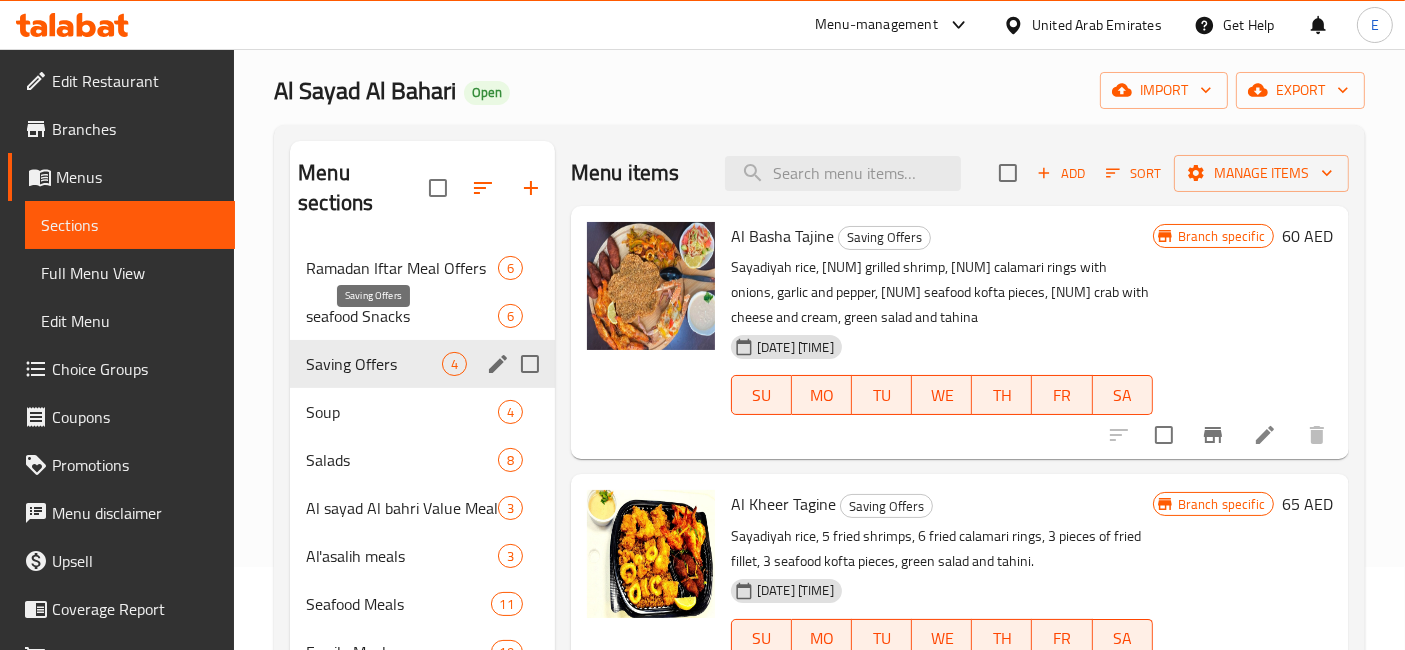 scroll, scrollTop: 0, scrollLeft: 0, axis: both 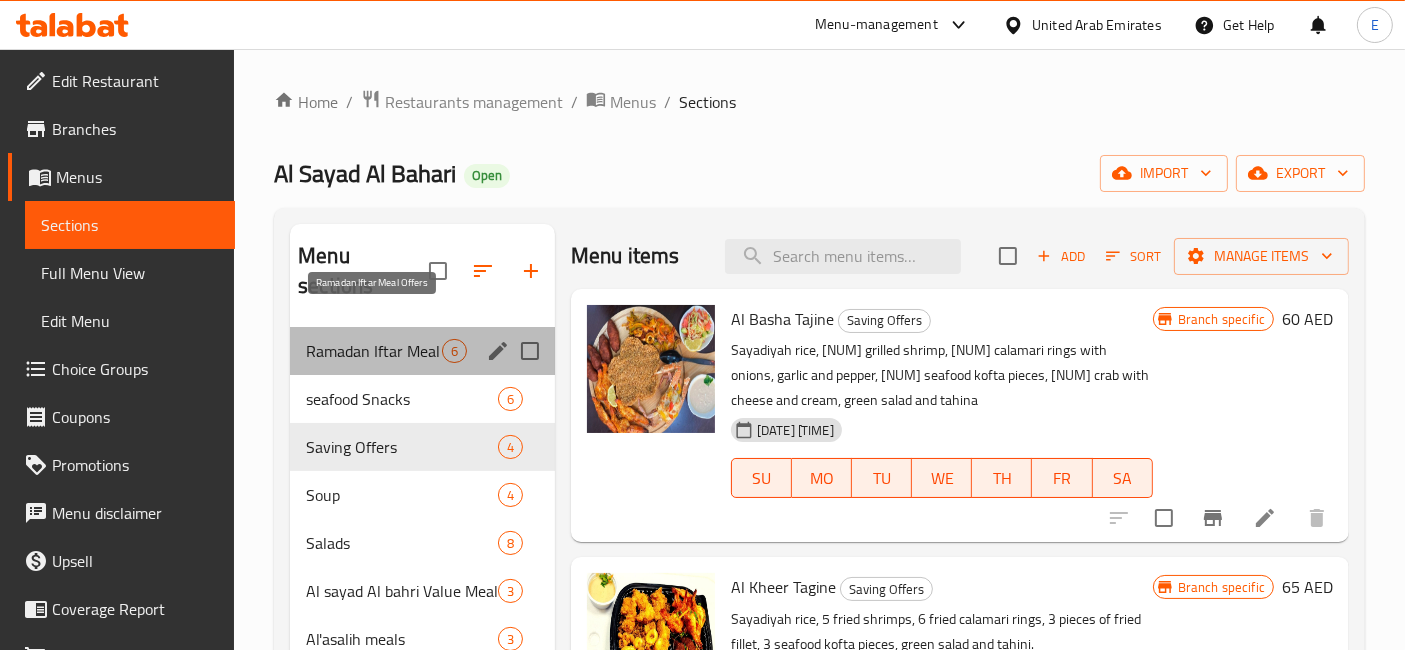 click on "Ramadan Iftar Meal Offers" at bounding box center (374, 351) 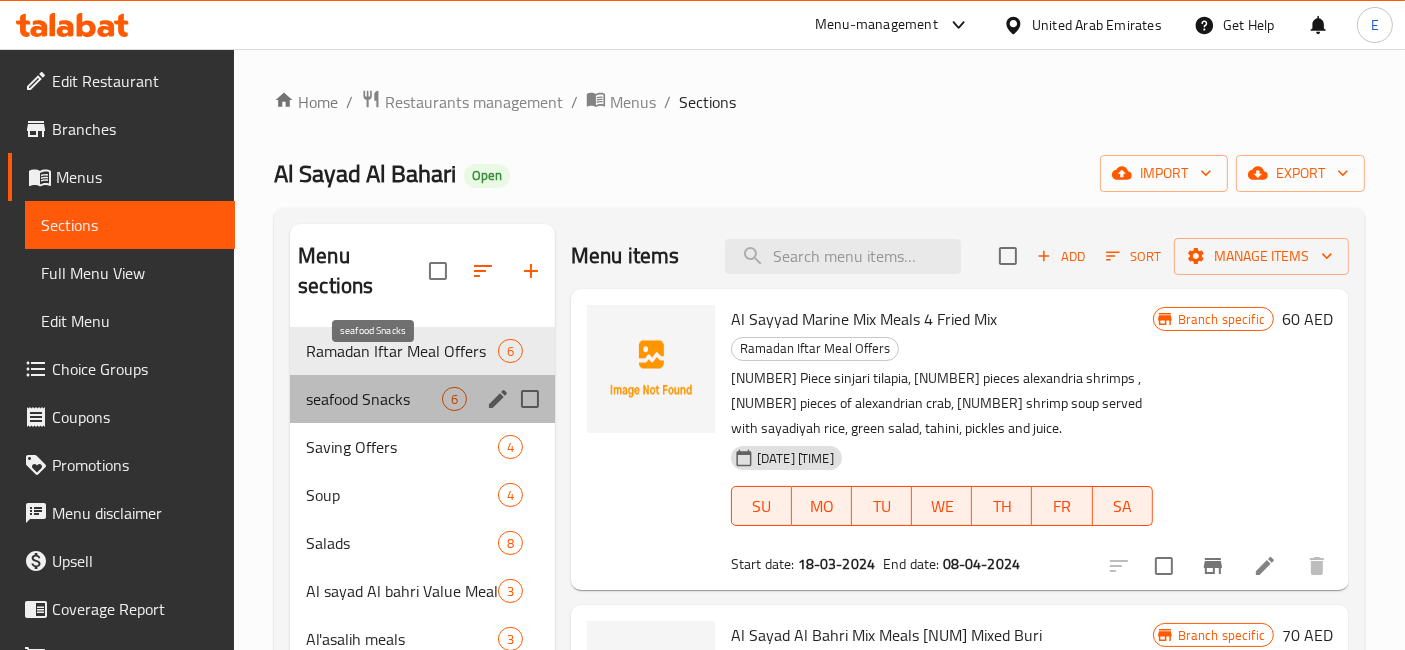 click on "seafood Snacks" at bounding box center (374, 399) 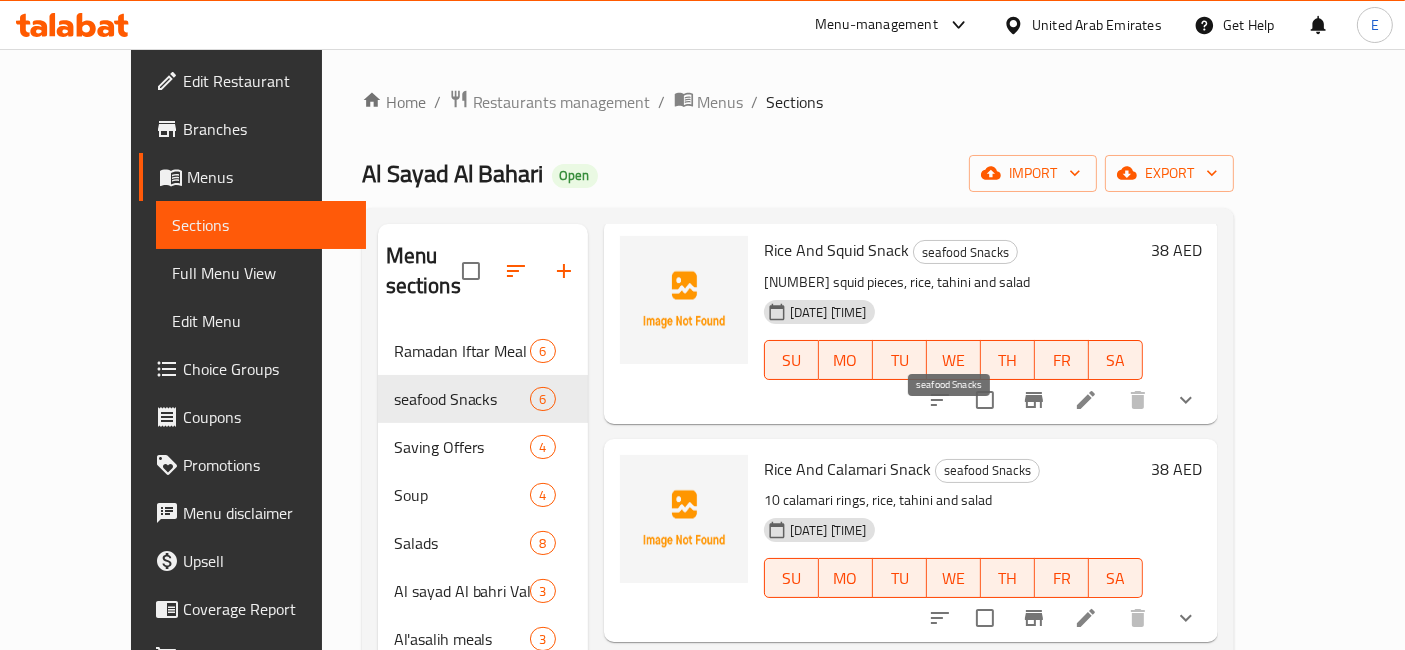 scroll, scrollTop: 415, scrollLeft: 0, axis: vertical 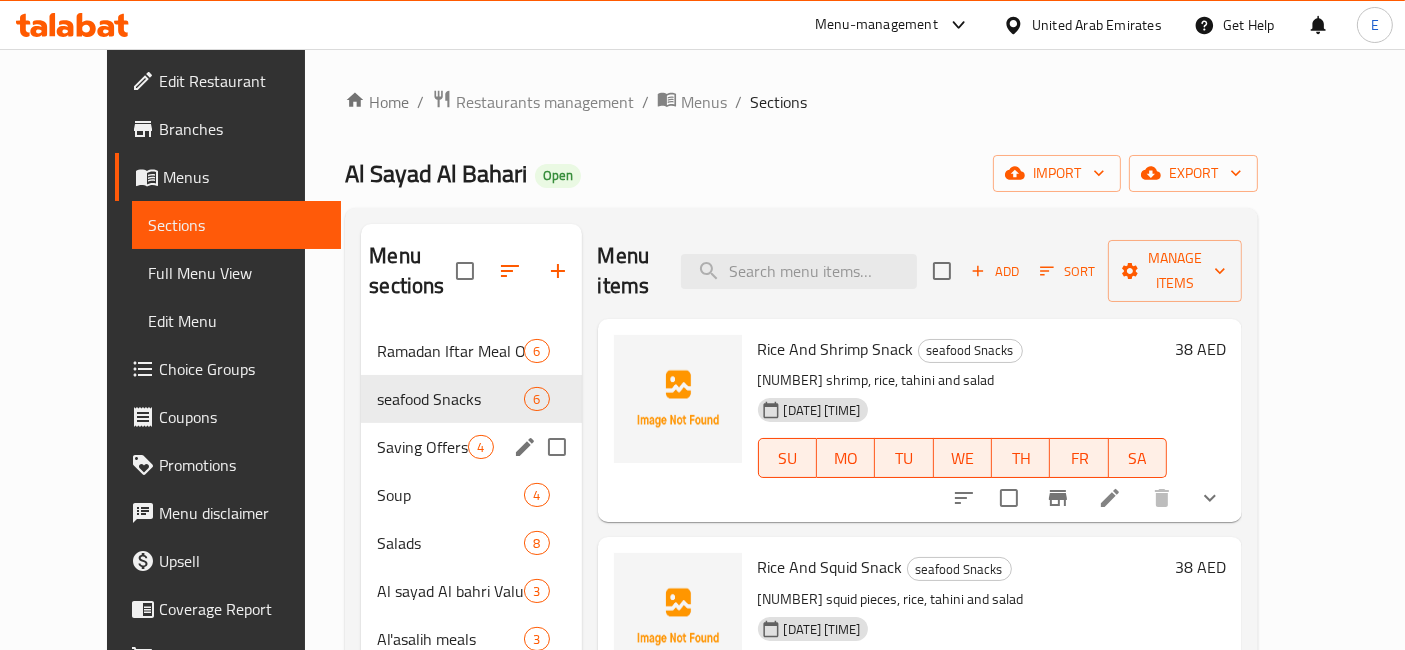click on "Saving Offers" at bounding box center (422, 447) 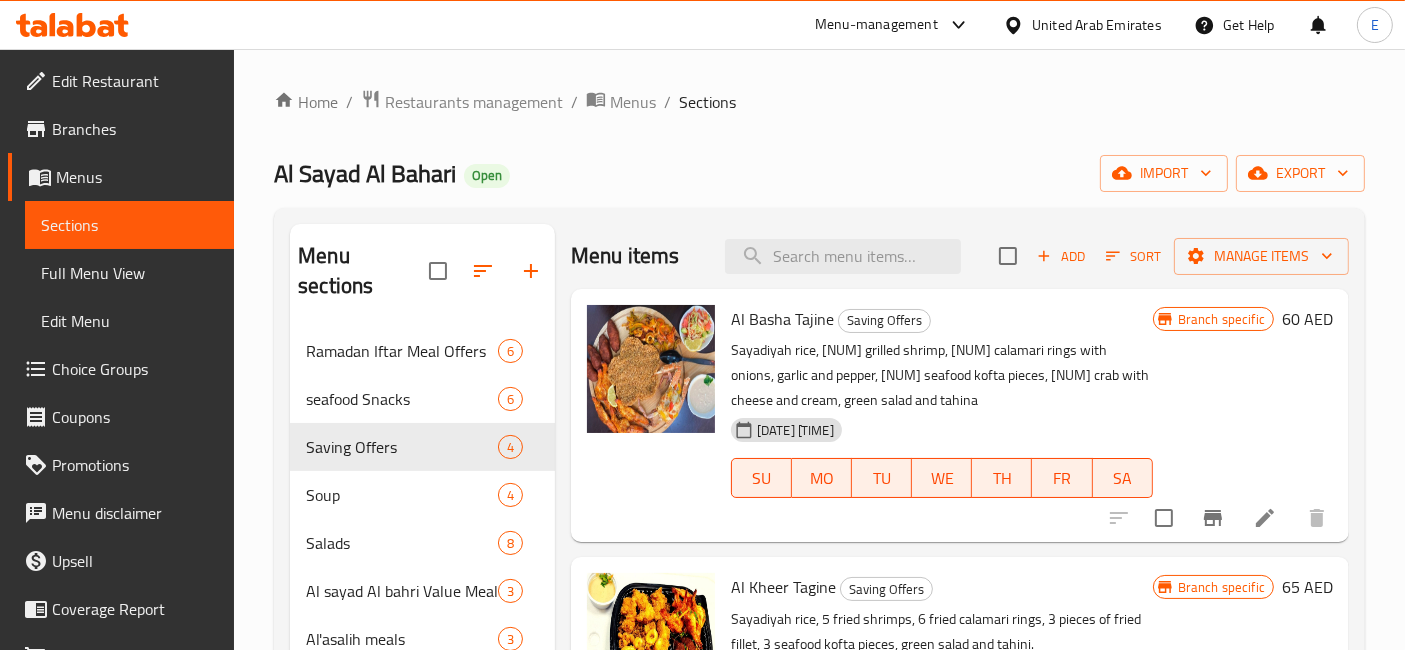 scroll, scrollTop: 103, scrollLeft: 0, axis: vertical 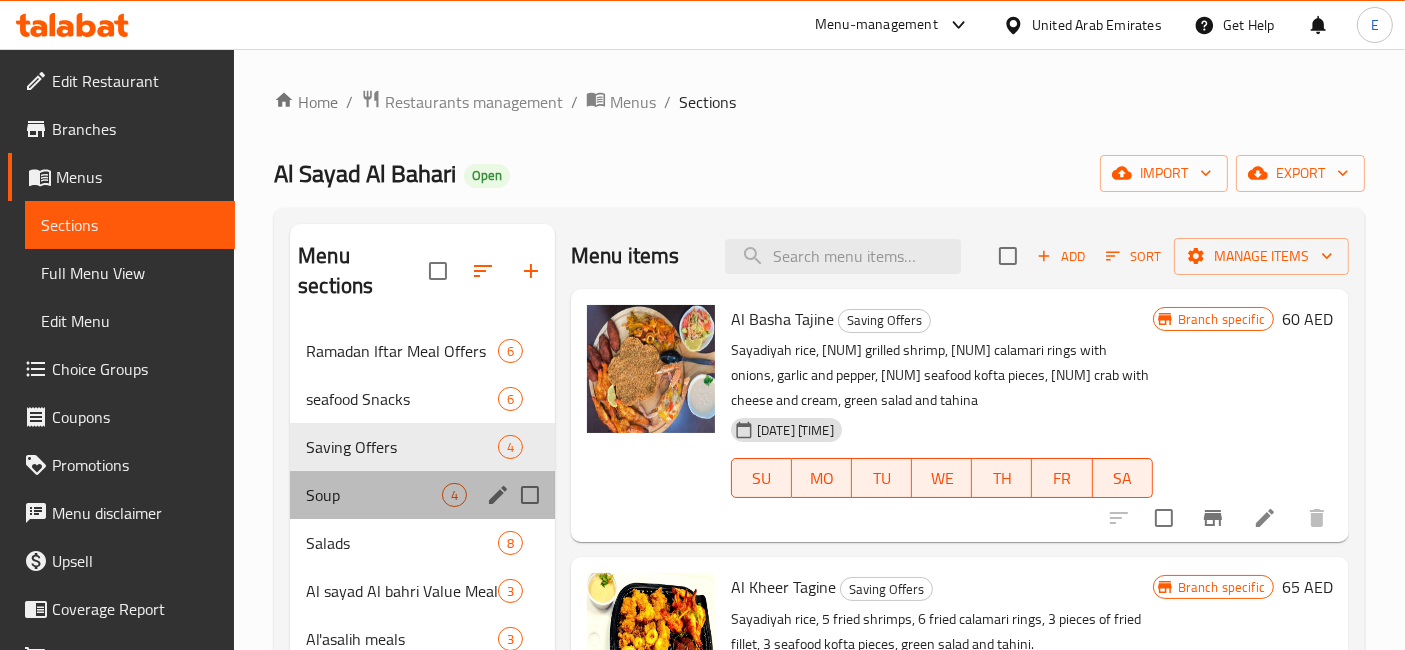 click on "Soup 4" at bounding box center (422, 495) 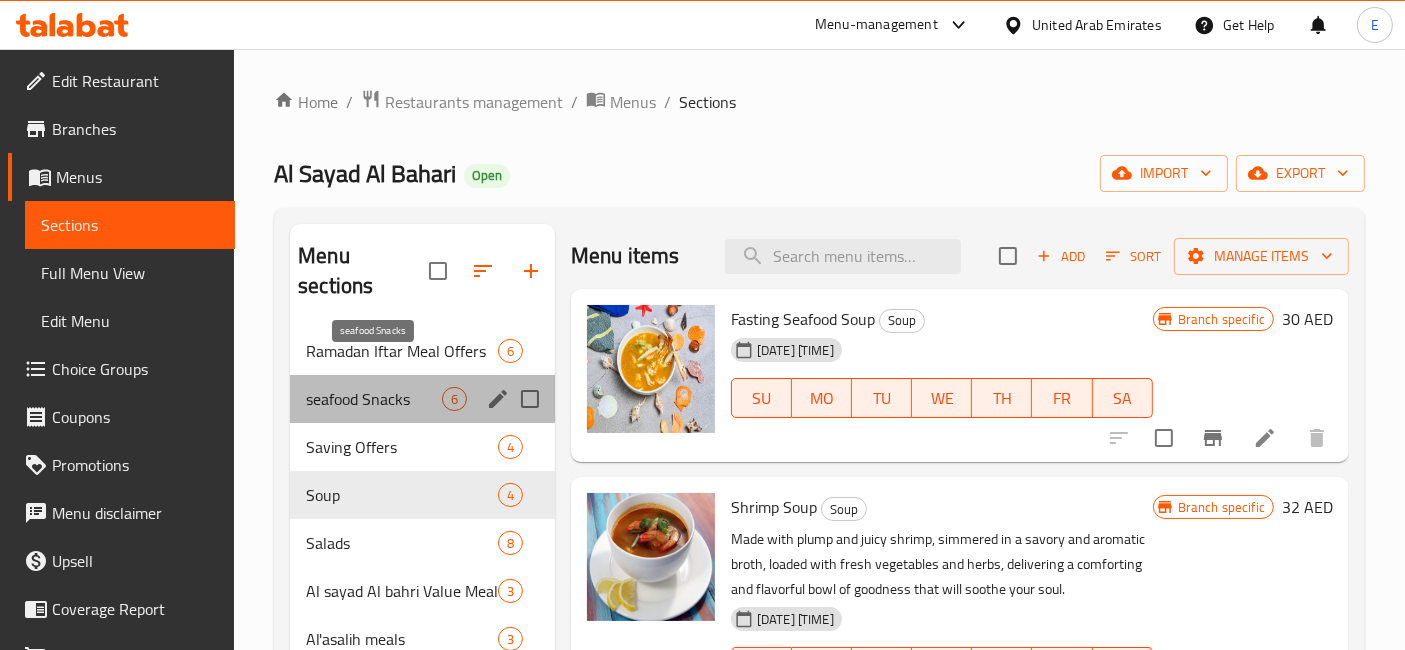 click on "seafood Snacks" at bounding box center (374, 399) 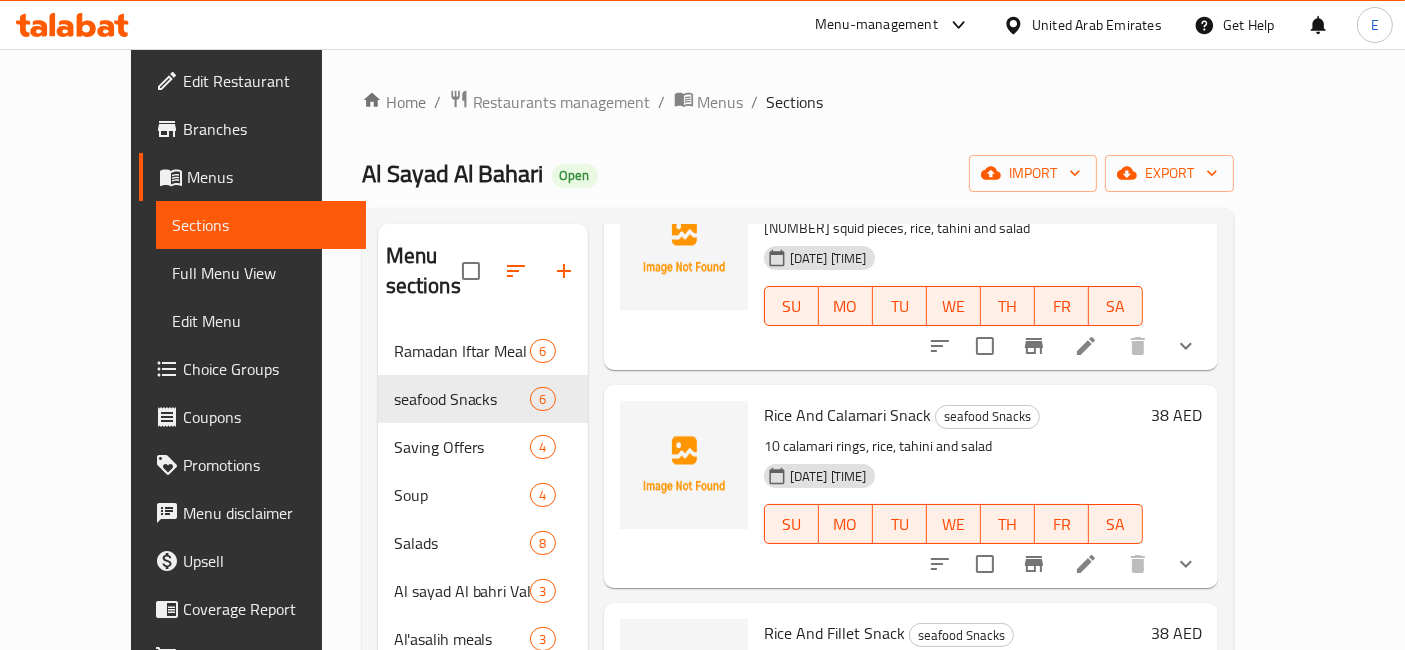 scroll, scrollTop: 415, scrollLeft: 0, axis: vertical 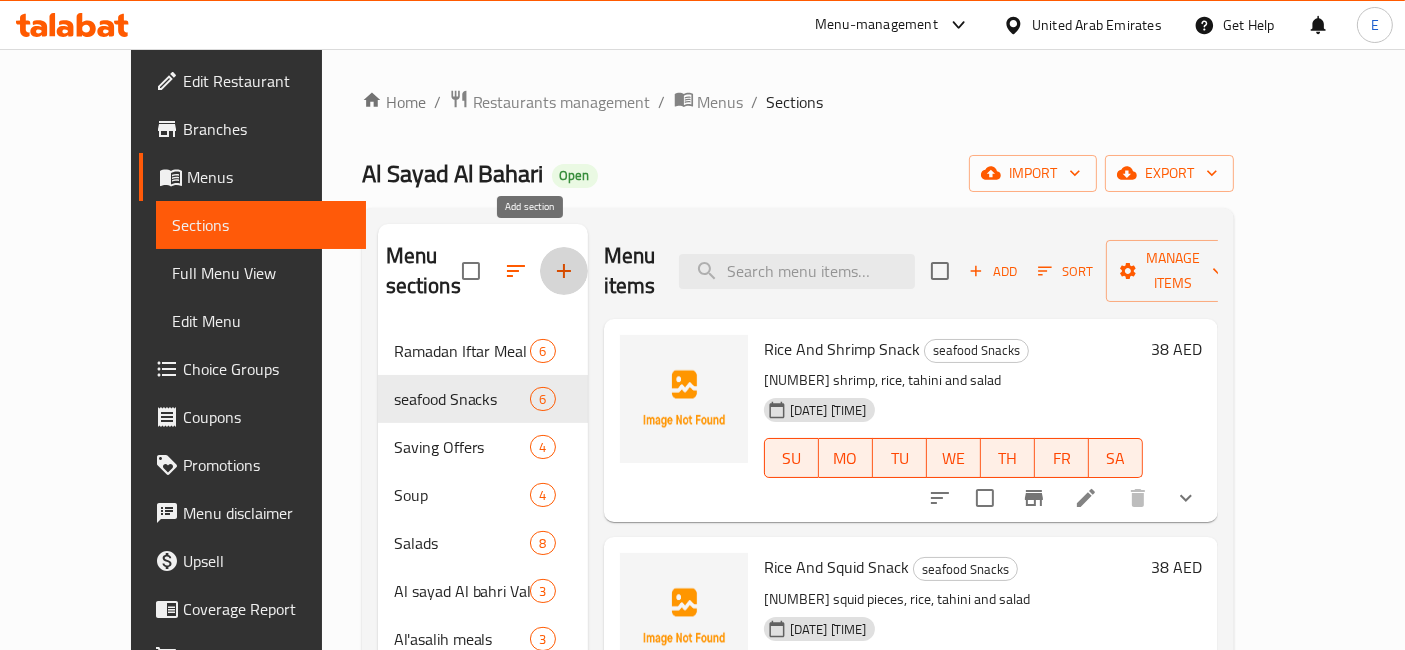 click 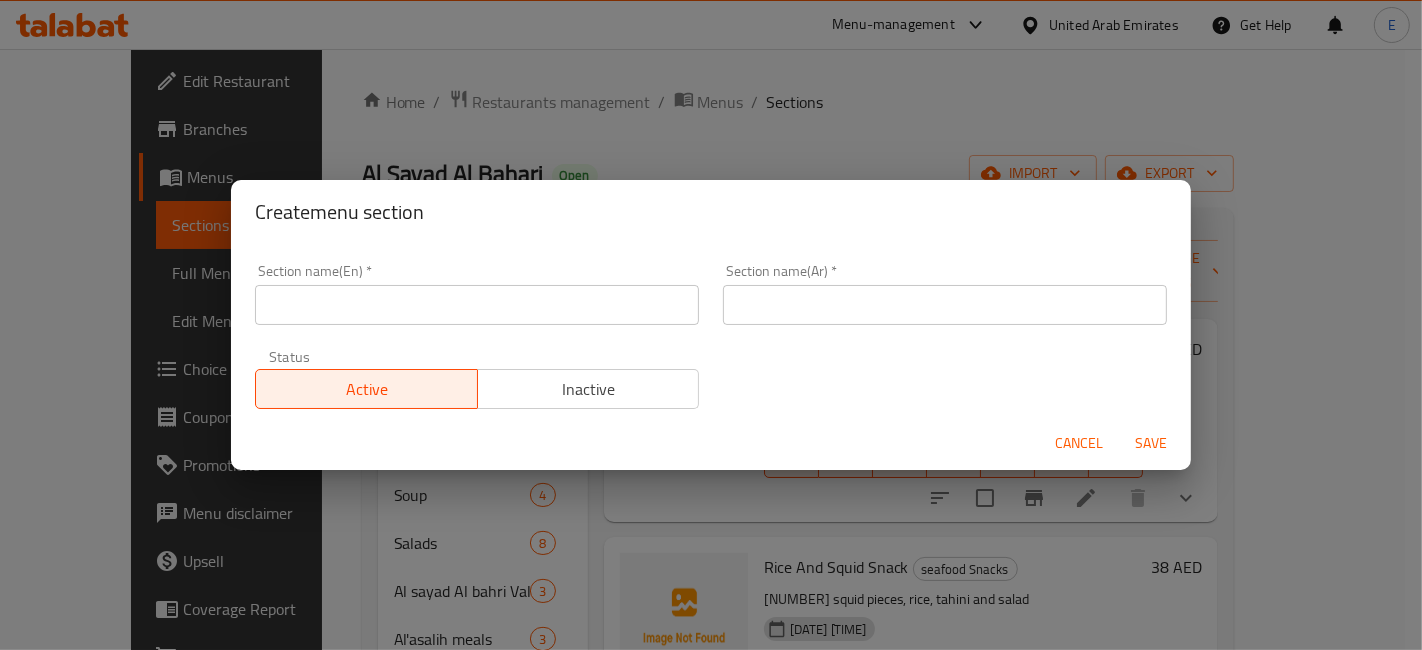click at bounding box center [477, 305] 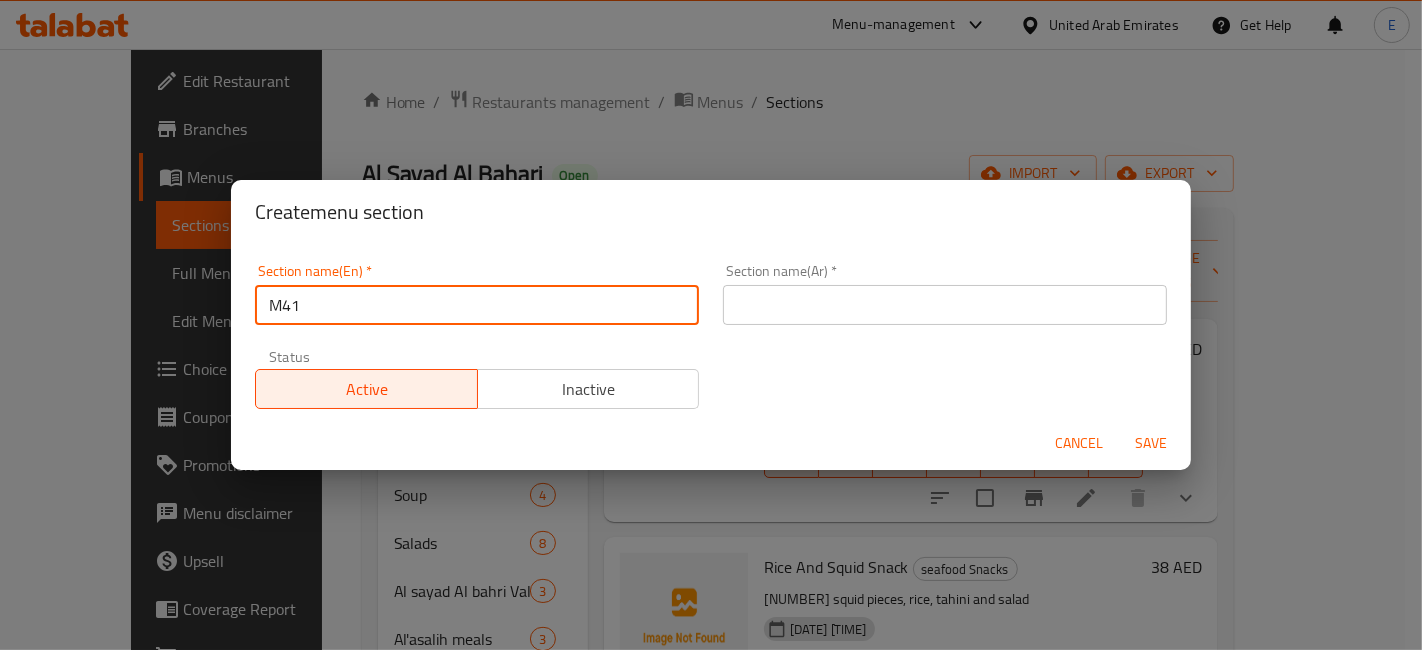 type on "M41" 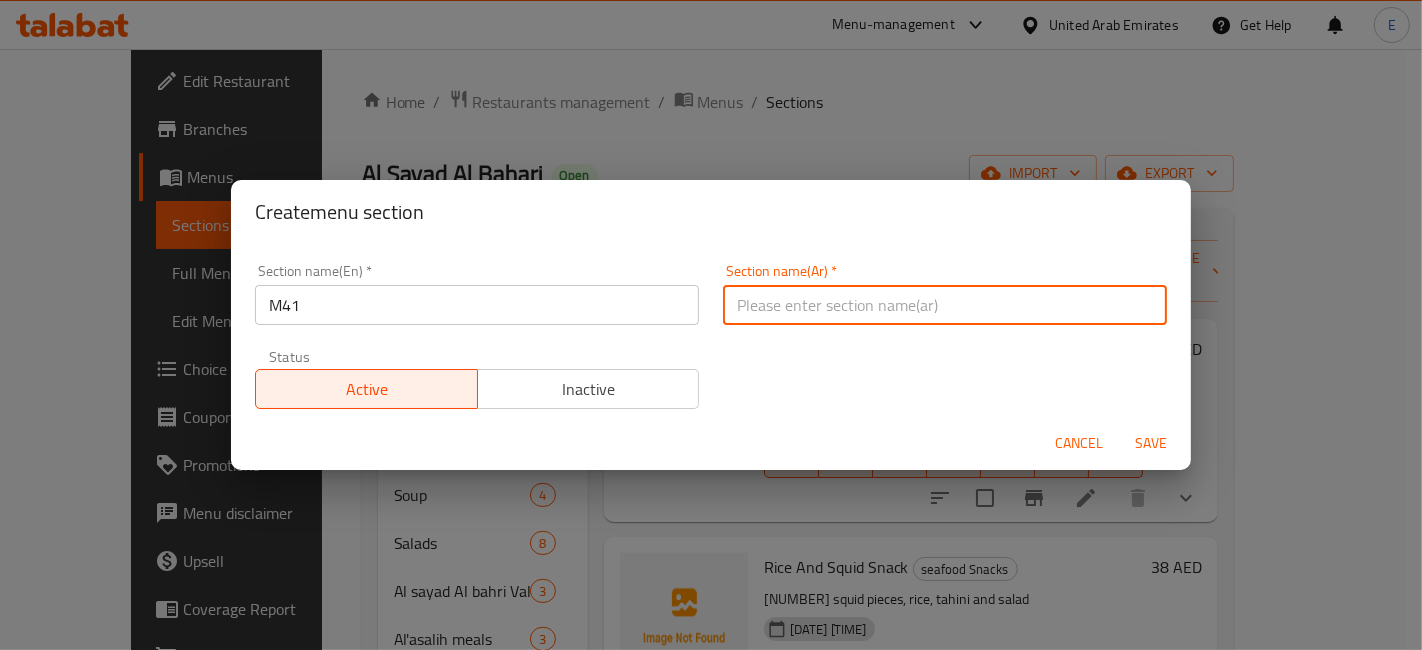 type on "وجبة الشخص الواحد" 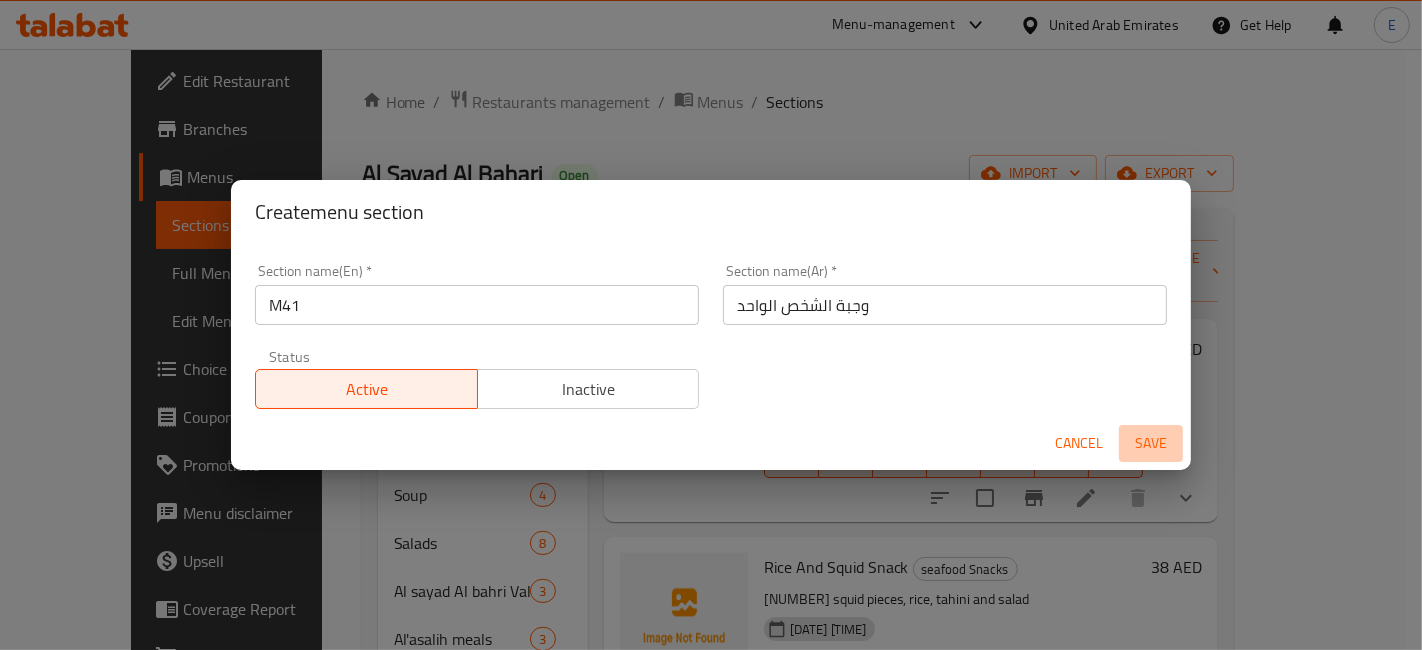 click on "Save" at bounding box center (1151, 443) 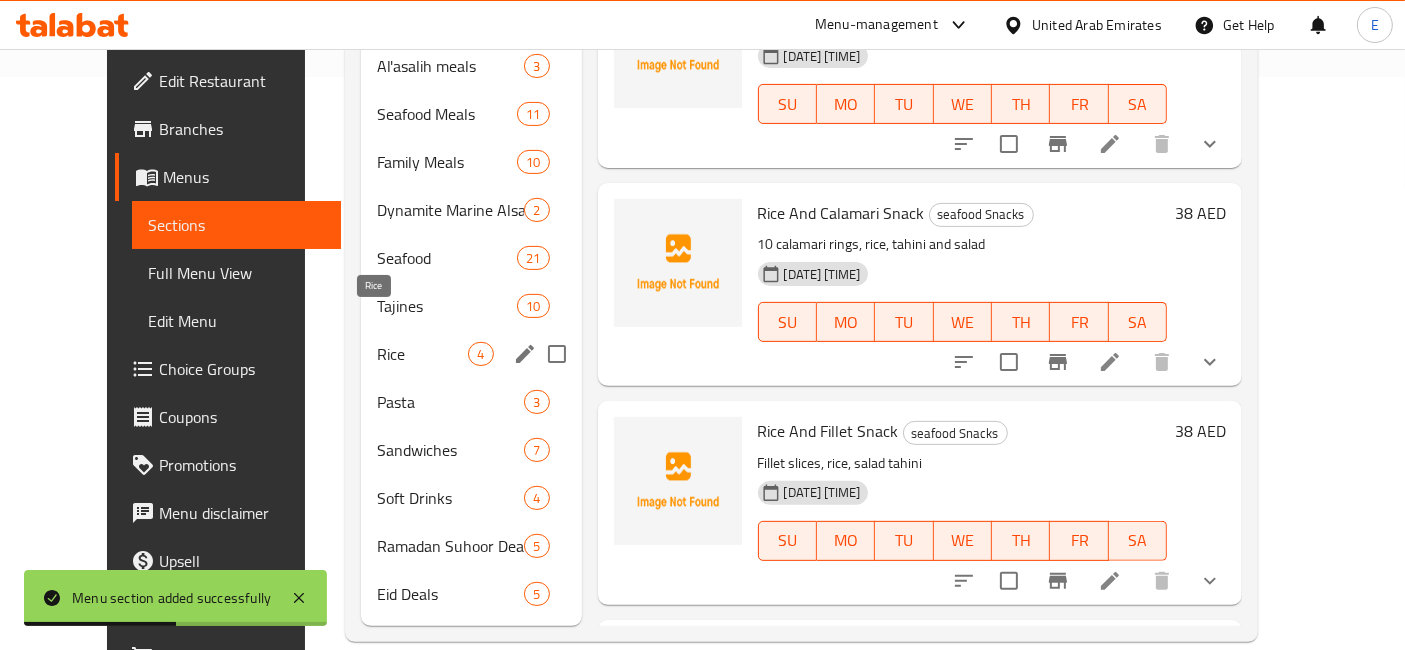 scroll, scrollTop: 0, scrollLeft: 0, axis: both 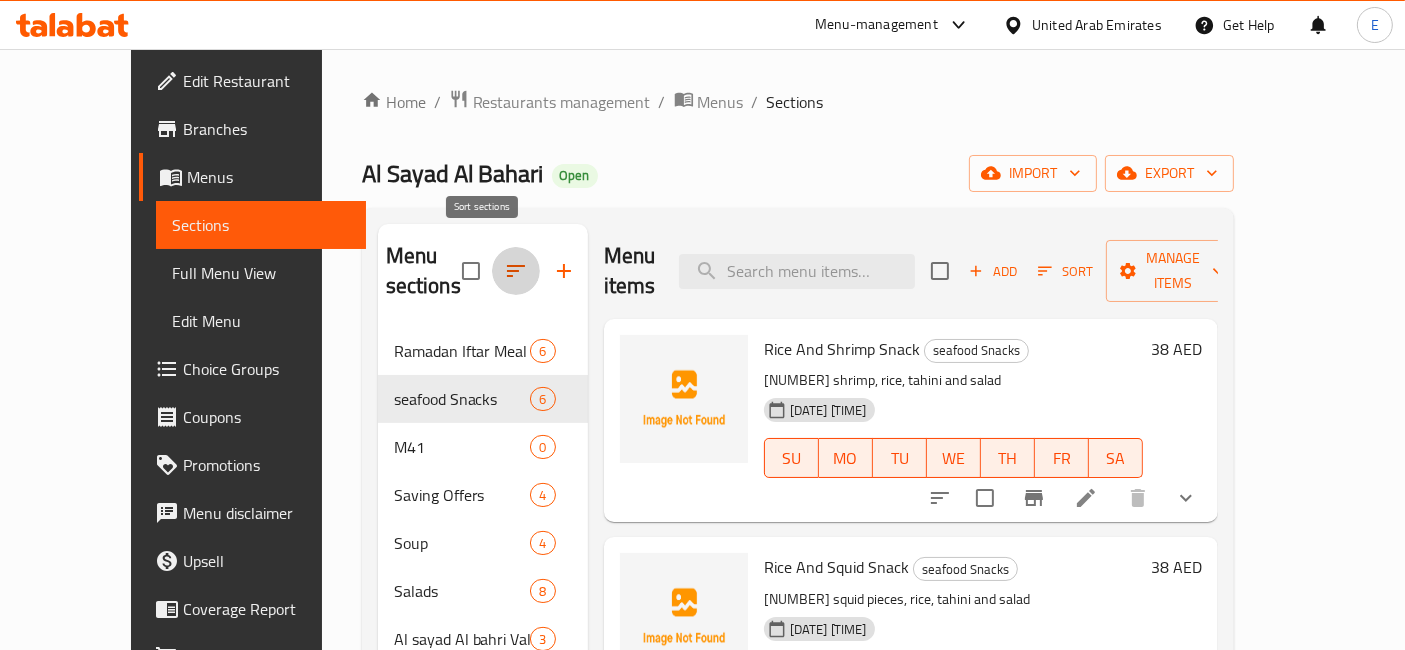 click at bounding box center (516, 271) 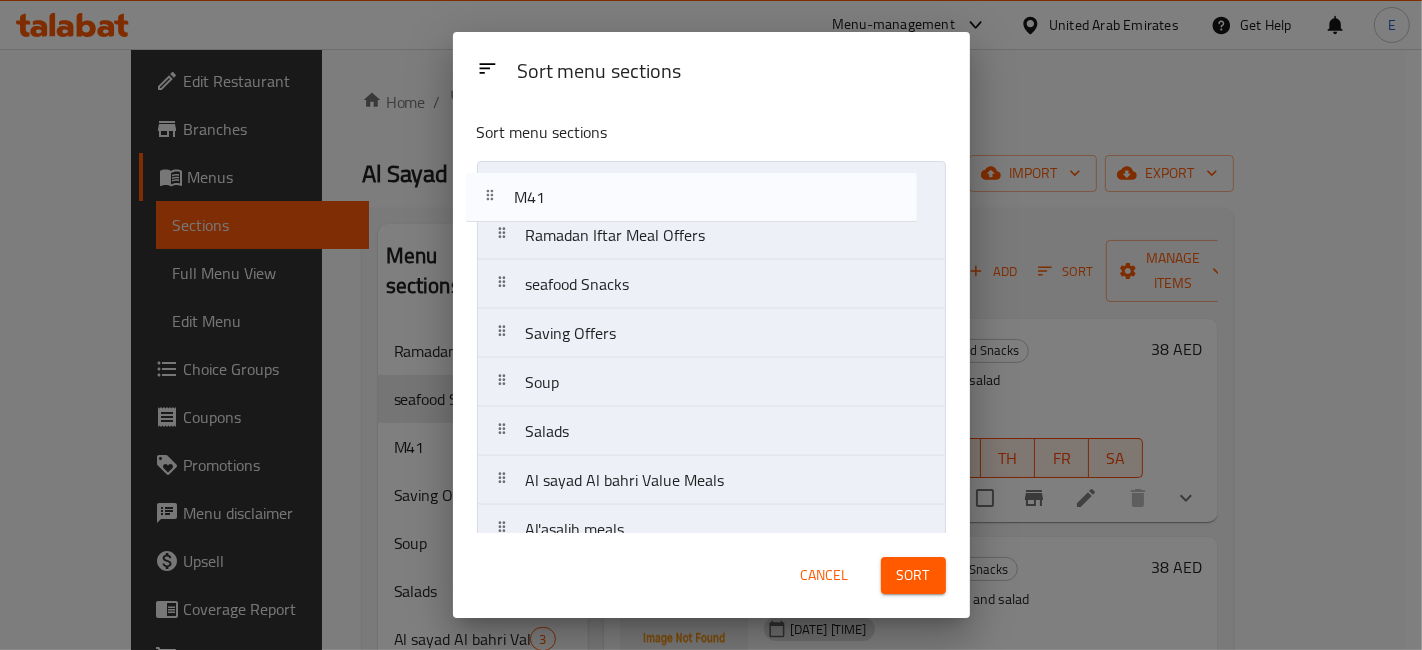 drag, startPoint x: 610, startPoint y: 289, endPoint x: 597, endPoint y: 183, distance: 106.7942 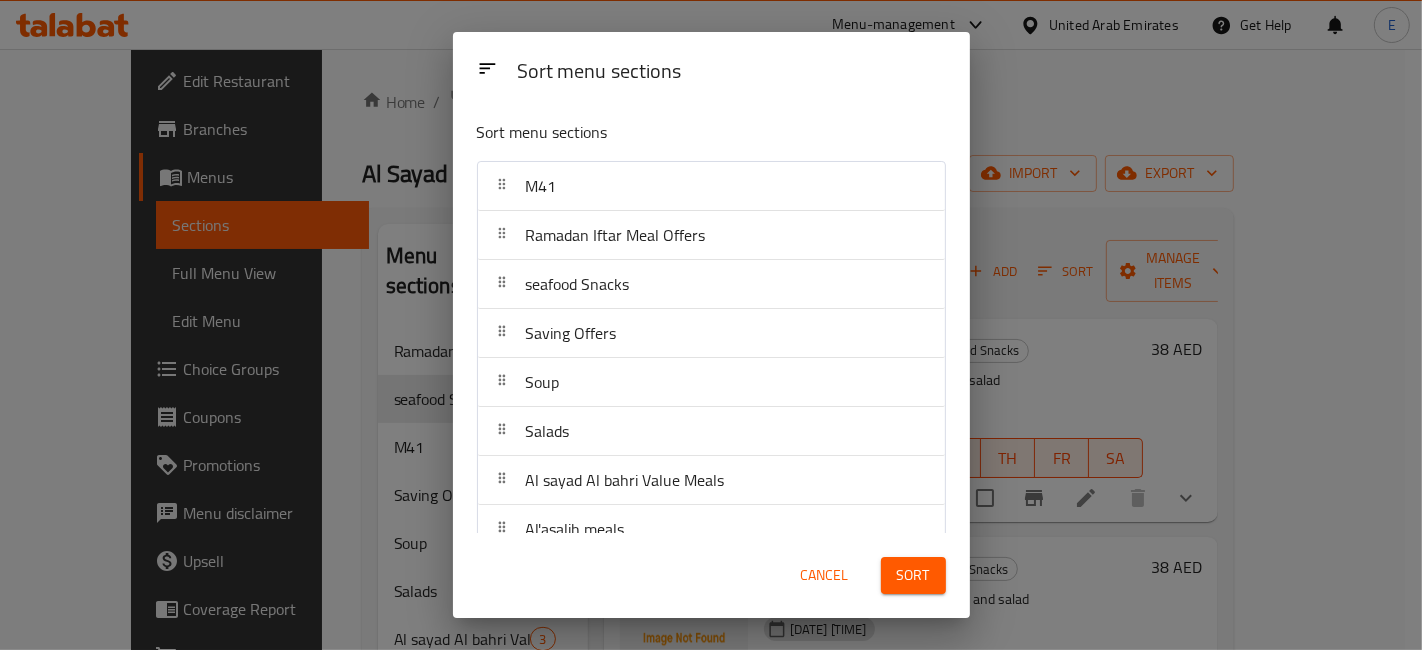 click on "Sort" at bounding box center (913, 575) 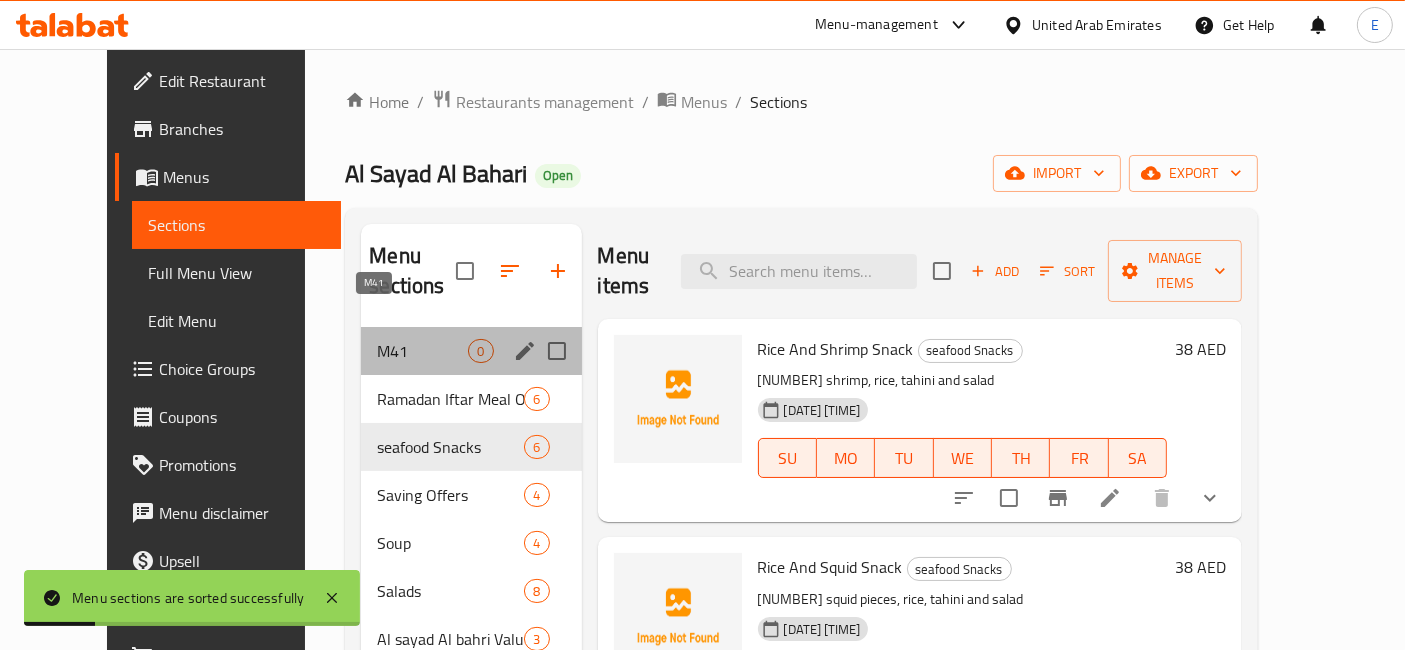 click on "M41" at bounding box center [422, 351] 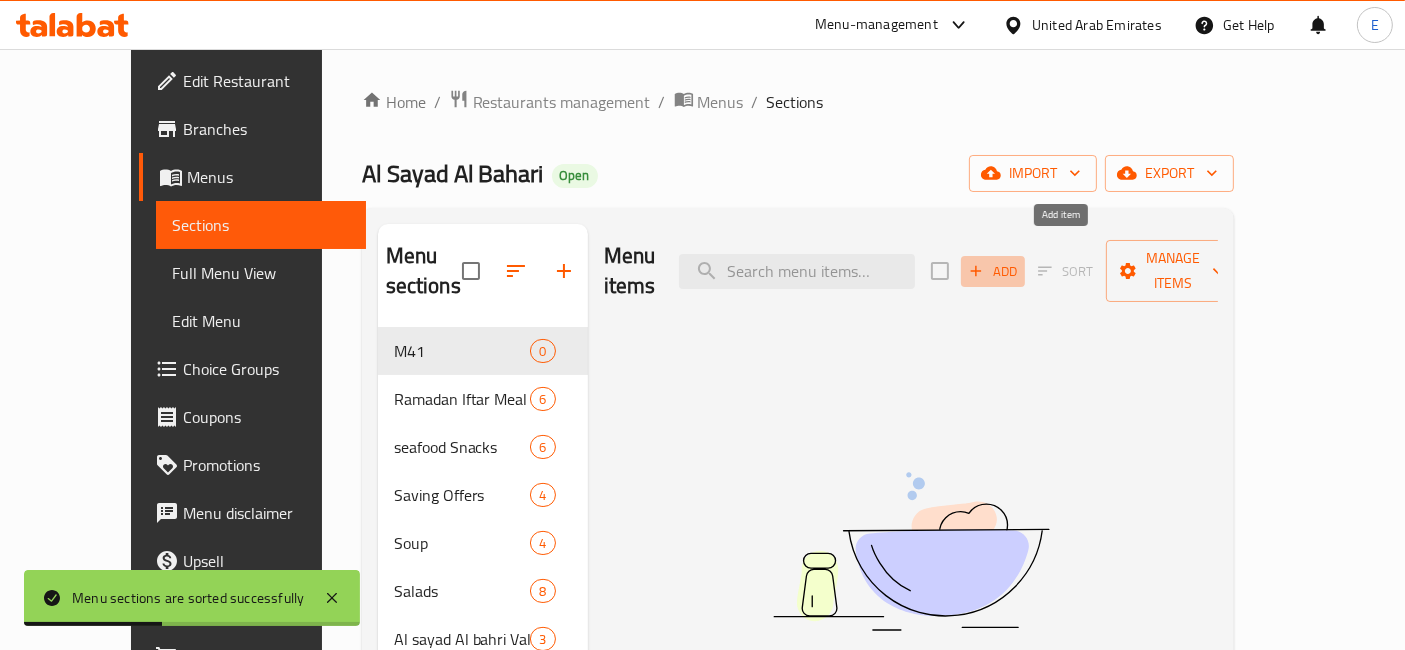 click 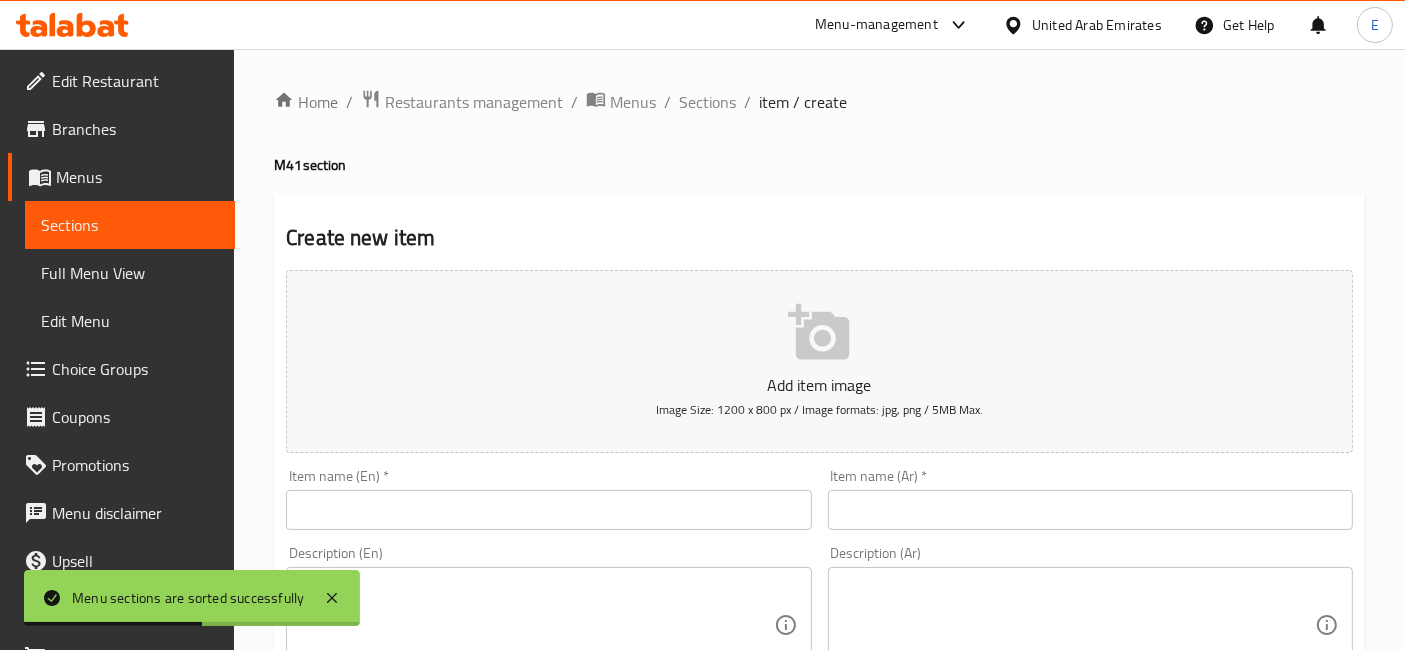 click at bounding box center [548, 510] 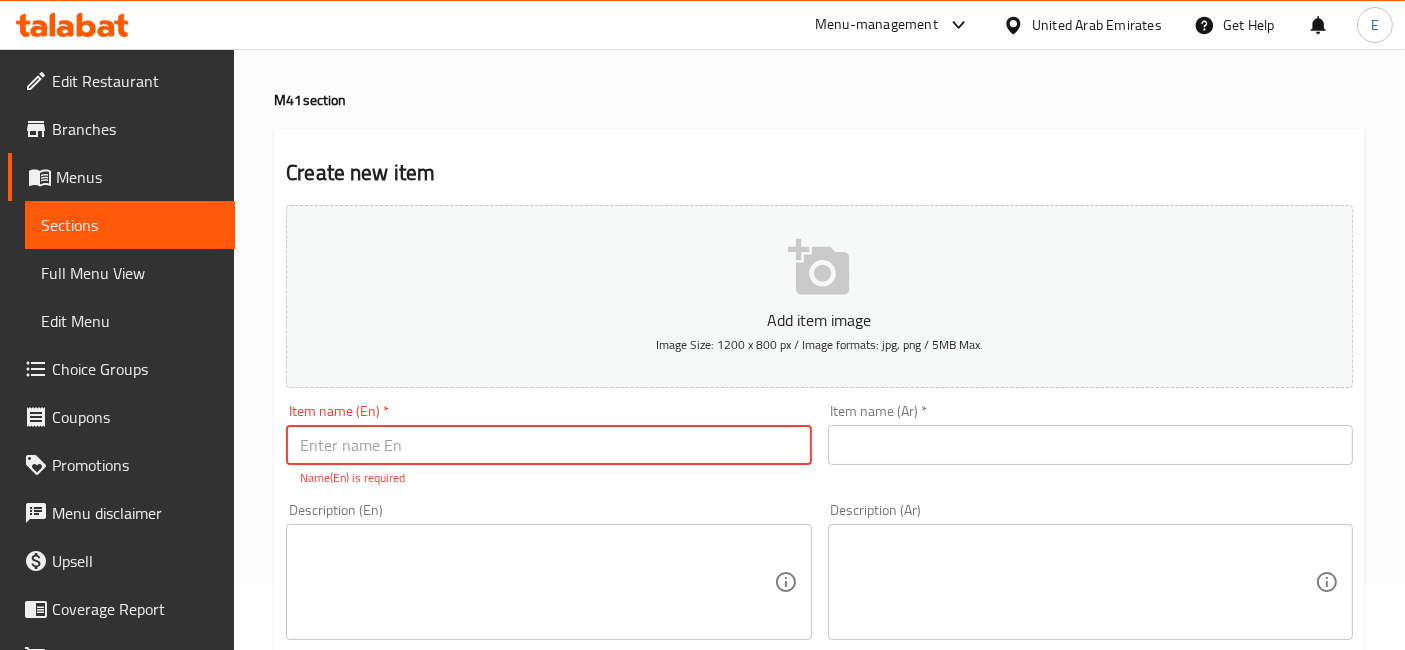 scroll, scrollTop: 74, scrollLeft: 0, axis: vertical 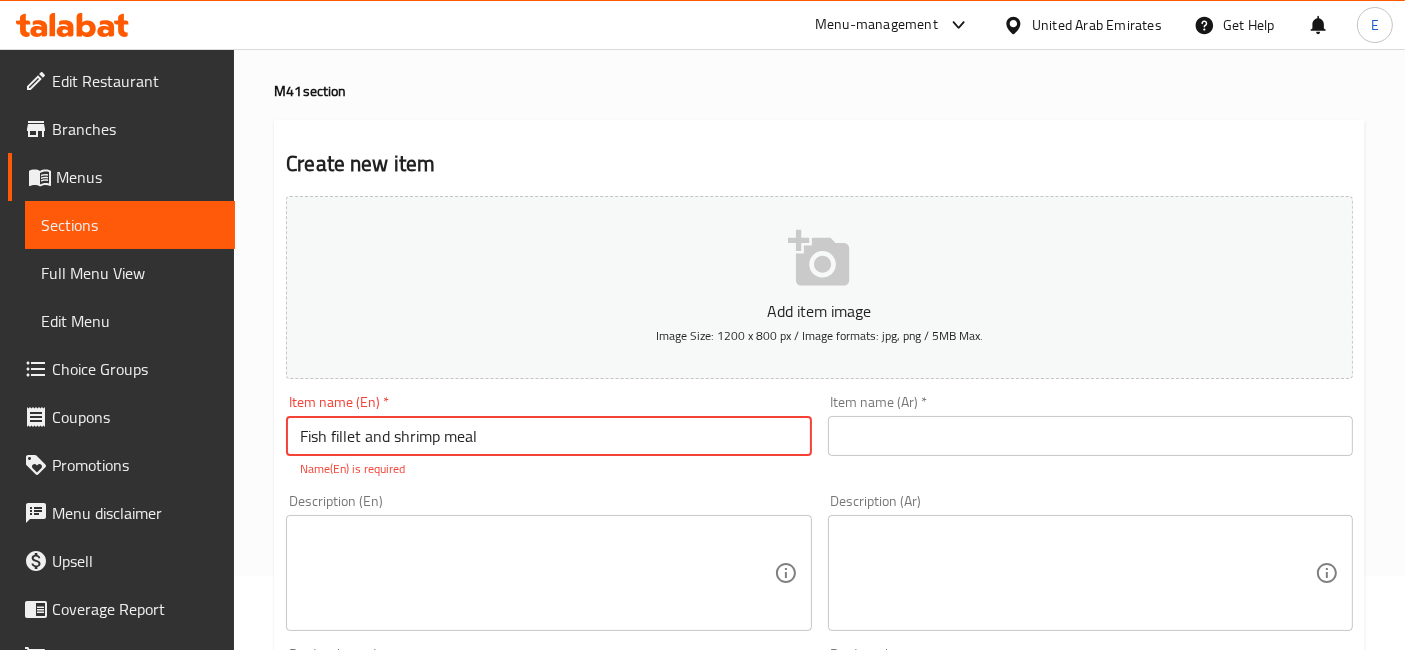 type on "Fish fillet and shrimp meal" 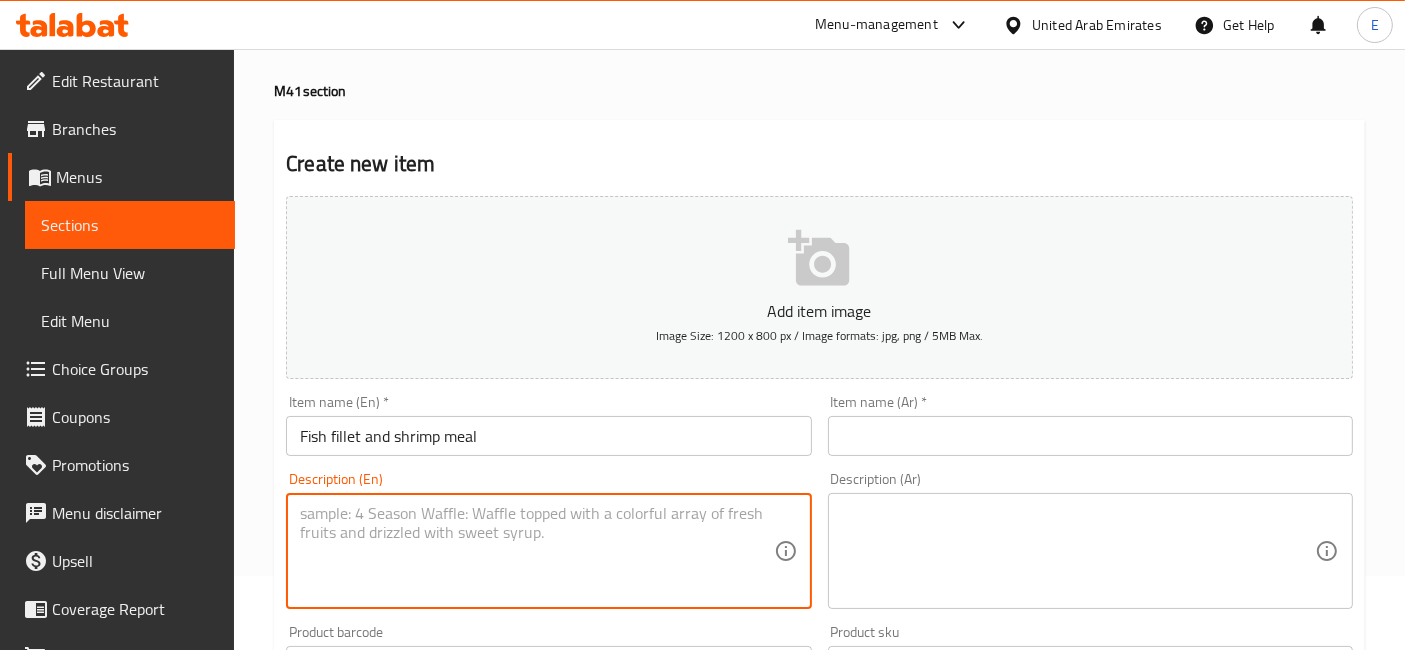 click at bounding box center [536, 551] 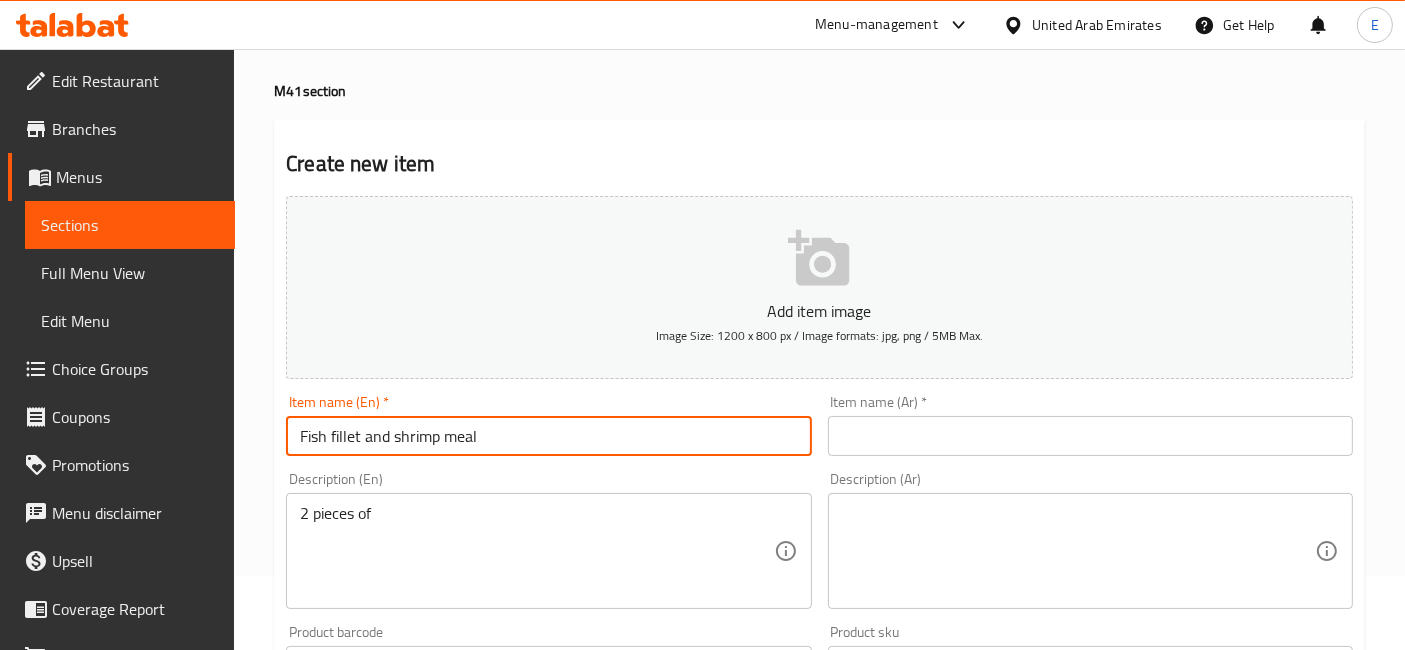 click on "Fish fillet and shrimp meal" at bounding box center [548, 436] 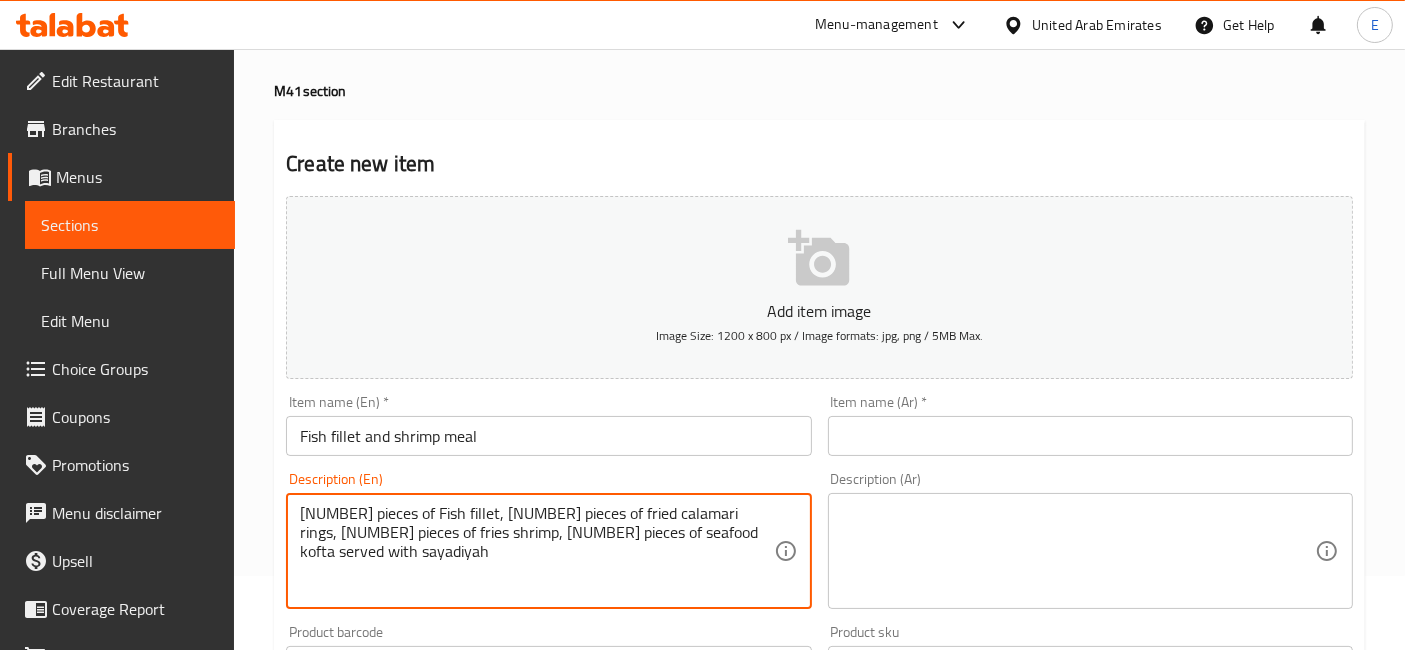 click on "[NUMBER] pieces of Fish fillet, [NUMBER] pieces of fried calamari rings, [NUMBER] pieces of fries shrimp, [NUMBER] pieces of seafood kofta served with sayadiyah" at bounding box center (536, 551) 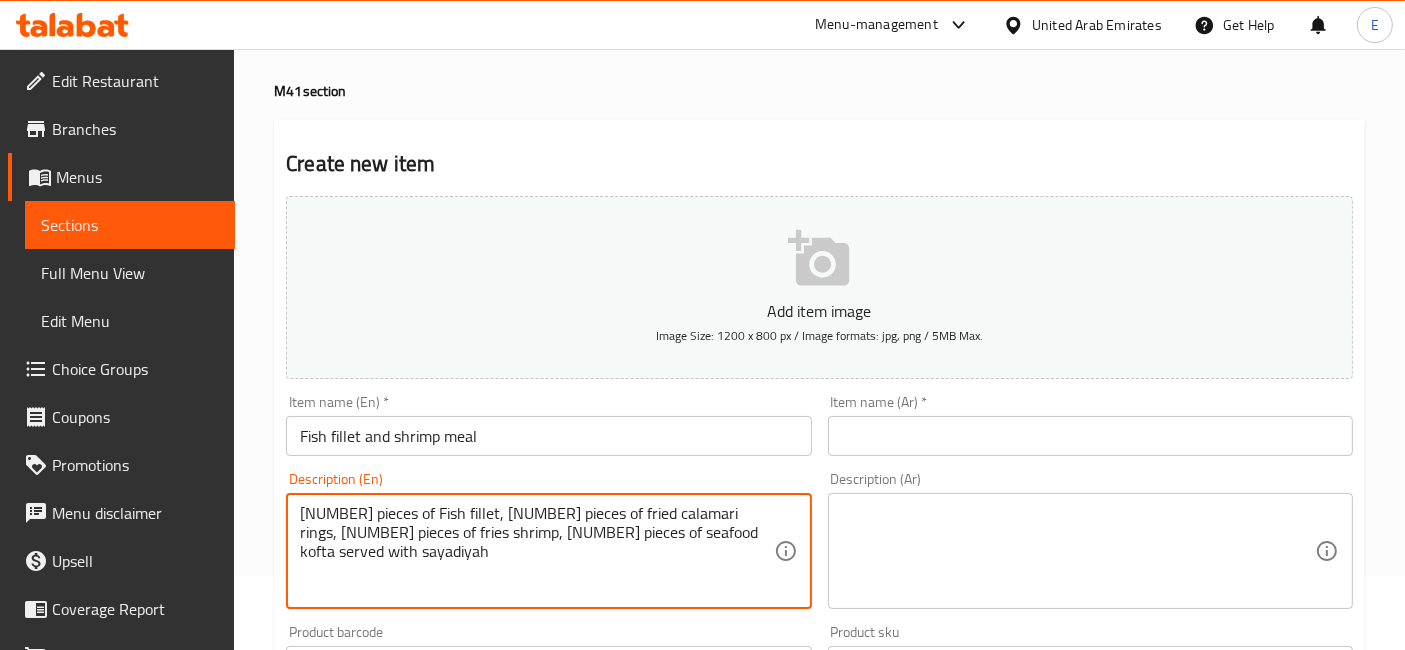 drag, startPoint x: 656, startPoint y: 528, endPoint x: 707, endPoint y: 558, distance: 59.16925 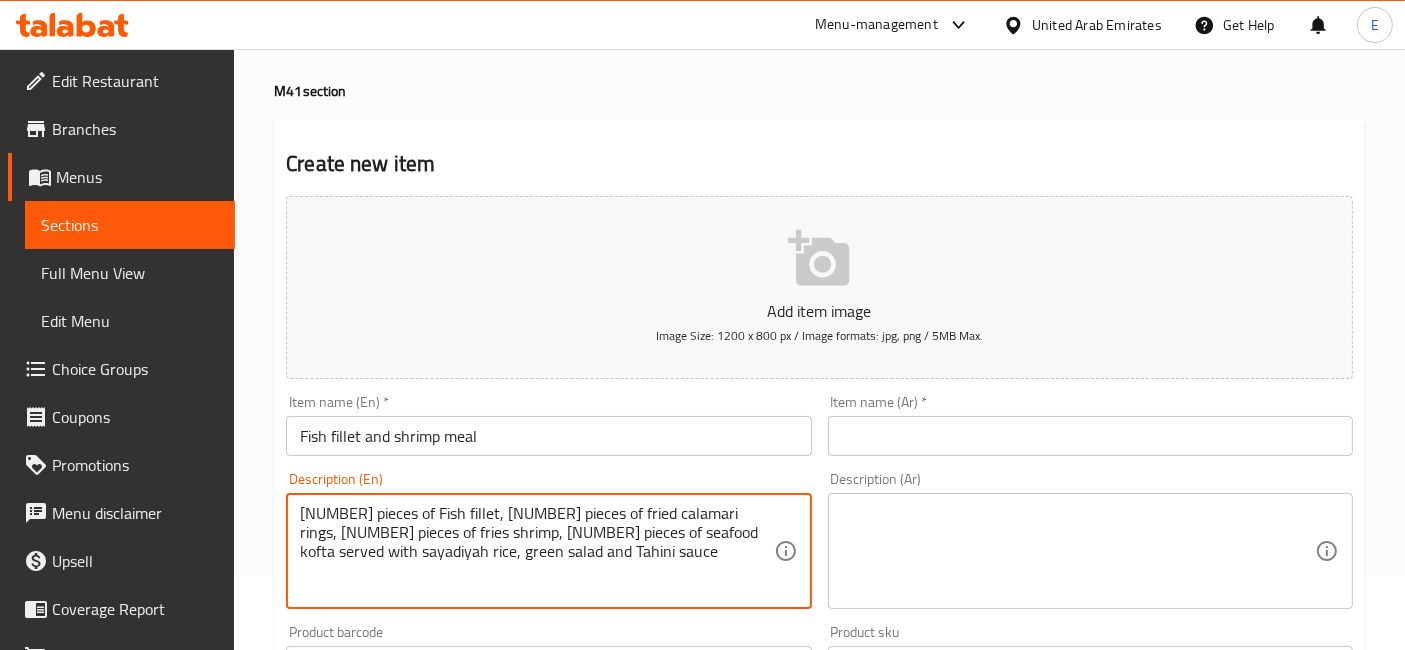 scroll, scrollTop: 142, scrollLeft: 0, axis: vertical 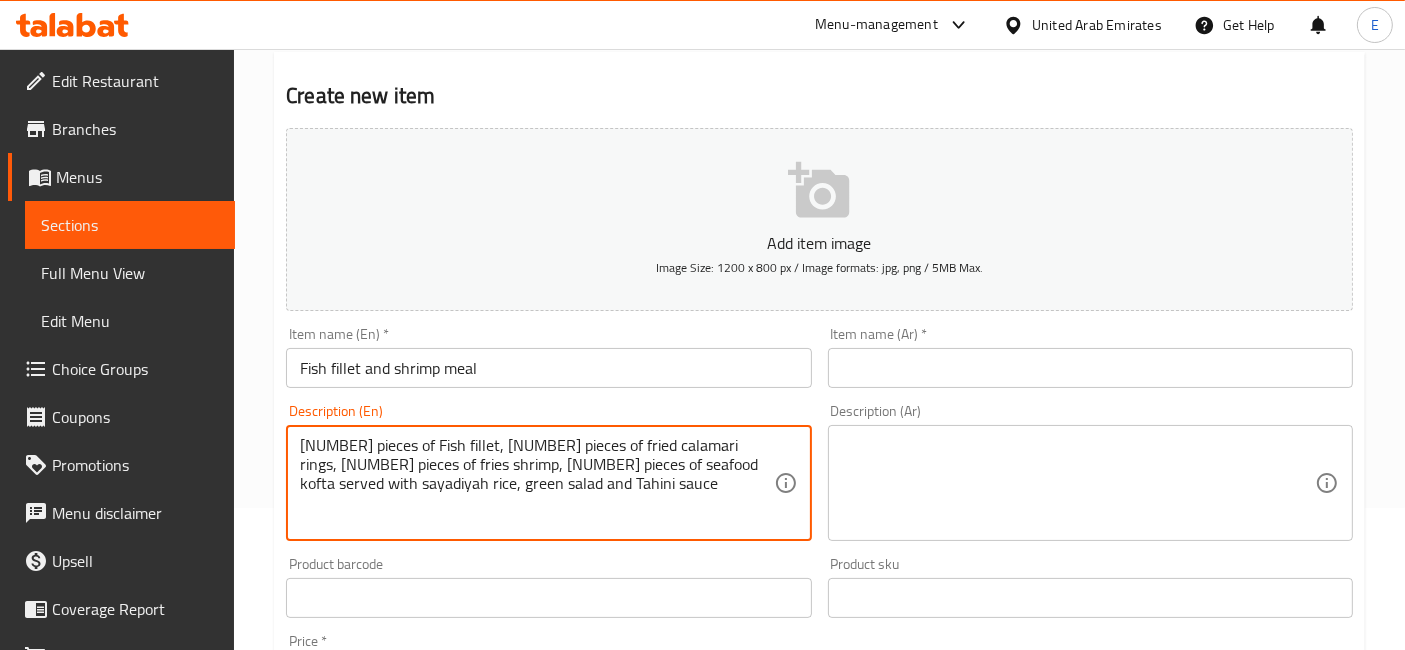 type on "[NUMBER] pieces of Fish fillet, [NUMBER] pieces of fried calamari rings, [NUMBER] pieces of fries shrimp, [NUMBER] pieces of seafood kofta served with sayadiyah rice, green salad and Tahini sauce" 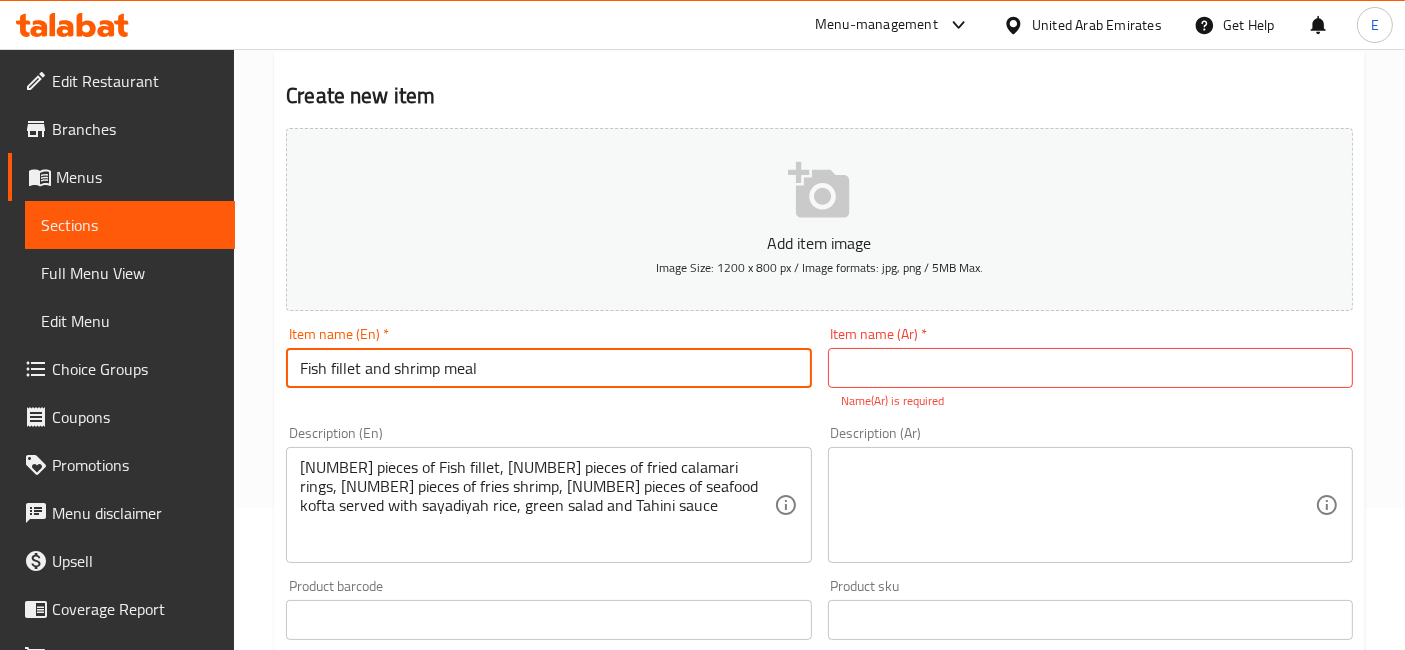 click on "Fish fillet and shrimp meal" at bounding box center [548, 368] 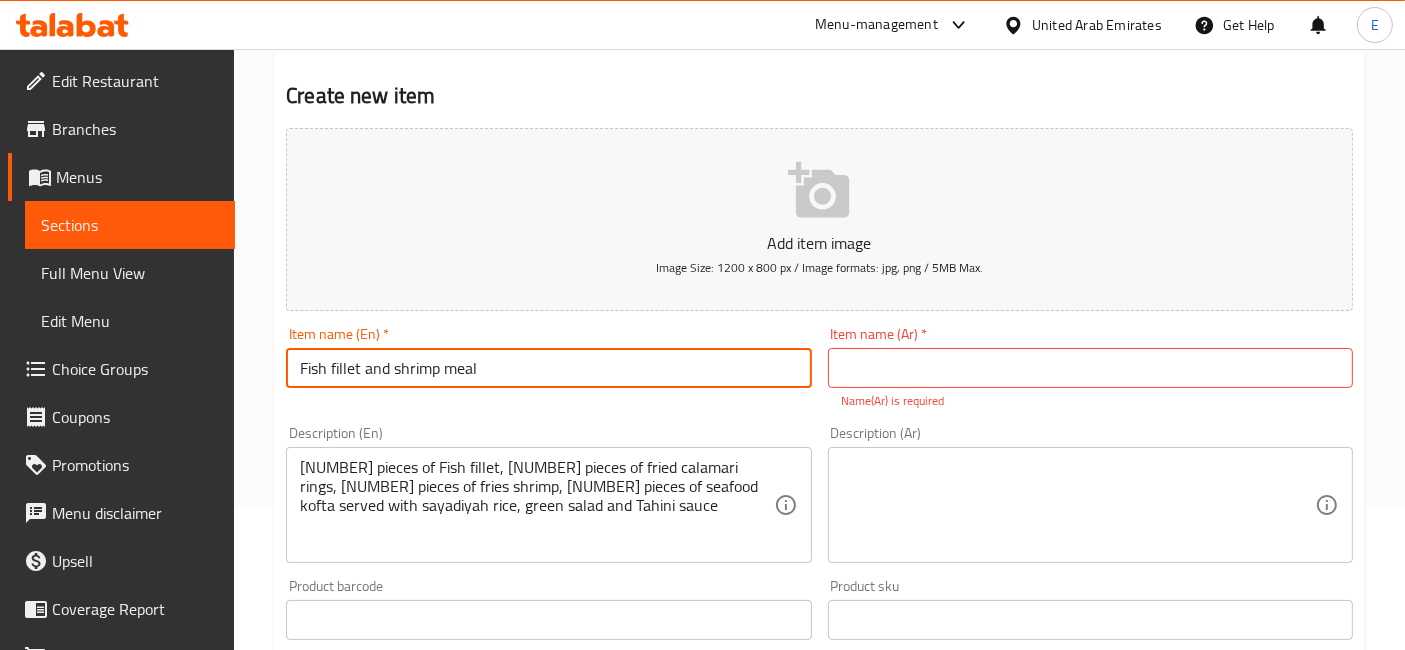 click at bounding box center [1090, 368] 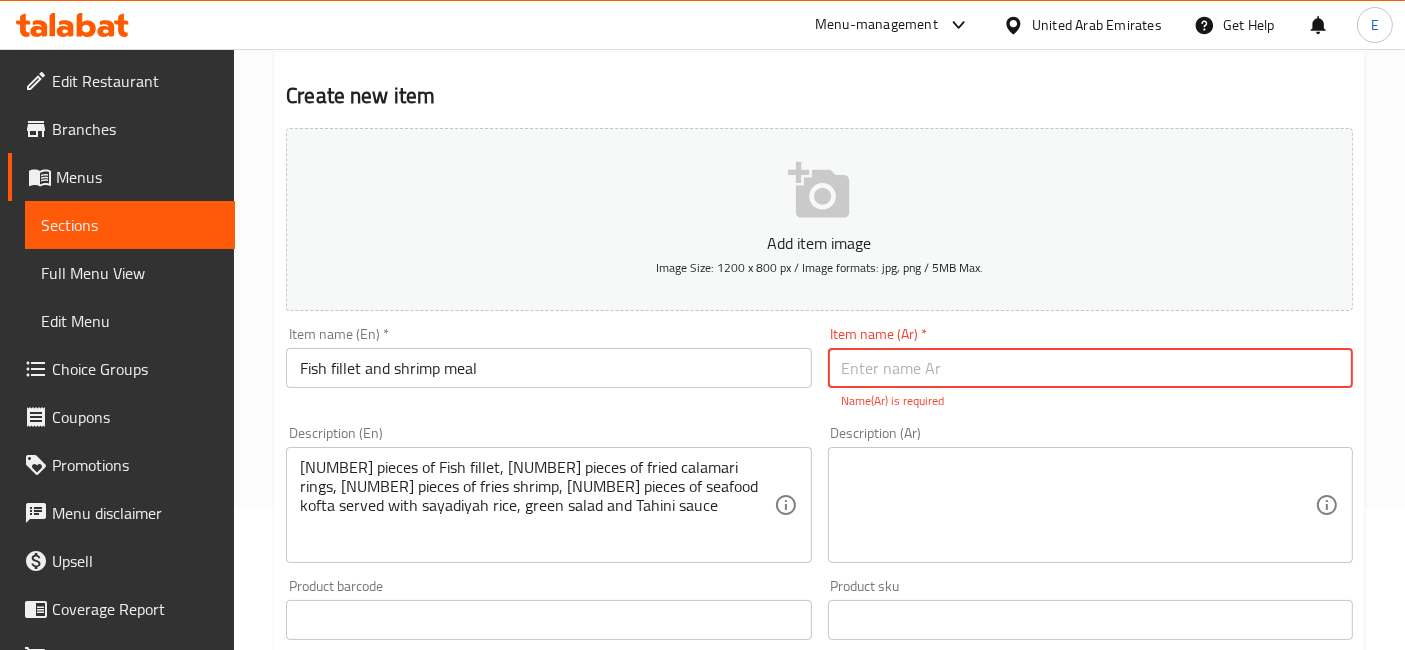 paste on "وجبة فيليه السمك والروبيان" 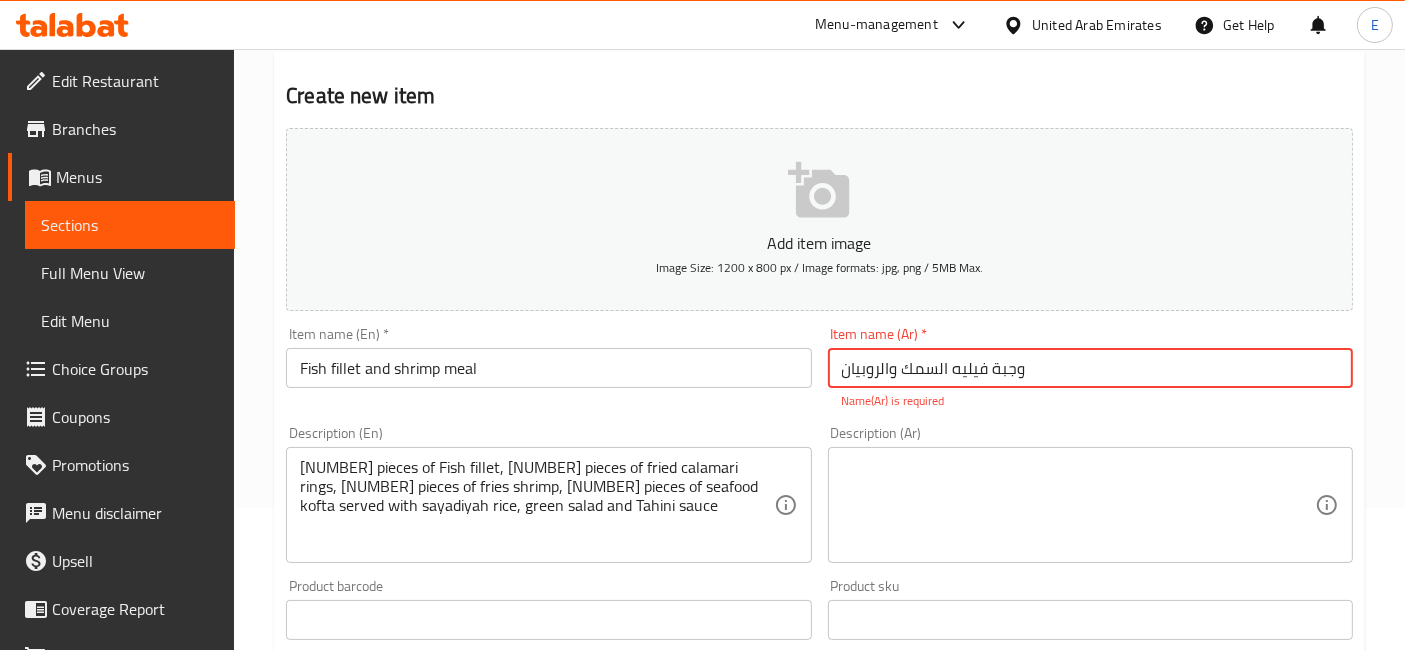type on "وجبة فيليه السمك والروبيان" 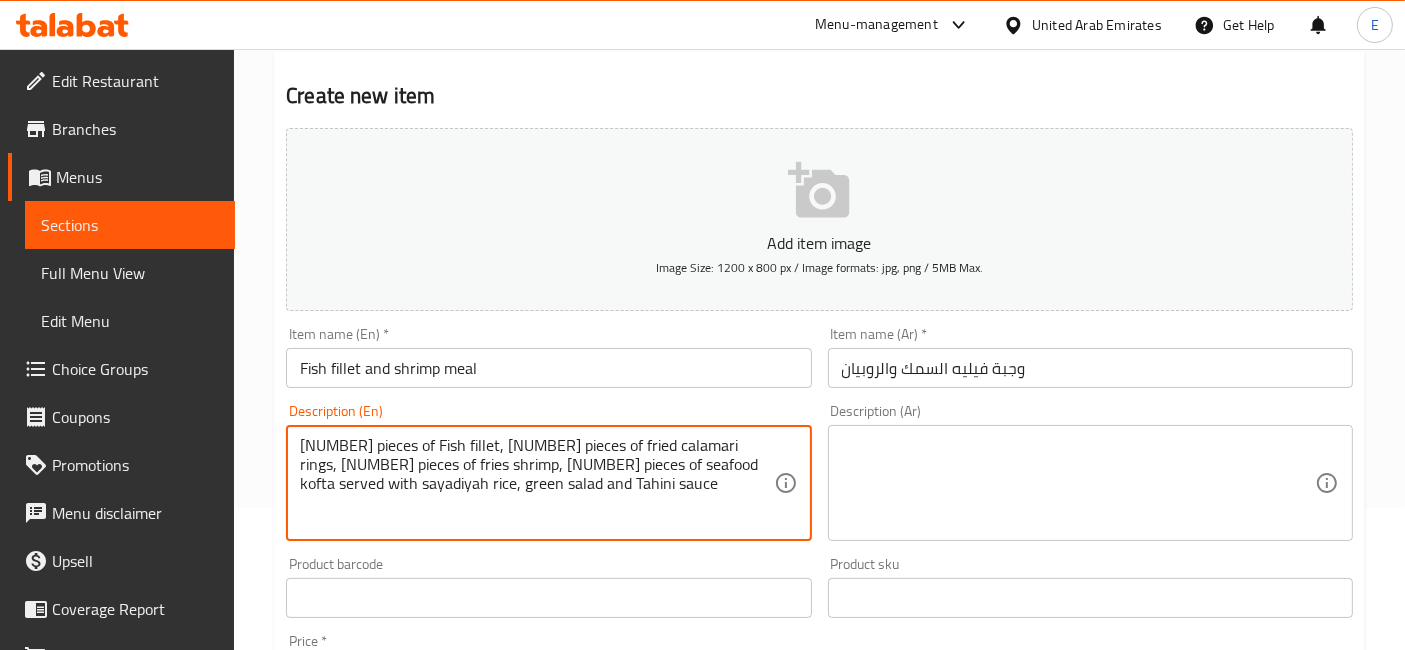 click on "[NUMBER] pieces of Fish fillet, [NUMBER] pieces of fried calamari rings, [NUMBER] pieces of fries shrimp, [NUMBER] pieces of seafood kofta served with sayadiyah rice, green salad and Tahini sauce" at bounding box center [536, 483] 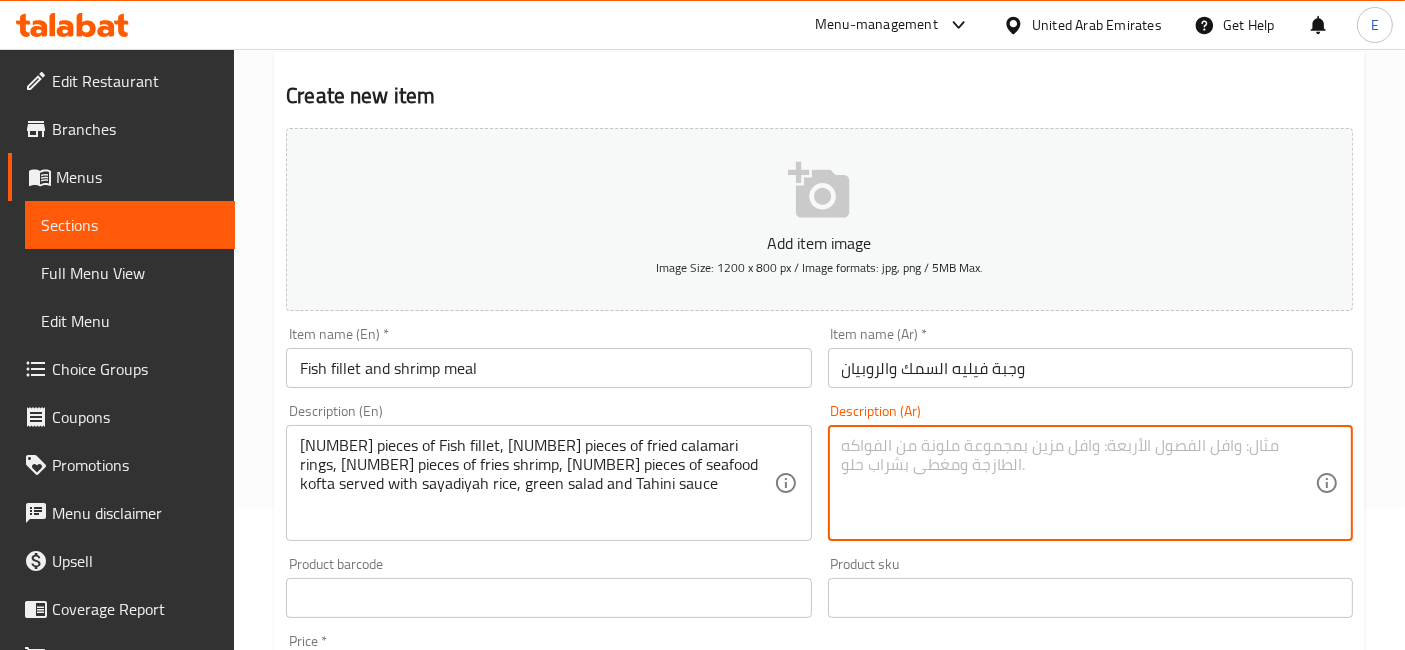 paste on "قطعتان من فيليه السمك، قطعتان من حلقات الكاليماري المقلية، قطعتان من الروبيان المقلي، قطعتان من كفتة البحريات، تُقدَّم مع أرز الصيادية، وسلطة خضراء، وصلصة الطحينة.
Ask ChatGPT" 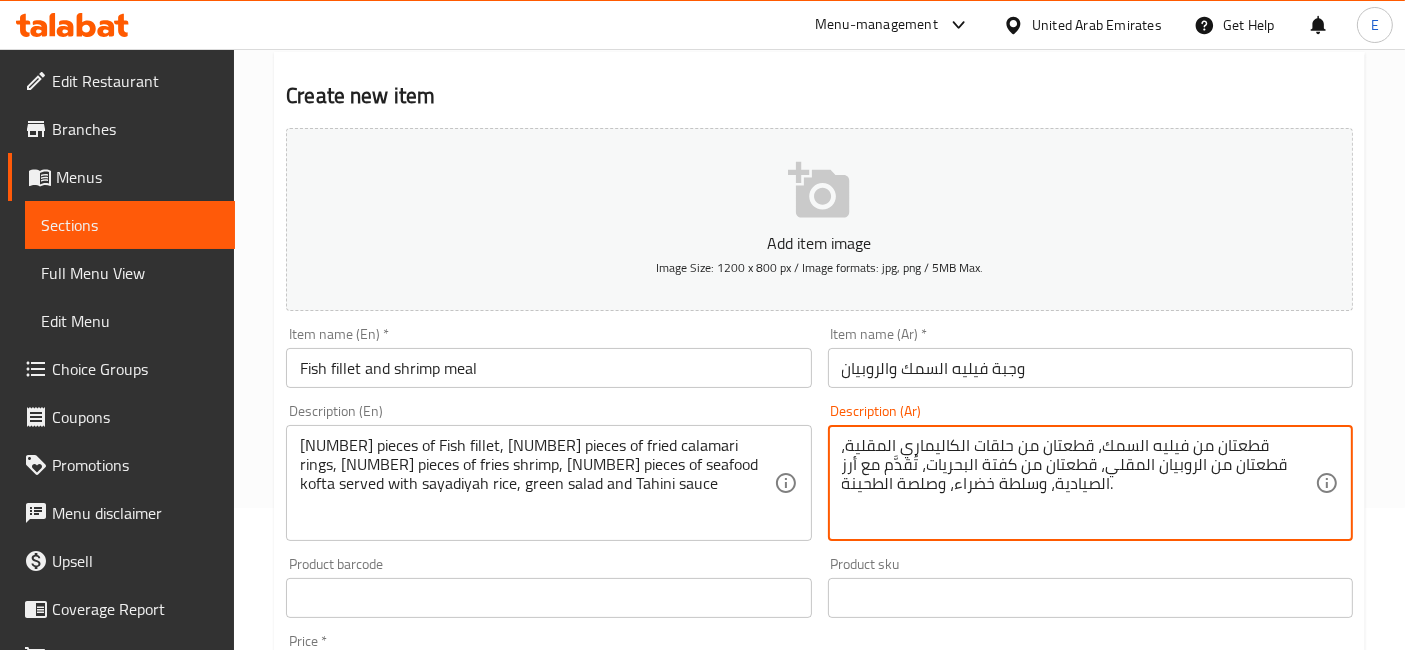 scroll, scrollTop: 76, scrollLeft: 0, axis: vertical 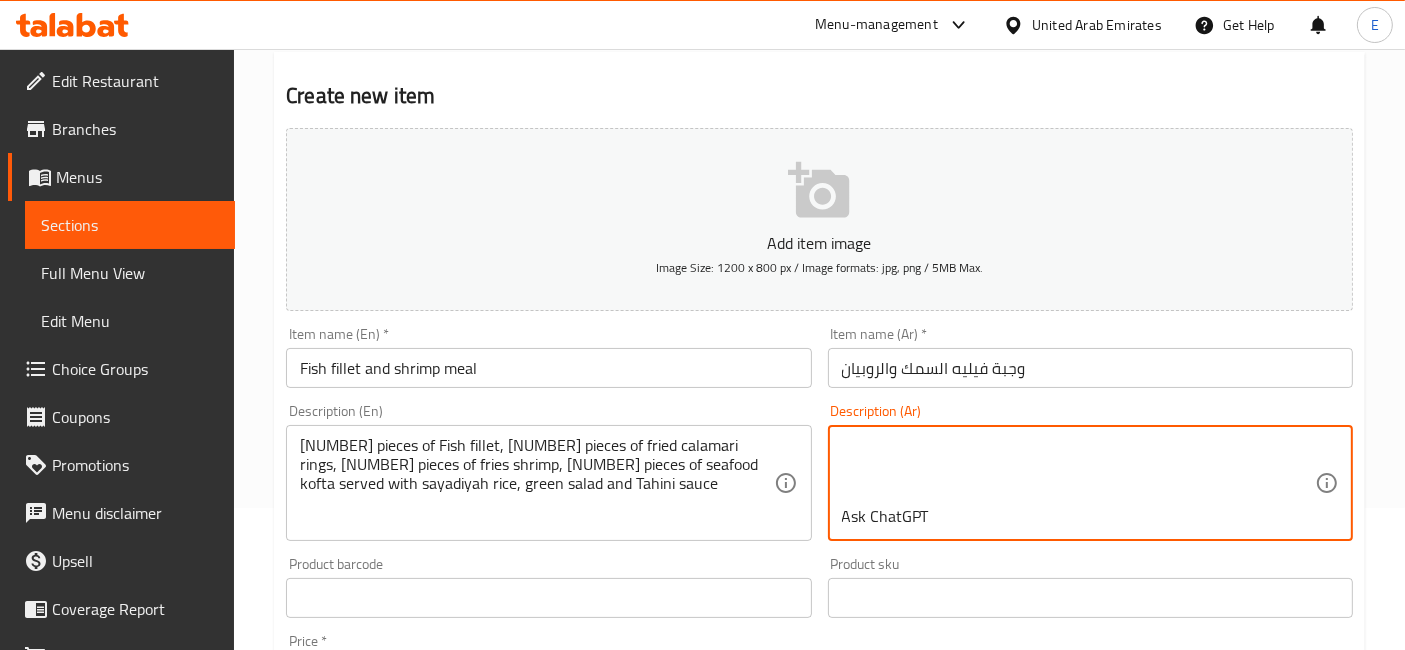 drag, startPoint x: 940, startPoint y: 501, endPoint x: 775, endPoint y: 494, distance: 165.14842 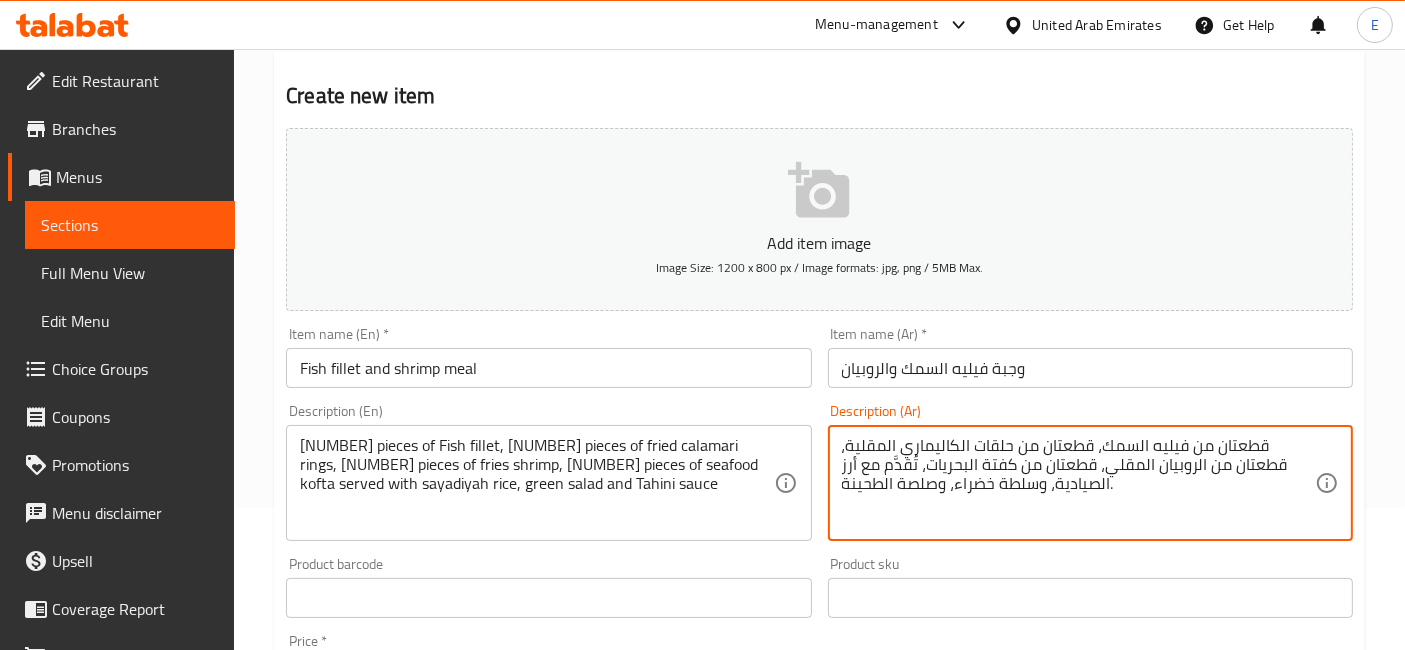 scroll, scrollTop: 0, scrollLeft: 0, axis: both 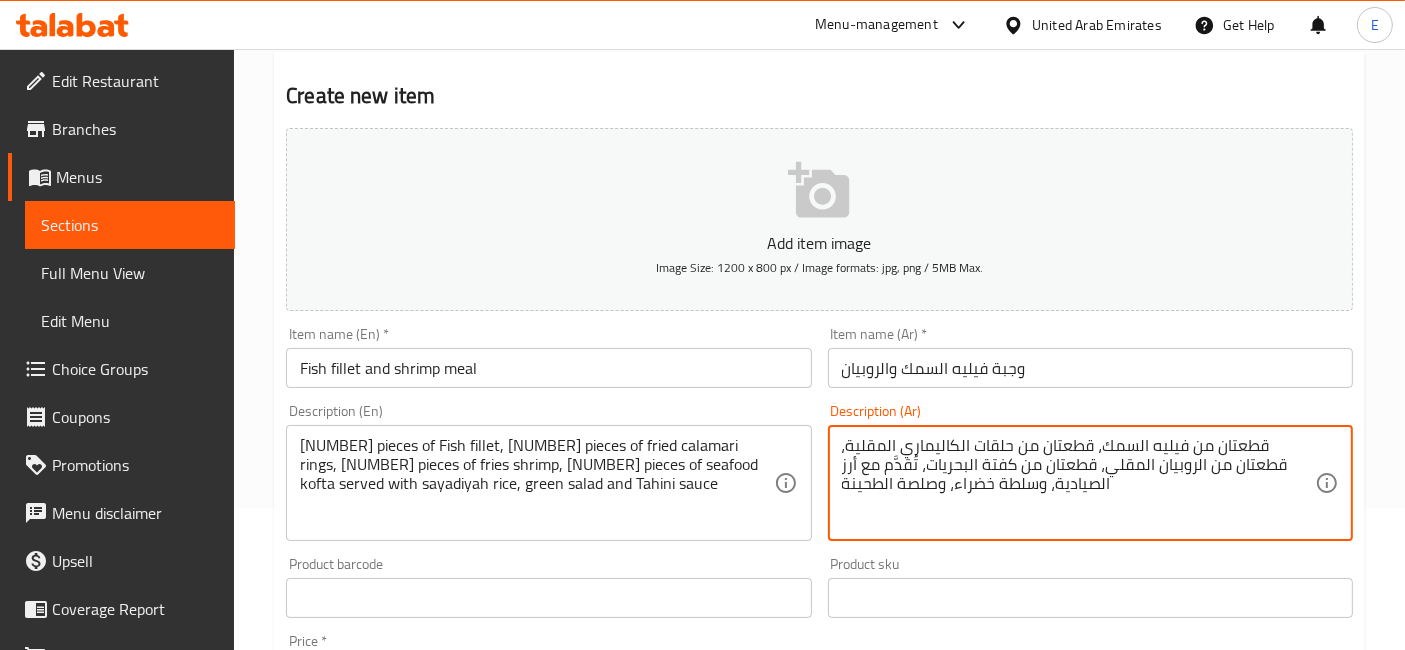 type on "قطعتان من فيليه السمك، قطعتان من حلقات الكاليماري المقلية، قطعتان من الروبيان المقلي، قطعتان من كفتة البحريات، تُقدَّم مع أرز الصيادية، وسلطة خضراء، وصلصة الطحينة" 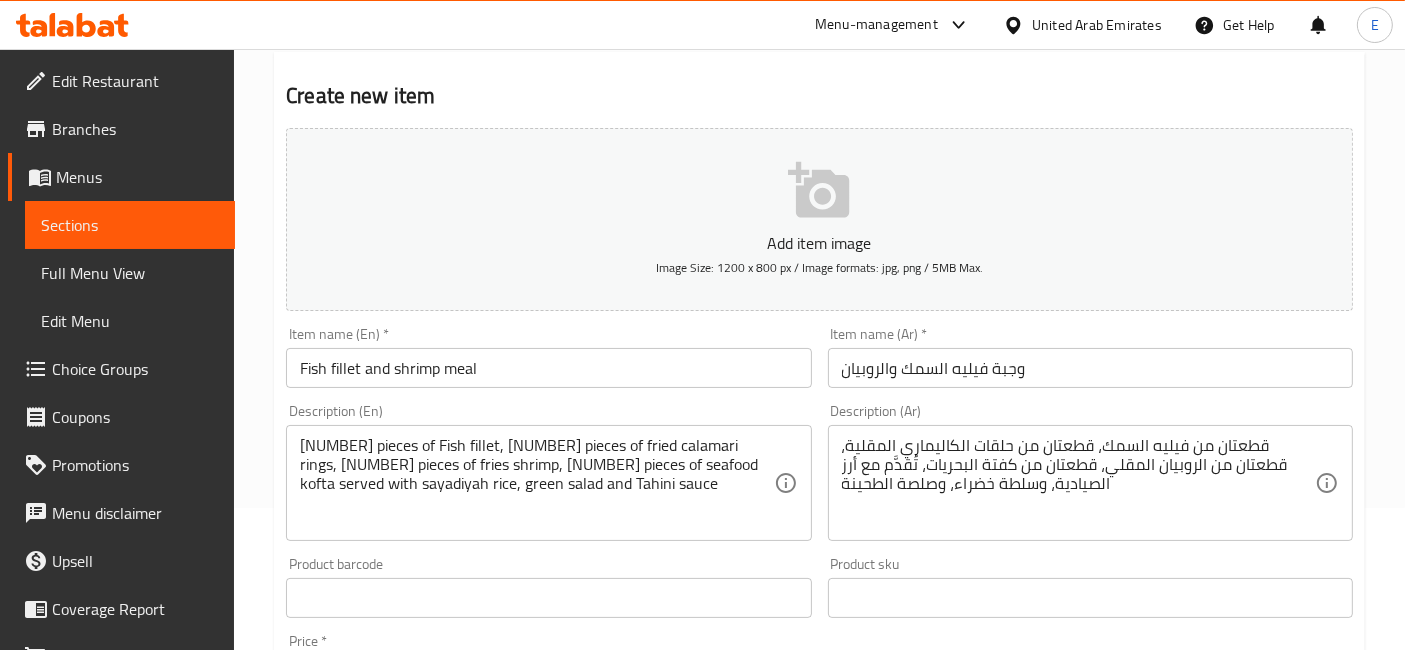 click on "وجبة فيليه السمك والروبيان" at bounding box center (1090, 368) 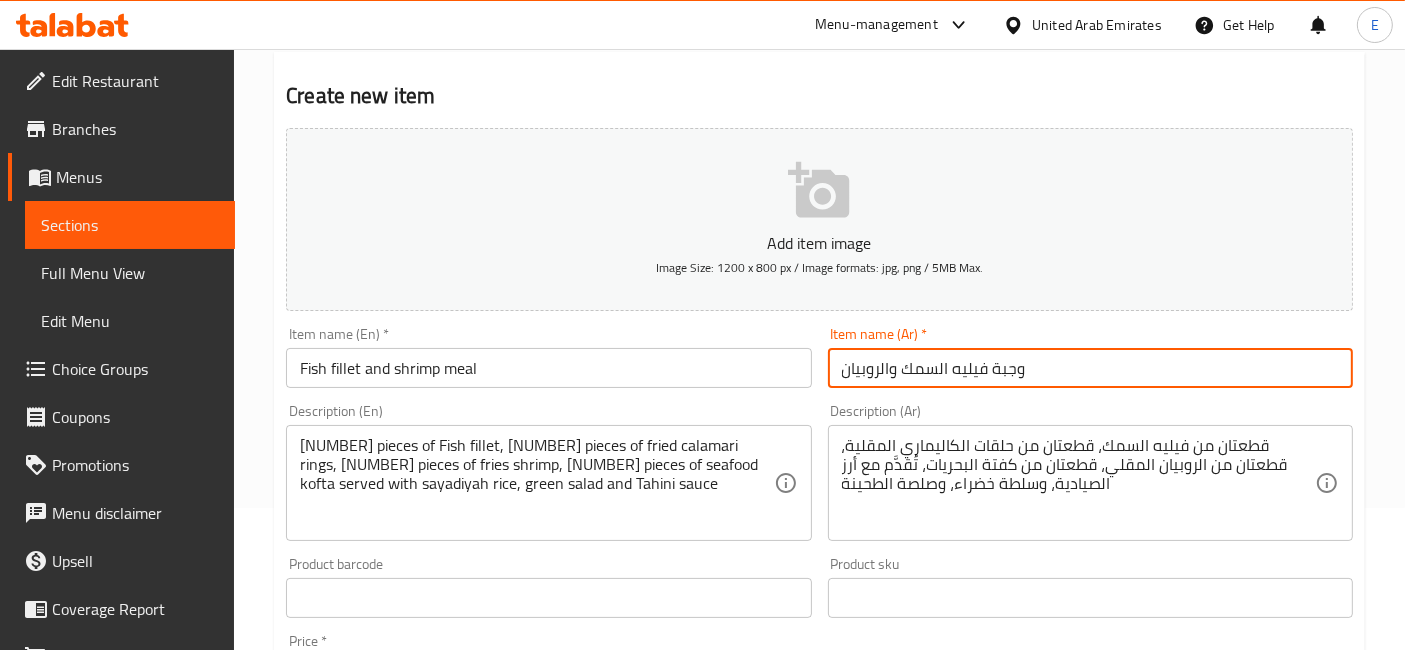 click on "وجبة فيليه السمك والروبيان" at bounding box center [1090, 368] 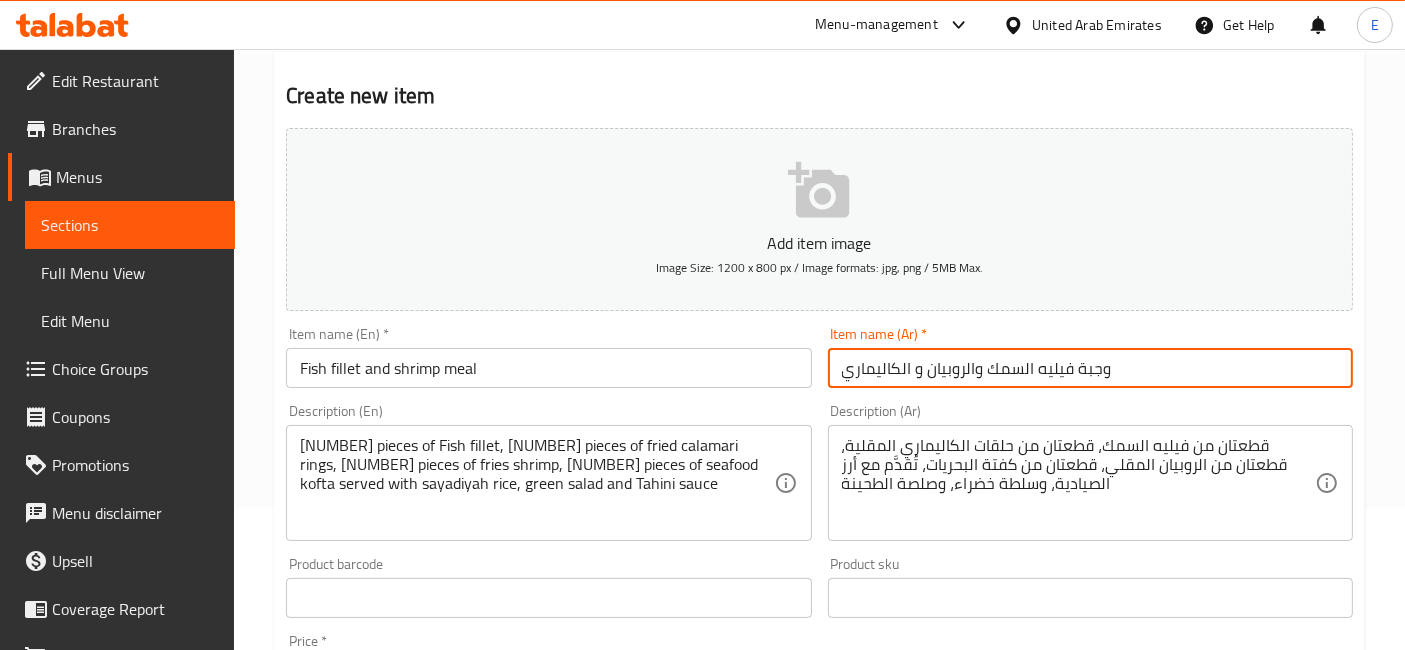 type on "وجبة فيليه السمك والروبيان و الكاليماري" 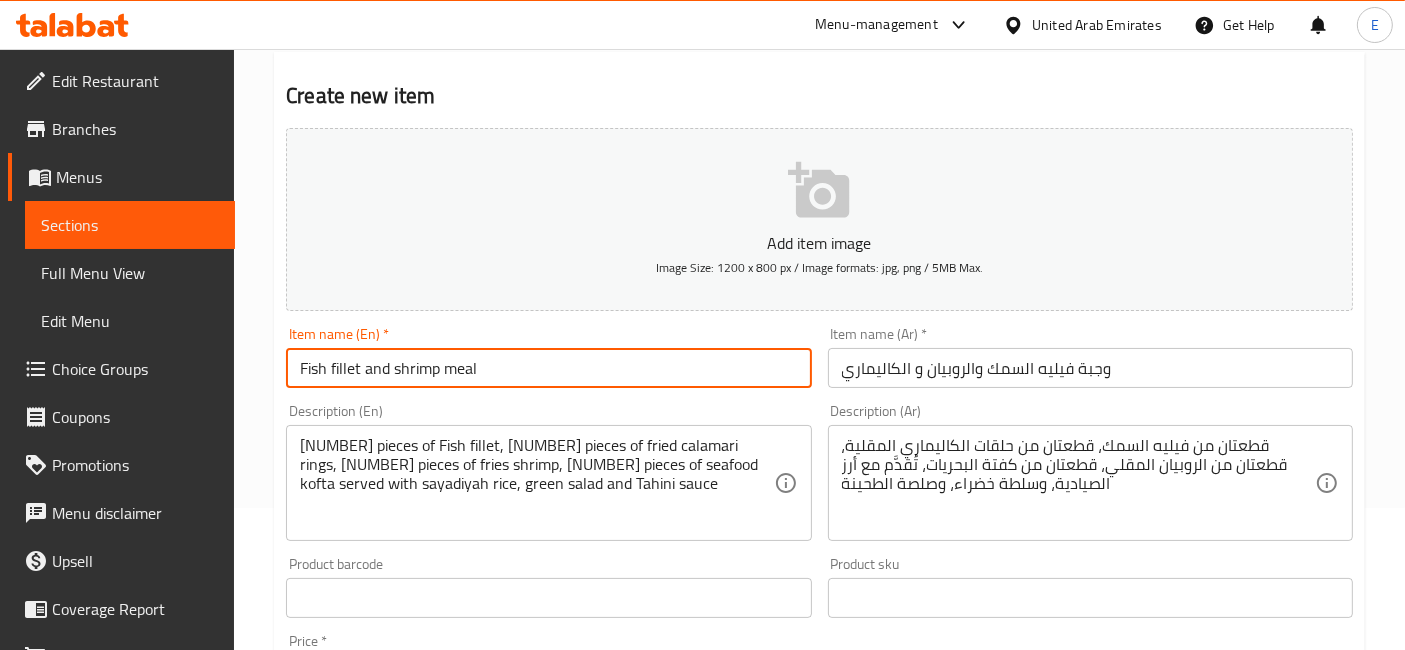 click on "Fish fillet and shrimp meal" at bounding box center [548, 368] 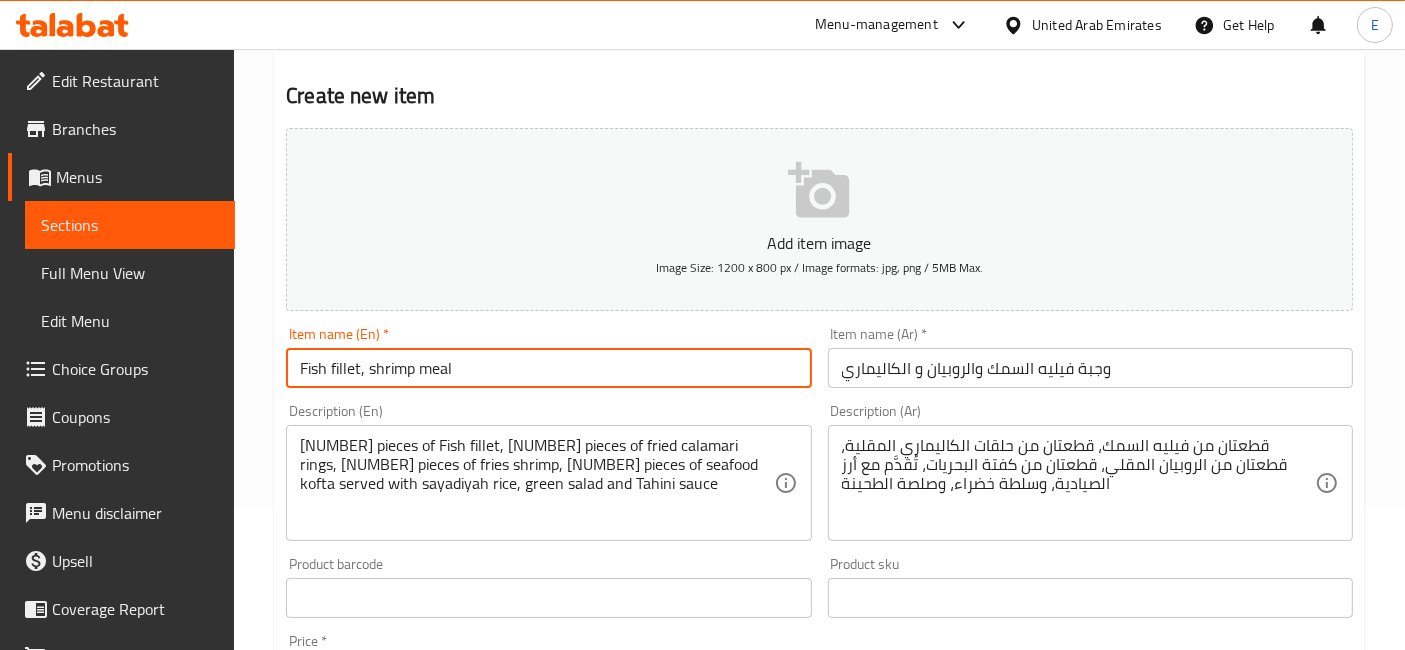 click on "Fish fillet, shrimp meal" at bounding box center [548, 368] 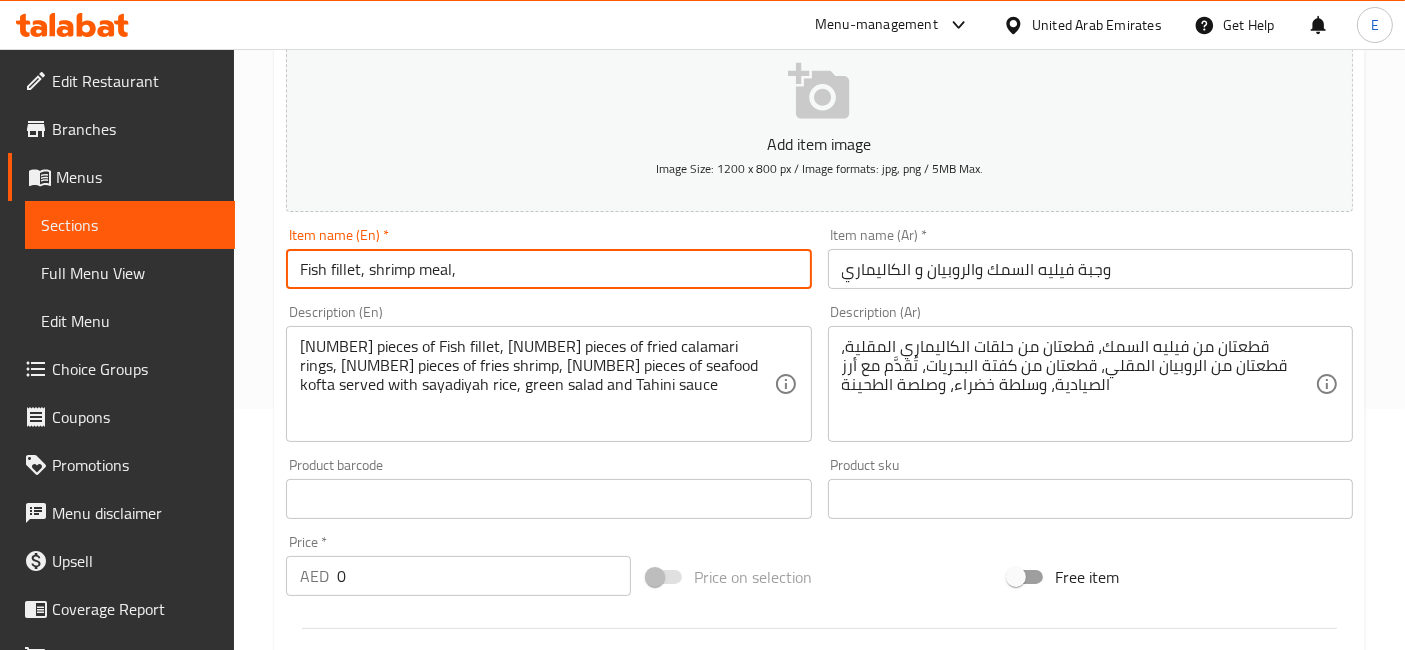 scroll, scrollTop: 248, scrollLeft: 0, axis: vertical 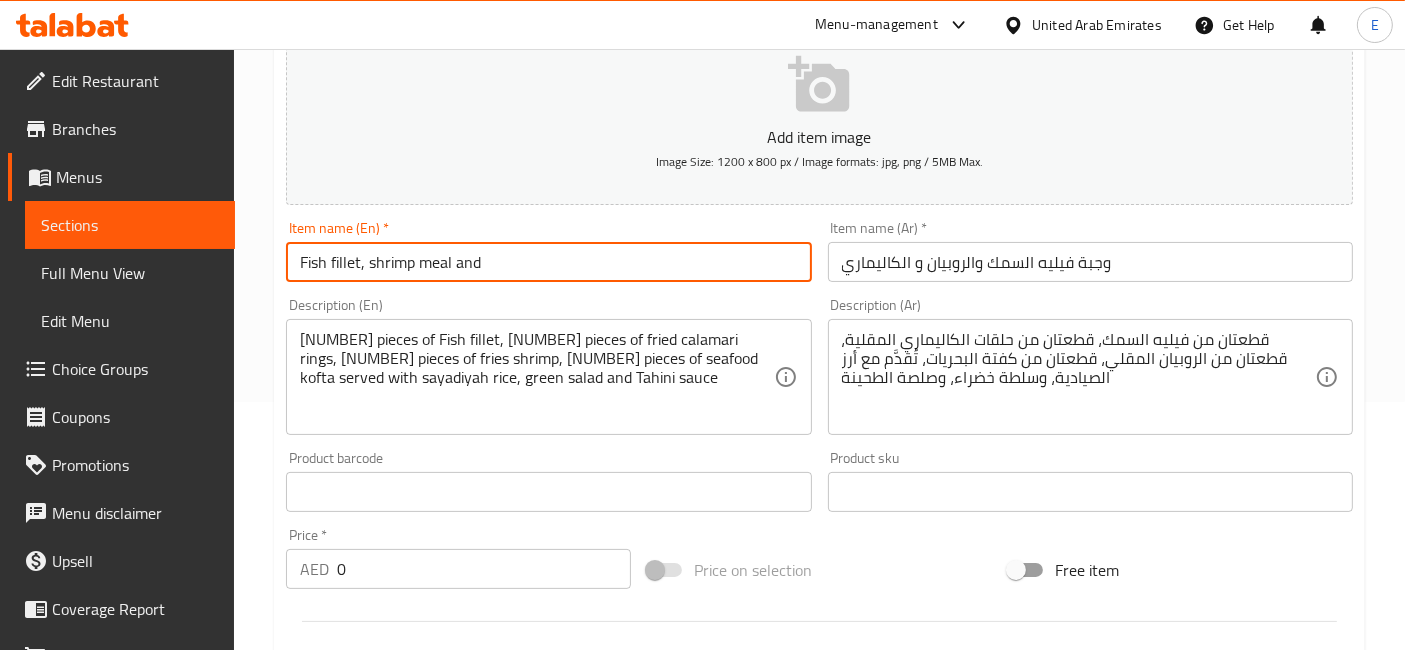 click on "Fish fillet, shrimp meal and" at bounding box center [548, 262] 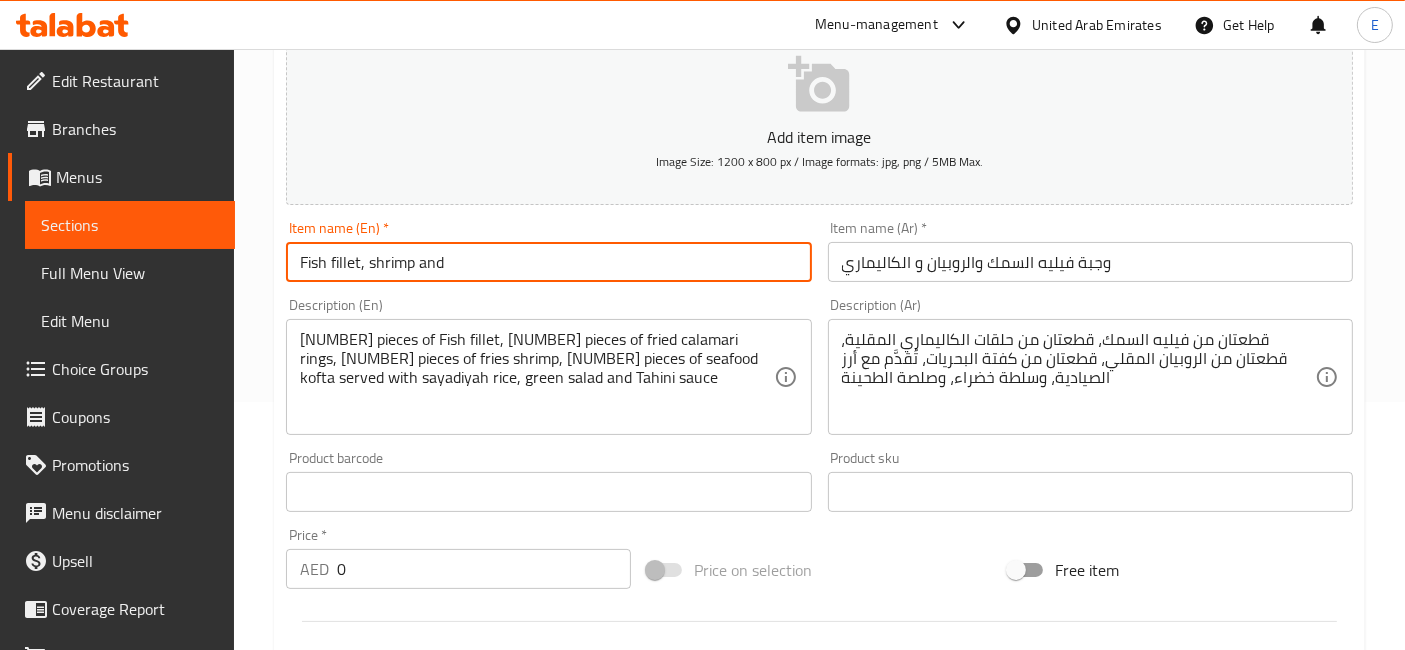 click on "Fish fillet, shrimp and" at bounding box center [548, 262] 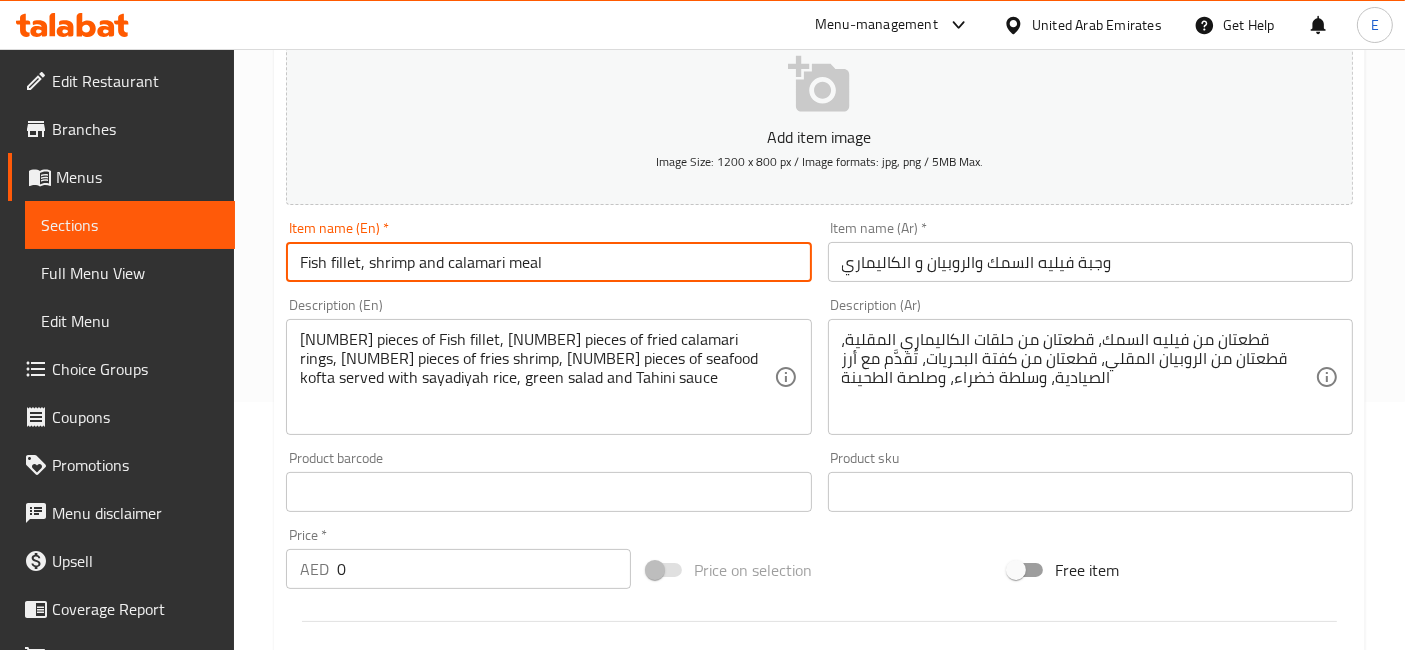 type on "Fish fillet, shrimp and calamari meal" 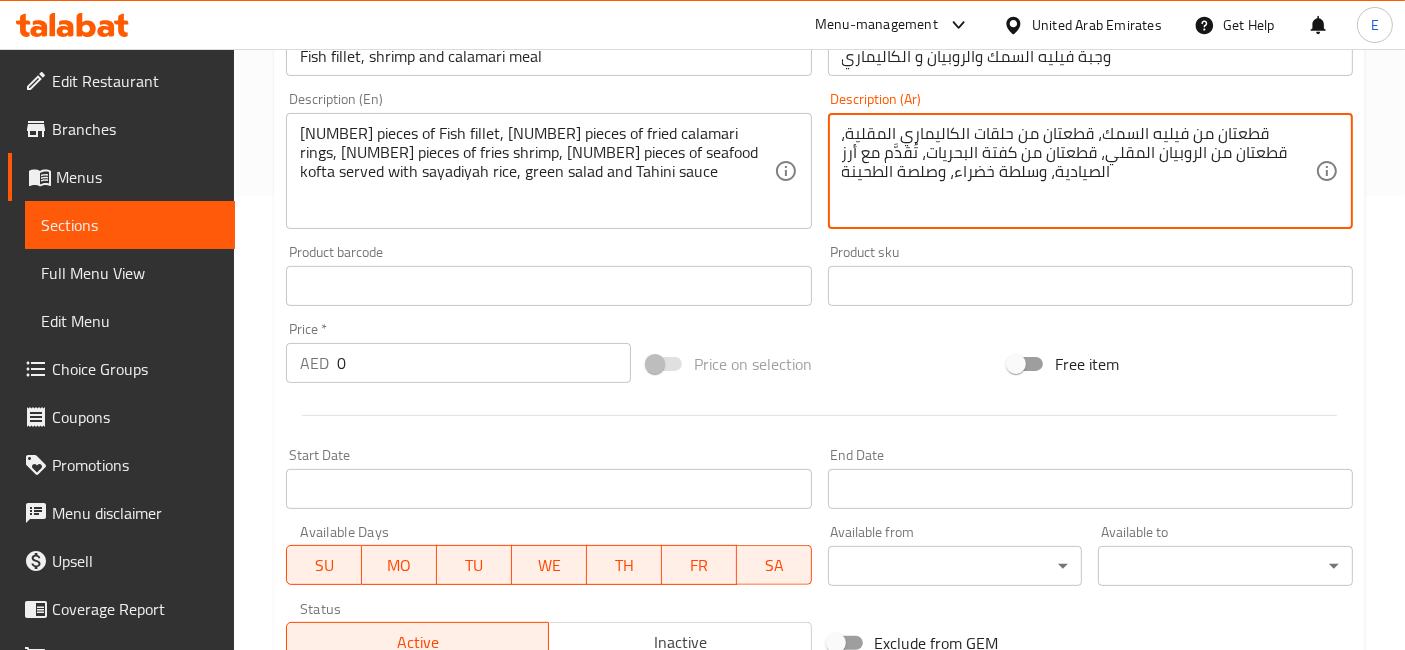 scroll, scrollTop: 519, scrollLeft: 0, axis: vertical 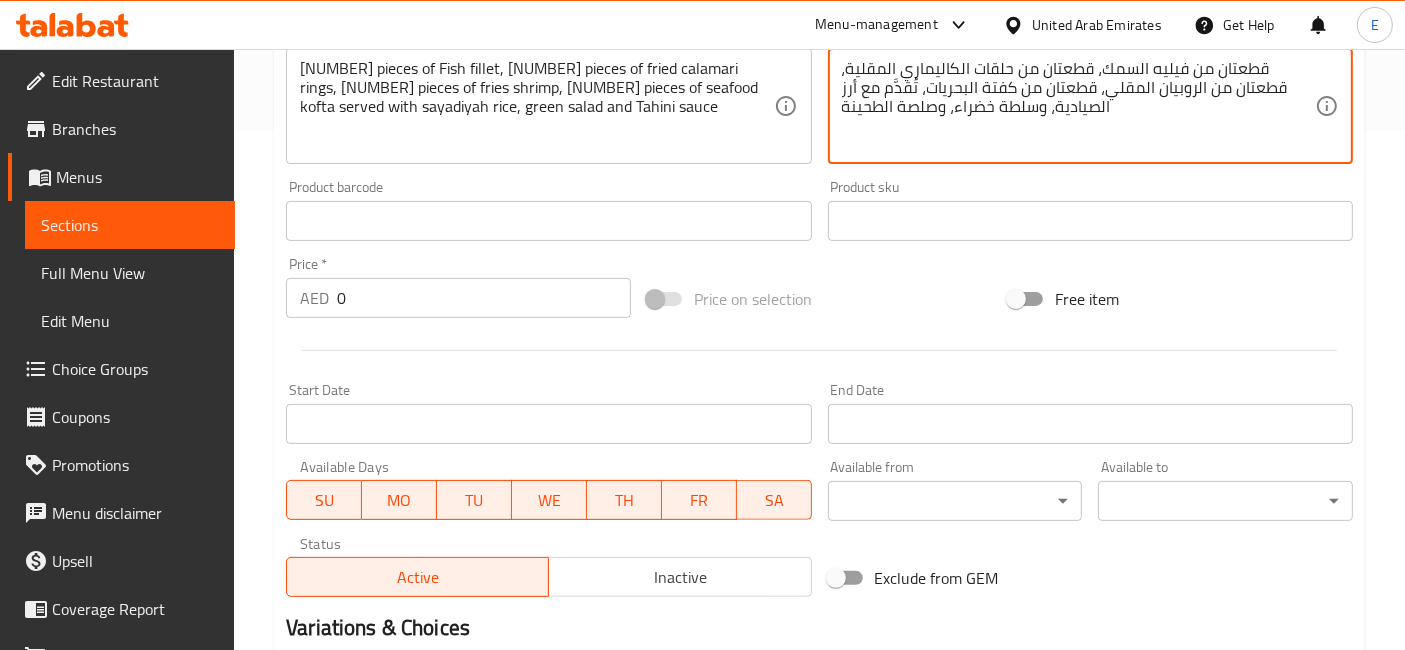 click on "0" at bounding box center (484, 298) 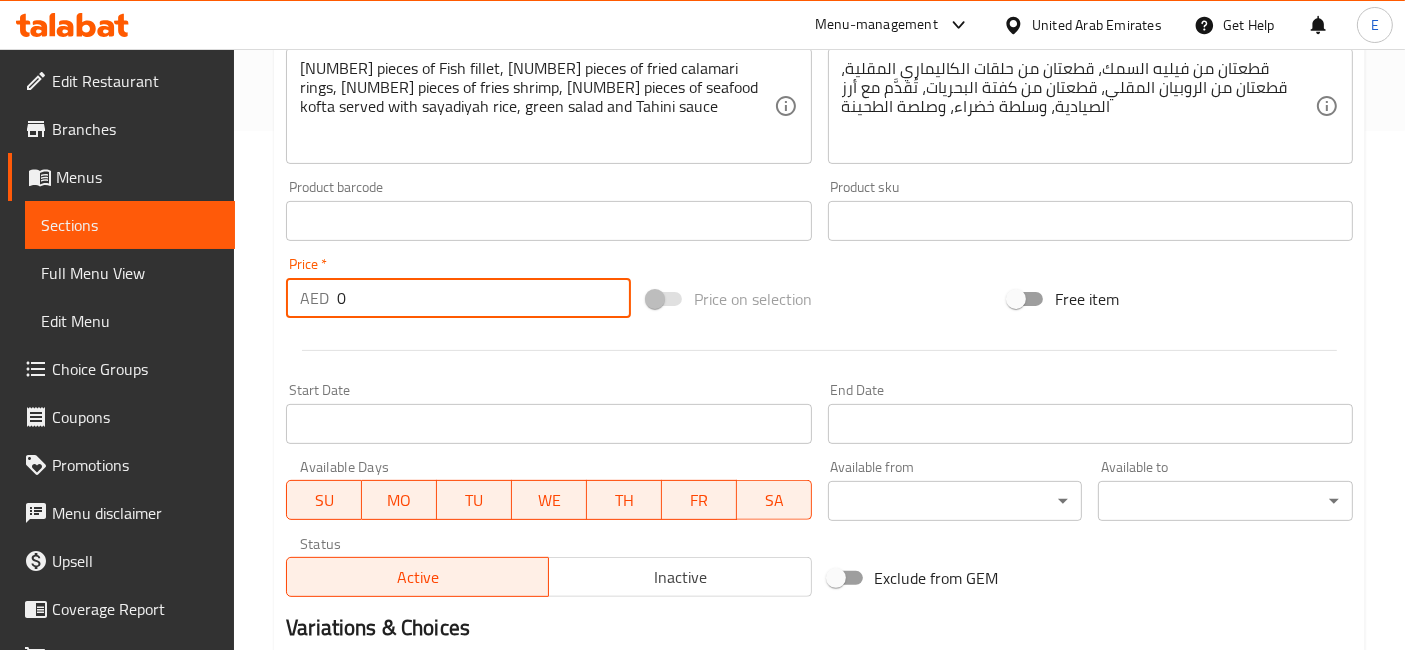 click on "0" at bounding box center [484, 298] 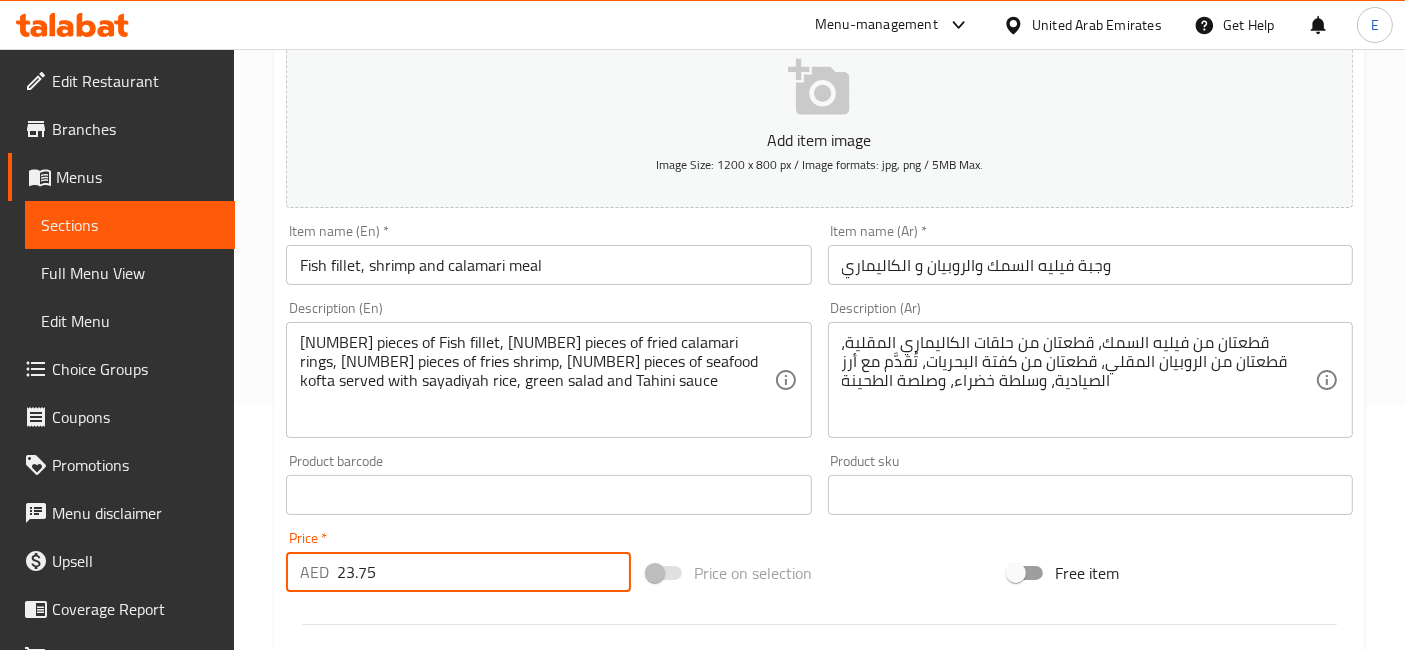 scroll, scrollTop: 0, scrollLeft: 0, axis: both 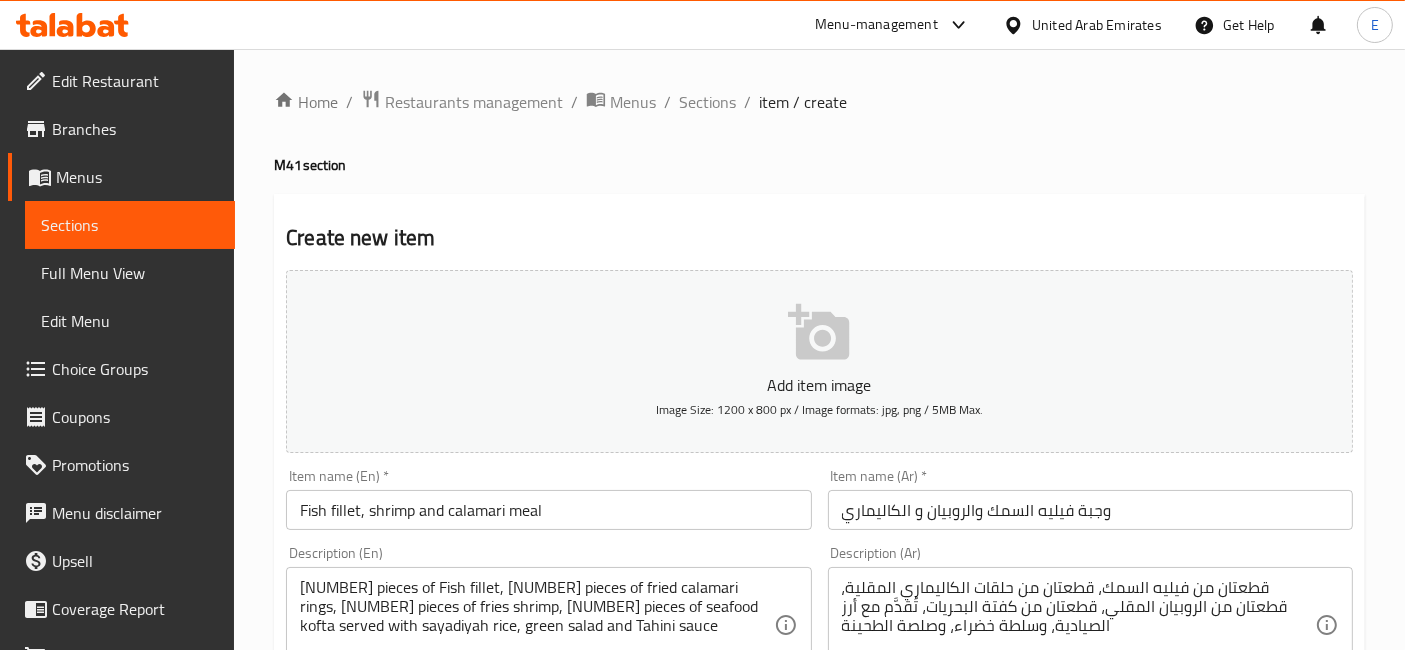 type on "23.75" 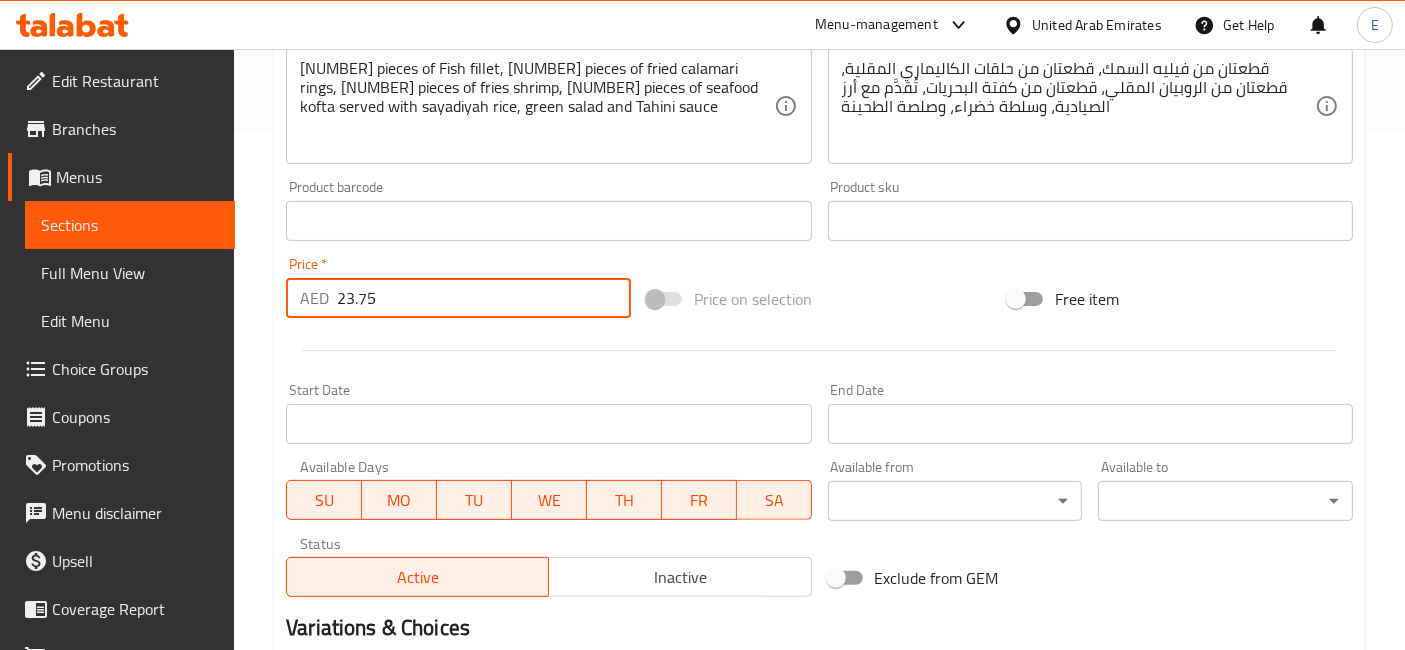 scroll, scrollTop: 759, scrollLeft: 0, axis: vertical 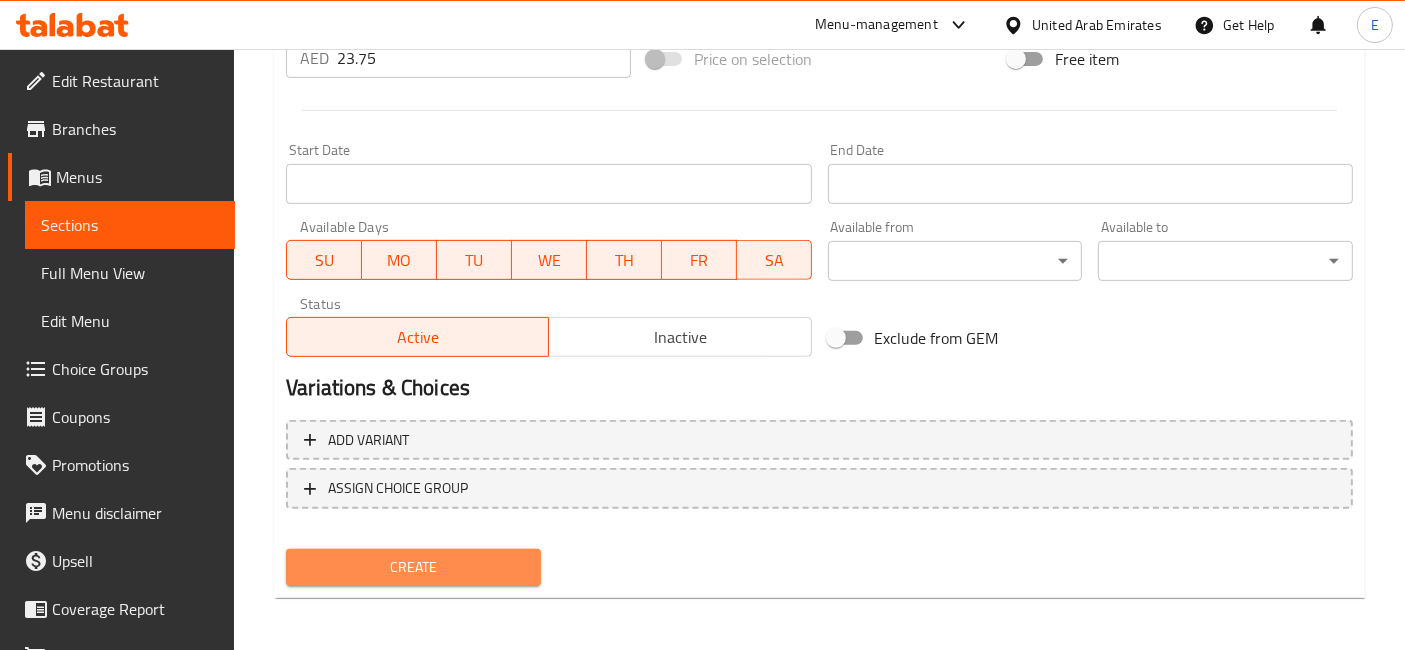 click on "Create" at bounding box center (413, 567) 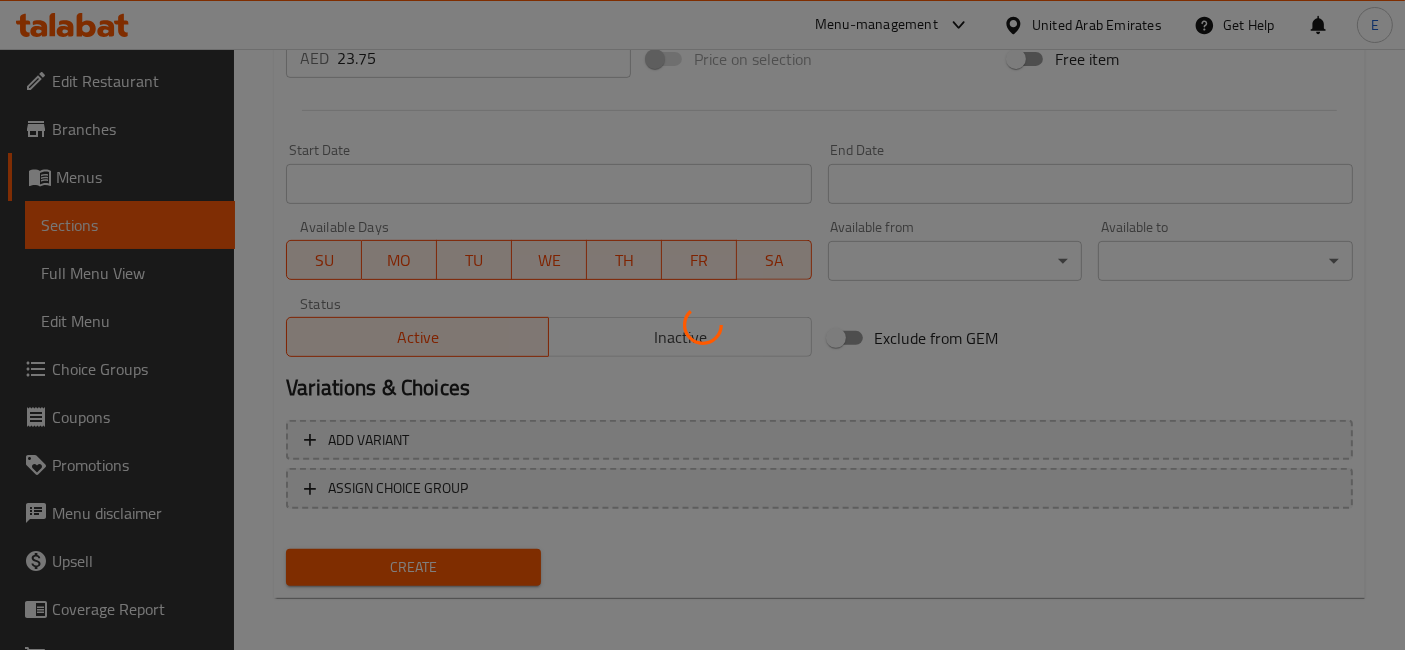 type 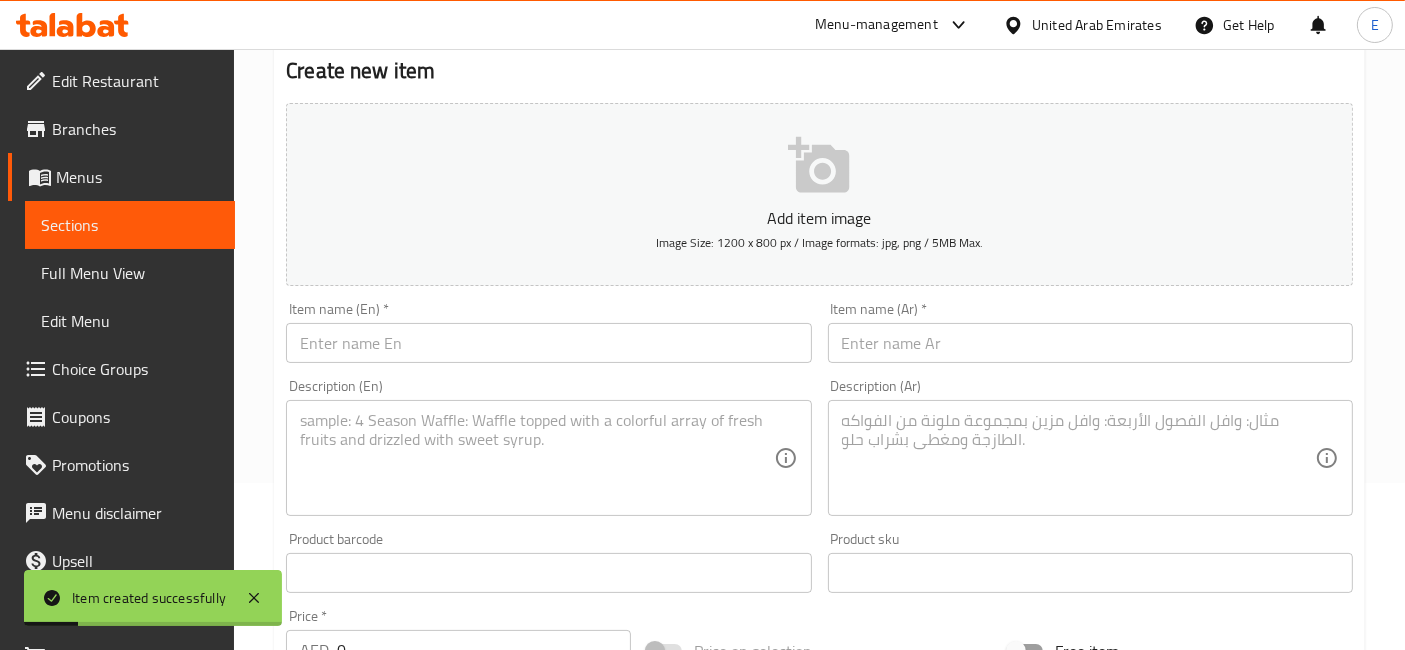 scroll, scrollTop: 0, scrollLeft: 0, axis: both 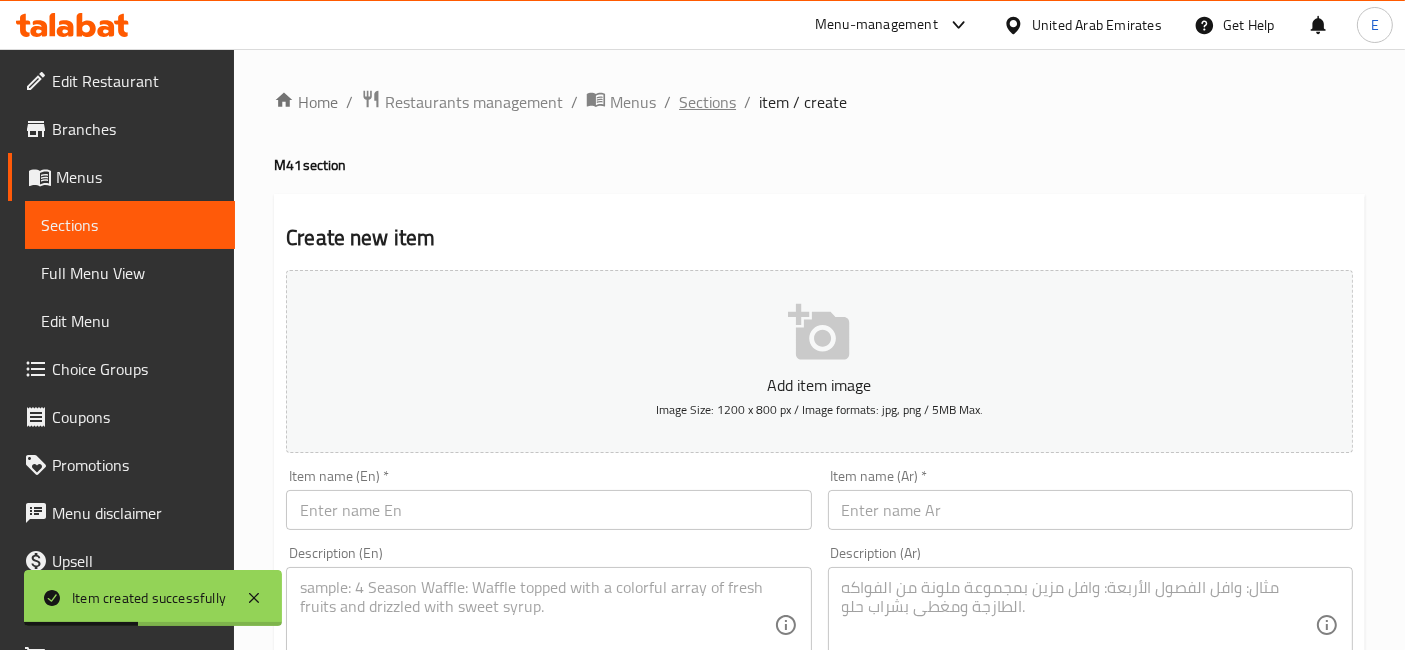 click on "Sections" at bounding box center (707, 102) 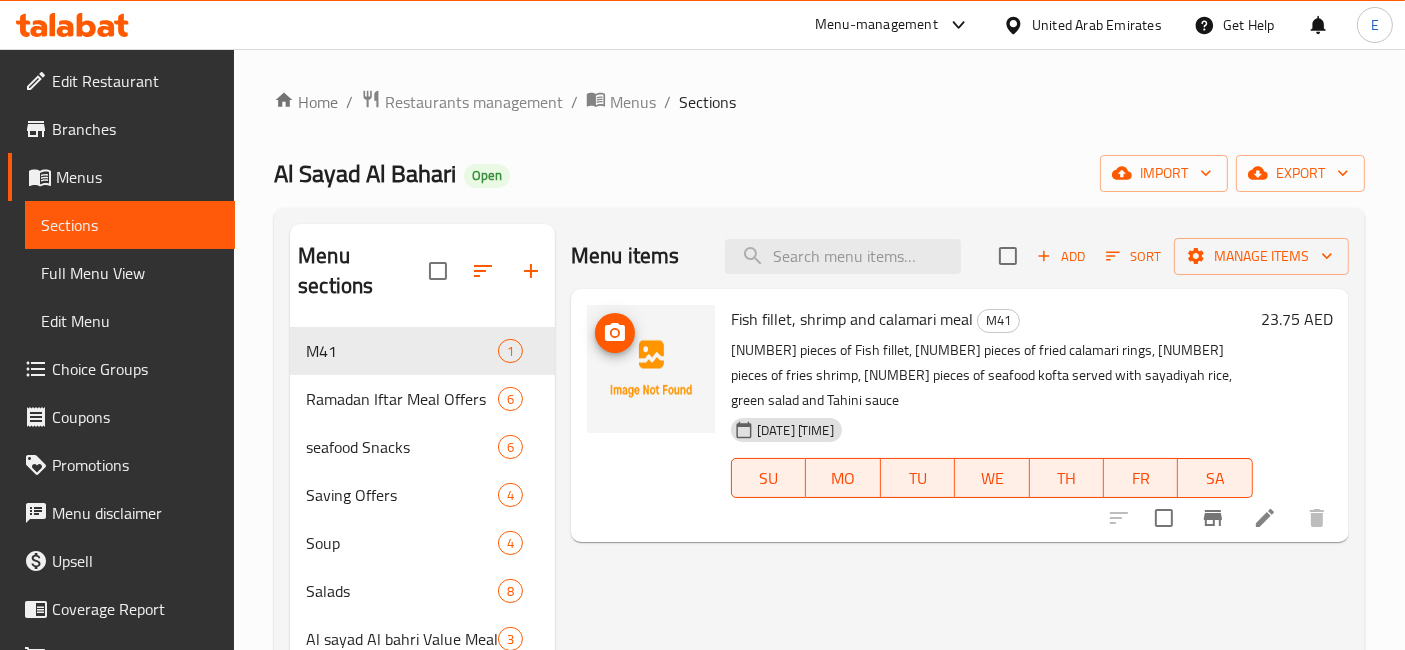 click 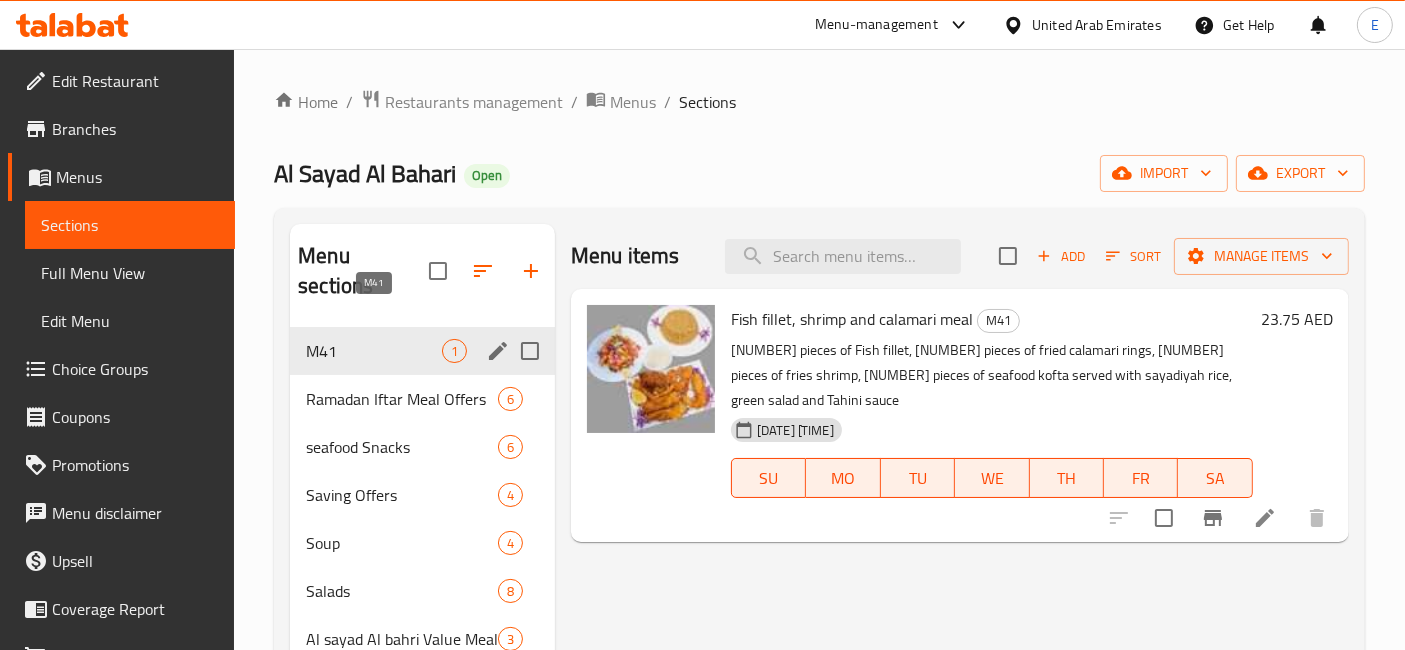 click on "M41" at bounding box center [374, 351] 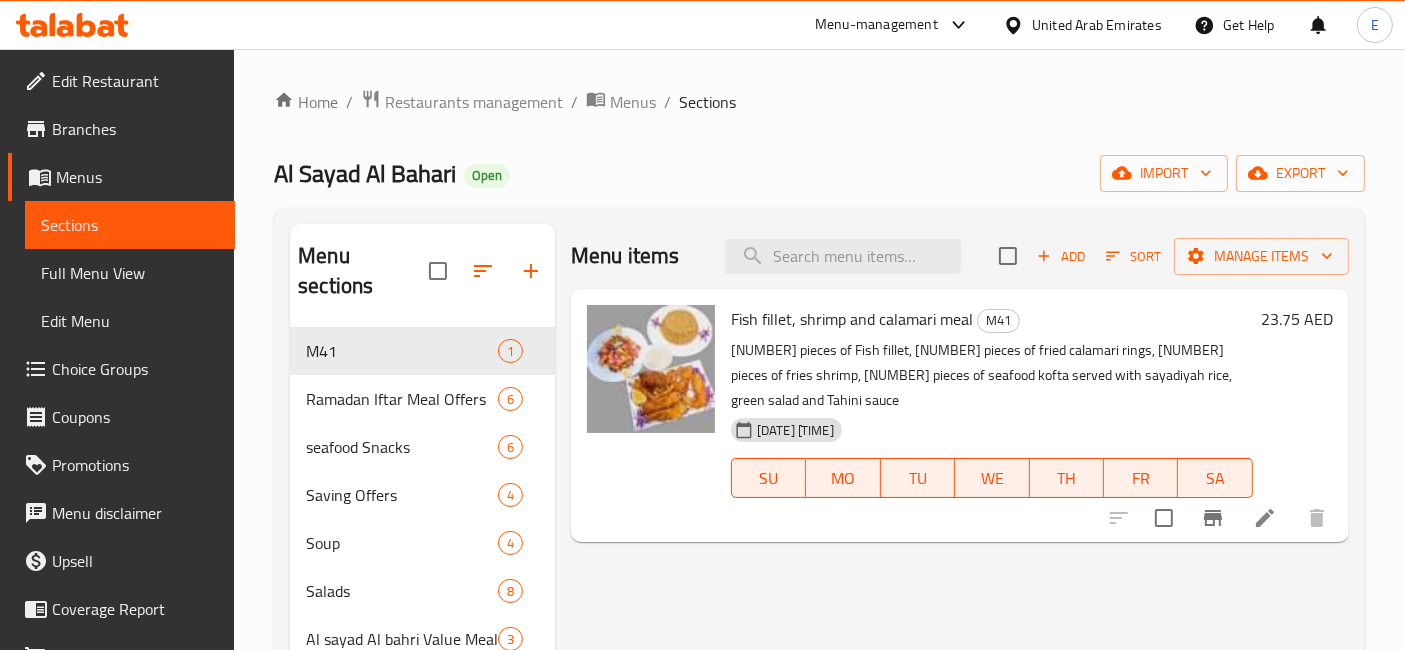 click 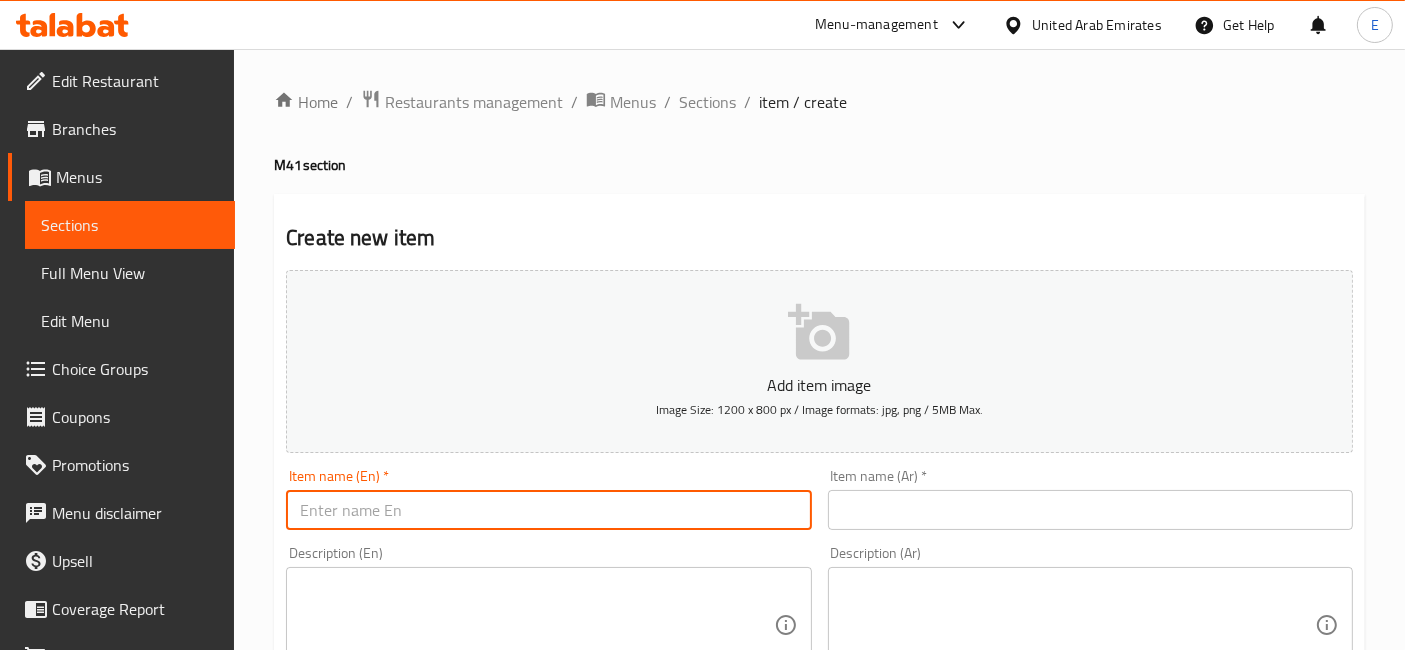 click at bounding box center (548, 510) 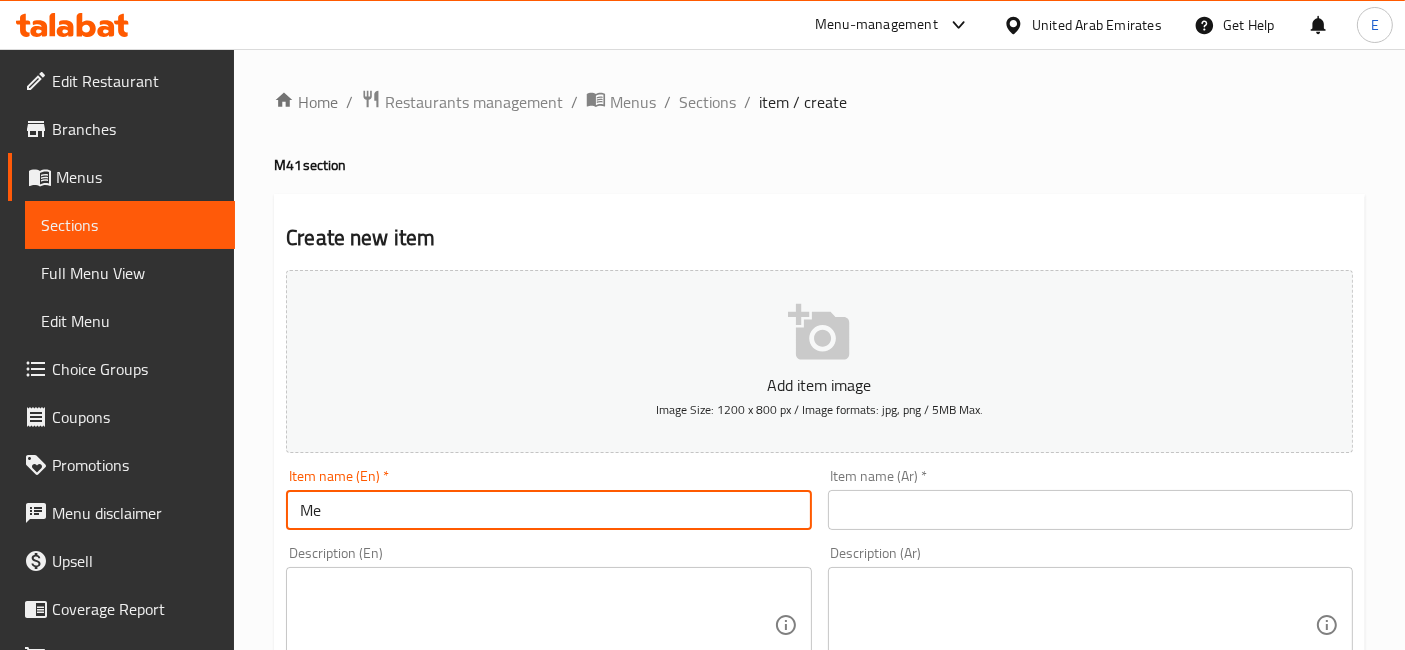 type on "M" 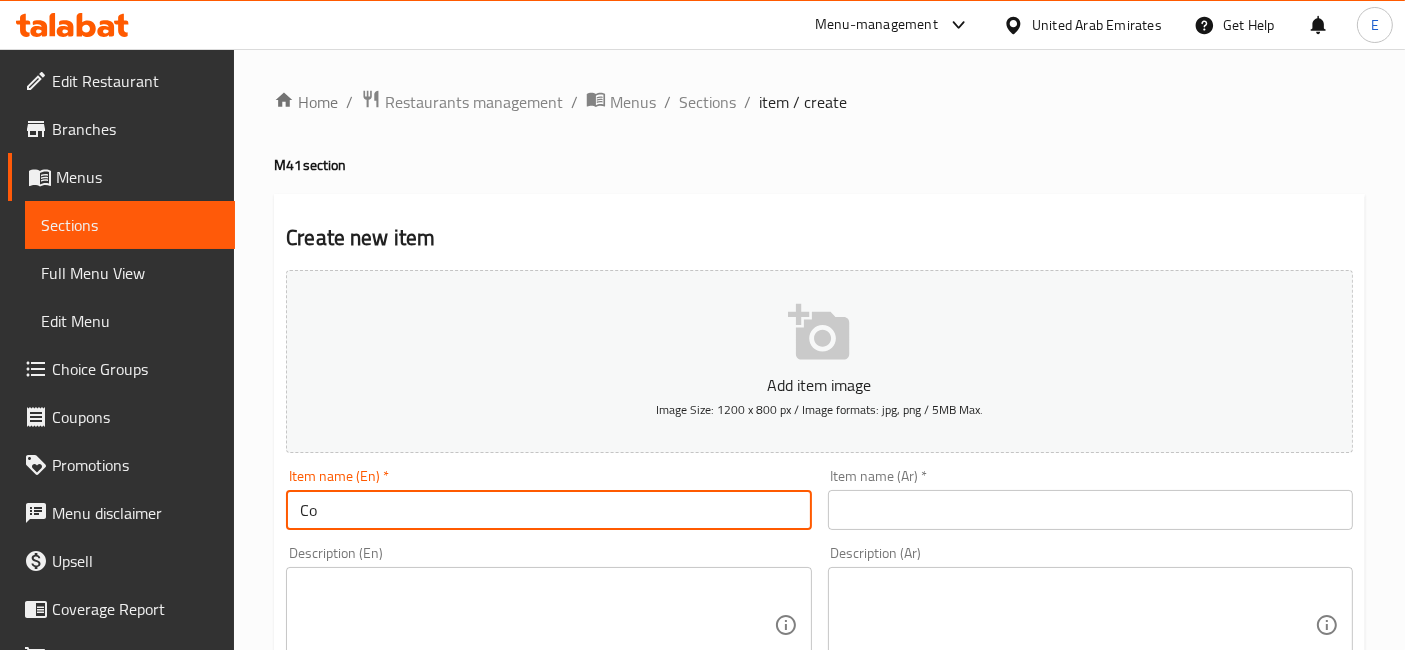 type on "C" 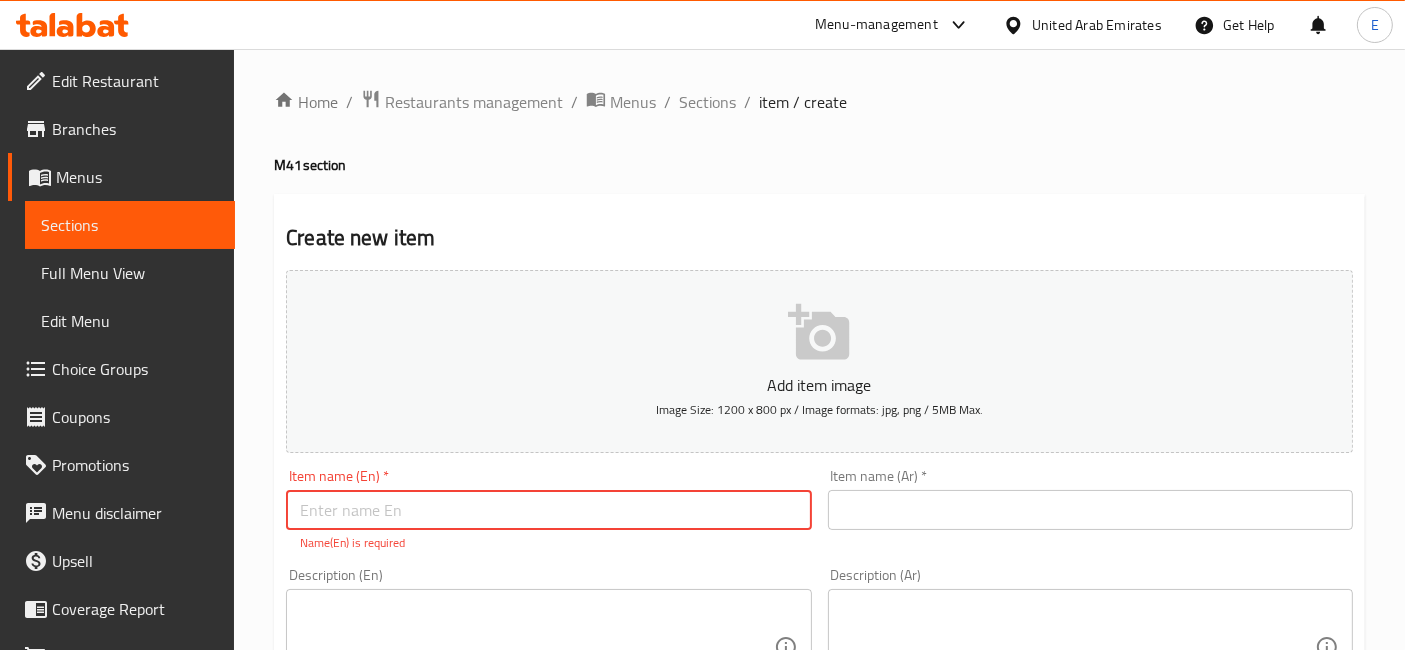 paste on "Seafood Mix" 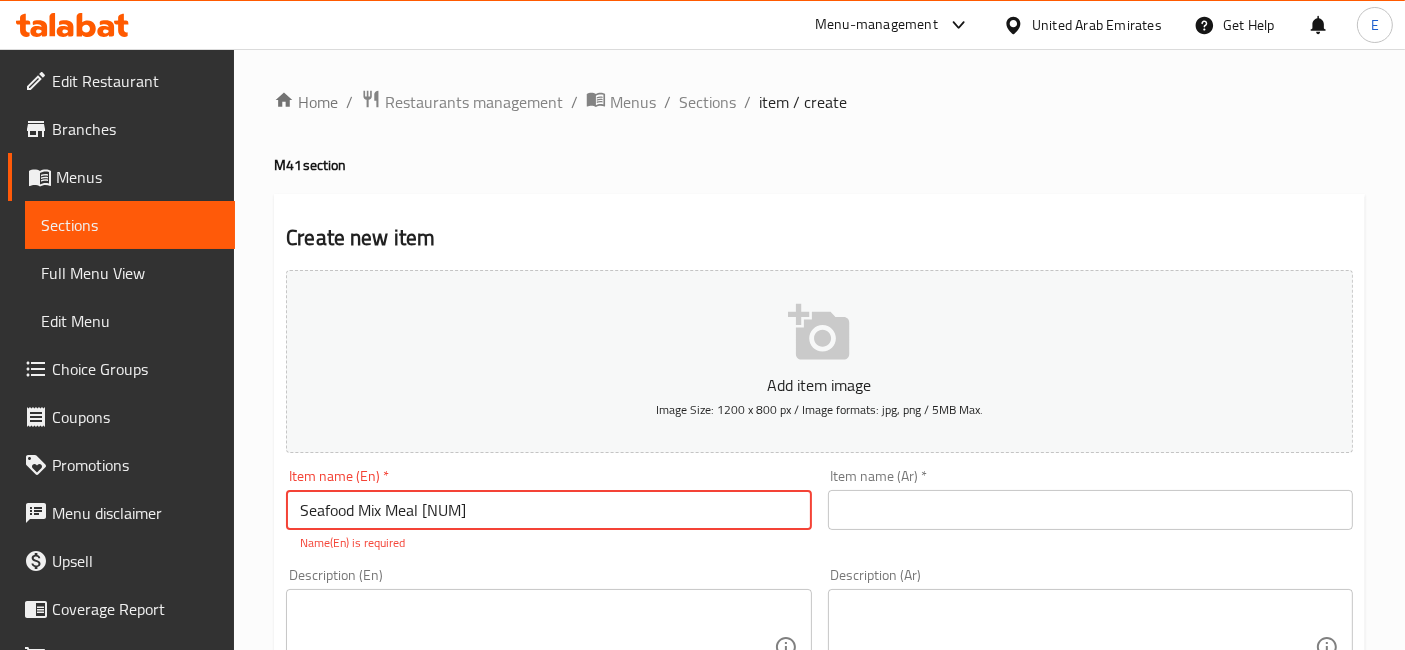 type on "Seafood Mix Meal [NUM]" 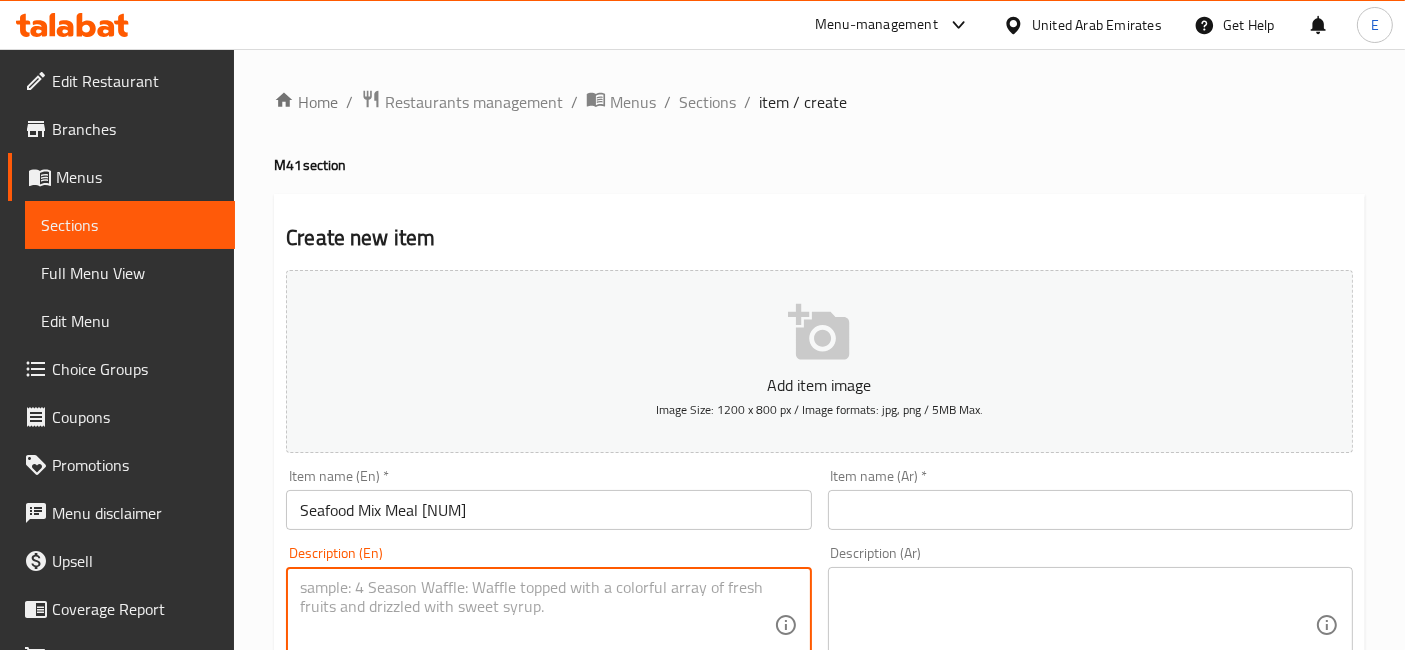click at bounding box center (536, 625) 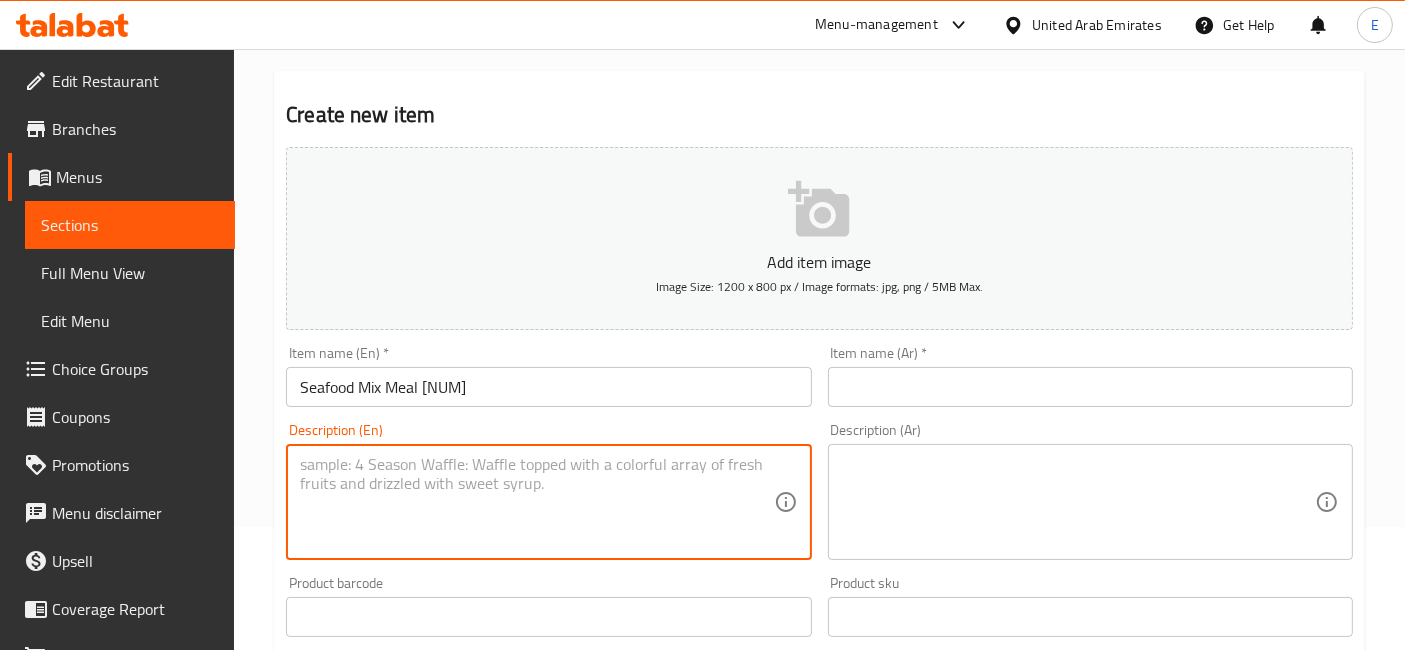 scroll, scrollTop: 141, scrollLeft: 0, axis: vertical 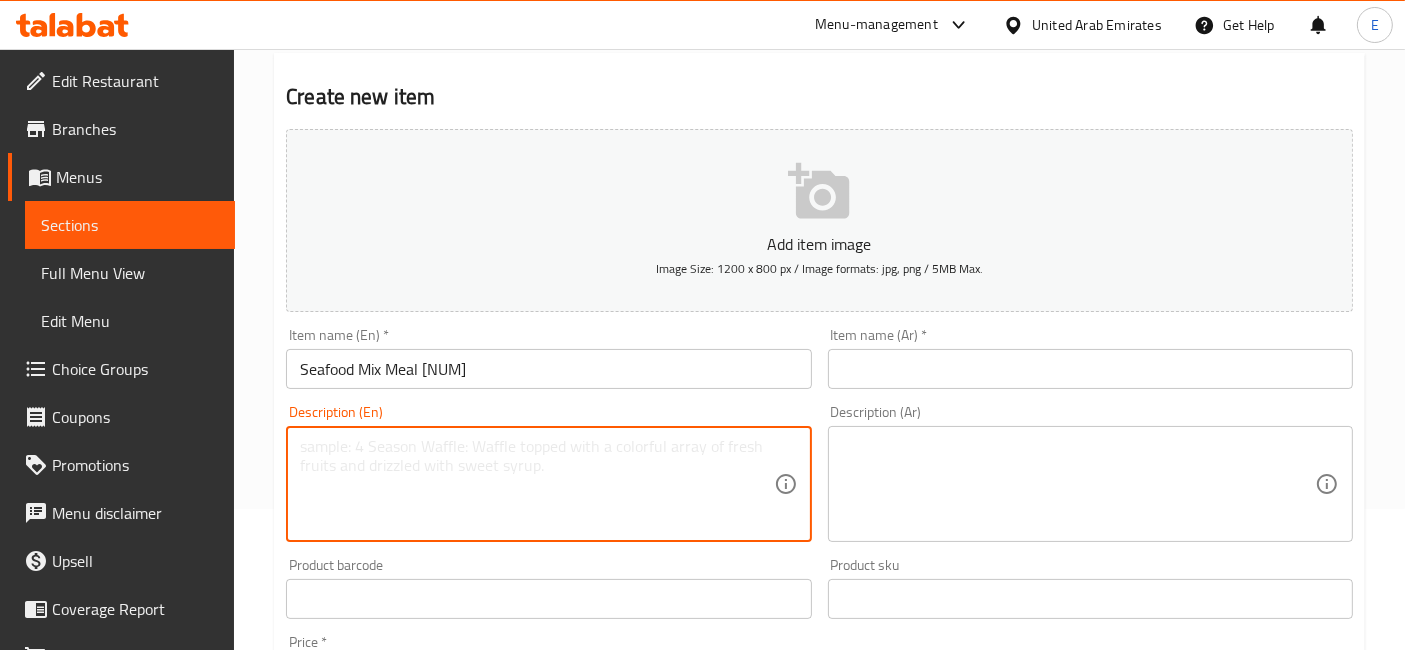 paste on "One Tilapia ([NUM] – [NUM] – [NUM] style)
[NUM] pieces of Grilled Shrimp
Small Shrimp Soup
Served with Rice, Salad, and Tahini Sauce" 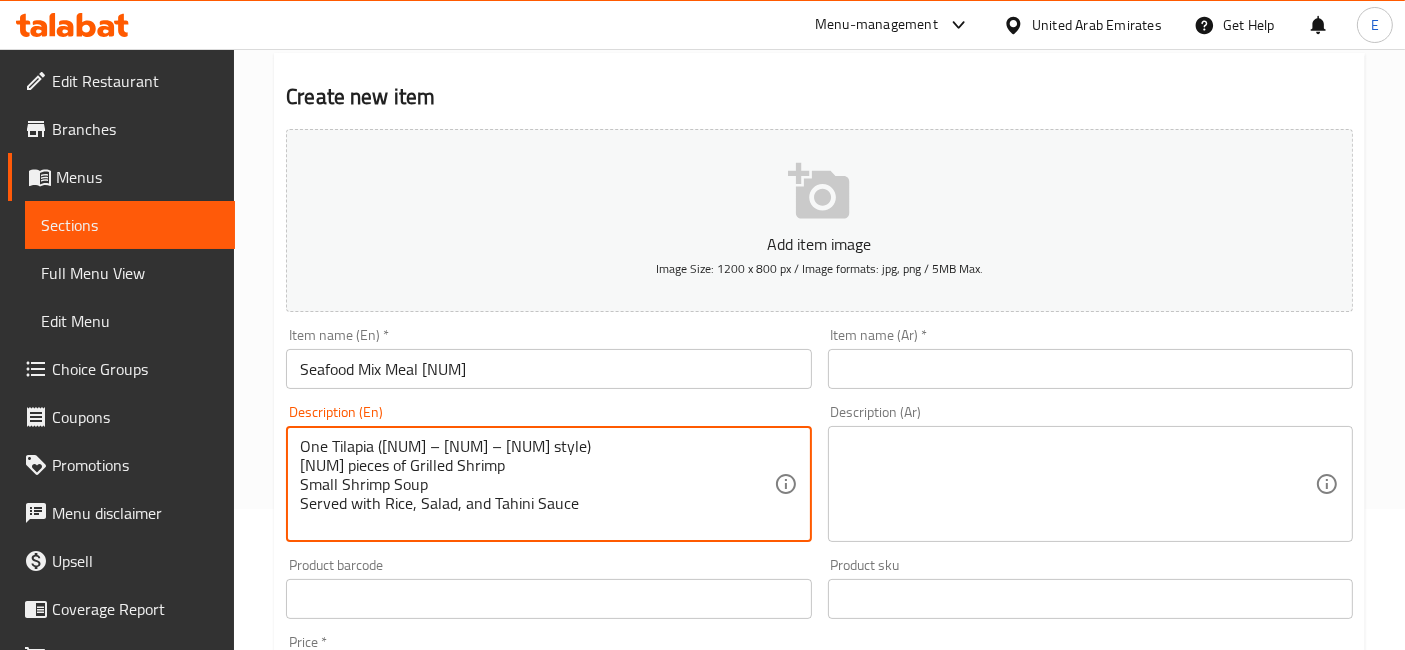 scroll, scrollTop: 0, scrollLeft: 0, axis: both 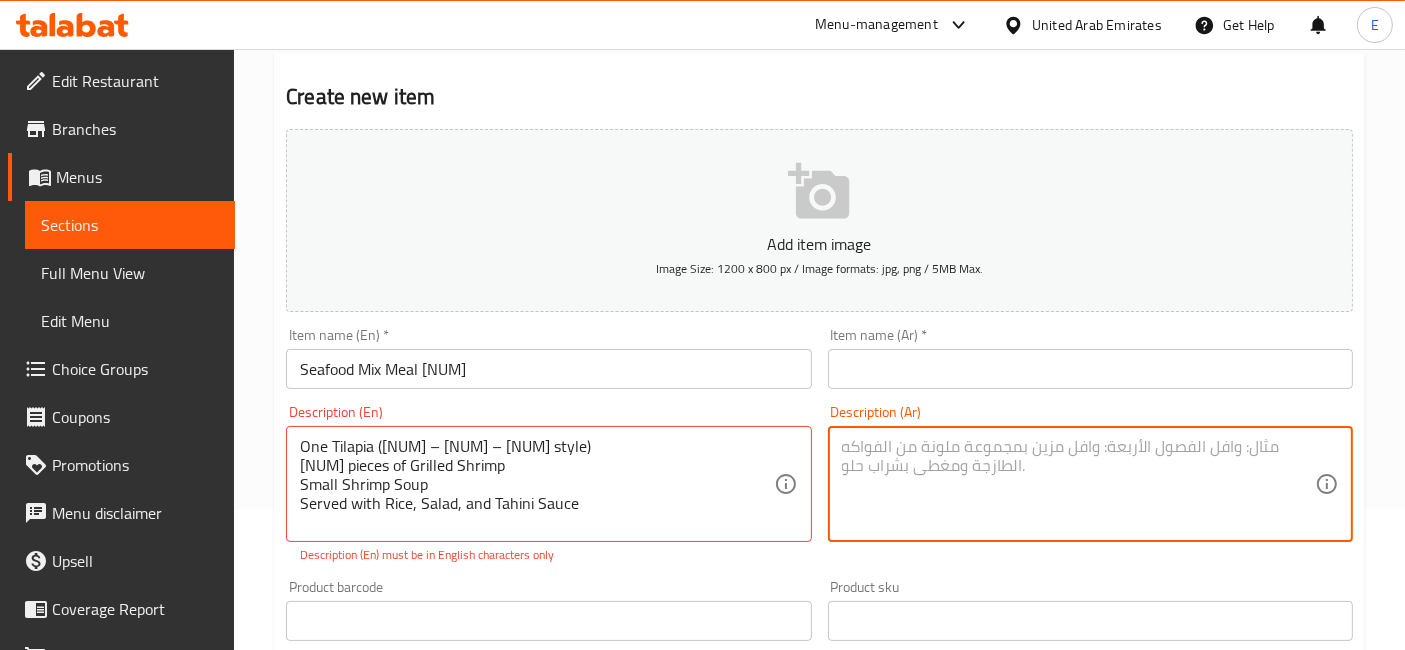 click at bounding box center [1078, 484] 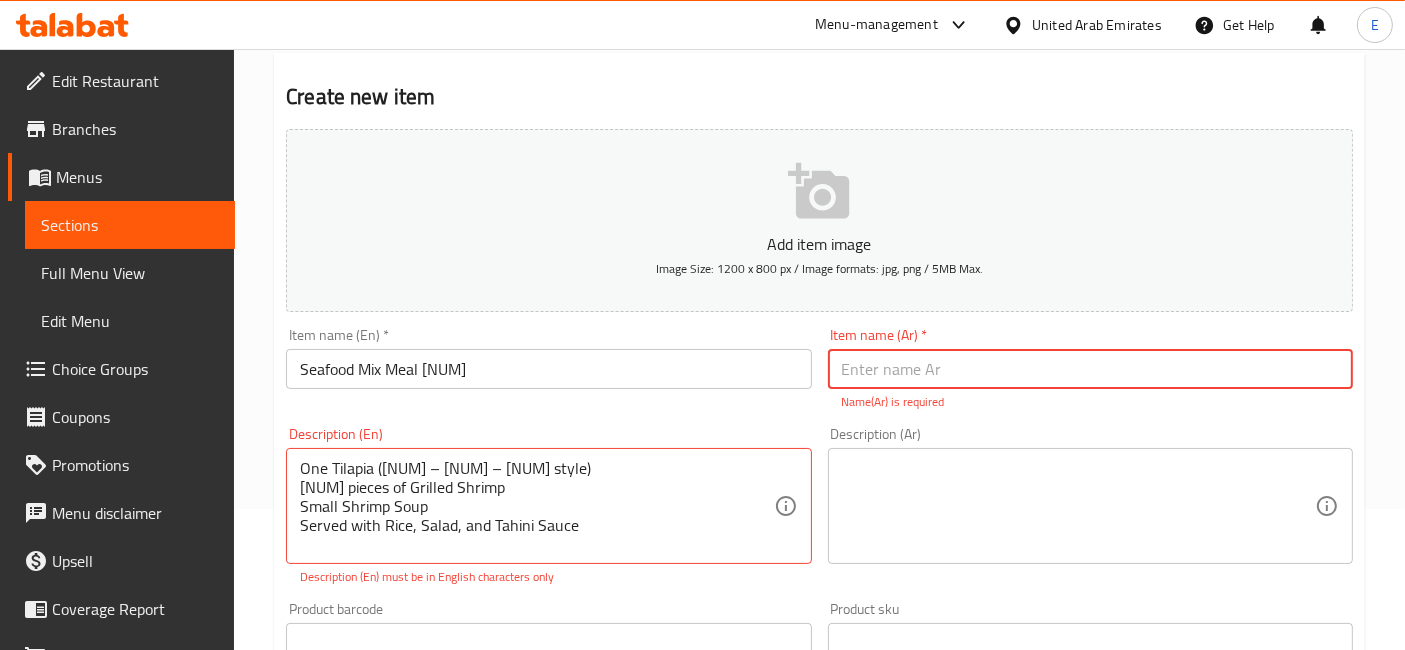 paste on "مكس ثمار البحر" 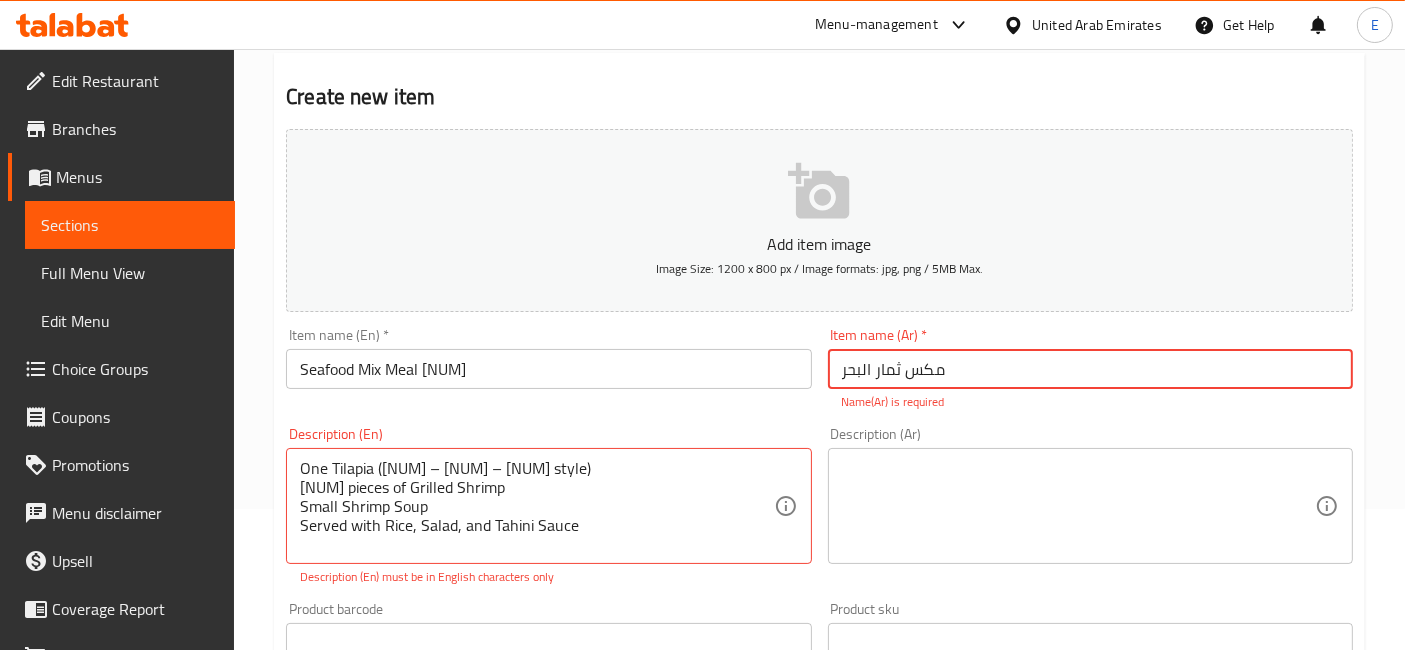 type on "مكس ثمار البحر" 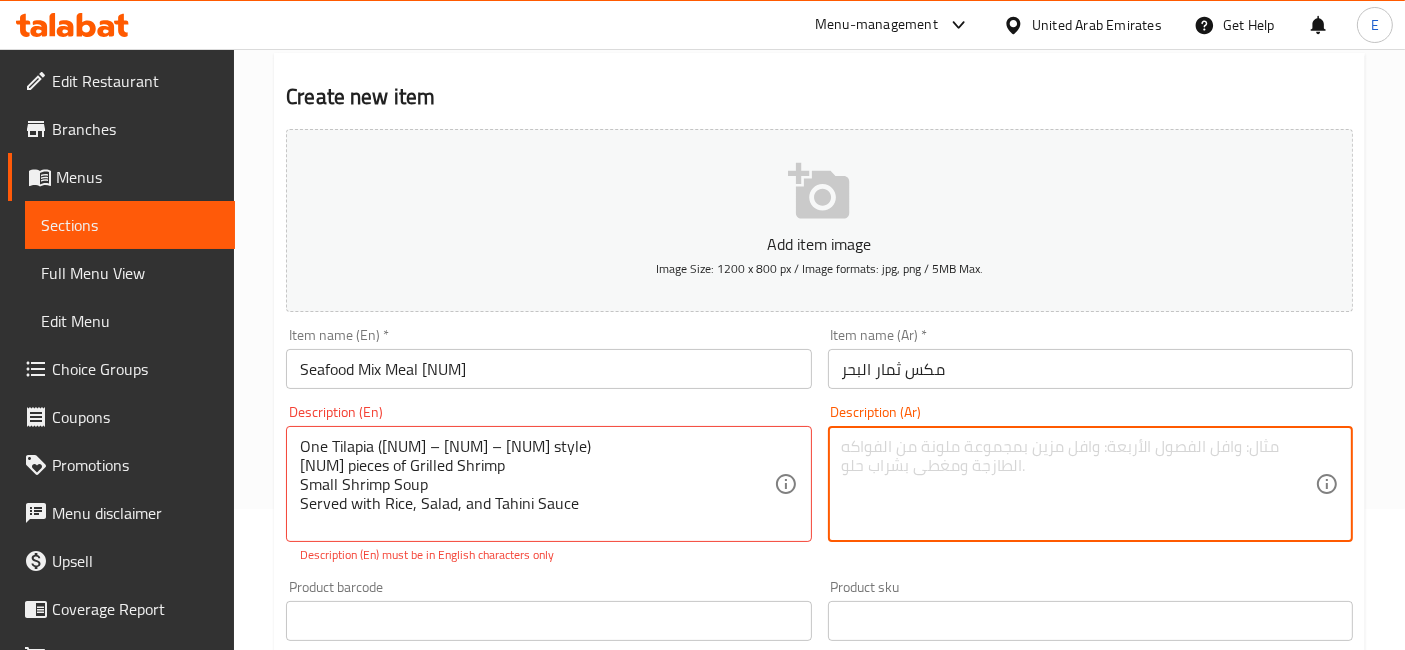 paste on "سمكة بلطي (مشوية - مقلية - على الطريقة السنغارية)
٤ قطع من الجمبري المشوي
شوربة جمبري صغيرة
تُقدَّم مع أرز، وسلطة خضراء، وصلصة الطحينة" 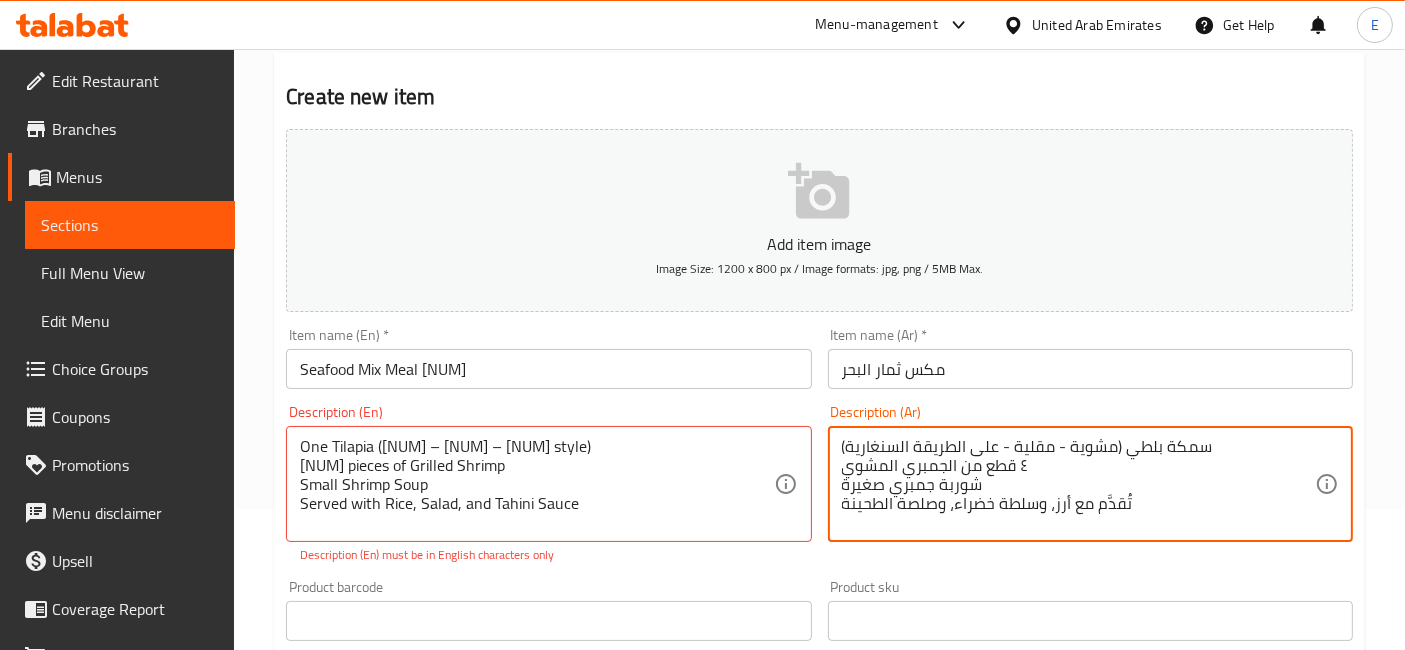 scroll, scrollTop: 0, scrollLeft: 0, axis: both 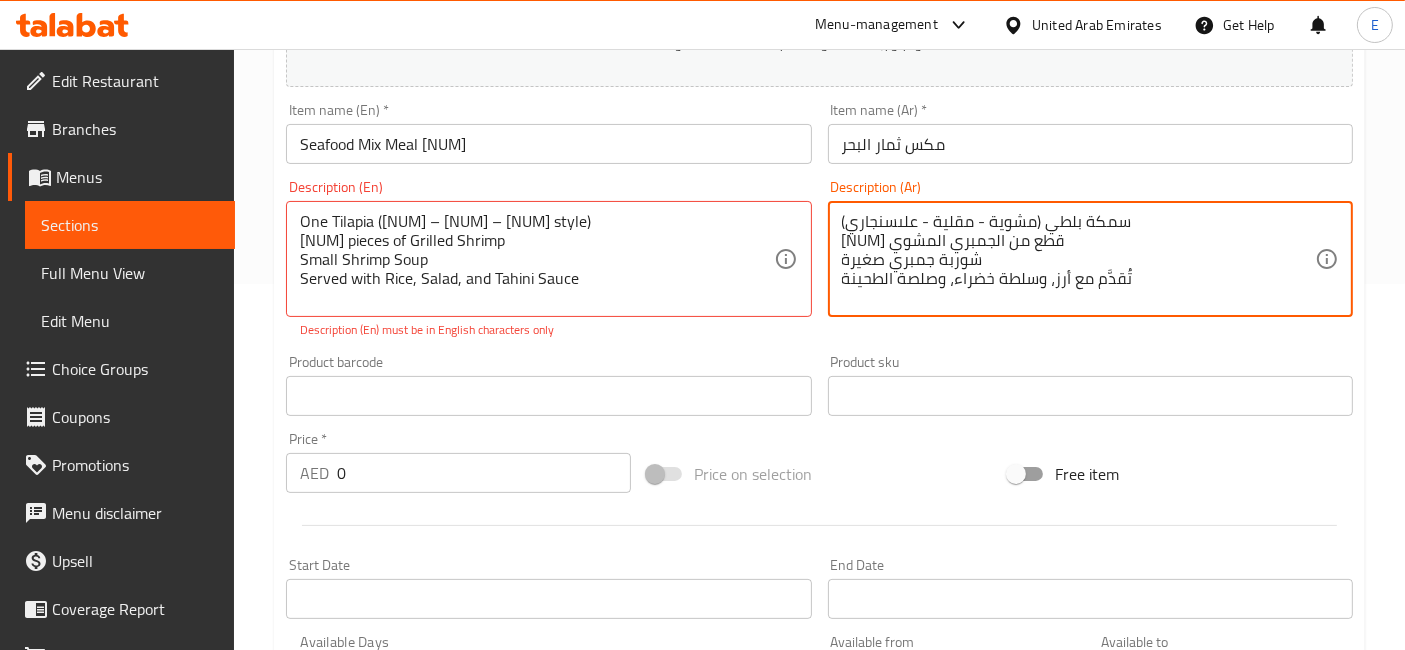 type on "سمكة بلطي (مشوية - مقلية - علىسنجاري)
[NUM] قطع من الجمبري المشوي
شوربة جمبري صغيرة
تُقدَّم مع أرز، وسلطة خضراء، وصلصة الطحينة" 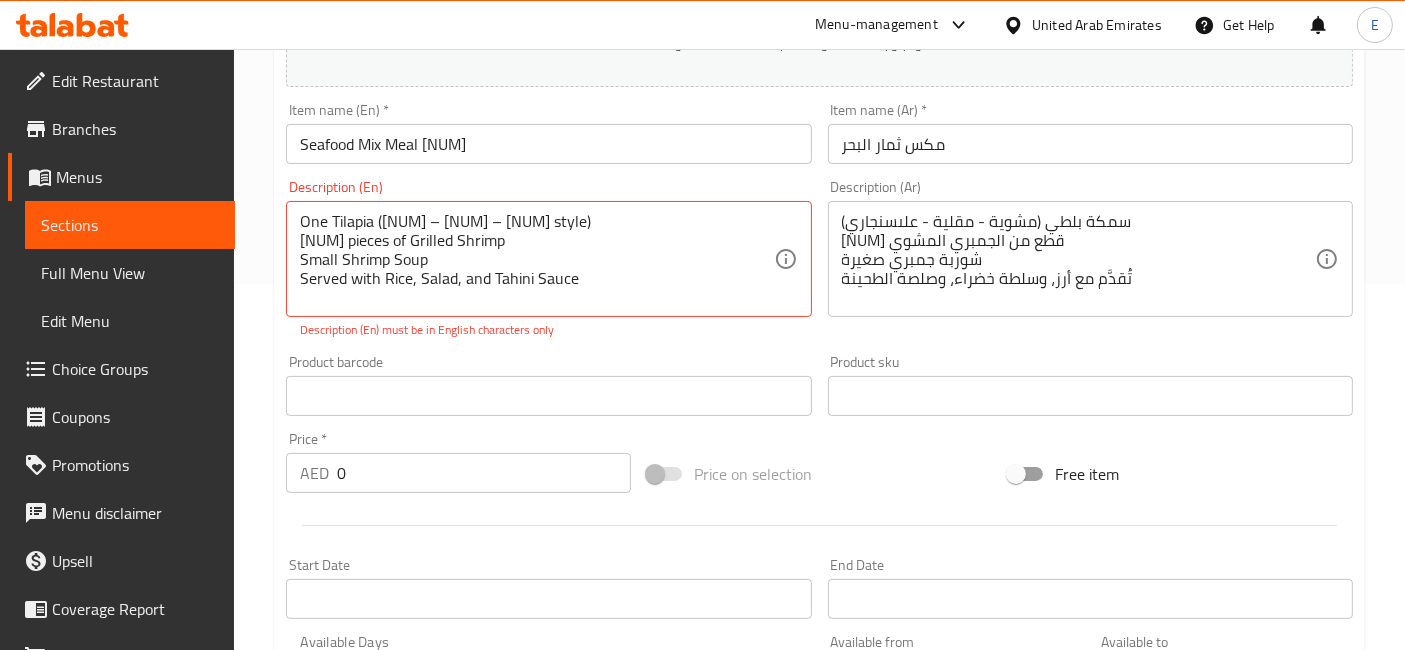 click on "Description (En) One Tilapia (Grilled – Fried – Singari style)
4 pieces of Grilled Shrimp
Small Shrimp Soup
Served with Rice, Salad, and Tahini Sauce
Description (En) Description (En) must be in English characters only" at bounding box center (548, 259) 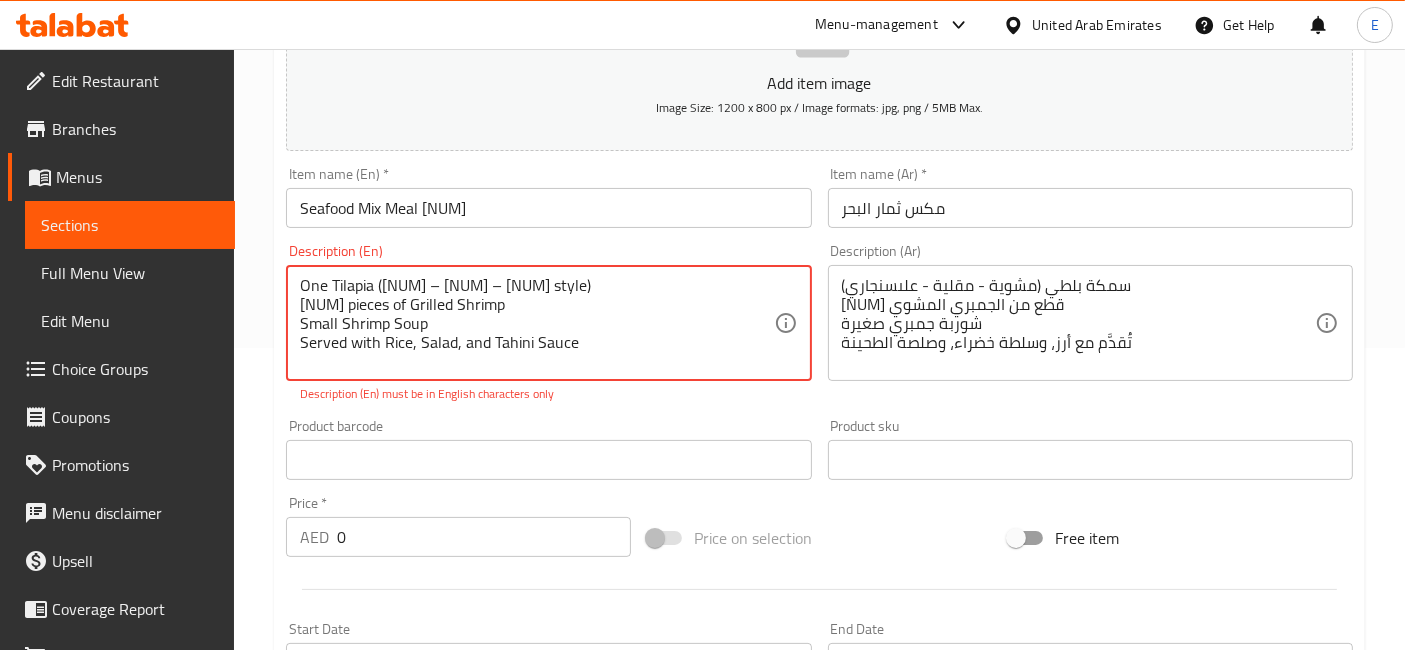 scroll, scrollTop: 281, scrollLeft: 0, axis: vertical 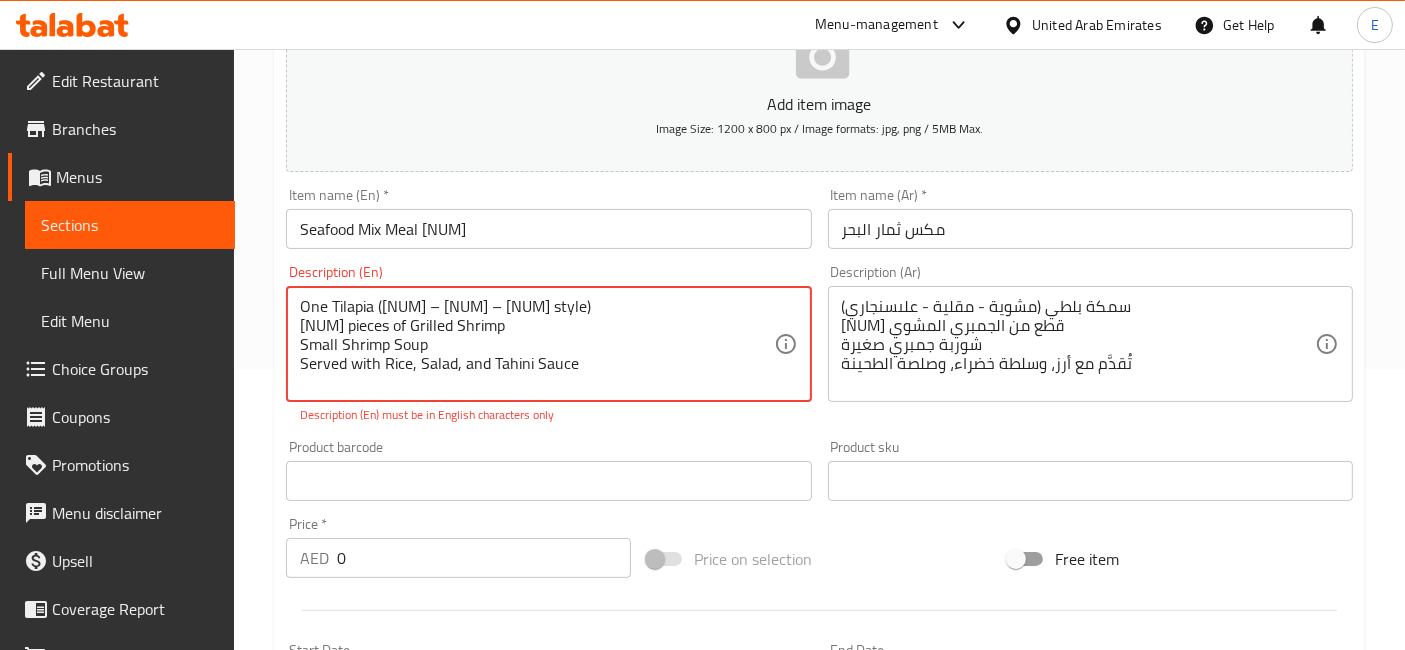 click on "One Tilapia ([NUM] – [NUM] – [NUM] style)
[NUM] pieces of Grilled Shrimp
Small Shrimp Soup
Served with Rice, Salad, and Tahini Sauce" at bounding box center (536, 344) 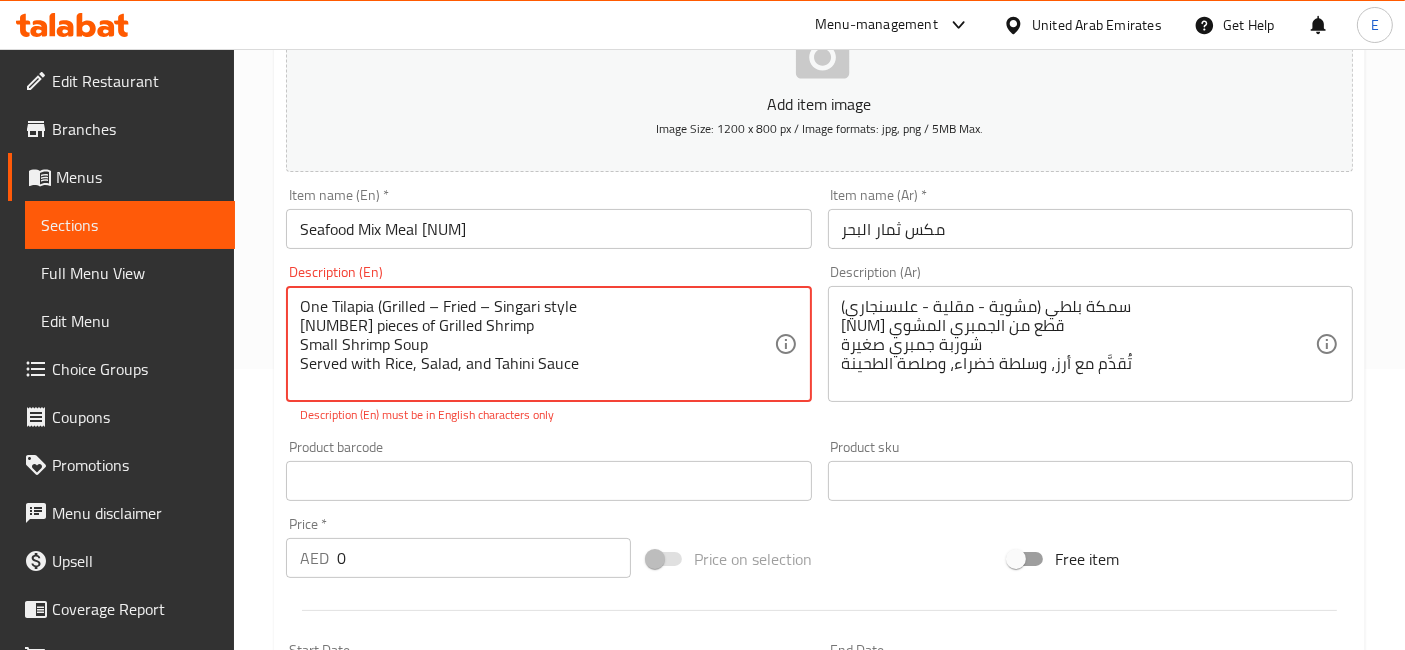 click on "One Tilapia (Grilled – Fried – Singari style
[NUMBER] pieces of Grilled Shrimp
Small Shrimp Soup
Served with Rice, Salad, and Tahini Sauce" at bounding box center (536, 344) 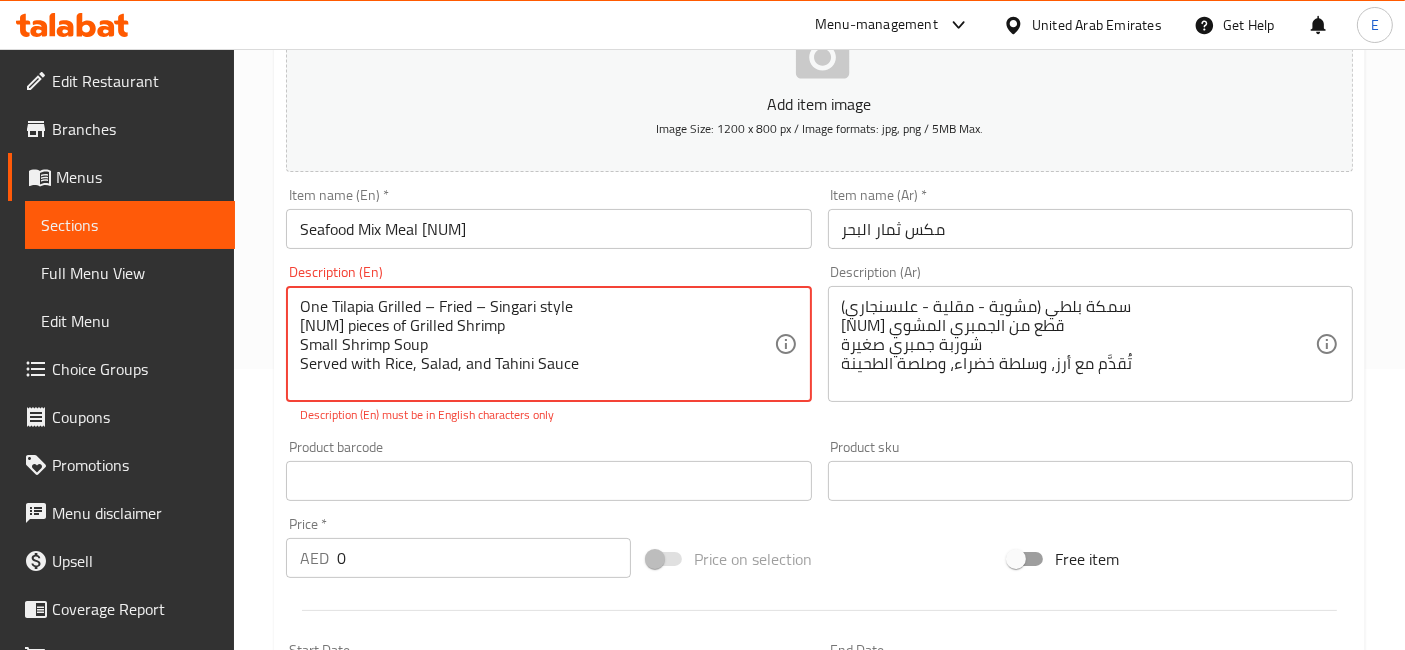 click on "One Tilapia Grilled – Fried – Singari style
[NUM] pieces of Grilled Shrimp
Small Shrimp Soup
Served with Rice, Salad, and Tahini Sauce" at bounding box center (536, 344) 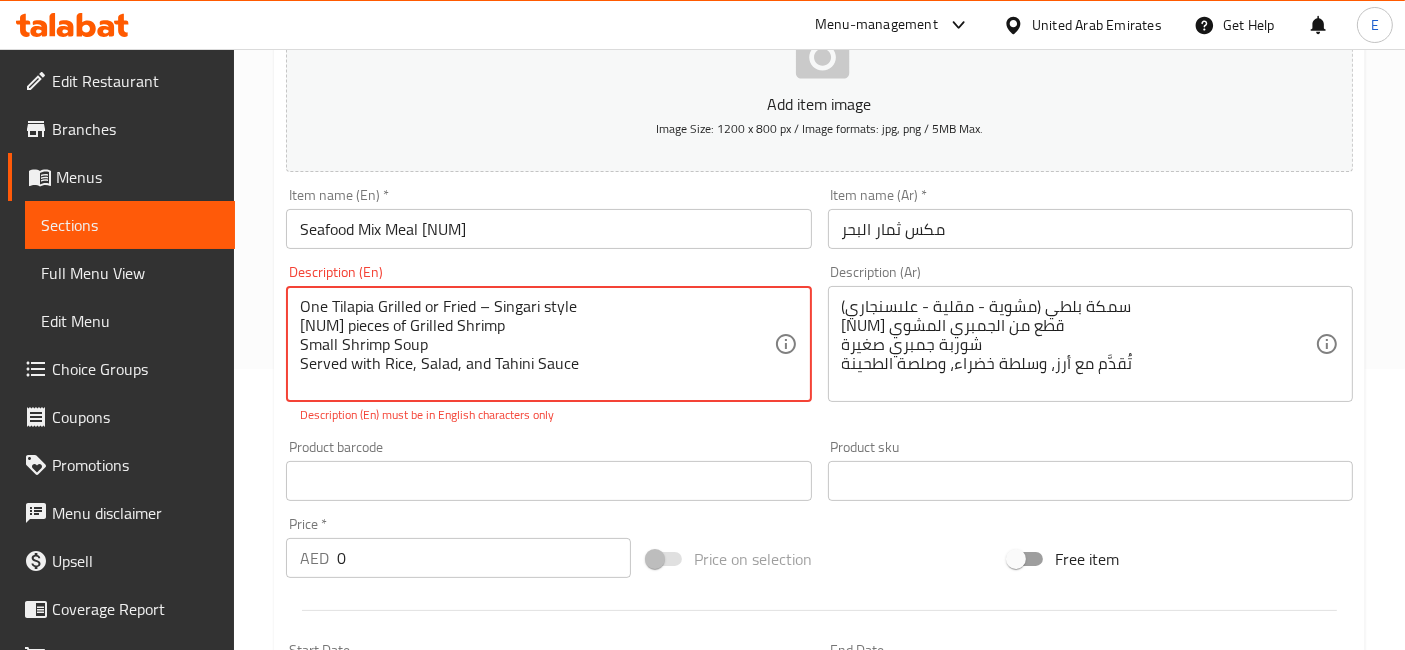 click on "One Tilapia Grilled or Fried – Singari style
[NUM] pieces of Grilled Shrimp
Small Shrimp Soup
Served with Rice, Salad, and Tahini Sauce" at bounding box center [536, 344] 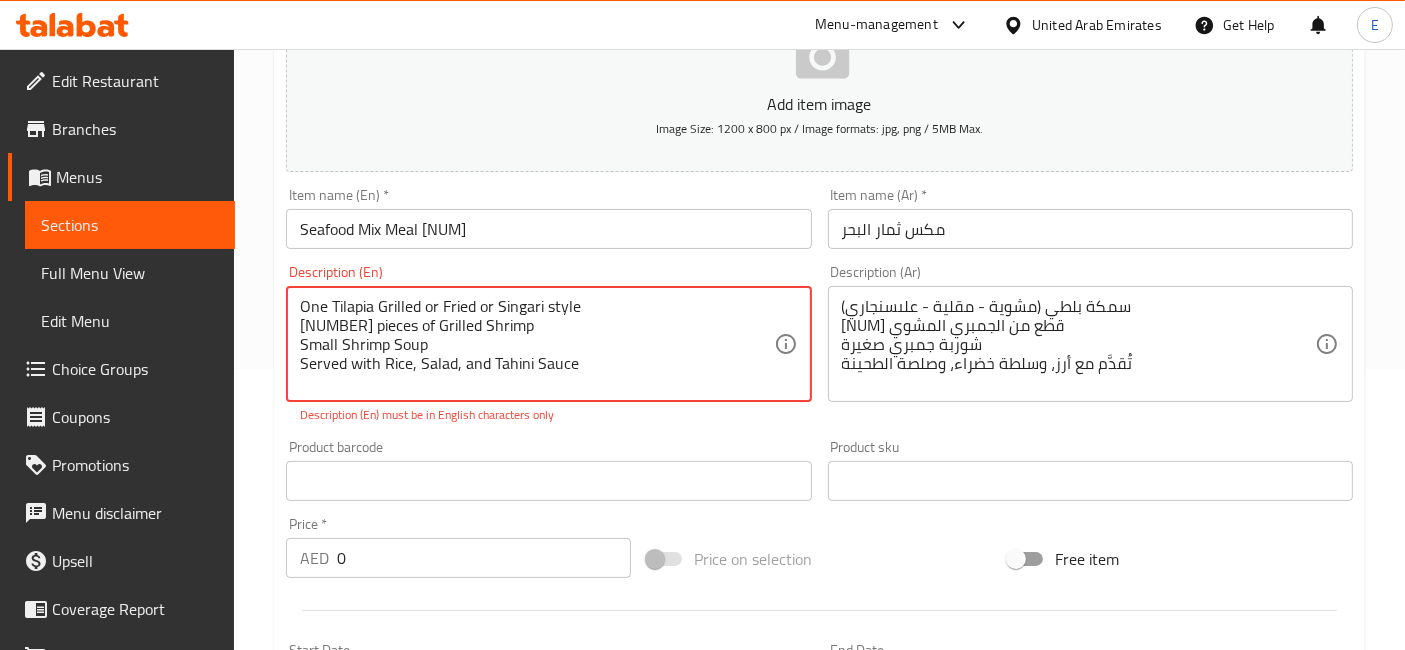 click on "One Tilapia Grilled or Fried or Singari style
[NUMBER] pieces of Grilled Shrimp
Small Shrimp Soup
Served with Rice, Salad, and Tahini Sauce" at bounding box center (536, 344) 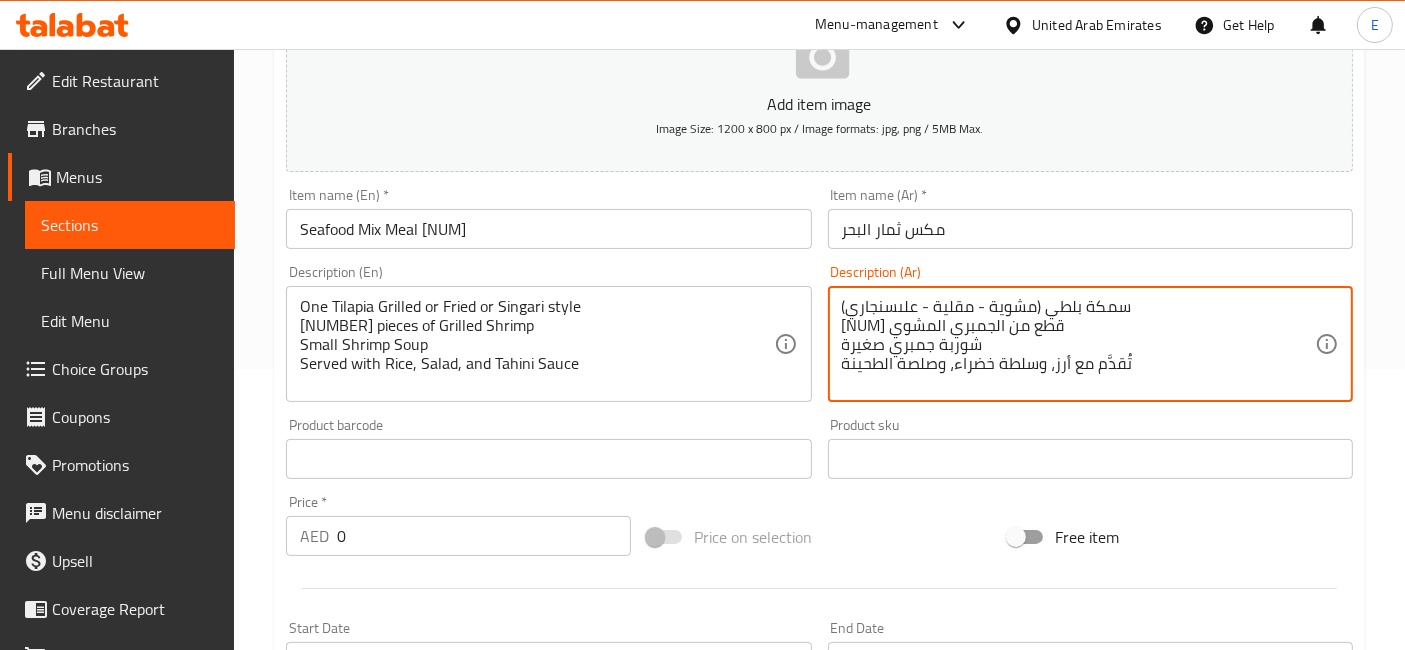 scroll, scrollTop: 0, scrollLeft: 0, axis: both 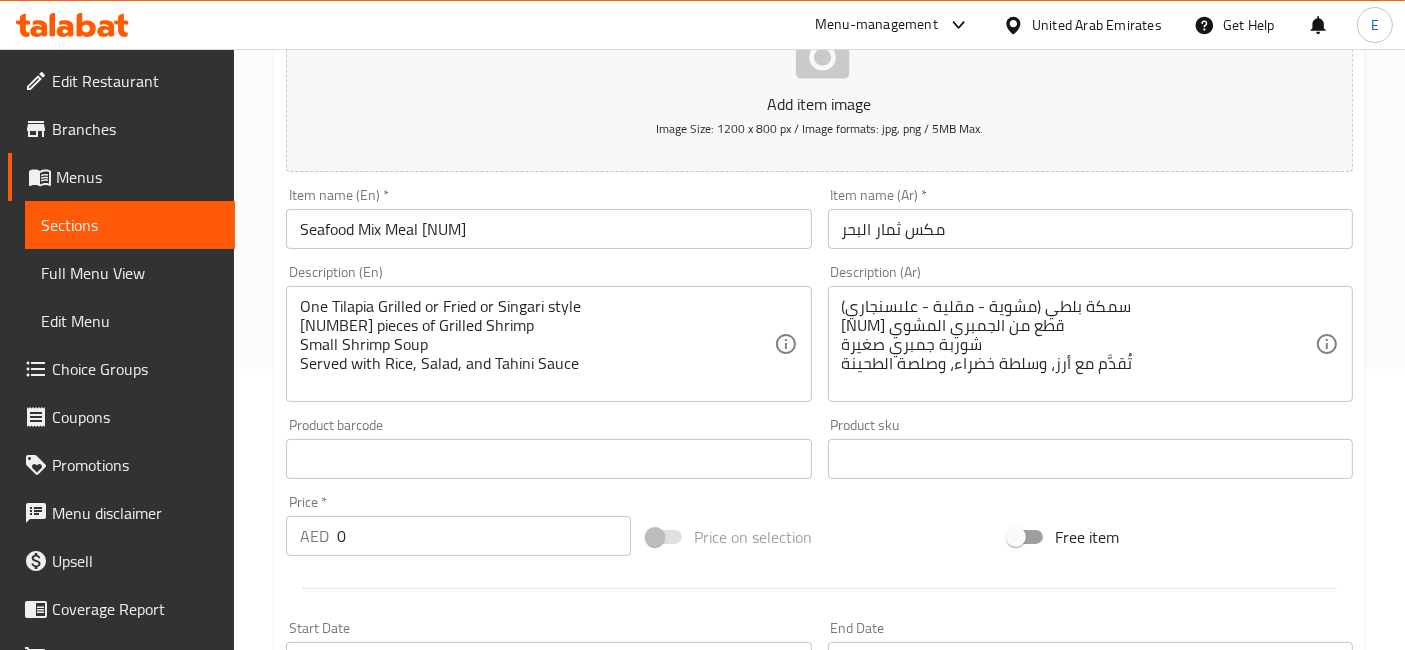 click on "Product sku Product sku" at bounding box center [1090, 448] 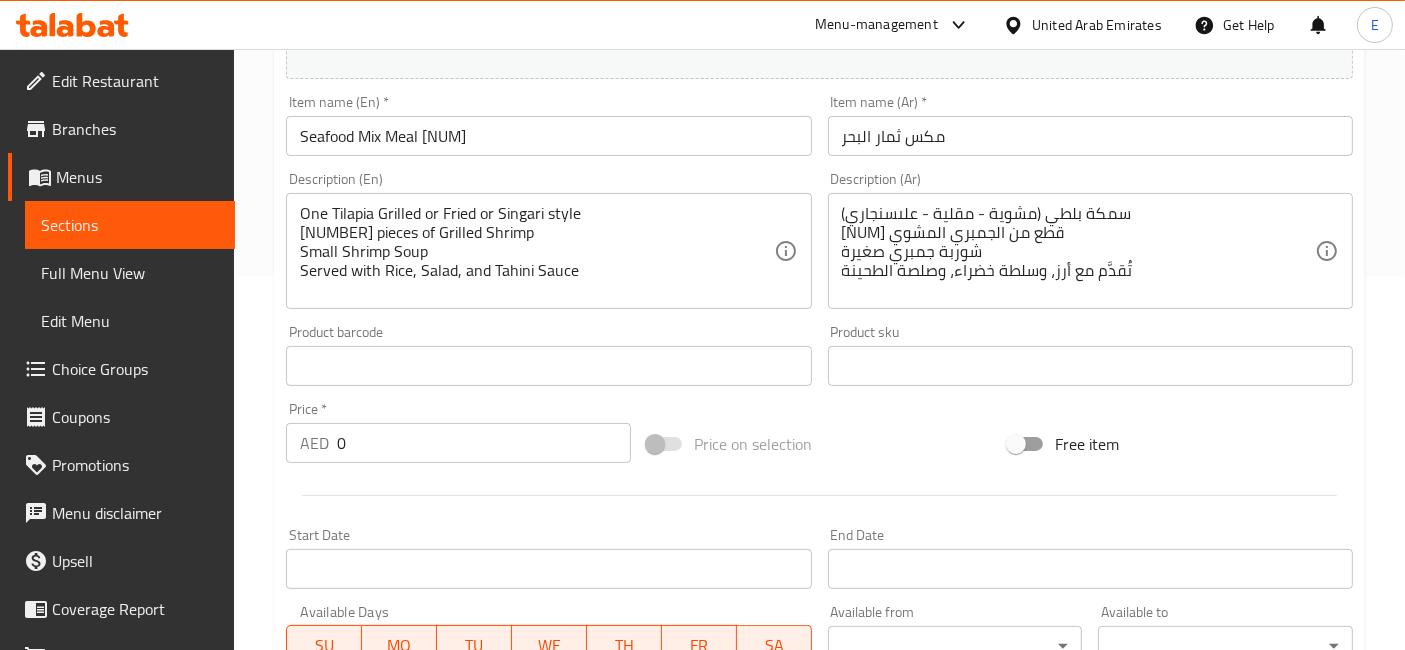 scroll, scrollTop: 384, scrollLeft: 0, axis: vertical 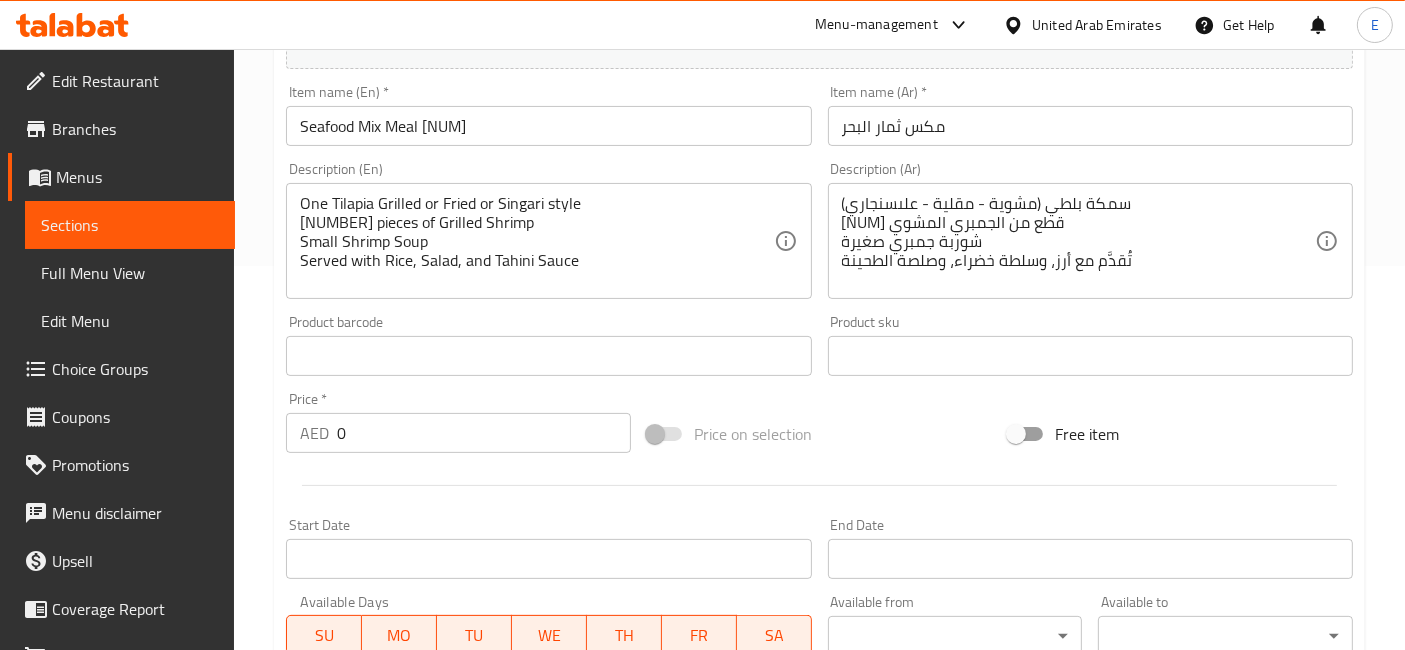 click on "0" at bounding box center (484, 433) 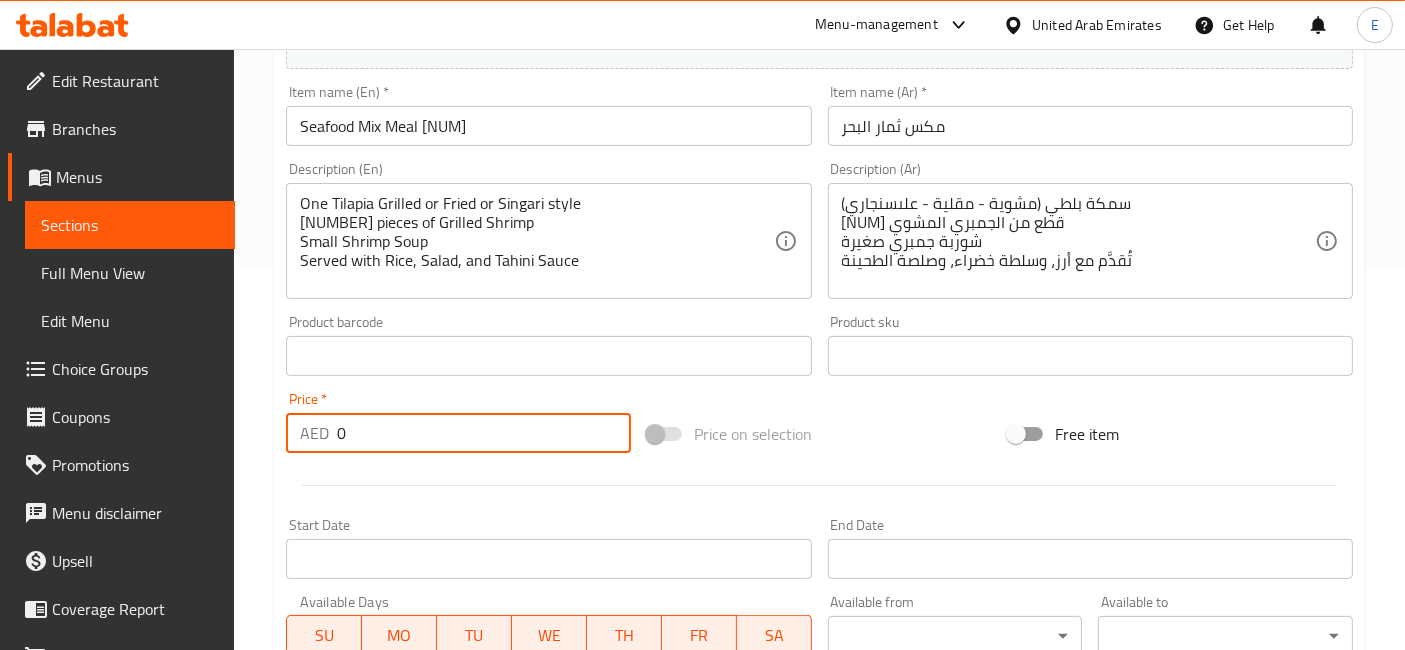 click on "0" at bounding box center [484, 433] 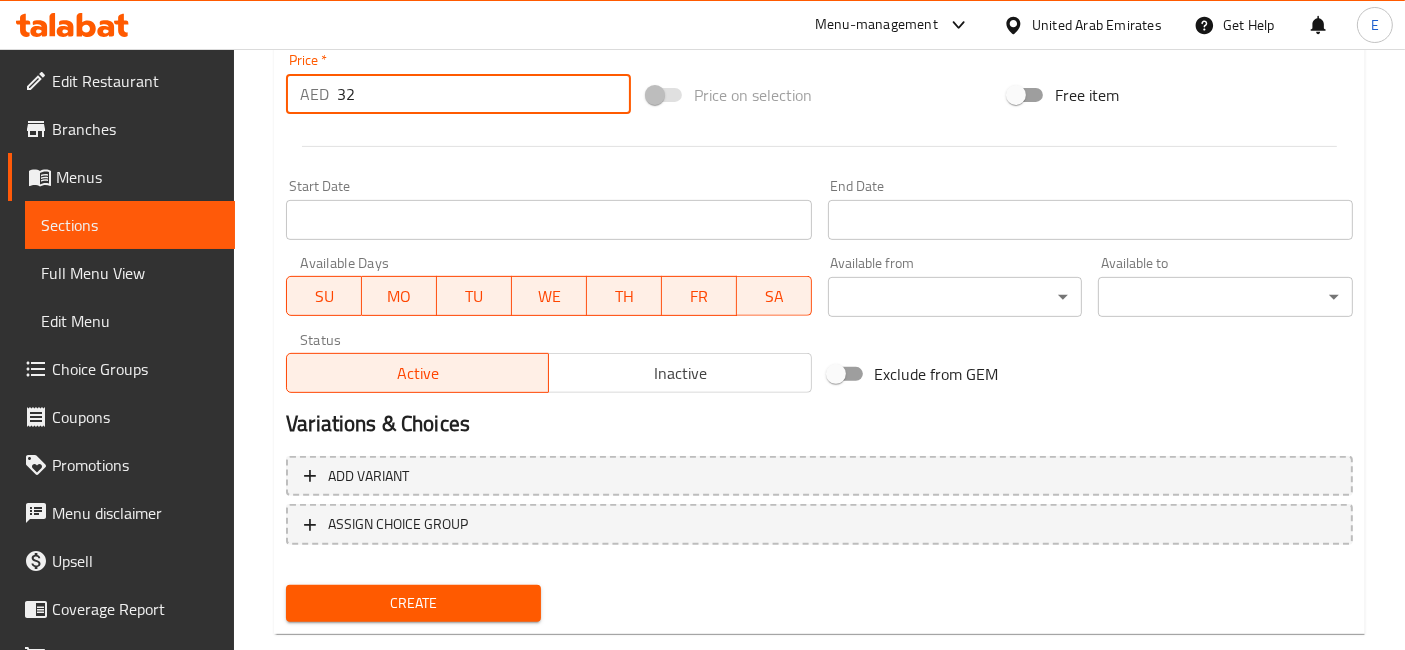 scroll, scrollTop: 759, scrollLeft: 0, axis: vertical 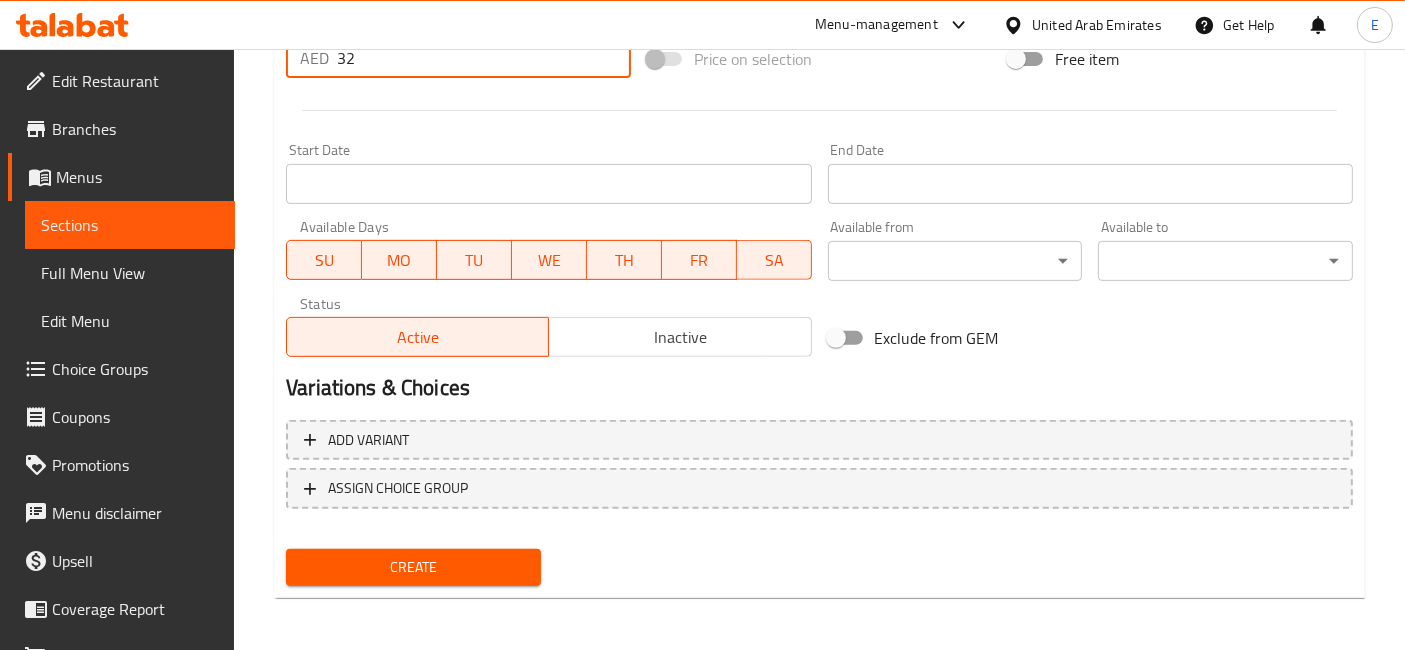 type on "32" 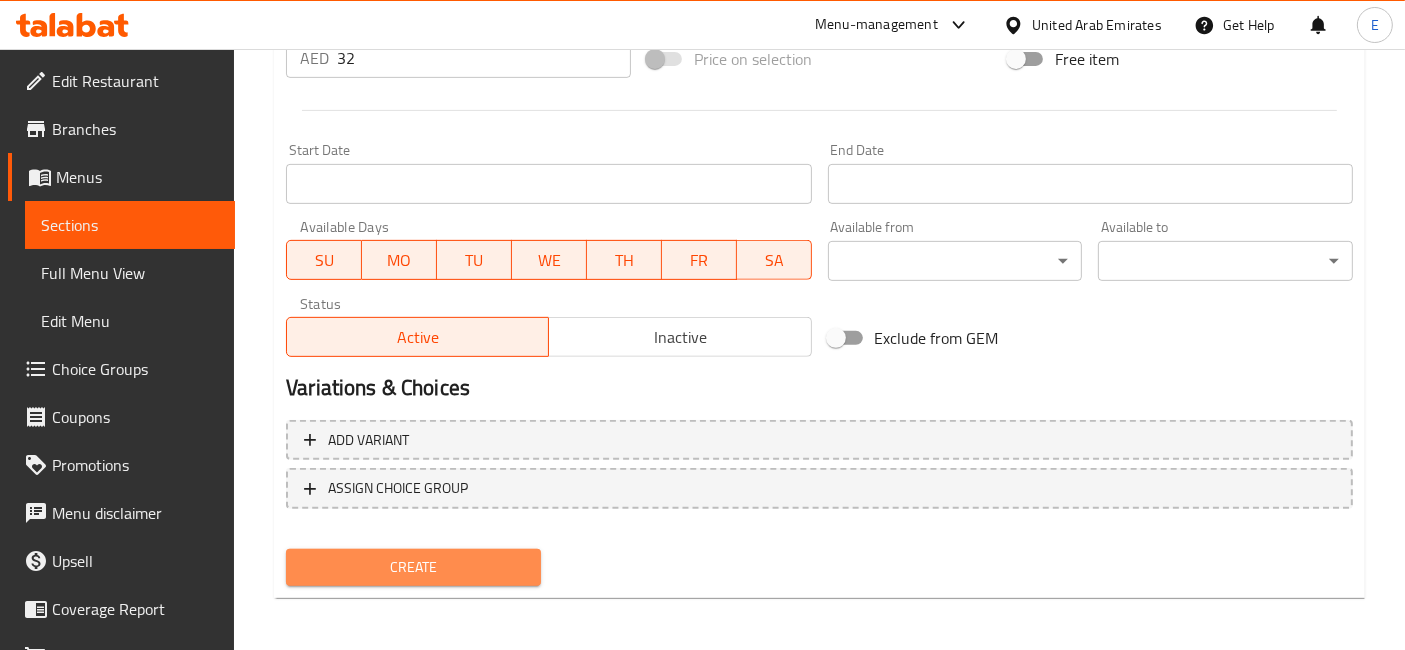 click on "Create" at bounding box center (413, 567) 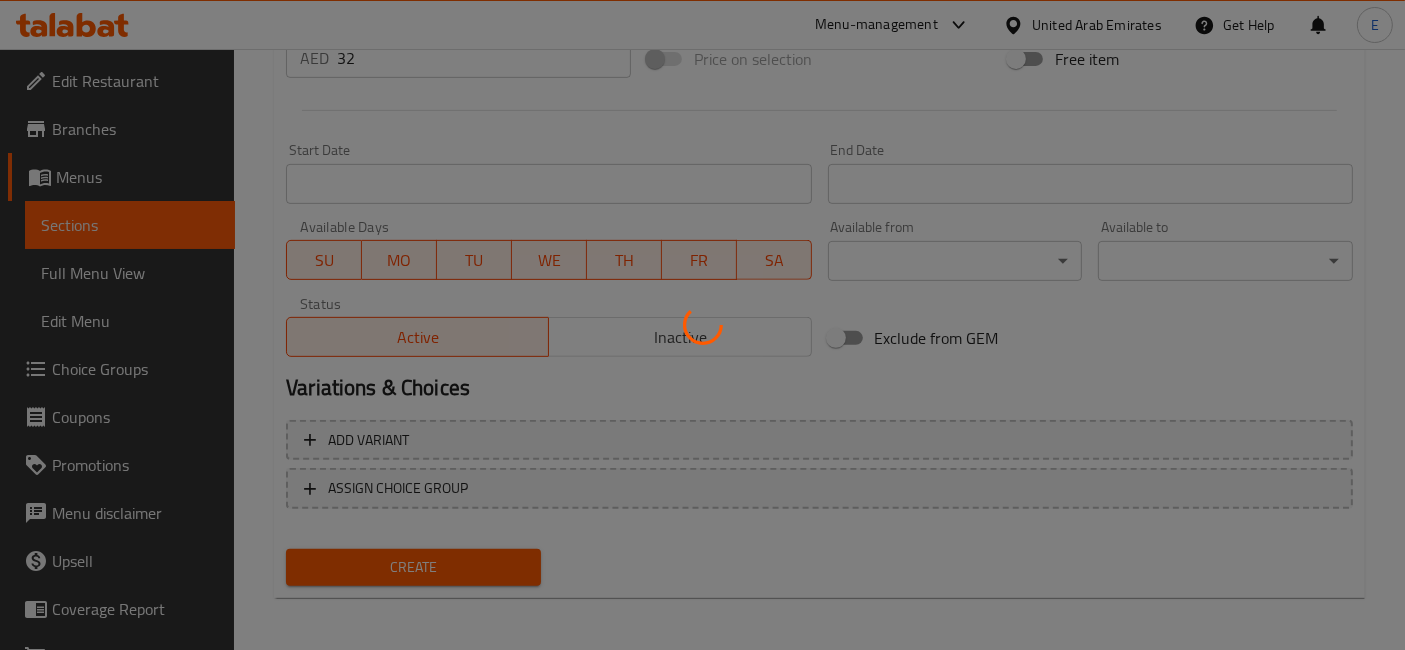 type 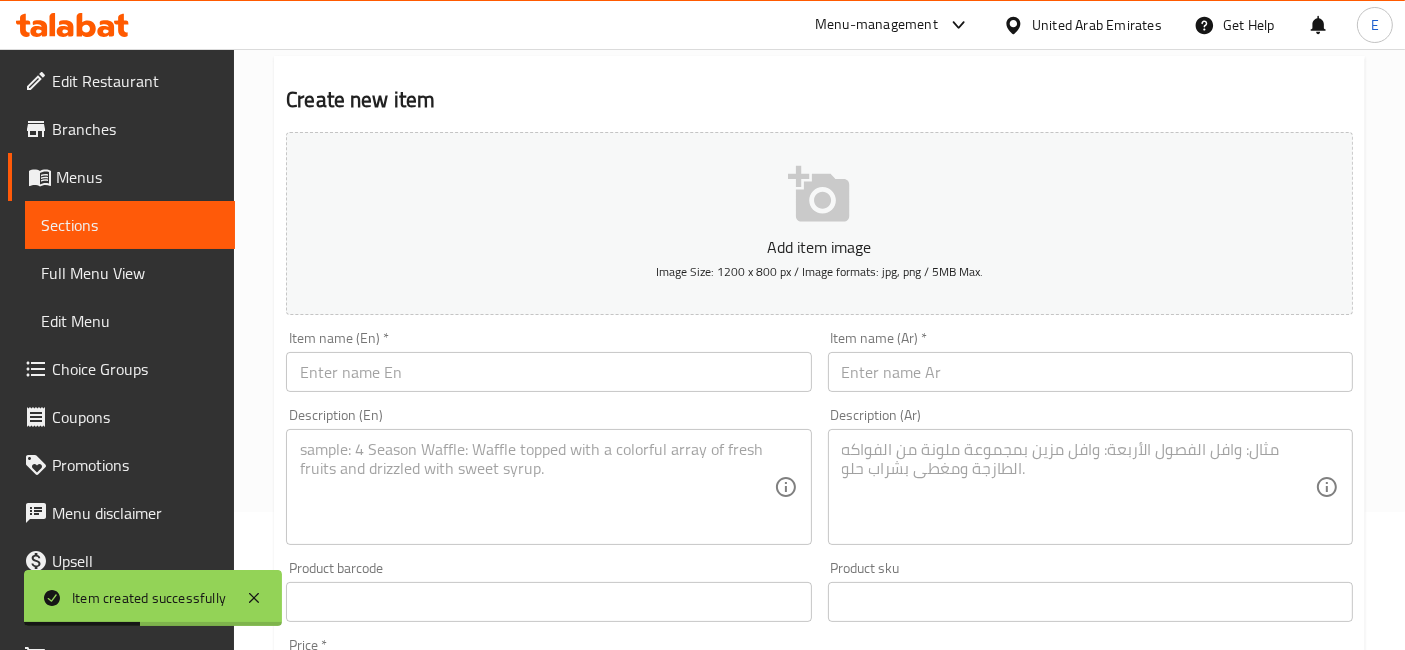 scroll, scrollTop: 0, scrollLeft: 0, axis: both 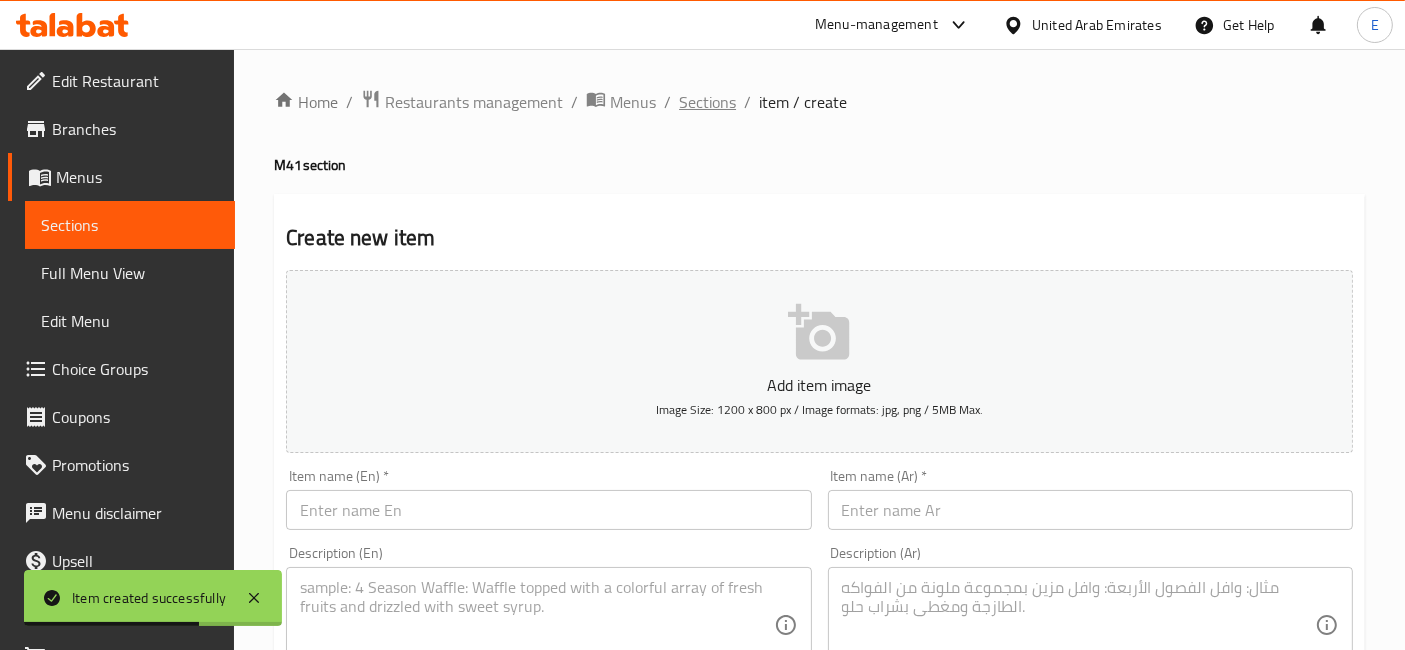 click on "Sections" at bounding box center (707, 102) 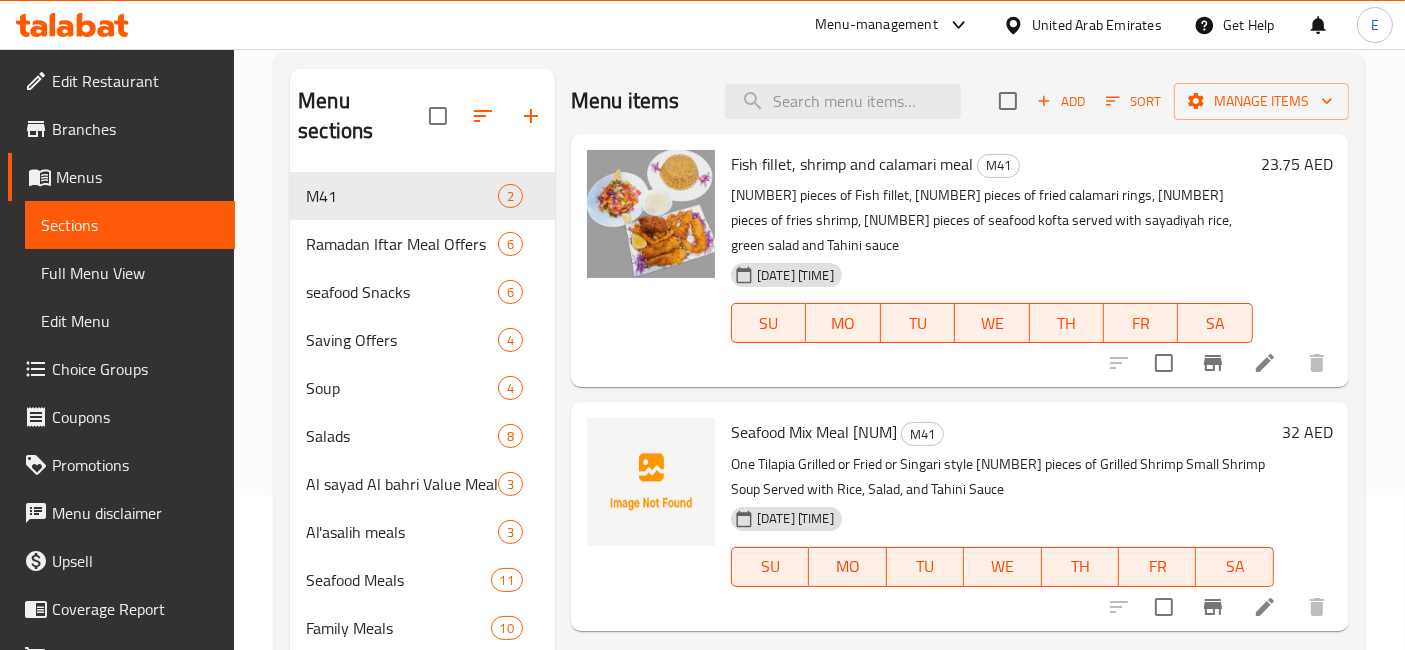 scroll, scrollTop: 151, scrollLeft: 0, axis: vertical 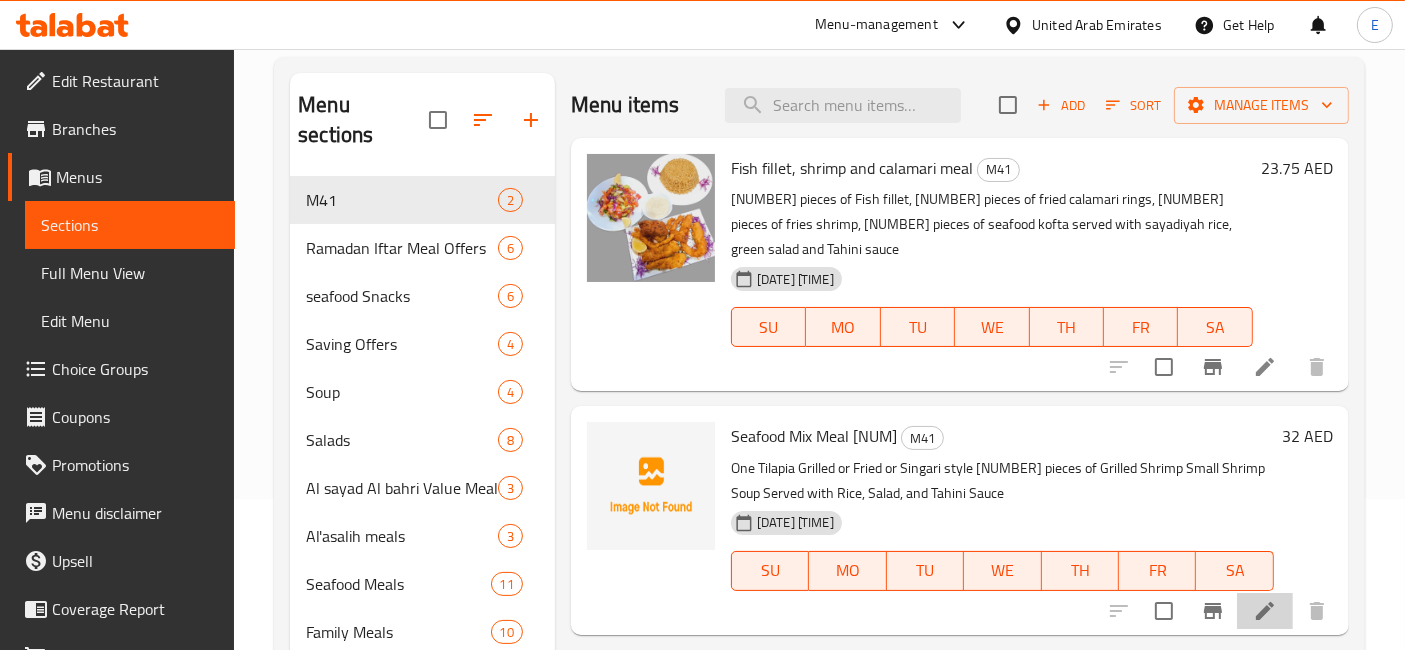 click at bounding box center (1265, 611) 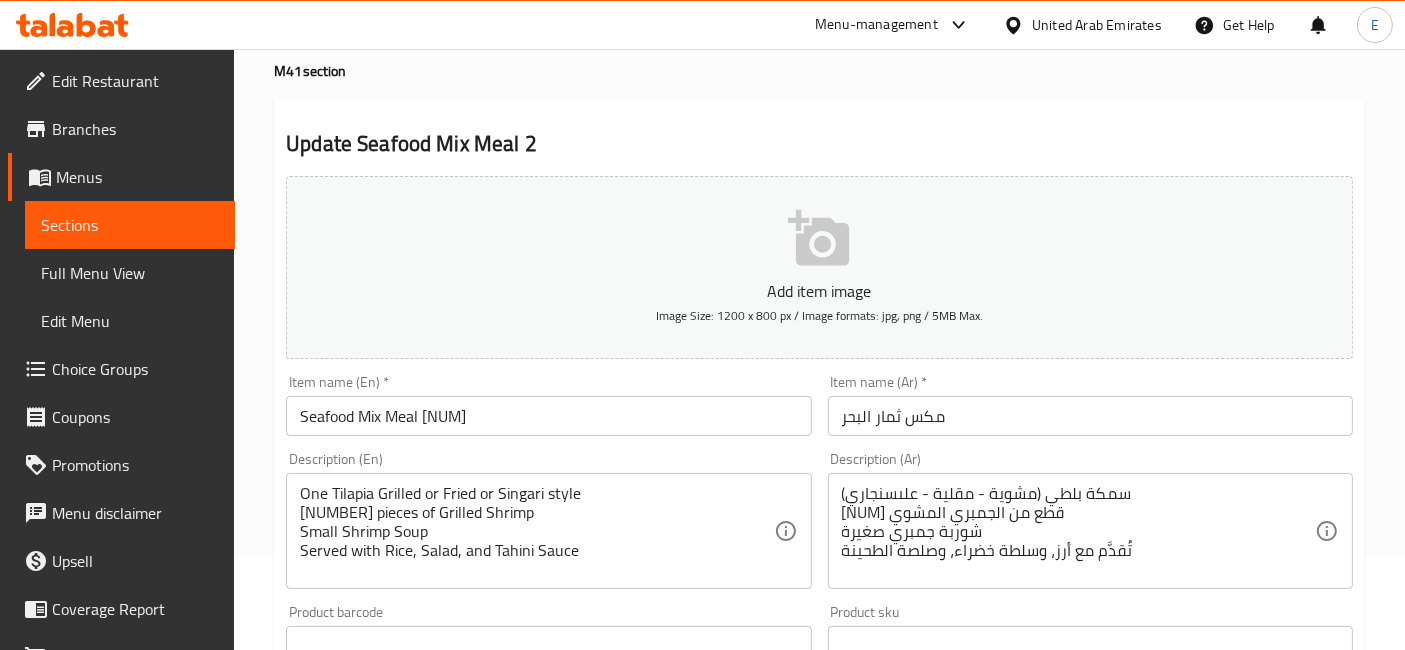 scroll, scrollTop: 99, scrollLeft: 0, axis: vertical 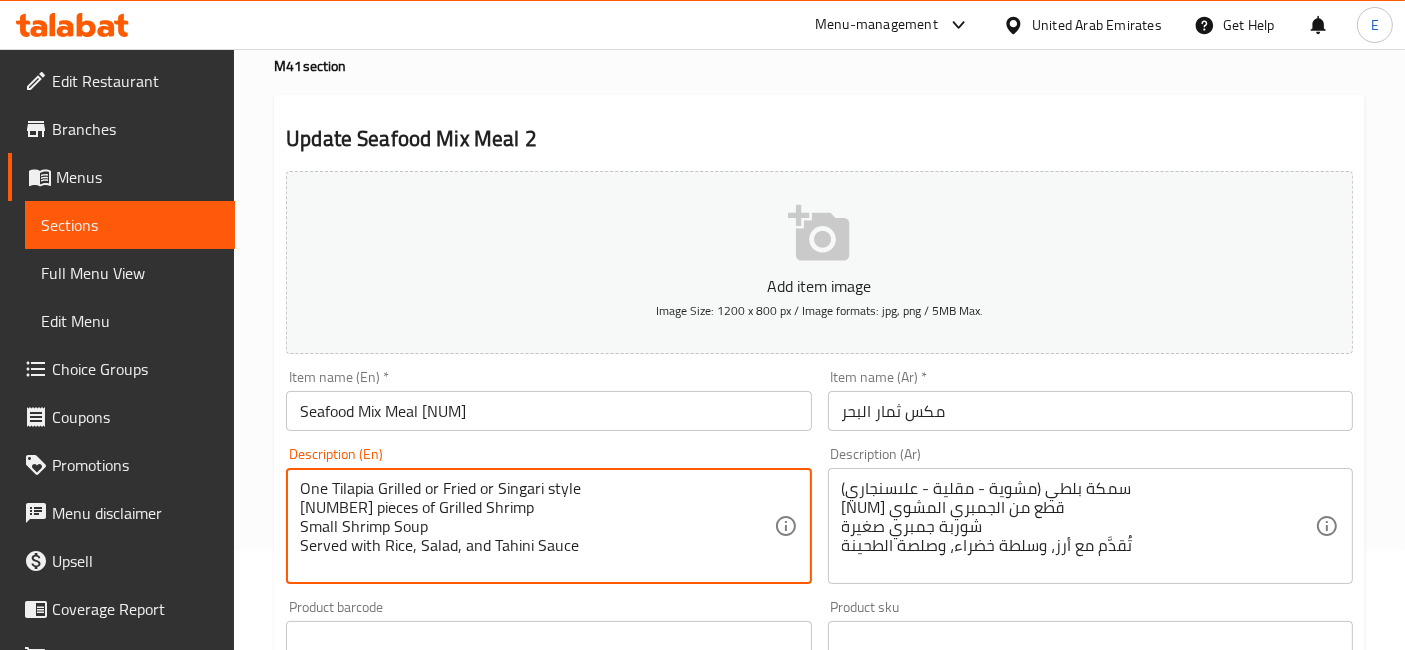 click on "One Tilapia Grilled or Fried or Singari style
4 pieces of Grilled Shrimp
Small Shrimp Soup
Served with Rice, Salad, and Tahini Sauce
Description (En)" at bounding box center [548, 526] 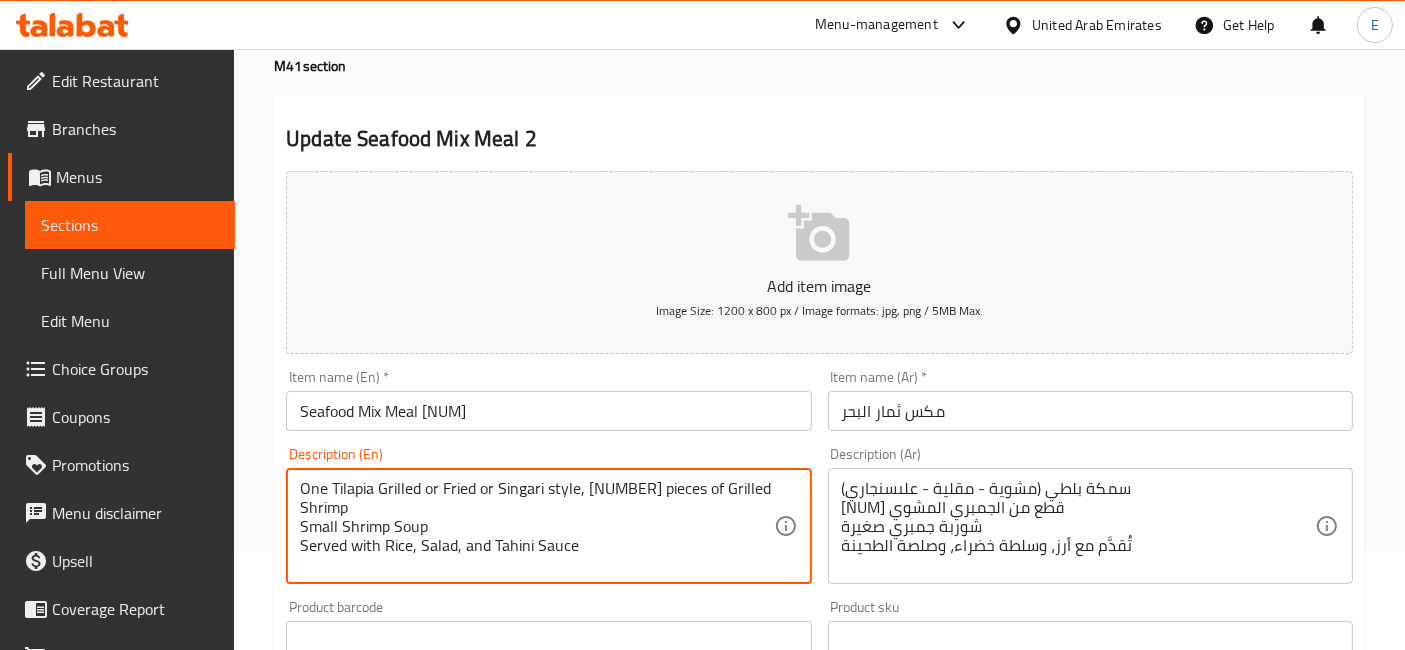 click on "One Tilapia Grilled or Fried or Singari style, [NUMBER] pieces of Grilled Shrimp
Small Shrimp Soup
Served with Rice, Salad, and Tahini Sauce" at bounding box center [536, 526] 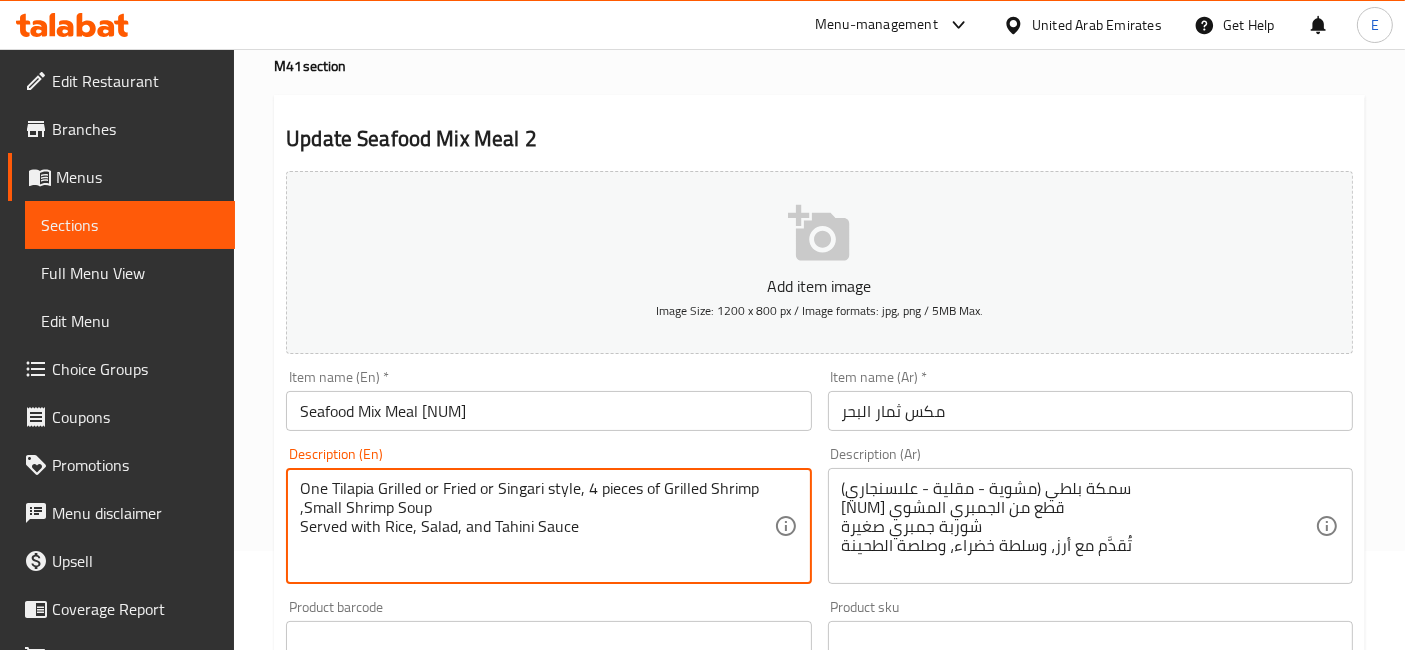 click on "One Tilapia Grilled or Fried or Singari style, 4 pieces of Grilled Shrimp ,Small Shrimp Soup
Served with Rice, Salad, and Tahini Sauce" at bounding box center [536, 526] 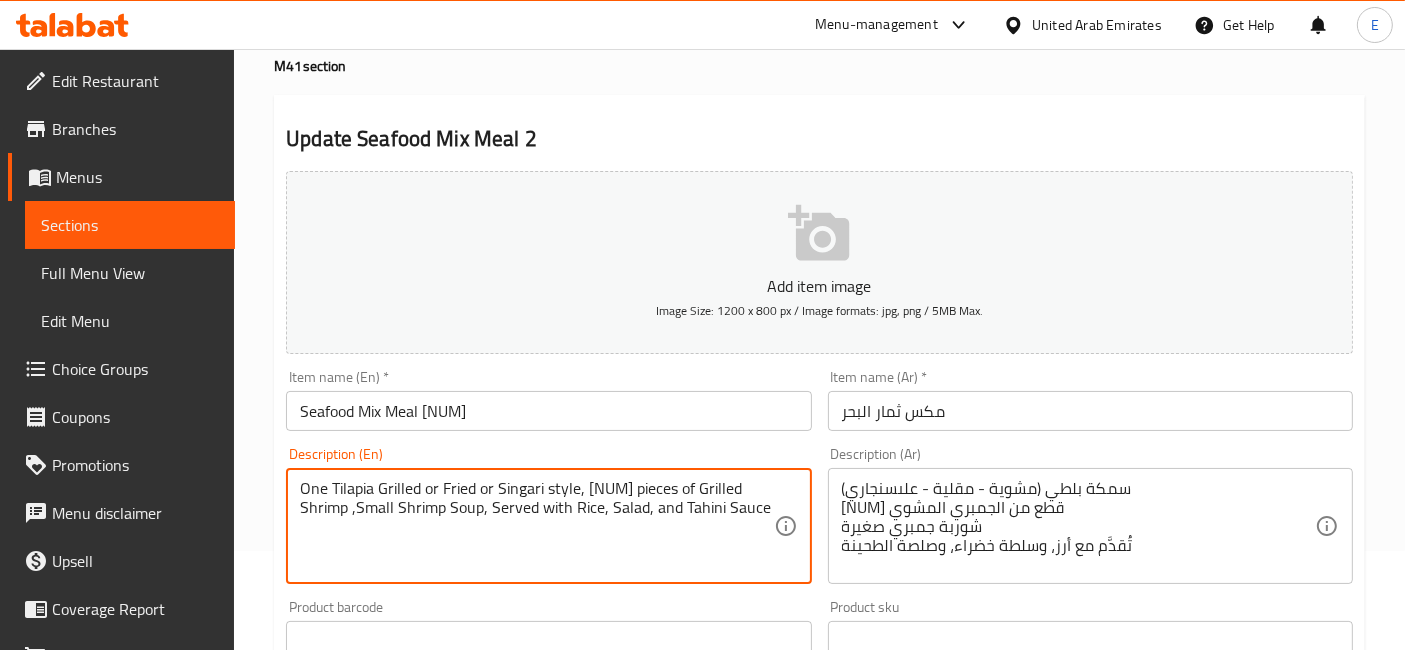click on "One Tilapia Grilled or Fried or Singari style, [NUM] pieces of Grilled Shrimp ,Small Shrimp Soup, Served with Rice, Salad, and Tahini Sauce" at bounding box center [536, 526] 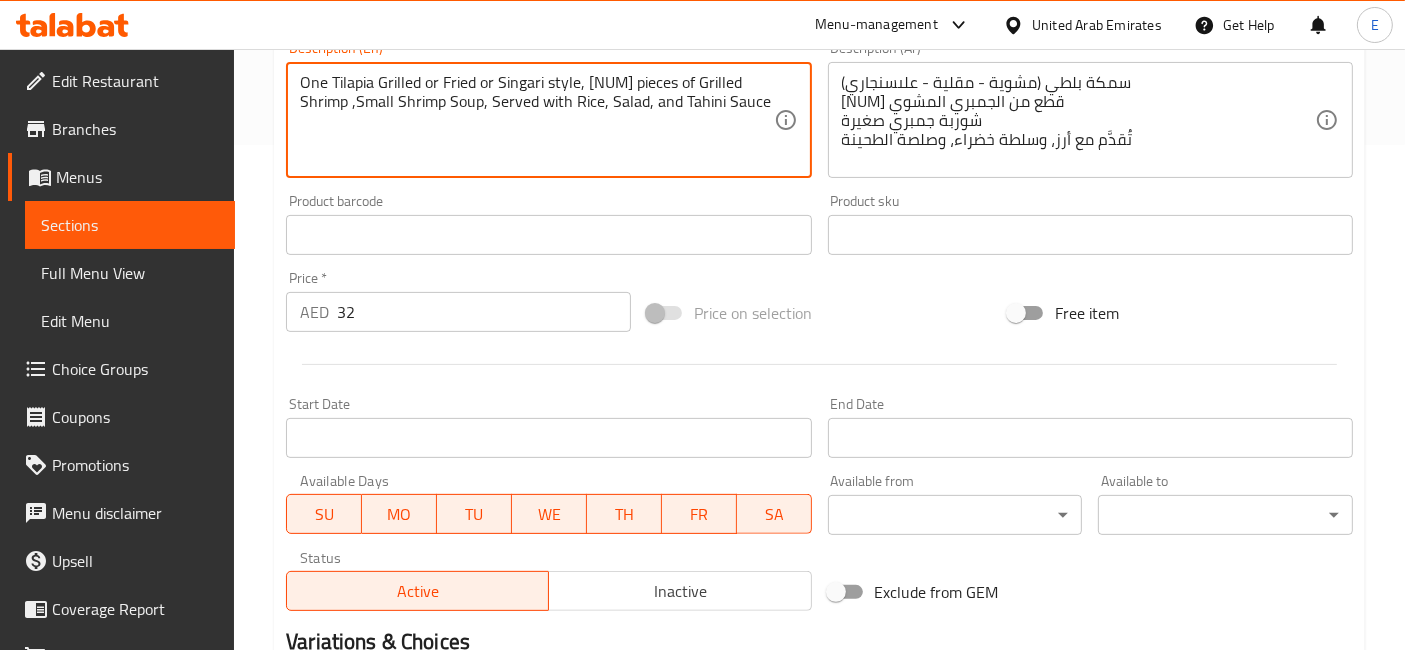 scroll, scrollTop: 759, scrollLeft: 0, axis: vertical 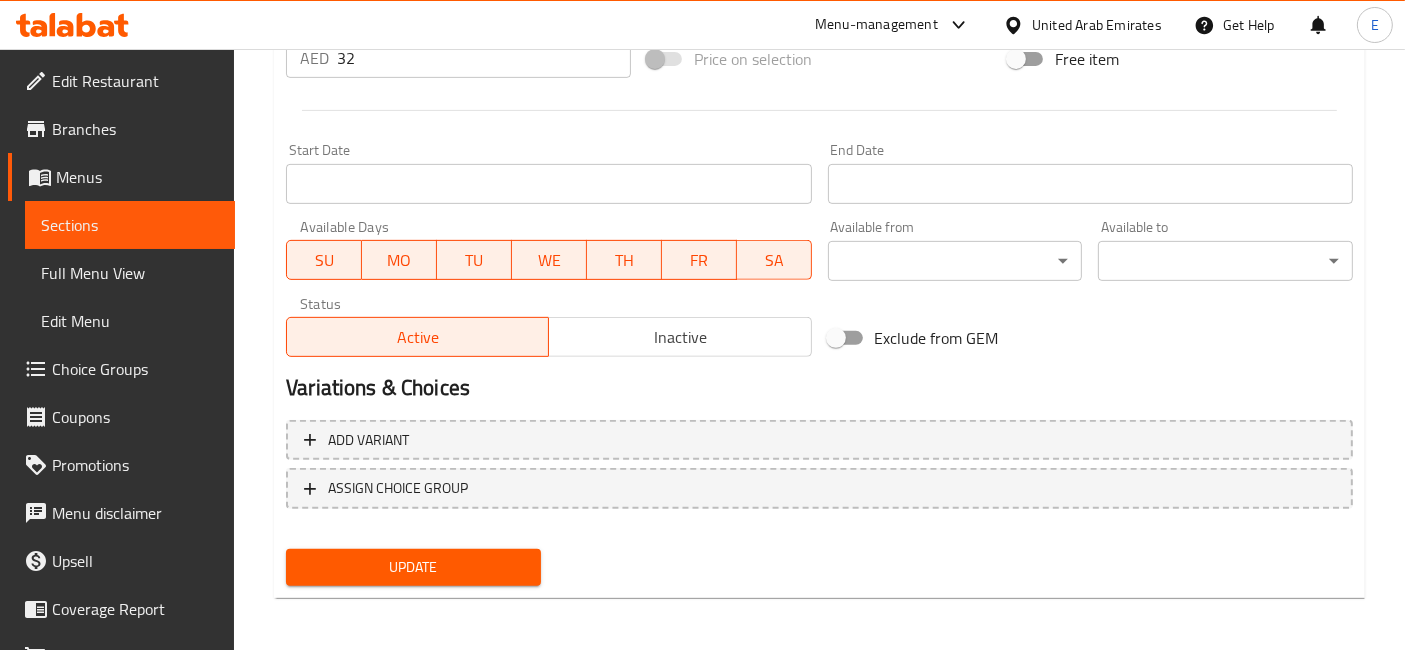 type on "One Tilapia Grilled or Fried or Singari style, [NUM] pieces of Grilled Shrimp ,Small Shrimp Soup, Served with Rice, Salad, and Tahini Sauce" 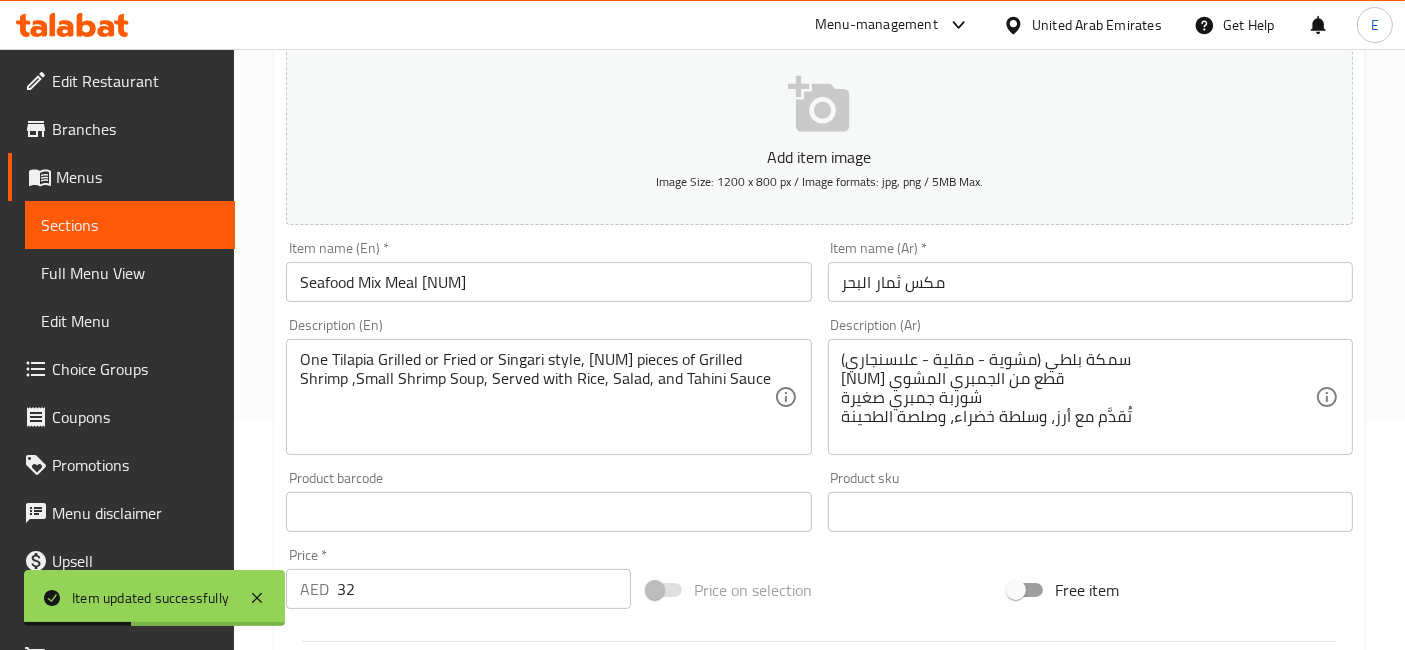 scroll, scrollTop: 0, scrollLeft: 0, axis: both 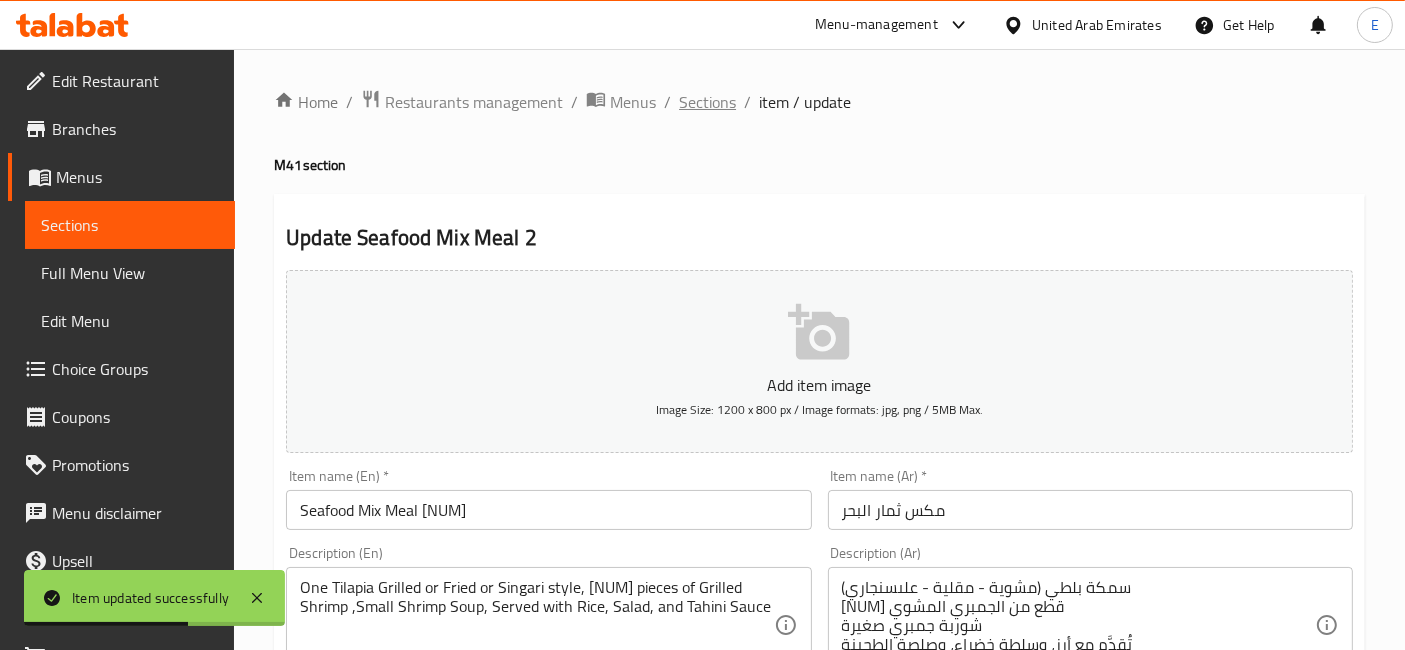 click on "Sections" at bounding box center (707, 102) 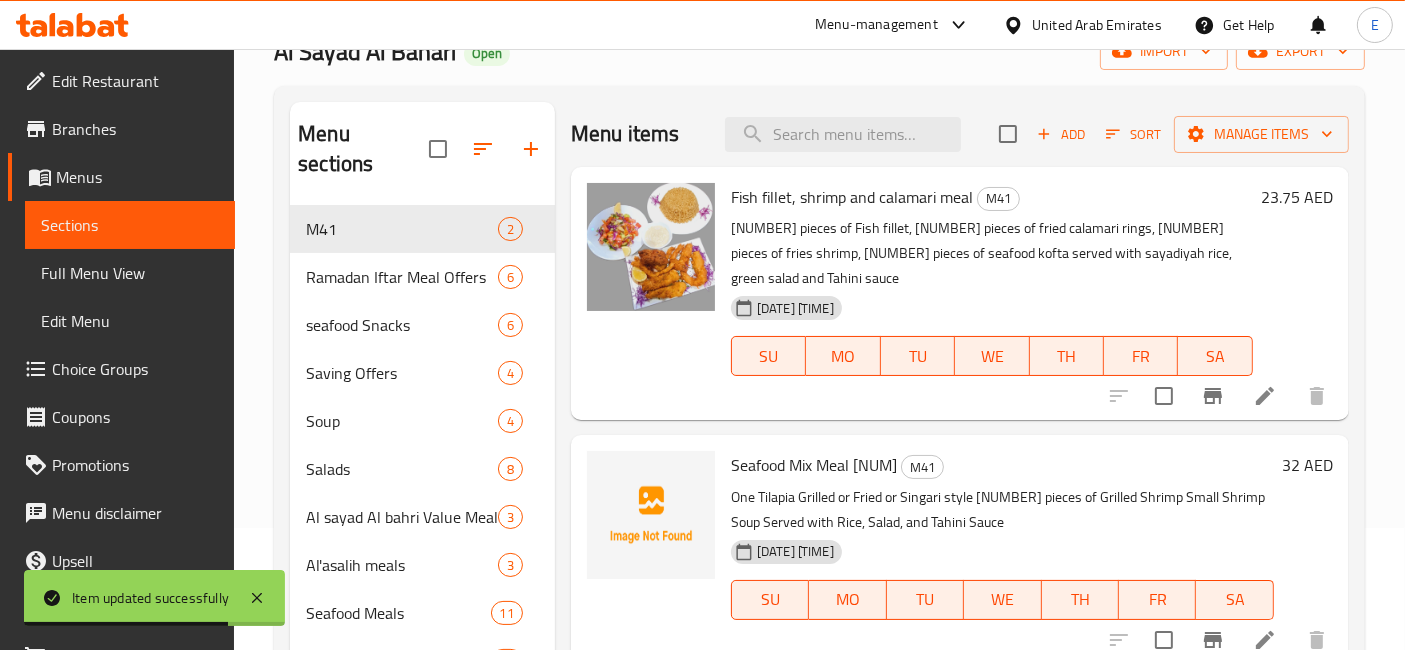 scroll, scrollTop: 123, scrollLeft: 0, axis: vertical 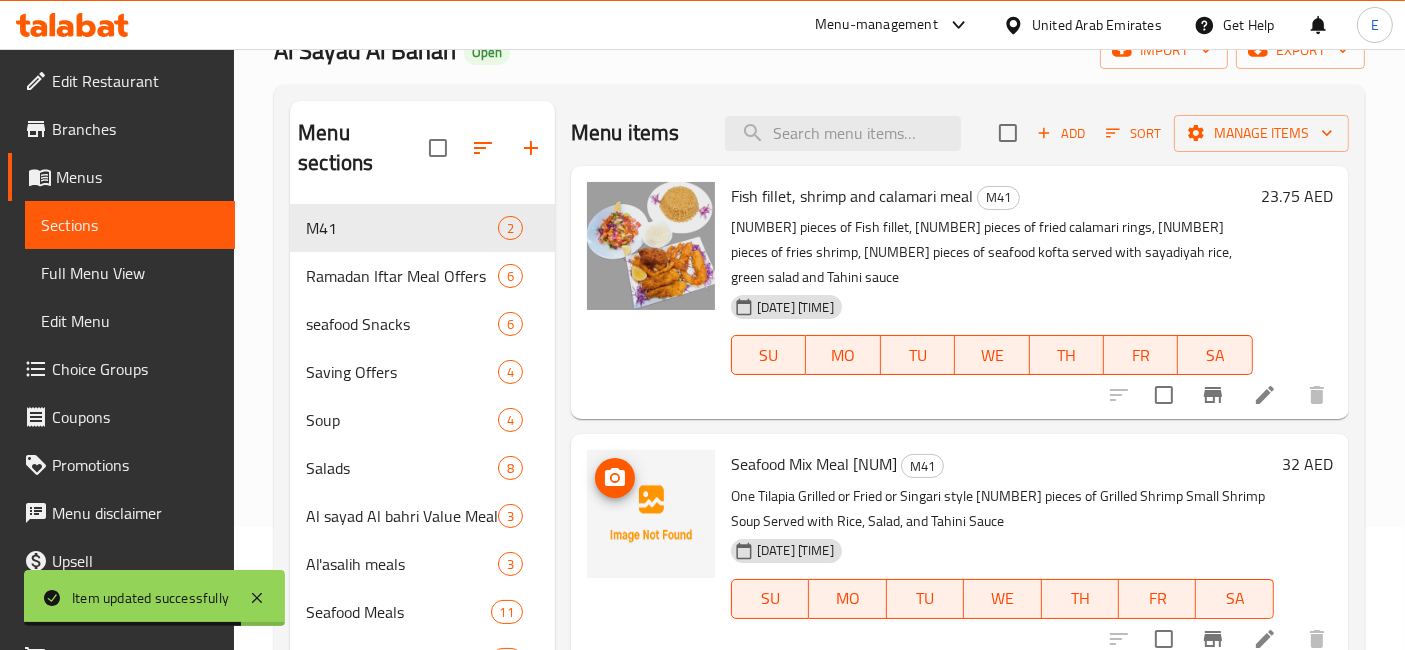 click 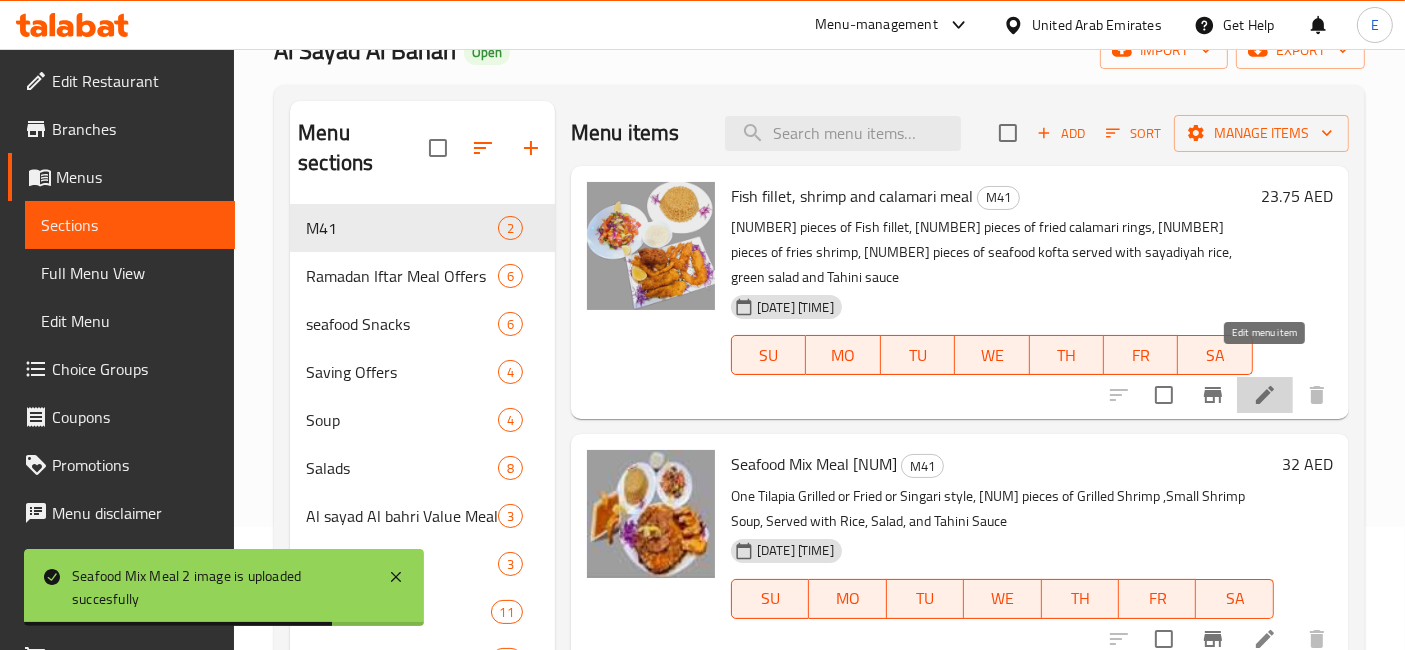 click 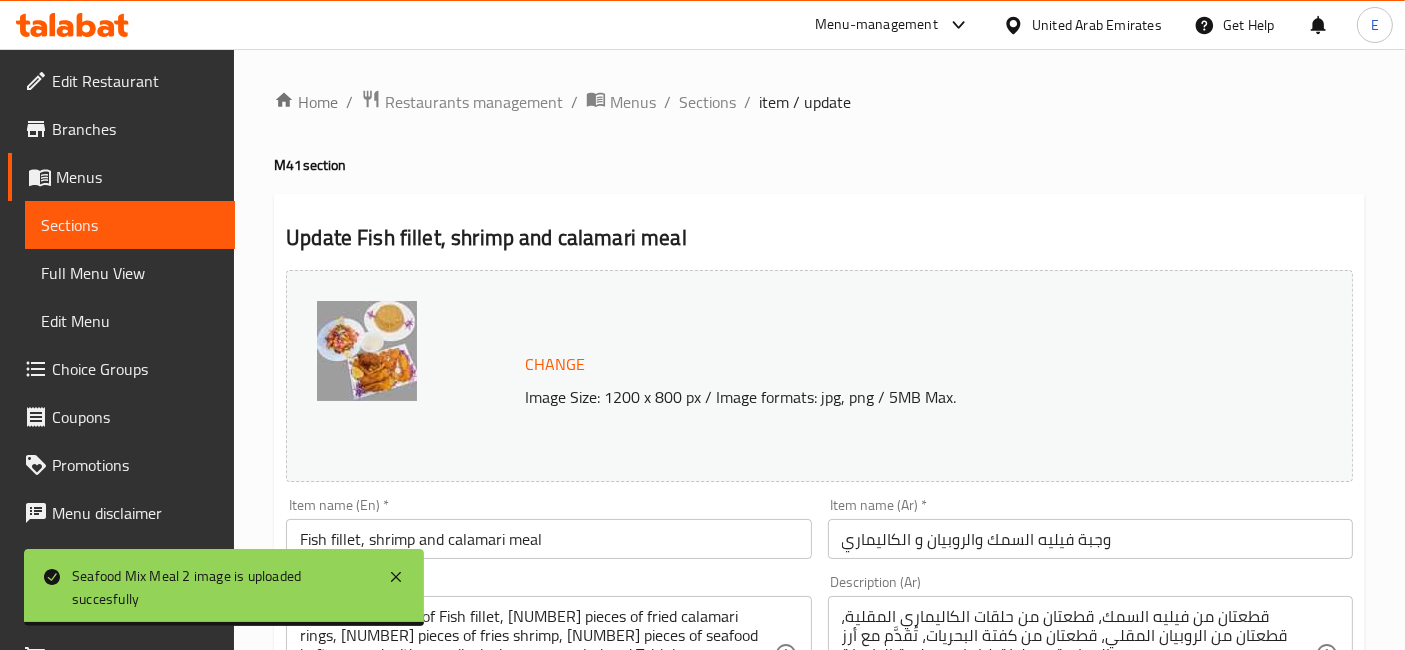 click on "Fish fillet, shrimp and calamari meal" at bounding box center (548, 539) 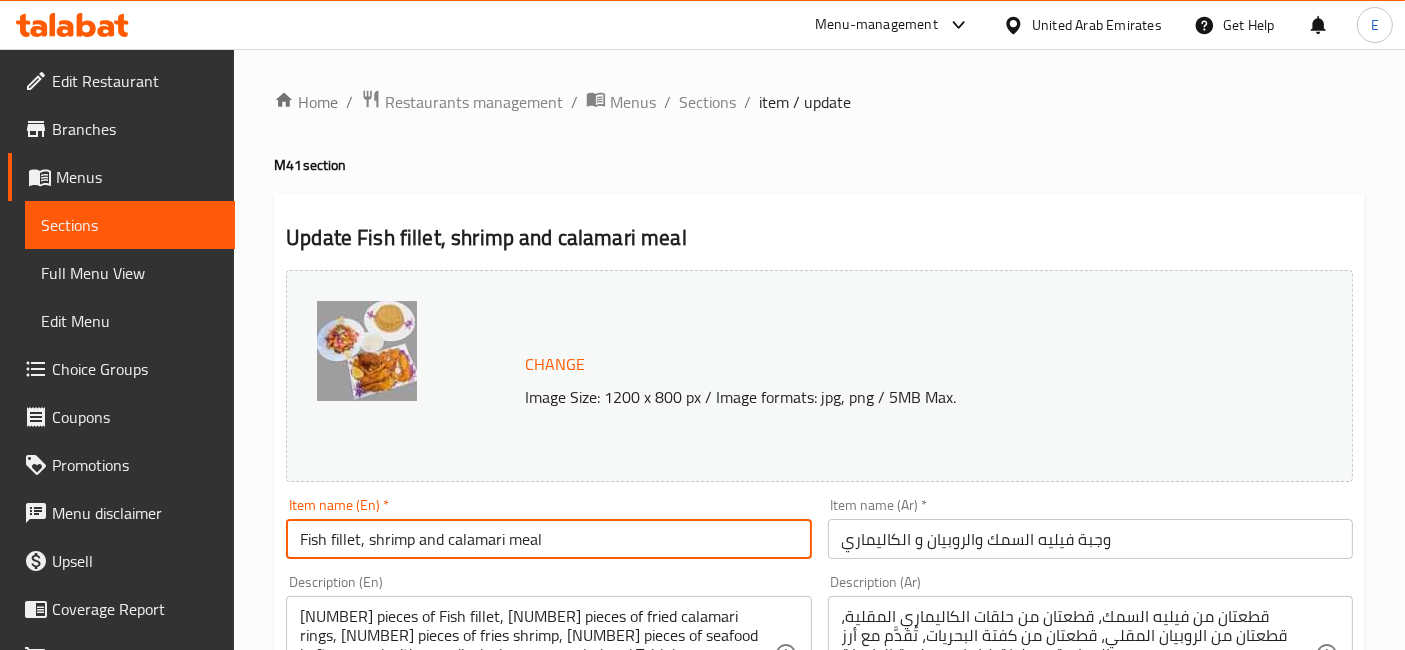 click on "Fish fillet, shrimp and calamari meal" at bounding box center (548, 539) 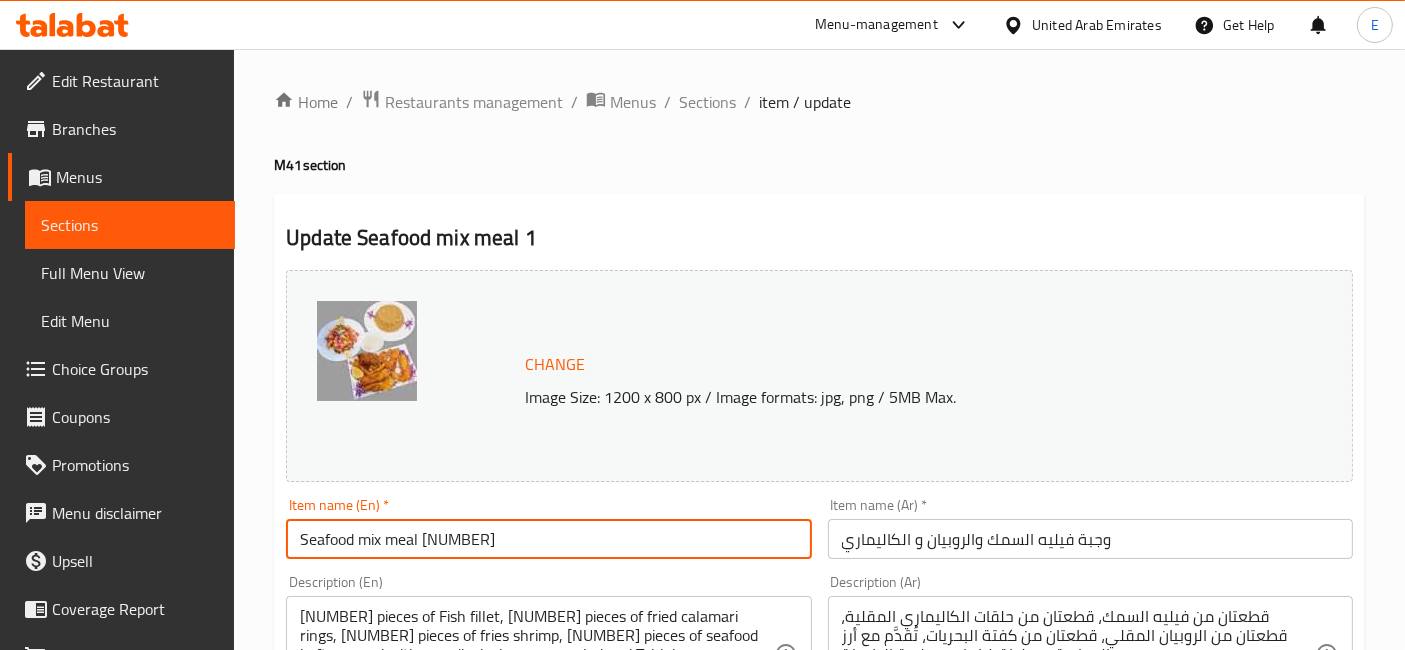 click on "Seafood mix meal [NUMBER]" at bounding box center (548, 539) 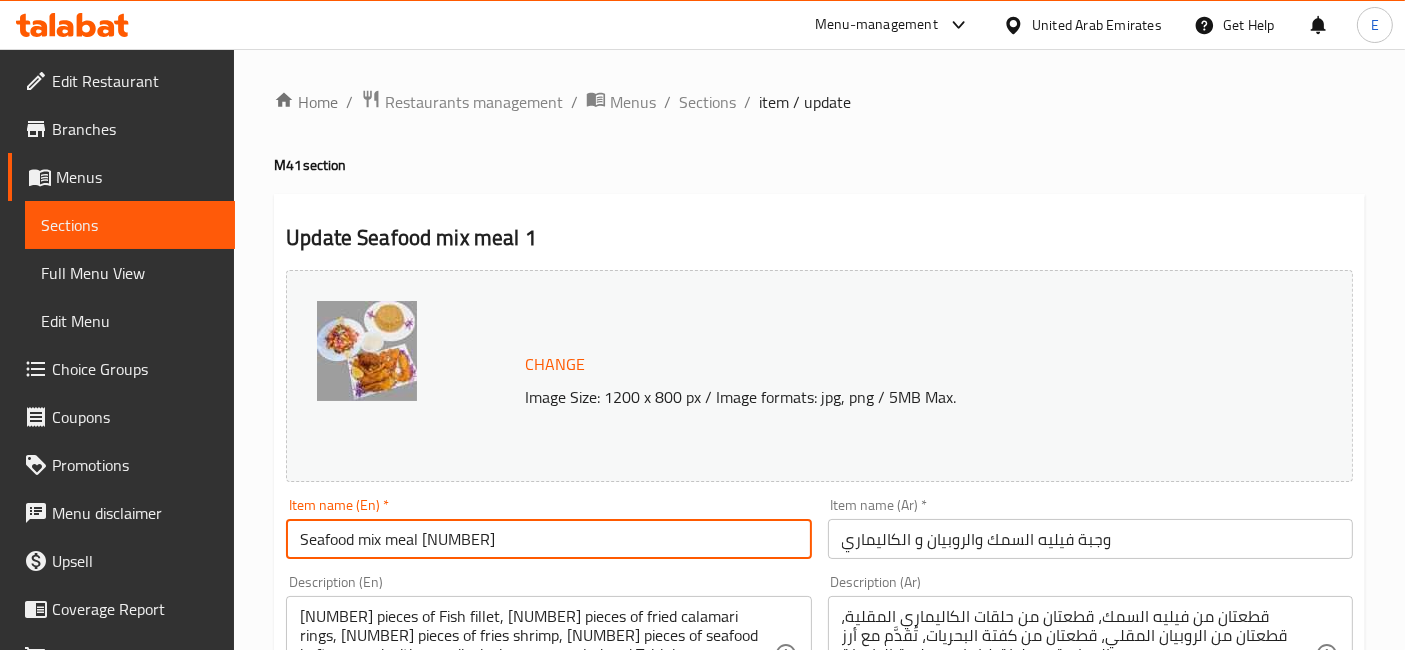 click on "Seafood mix meal [NUMBER]" at bounding box center [548, 539] 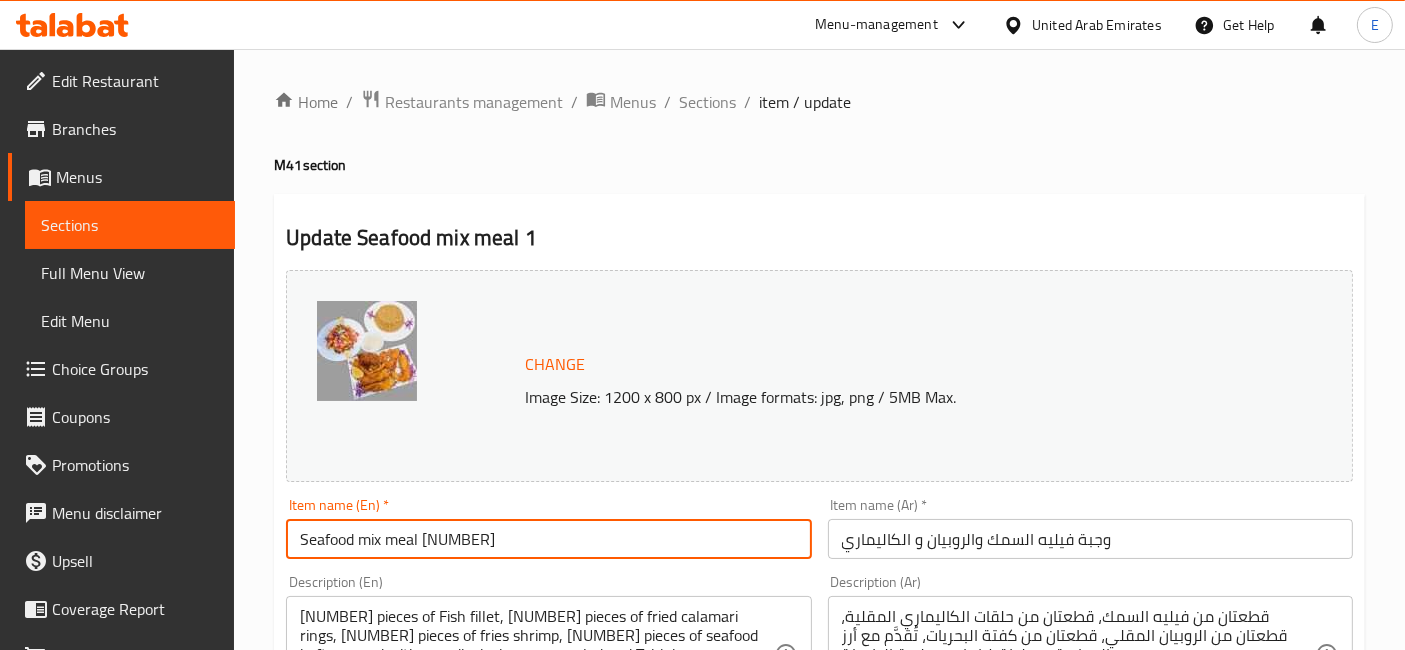type on "Seafood mix meal [NUMBER]" 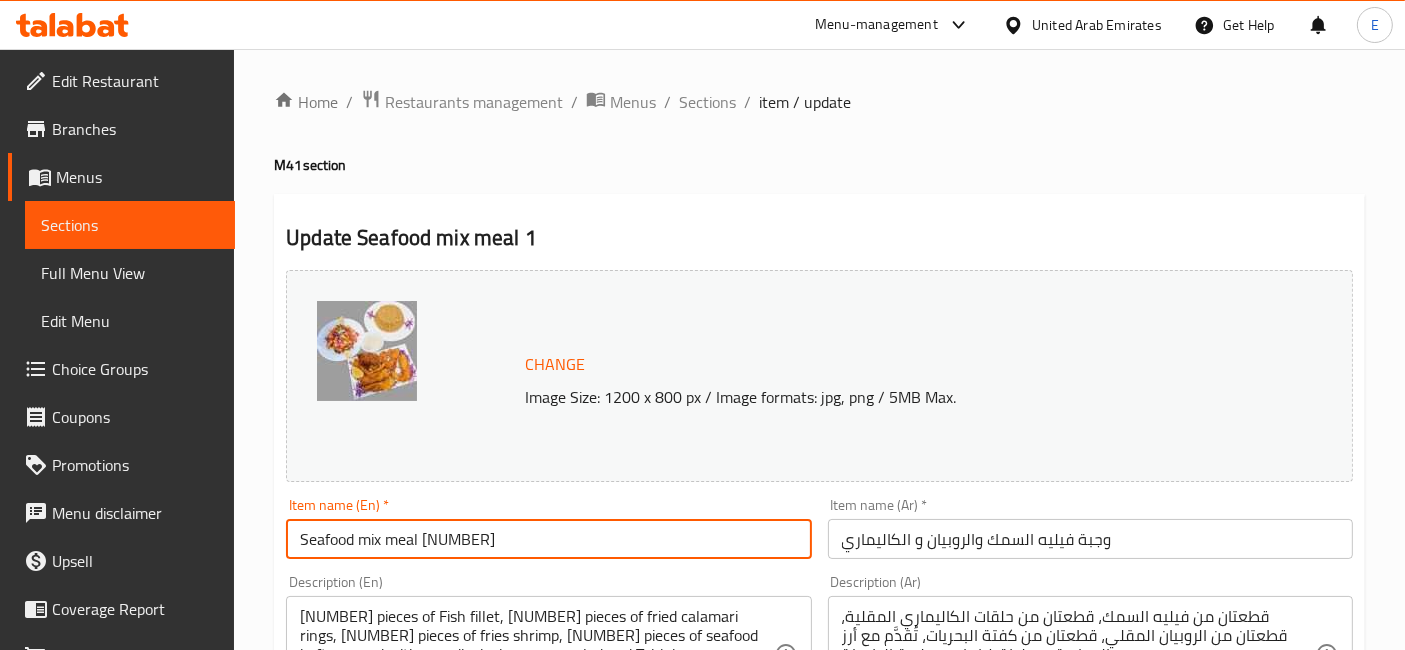 click on "وجبة فيليه السمك والروبيان و الكاليماري" at bounding box center (1090, 539) 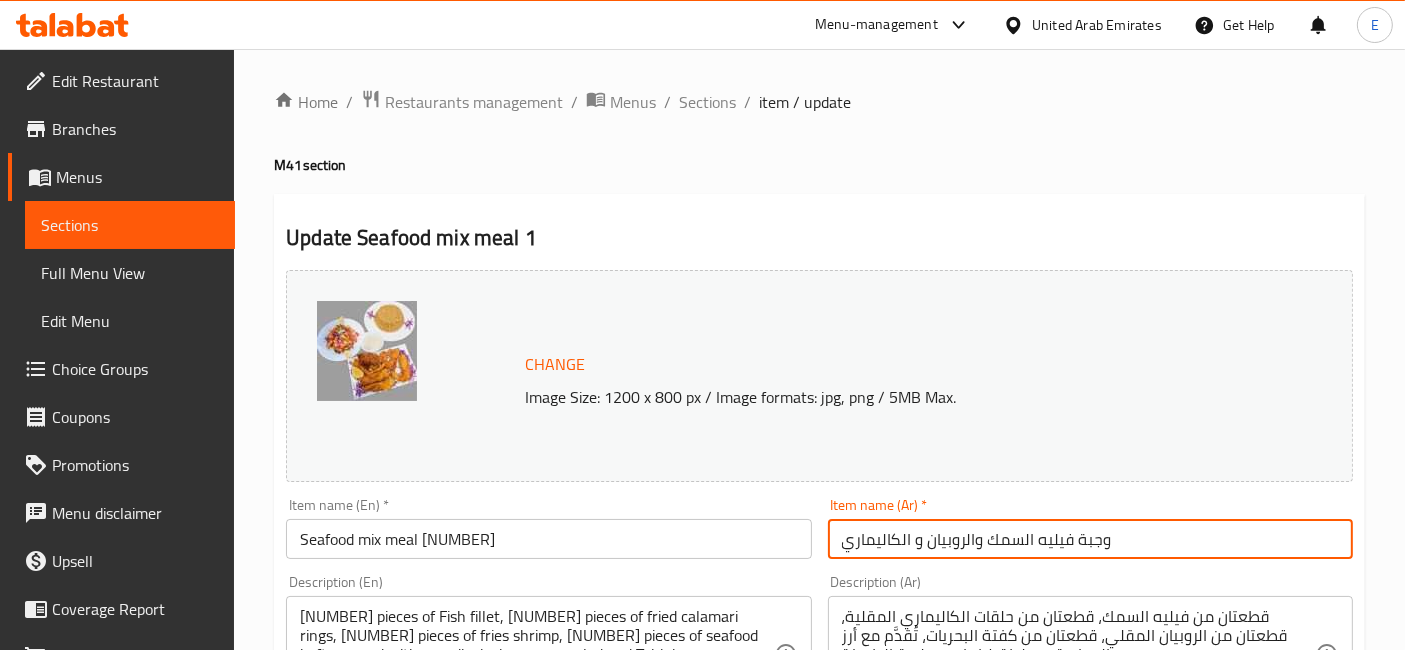 click on "وجبة فيليه السمك والروبيان و الكاليماري" at bounding box center (1090, 539) 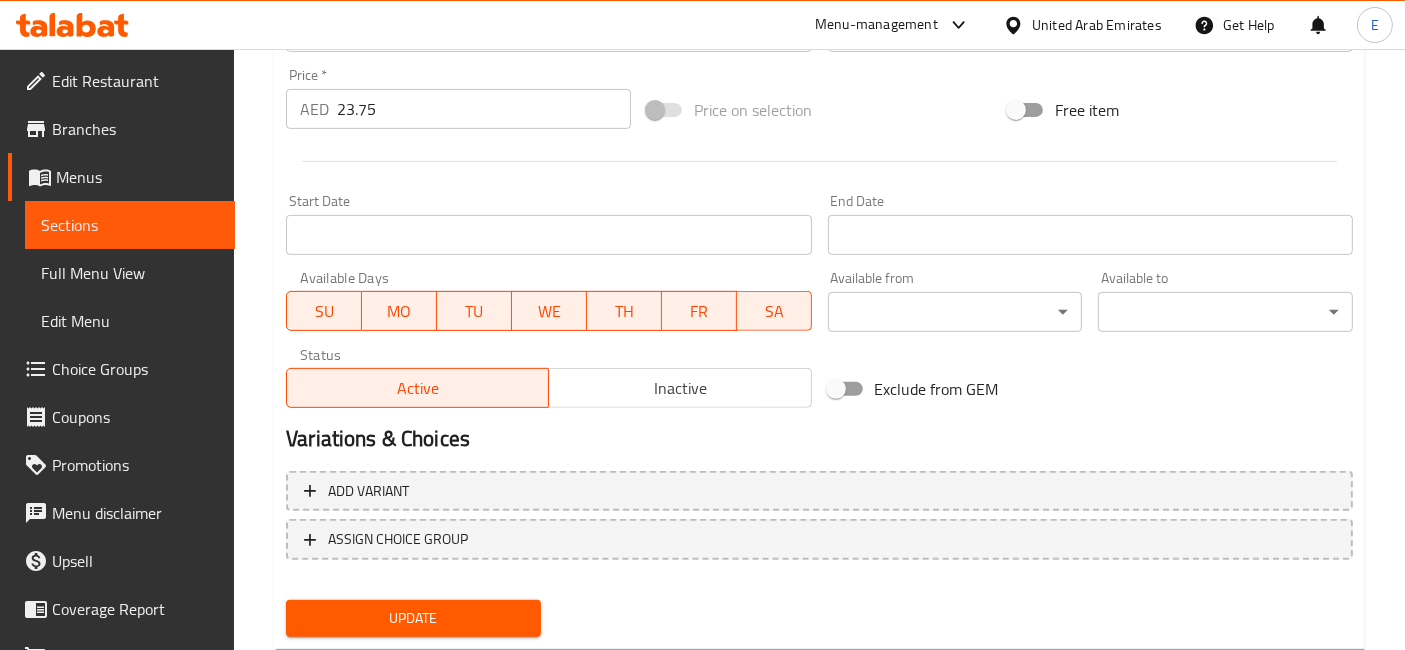 scroll, scrollTop: 789, scrollLeft: 0, axis: vertical 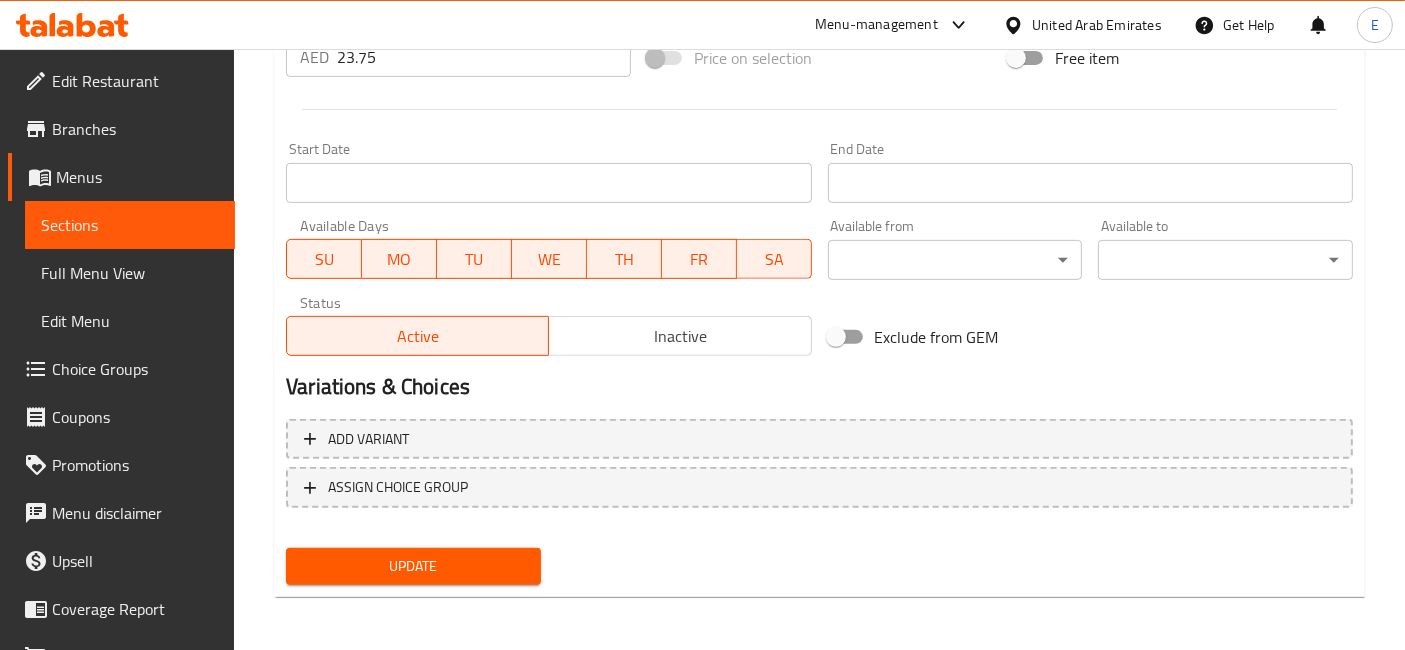 type on "وجبة مكس المأكولات البحرية 1" 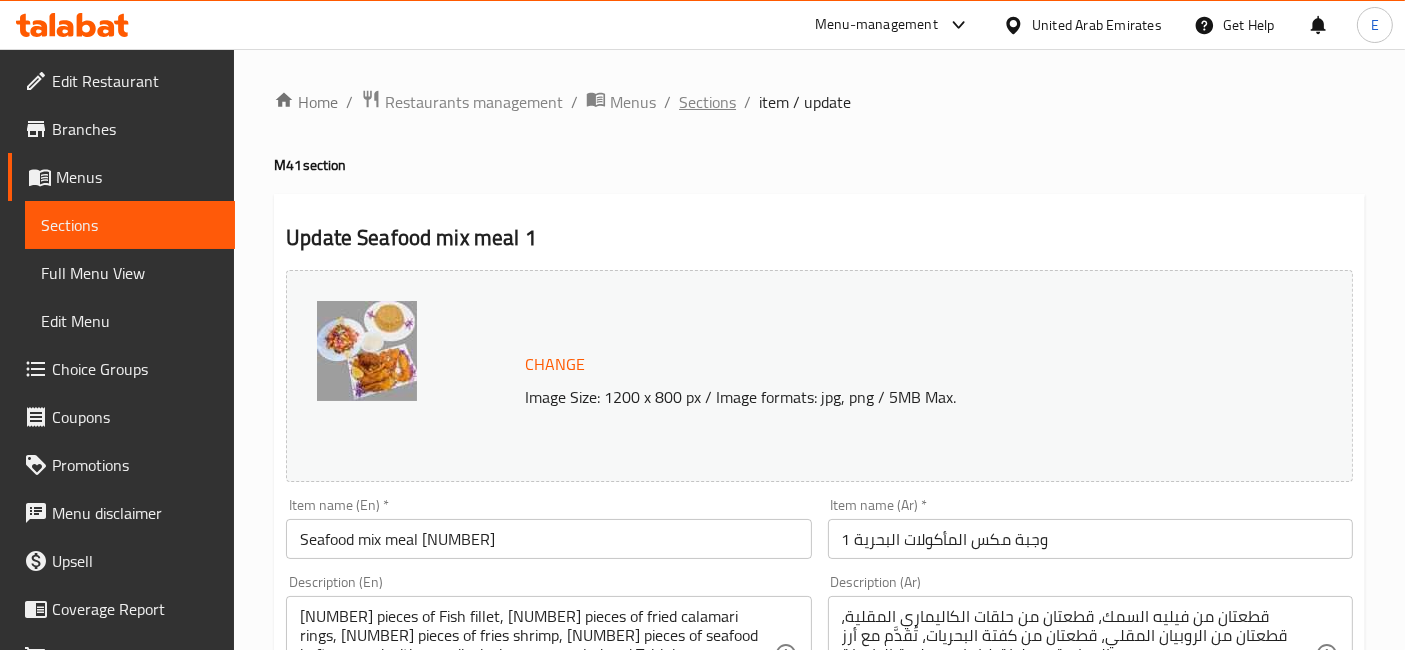click on "Sections" at bounding box center [707, 102] 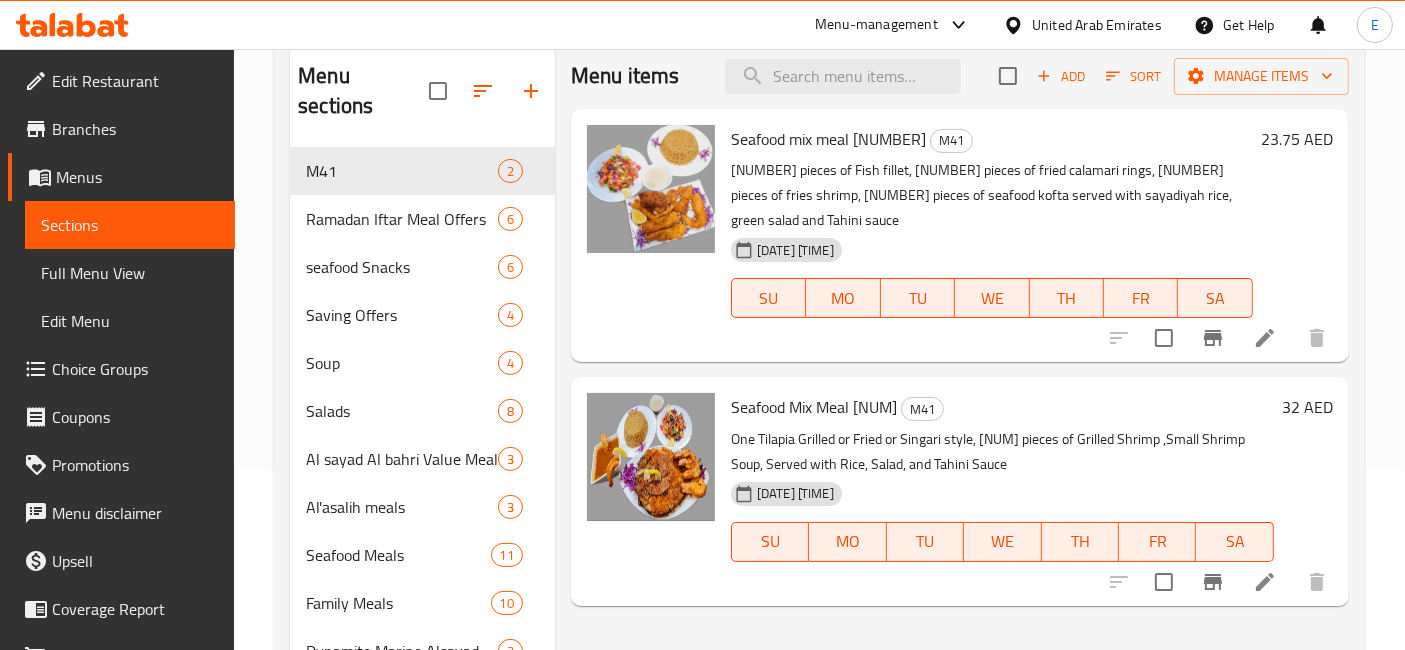 scroll, scrollTop: 0, scrollLeft: 0, axis: both 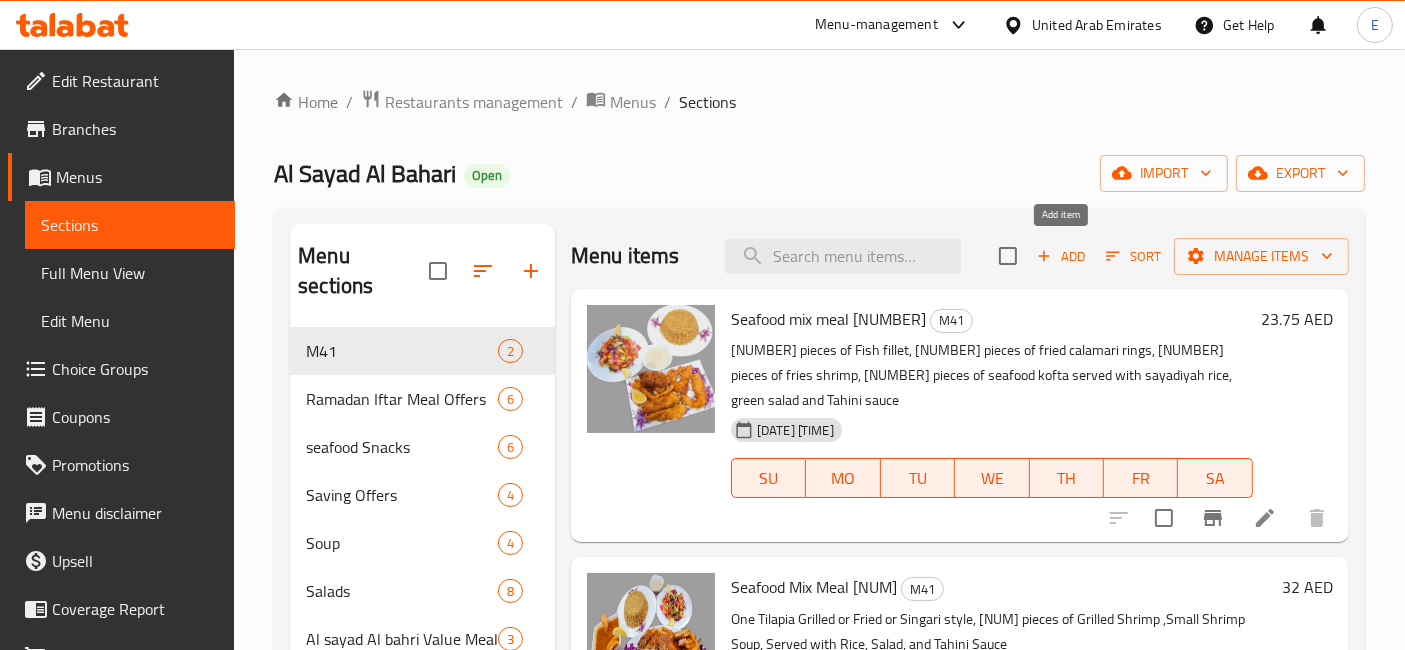 click 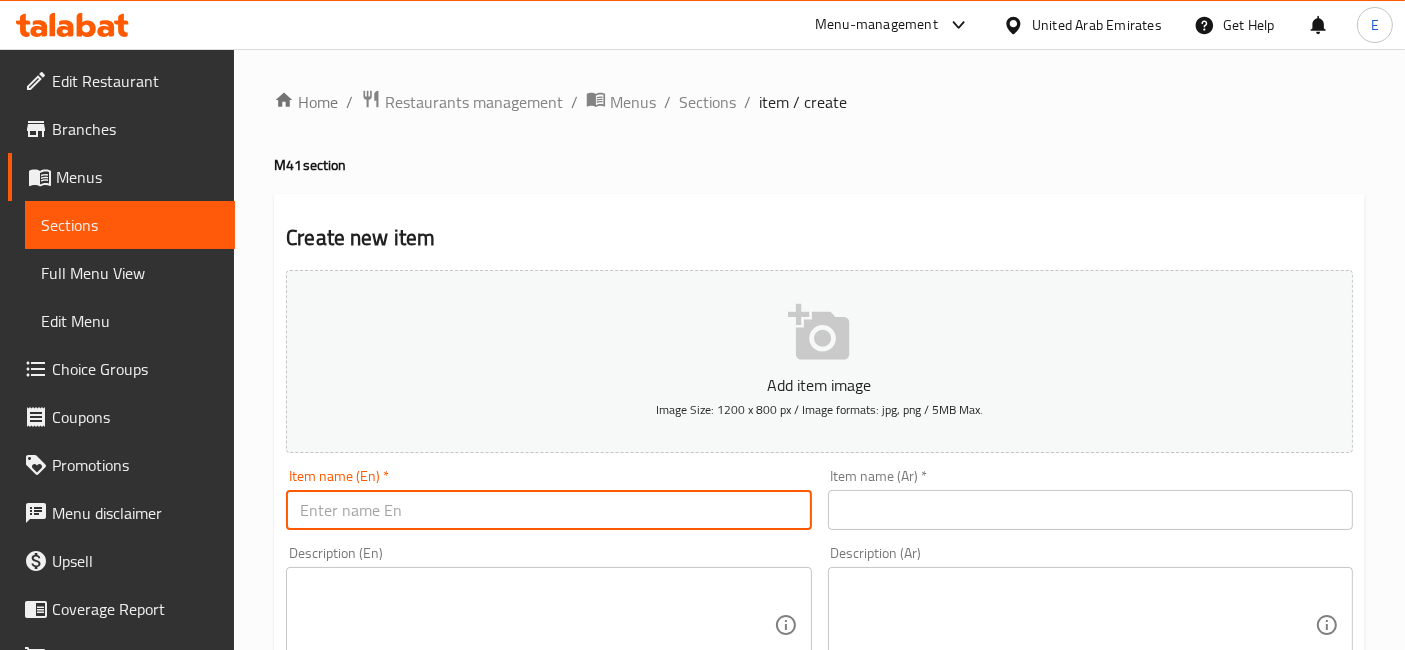 click at bounding box center [548, 510] 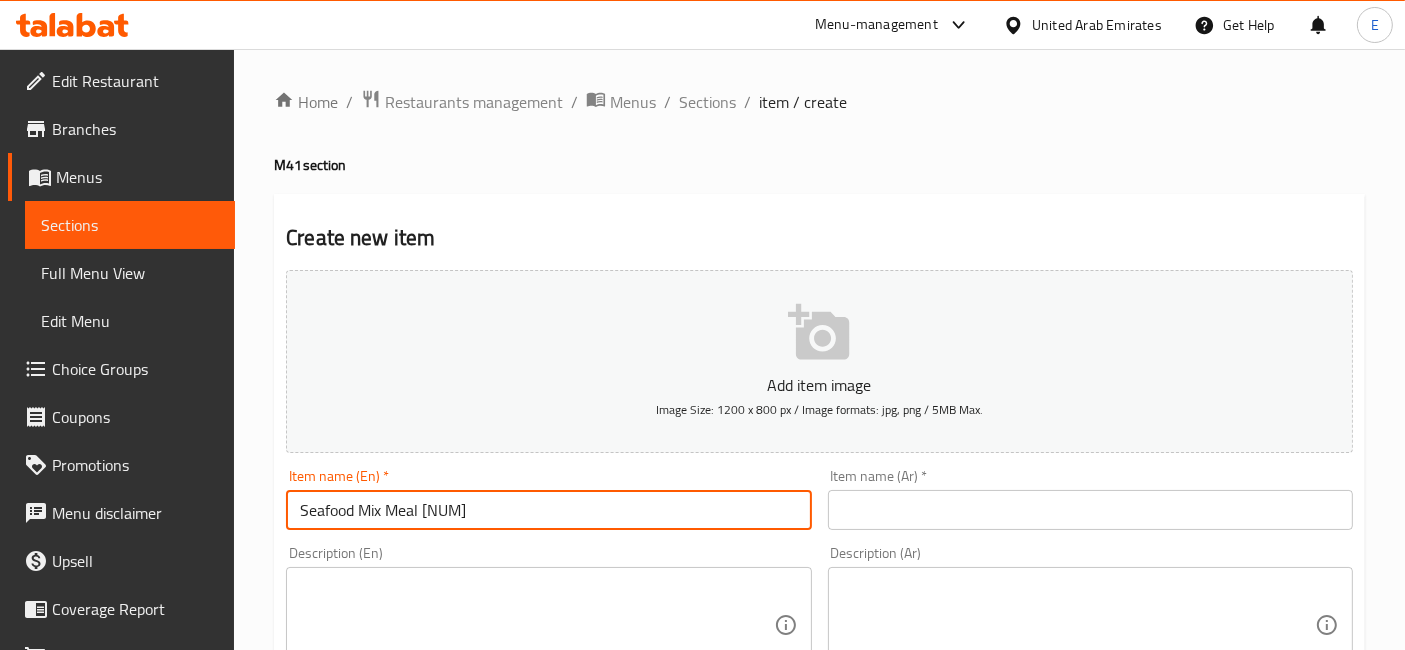 click on "Seafood Mix Meal [NUM]" at bounding box center (548, 510) 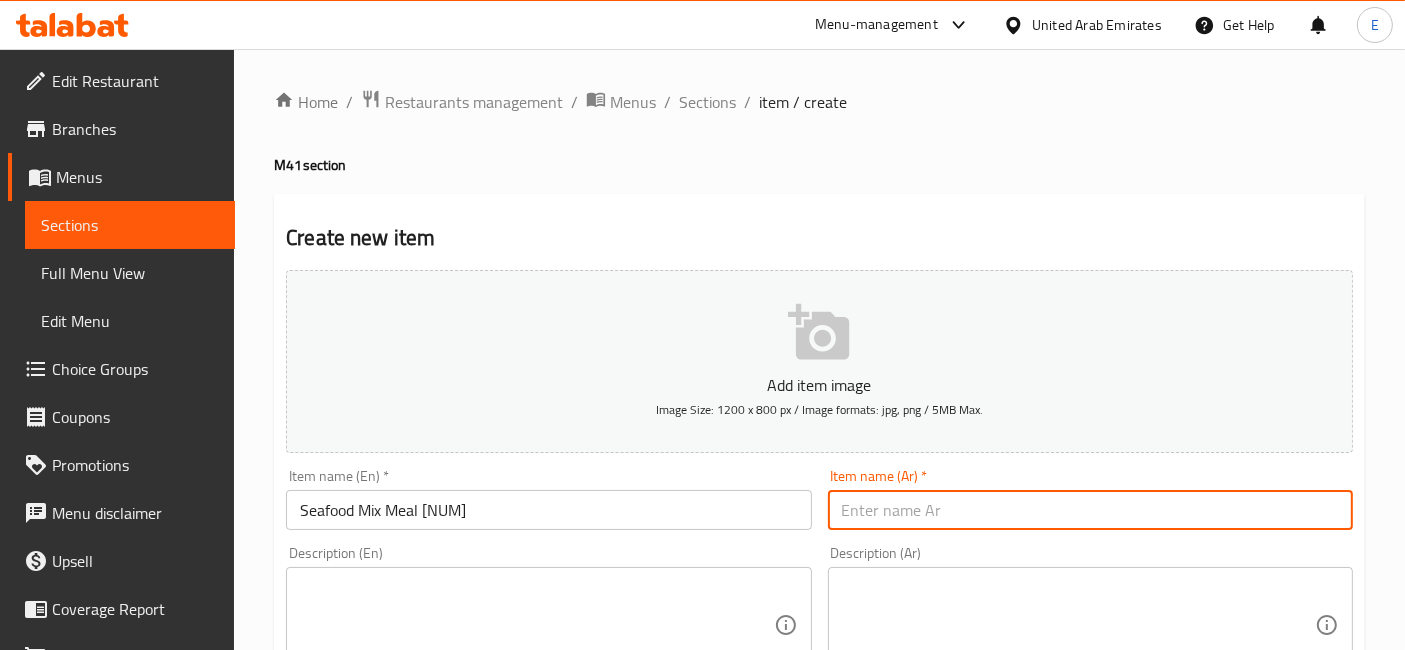 click at bounding box center [1090, 510] 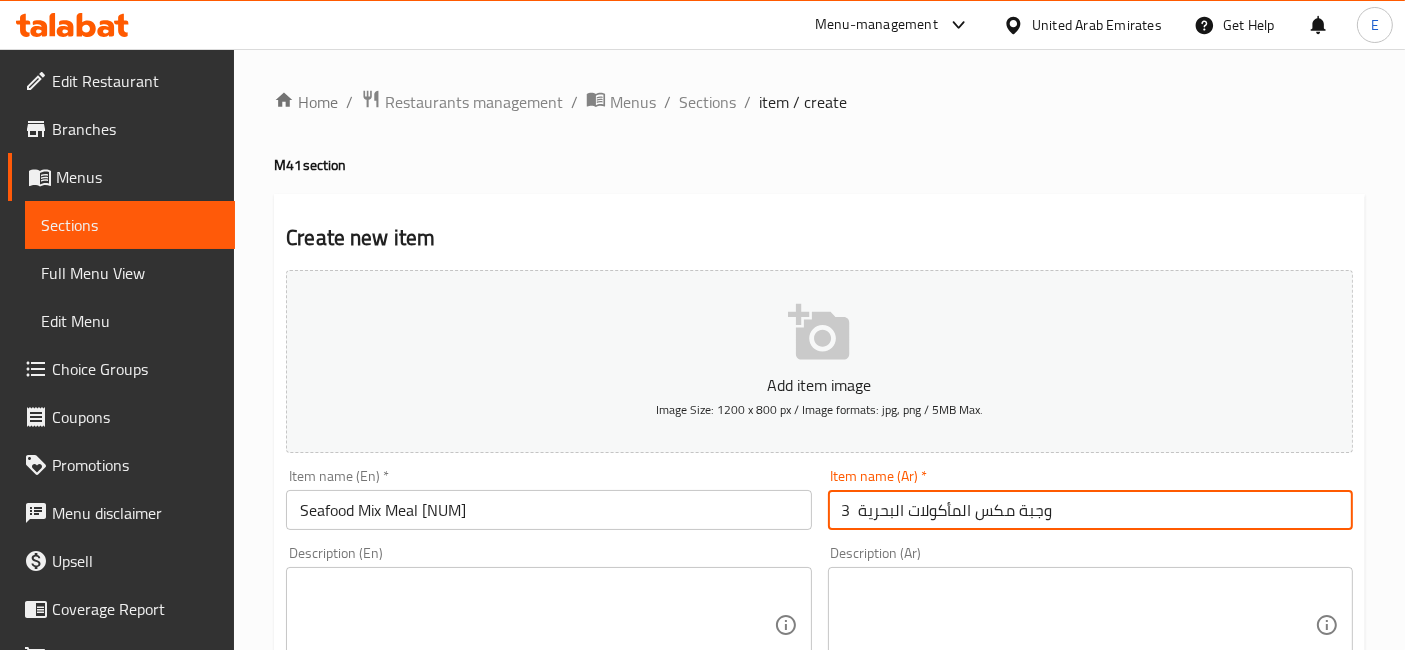 type on "وجبة مكس المأكولات البحرية  3" 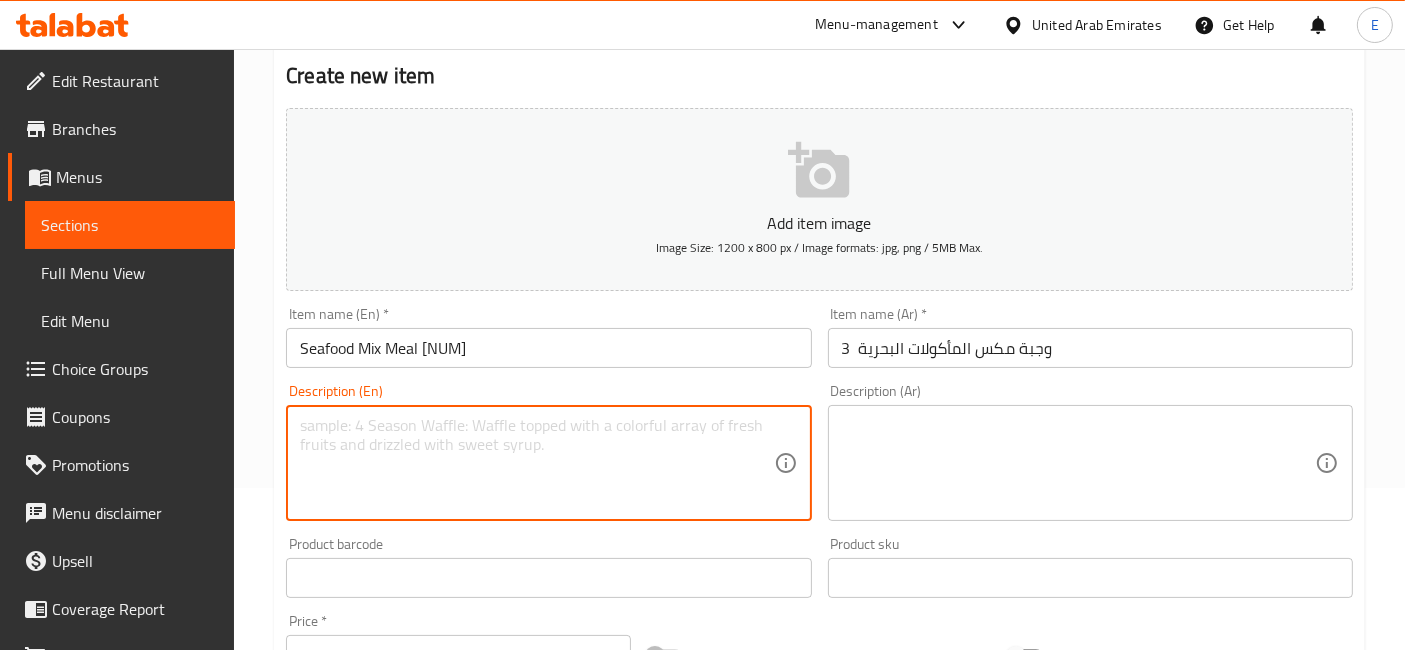 scroll, scrollTop: 163, scrollLeft: 0, axis: vertical 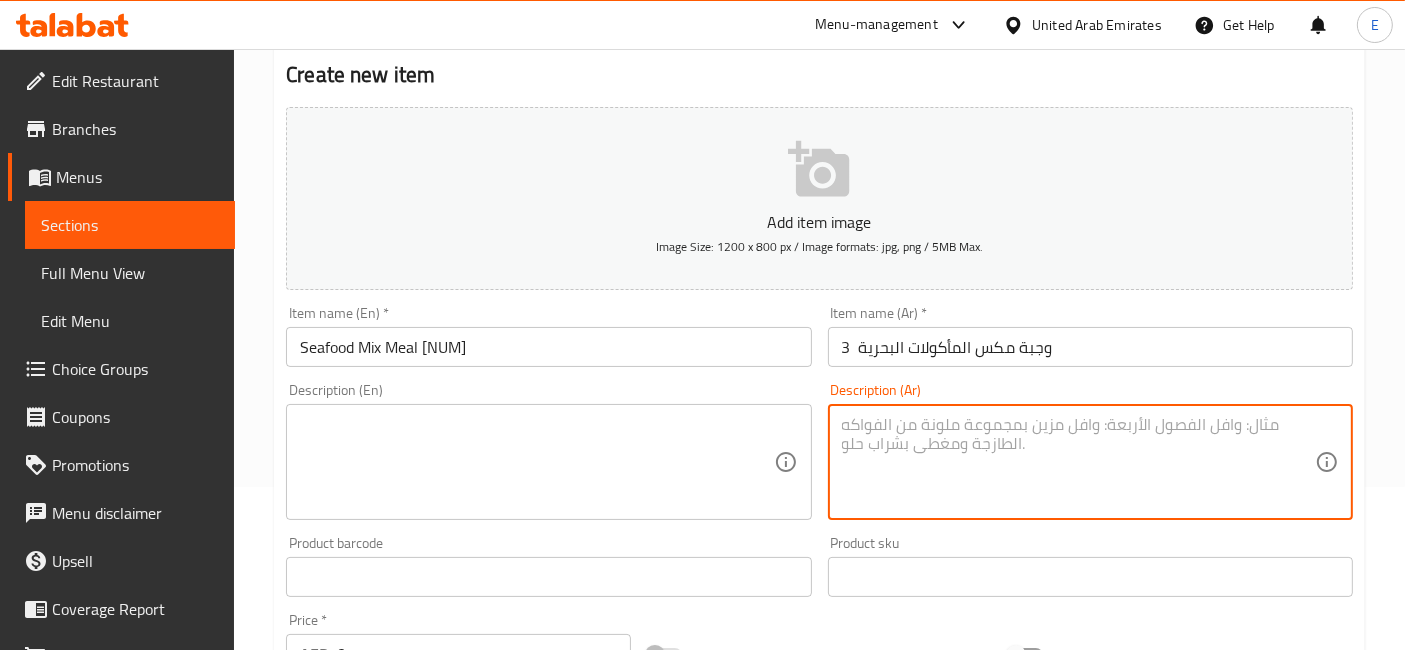 click at bounding box center [1078, 462] 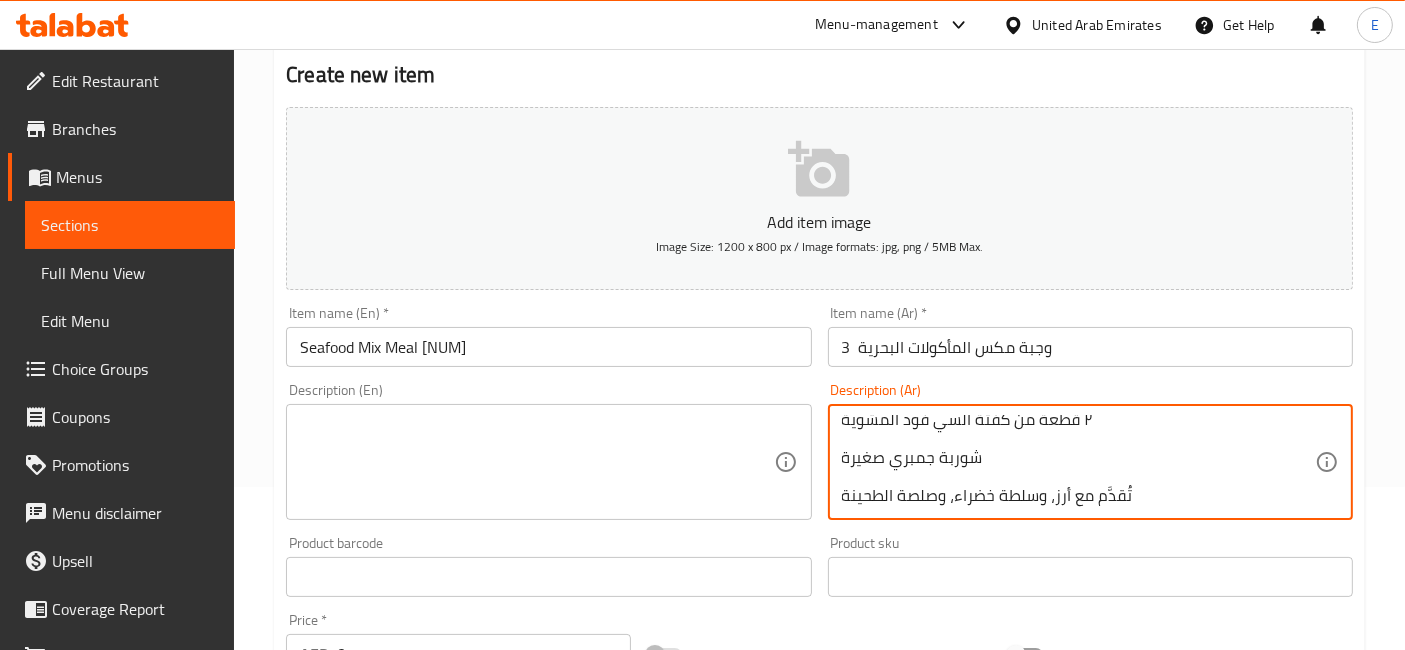 scroll, scrollTop: 0, scrollLeft: 0, axis: both 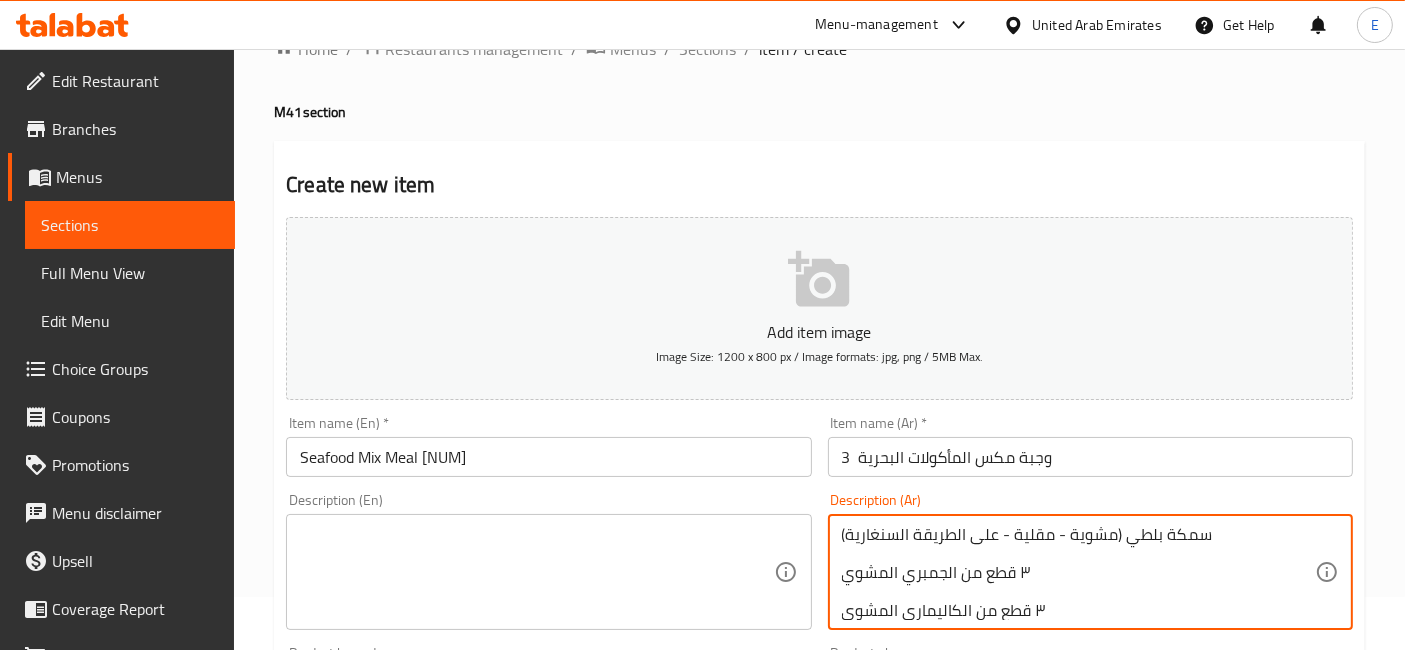 click on "سمكة بلطي (مشوية - مقلية - على الطريقة السنغارية)
٣ قطع من الجمبري المشوي
٣ قطع من الكاليماري المشوي
٢ قطعة من كفتة السي فود المشوية
شوربة جمبري صغيرة
تُقدَّم مع أرز، وسلطة خضراء، وصلصة الطحينة" at bounding box center (1078, 572) 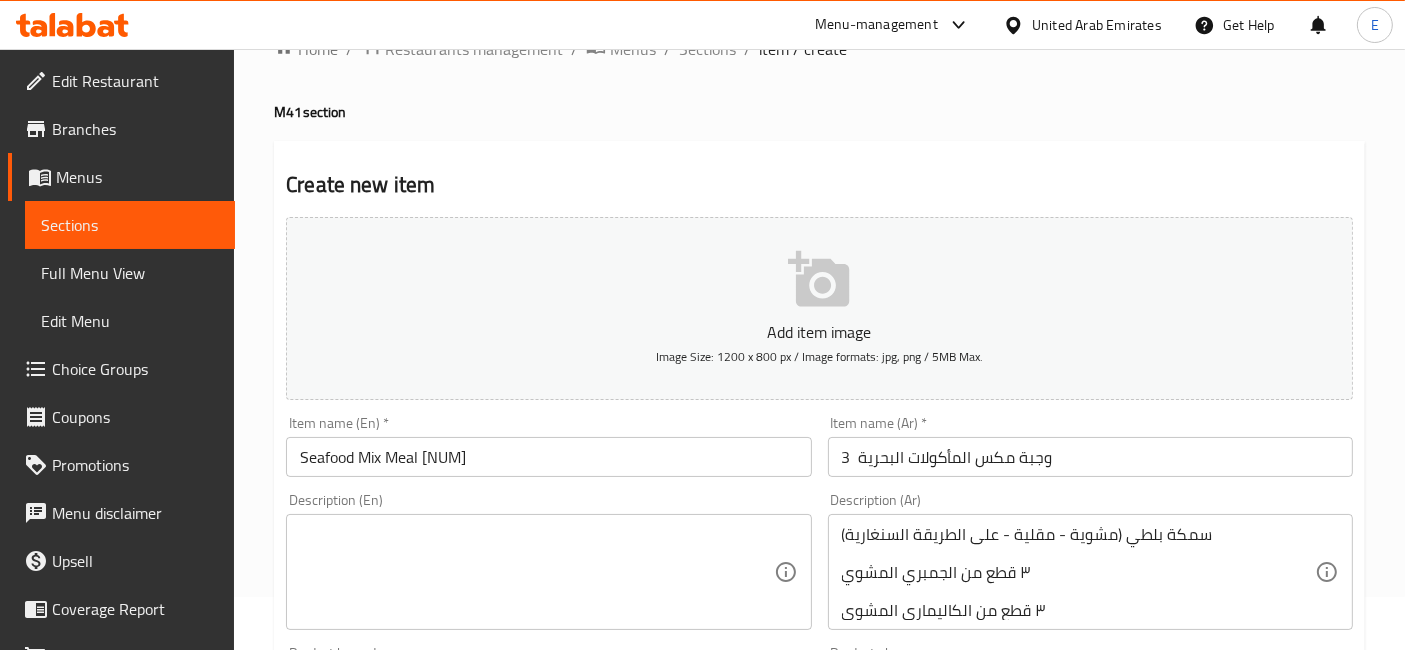 drag, startPoint x: 840, startPoint y: 533, endPoint x: 1106, endPoint y: 535, distance: 266.0075 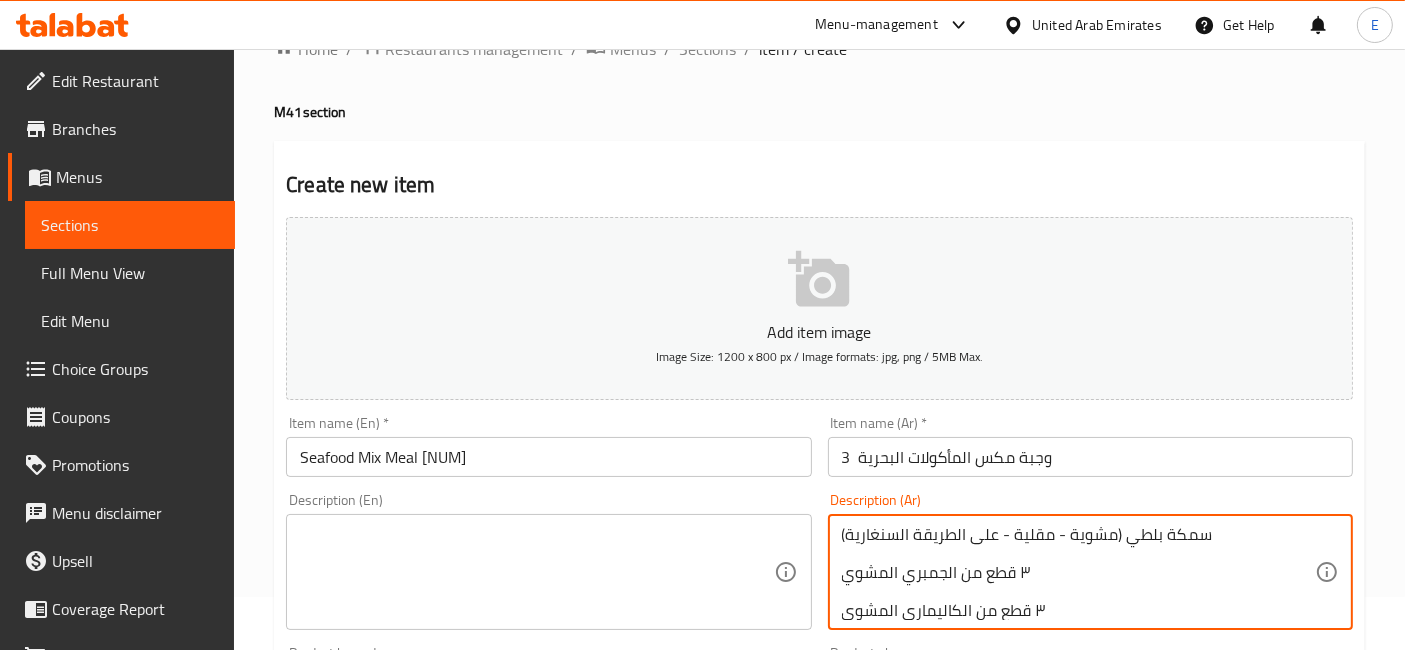click on "سمكة بلطي (مشوية - مقلية - على الطريقة السنغارية)
٣ قطع من الجمبري المشوي
٣ قطع من الكاليماري المشوي
٢ قطعة من كفتة السي فود المشوية
شوربة جمبري صغيرة
تُقدَّم مع أرز، وسلطة خضراء، وصلصة الطحينة" at bounding box center (1078, 572) 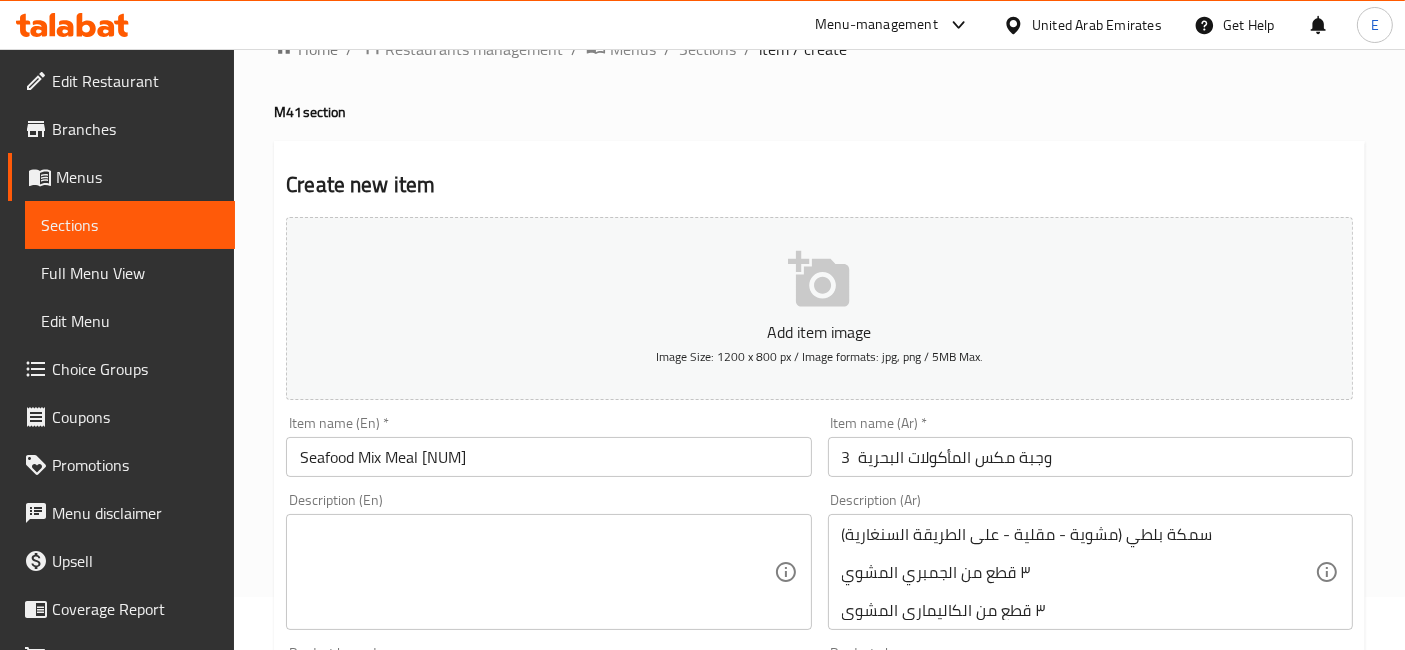 drag, startPoint x: 840, startPoint y: 530, endPoint x: 1000, endPoint y: 532, distance: 160.0125 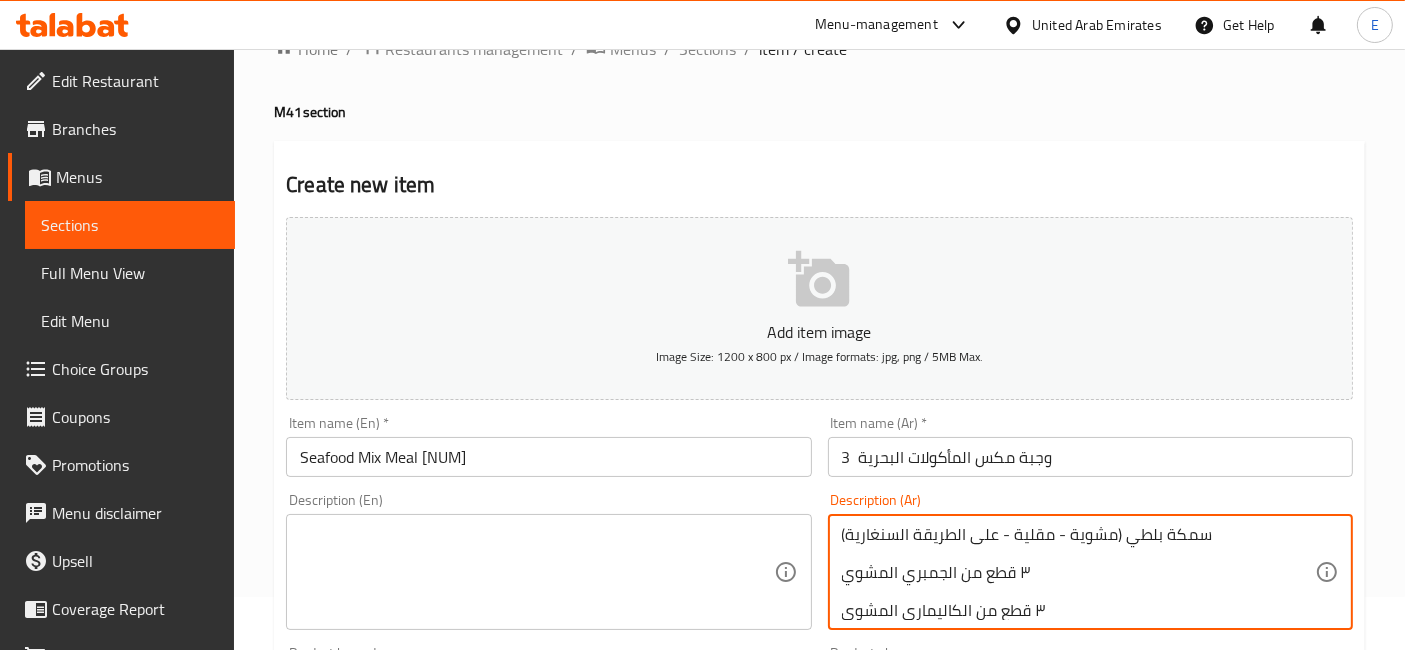 drag, startPoint x: 1000, startPoint y: 532, endPoint x: 840, endPoint y: 529, distance: 160.02812 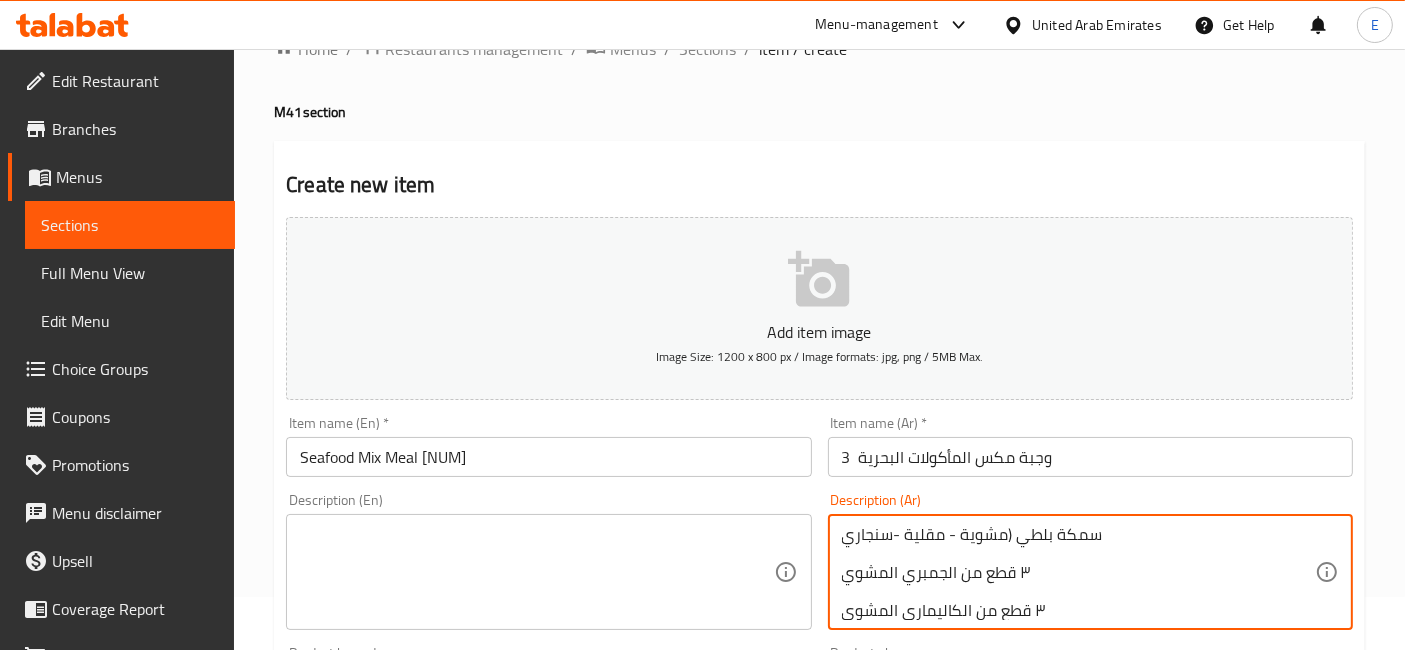 click on "سمكة بلطي (مشوية - مقلية -سنجاري
٣ قطع من الجمبري المشوي
٣ قطع من الكاليماري المشوي
٢ قطعة من كفتة السي فود المشوية
شوربة جمبري صغيرة
تُقدَّم مع أرز، وسلطة خضراء، وصلصة الطحينة" at bounding box center [1078, 572] 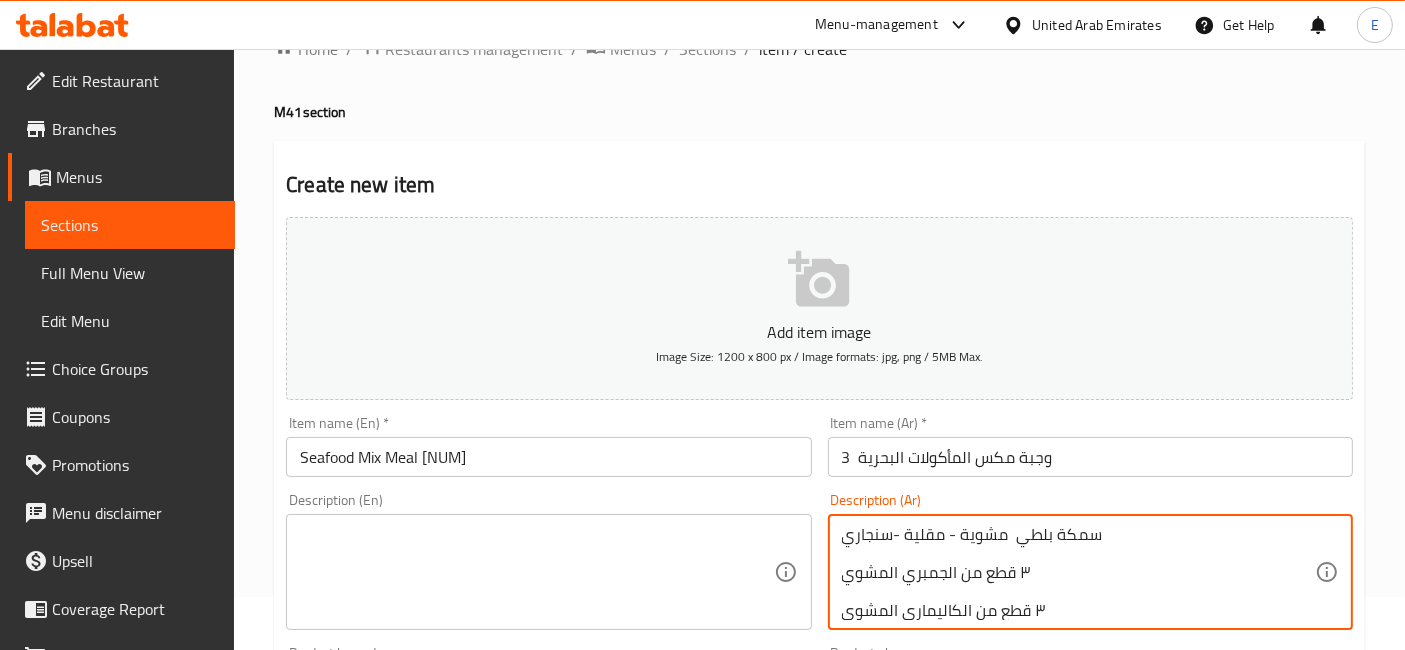click on "سمكة بلطي  مشوية - مقلية -سنجاري
٣ قطع من الجمبري المشوي
٣ قطع من الكاليماري المشوي
٢ قطعة من كفتة السي فود المشوية
شوربة جمبري صغيرة
تُقدَّم مع أرز، وسلطة خضراء، وصلصة الطحينة" at bounding box center [1078, 572] 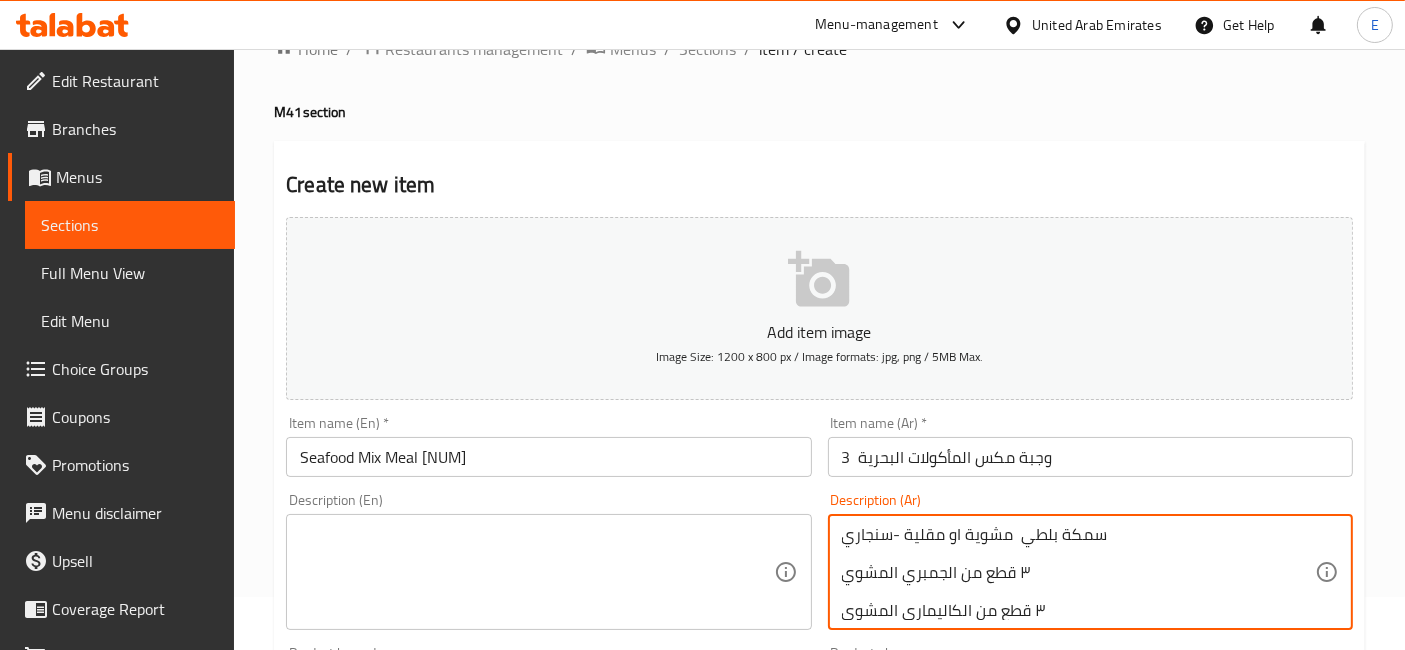 click on "سمكة بلطي  مشوية او مقلية -سنجاري
٣ قطع من الجمبري المشوي
٣ قطع من الكاليماري المشوي
٢ قطعة من كفتة السي فود المشوية
شوربة جمبري صغيرة
تُقدَّم مع أرز، وسلطة خضراء، وصلصة الطحينة" at bounding box center (1078, 572) 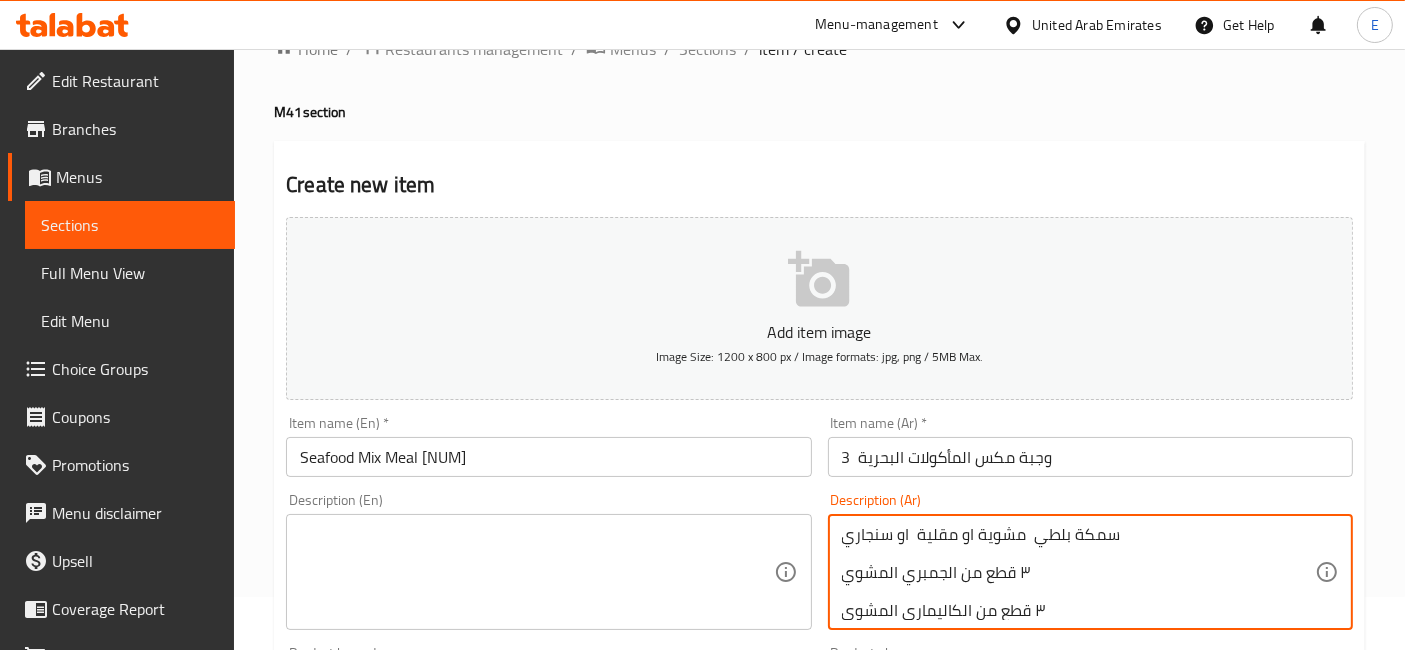 click on "سمكة بلطي  مشوية او مقلية  او سنجاري
٣ قطع من الجمبري المشوي
٣ قطع من الكاليماري المشوي
٢ قطعة من كفتة السي فود المشوية
شوربة جمبري صغيرة
تُقدَّم مع أرز، وسلطة خضراء، وصلصة الطحينة" at bounding box center [1078, 572] 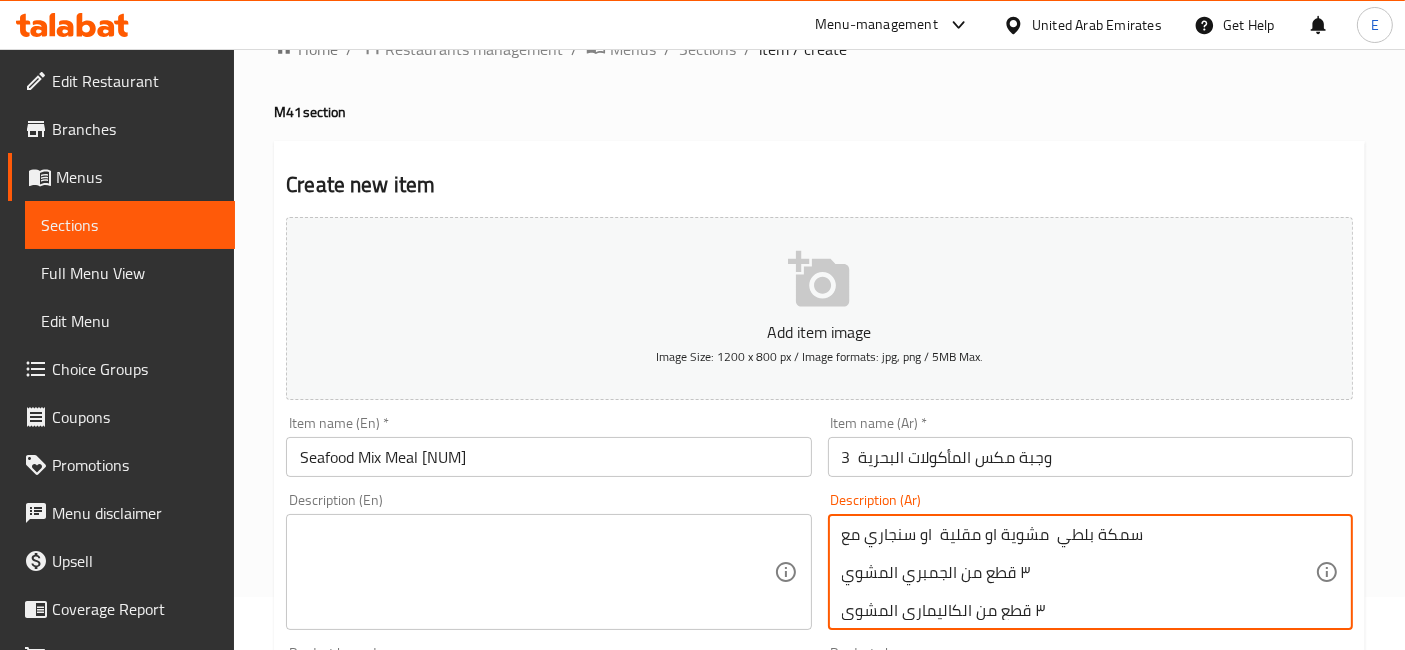 click on "سمكة بلطي  مشوية او مقلية  او سنجاري مع
٣ قطع من الجمبري المشوي
٣ قطع من الكاليماري المشوي
٢ قطعة من كفتة السي فود المشوية
شوربة جمبري صغيرة
تُقدَّم مع أرز، وسلطة خضراء، وصلصة الطحينة" at bounding box center (1078, 572) 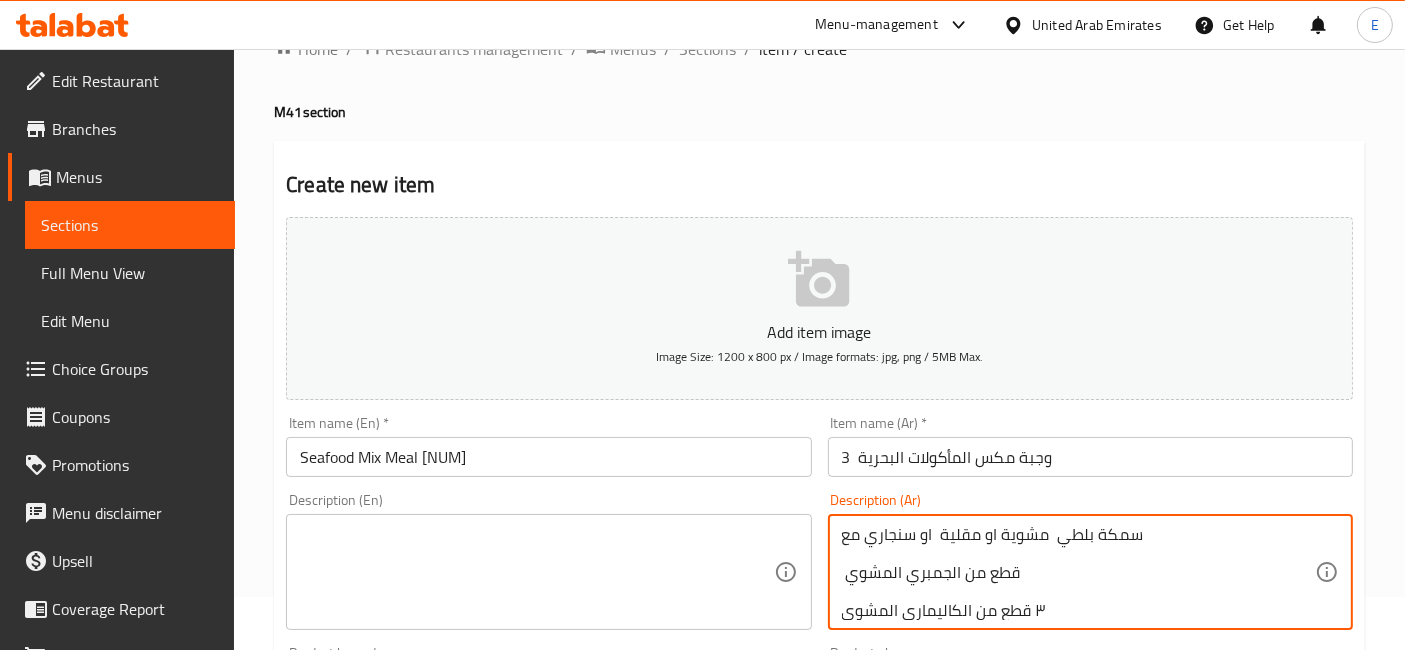 click on "سمكة بلطي  مشوية او مقلية  او سنجاري مع
قطع من الجمبري المشوي
٣ قطع من الكاليماري المشوي
٢ قطعة من كفتة السي فود المشوية
شوربة جمبري صغيرة
تُقدَّم مع أرز، وسلطة خضراء، وصلصة الطحينة" at bounding box center (1078, 572) 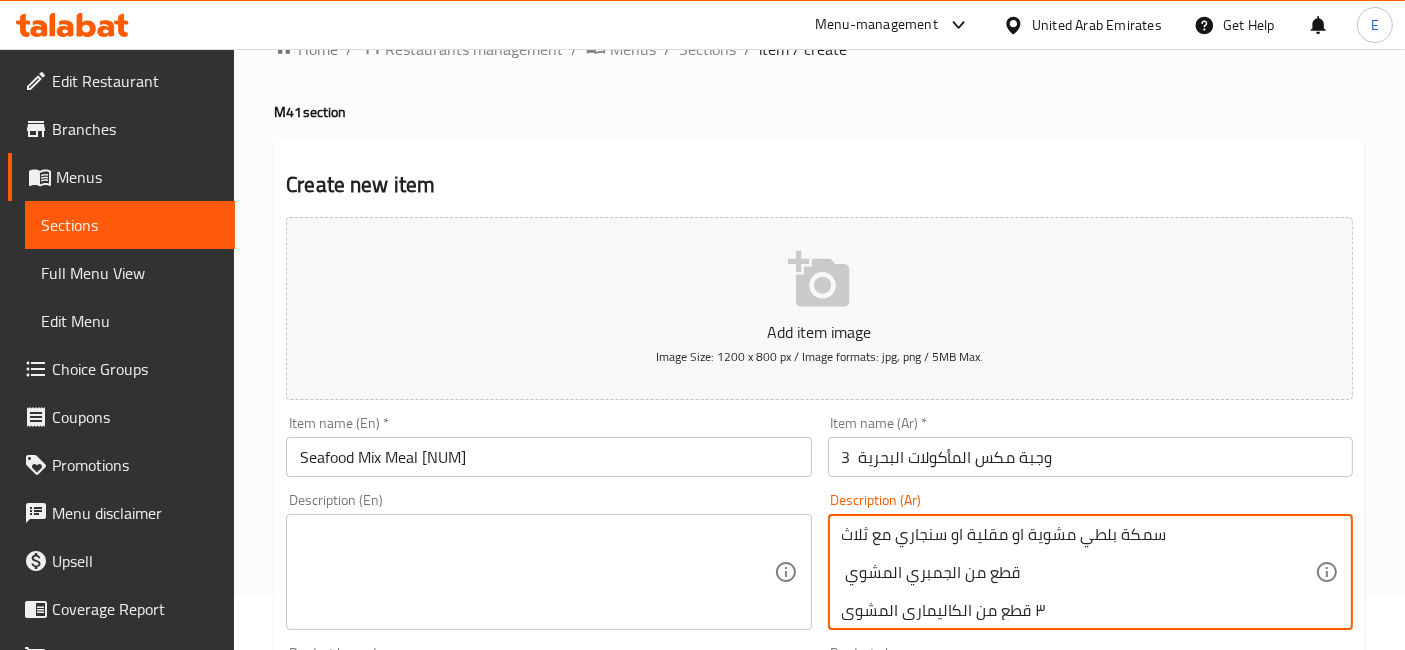 click on "سمكة بلطي مشوية او مقلية او سنجاري مع ثلاث
قطع من الجمبري المشوي
٣ قطع من الكاليماري المشوي
٢ قطعة من كفتة السي فود المشوية
شوربة جمبري صغيرة
تُقدَّم مع أرز، وسلطة خضراء، وصلصة الطحينة" at bounding box center [1078, 572] 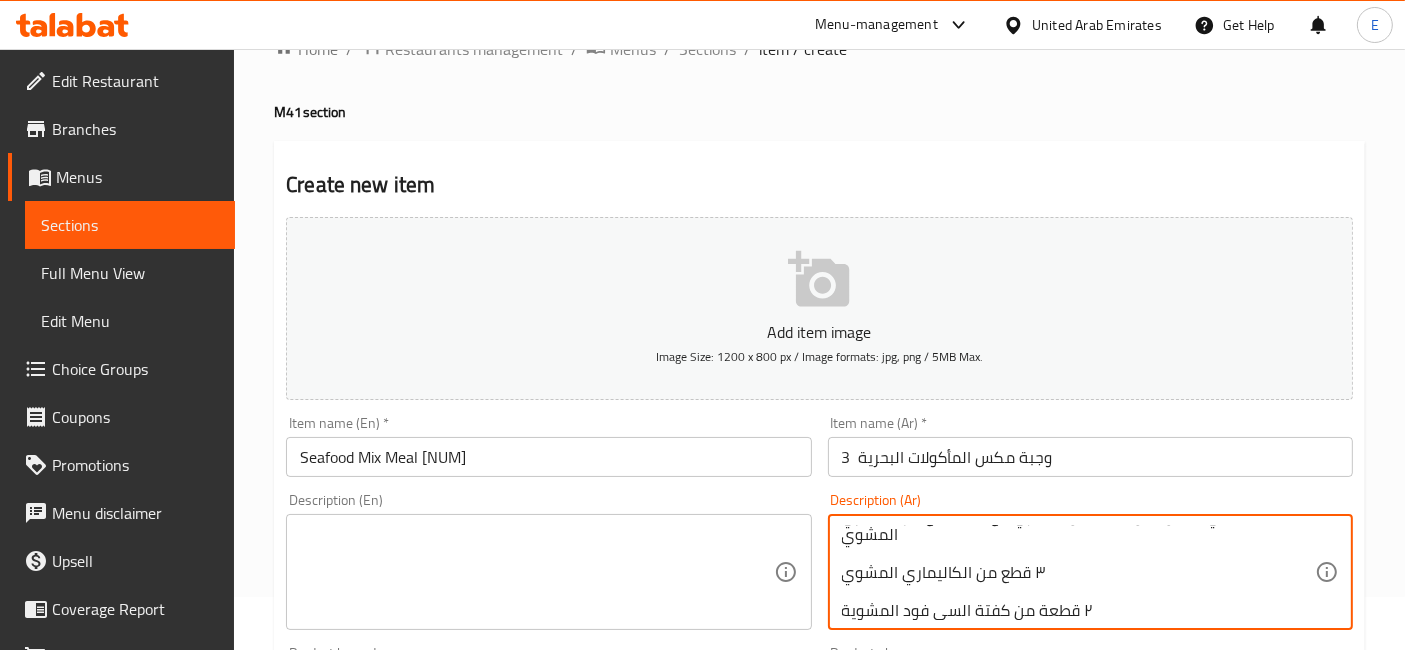 scroll, scrollTop: 21, scrollLeft: 0, axis: vertical 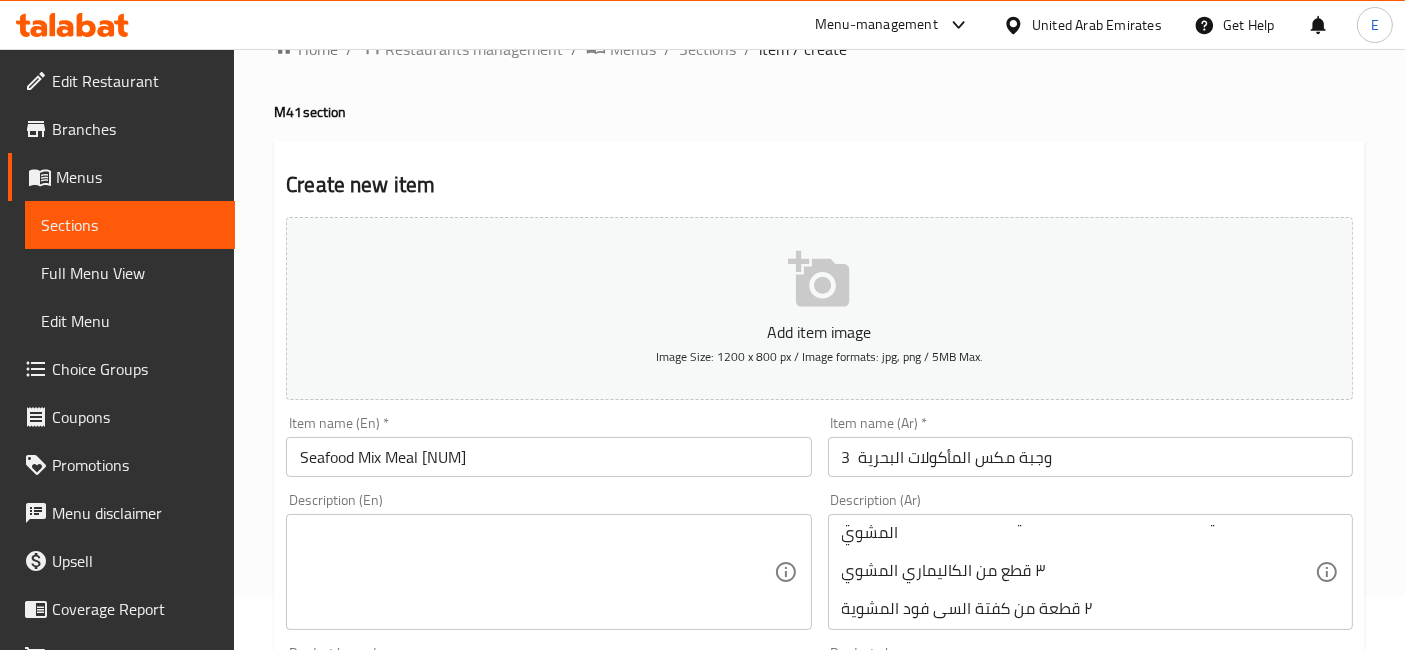 click on "سمكة بلطي  مشوية او مقلية  او سنجاري مع ثلاث قطع من الجمبري المشوي
٣ قطع من الكاليماري المشوي
٢ قطعة من كفتة السي فود المشوية
شوربة جمبري صغيرة
تُقدَّم مع أرز، وسلطة خضراء، وصلصة الطحينة
Description (Ar)" at bounding box center (1090, 572) 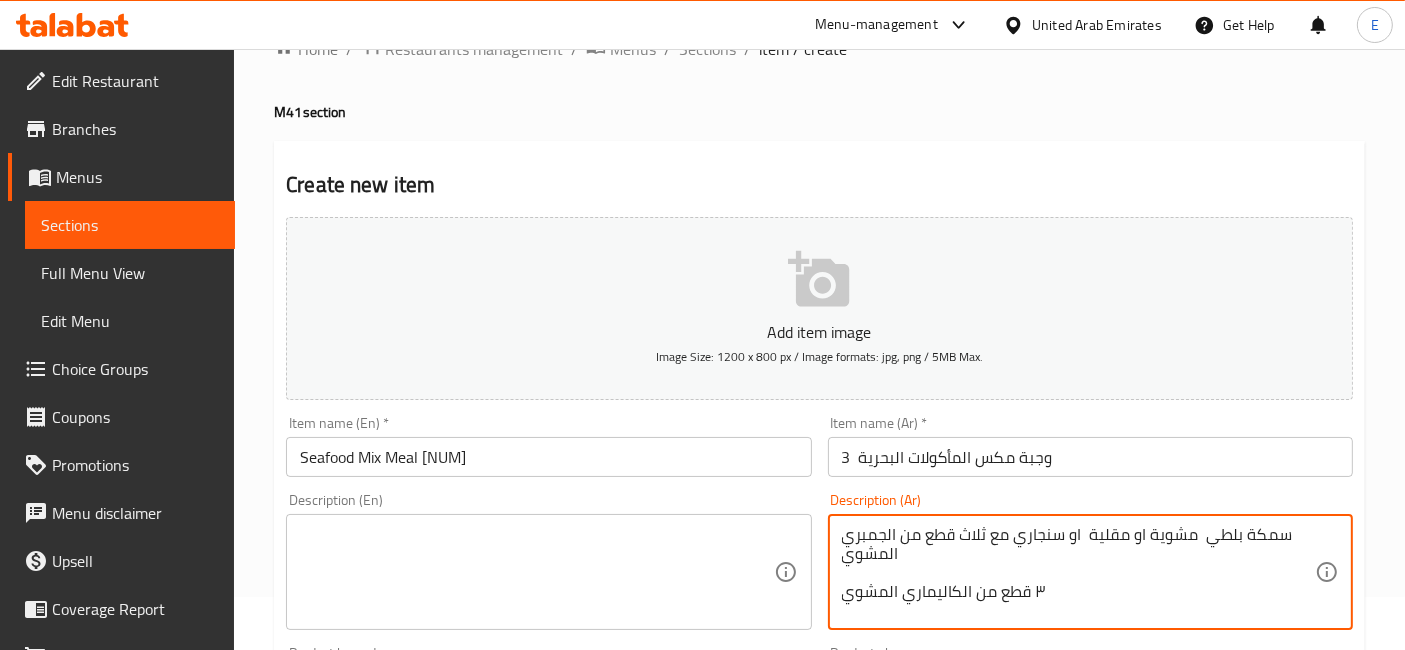 click on "سمكة بلطي  مشوية او مقلية  او سنجاري مع ثلاث قطع من الجمبري المشوي
٣ قطع من الكاليماري المشوي
٢ قطعة من كفتة السي فود المشوية
شوربة جمبري صغيرة
تُقدَّم مع أرز، وسلطة خضراء، وصلصة الطحينة" at bounding box center [1078, 572] 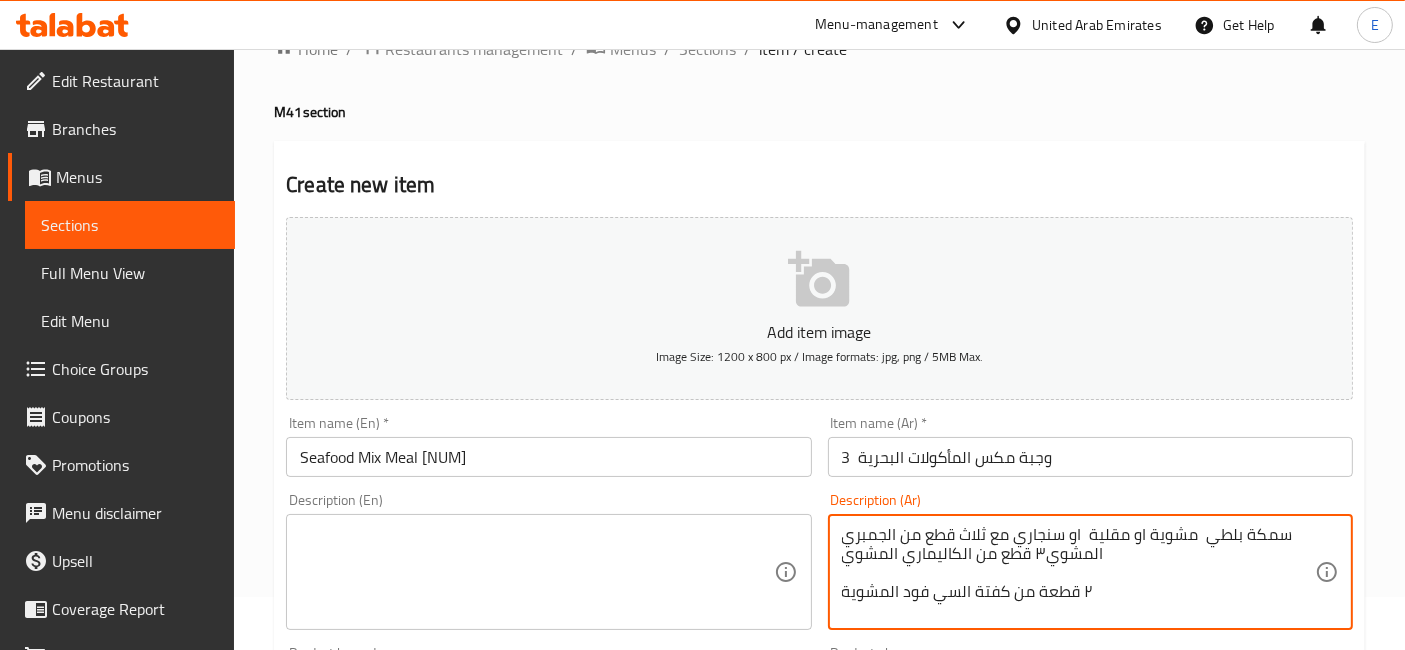 scroll, scrollTop: 0, scrollLeft: 0, axis: both 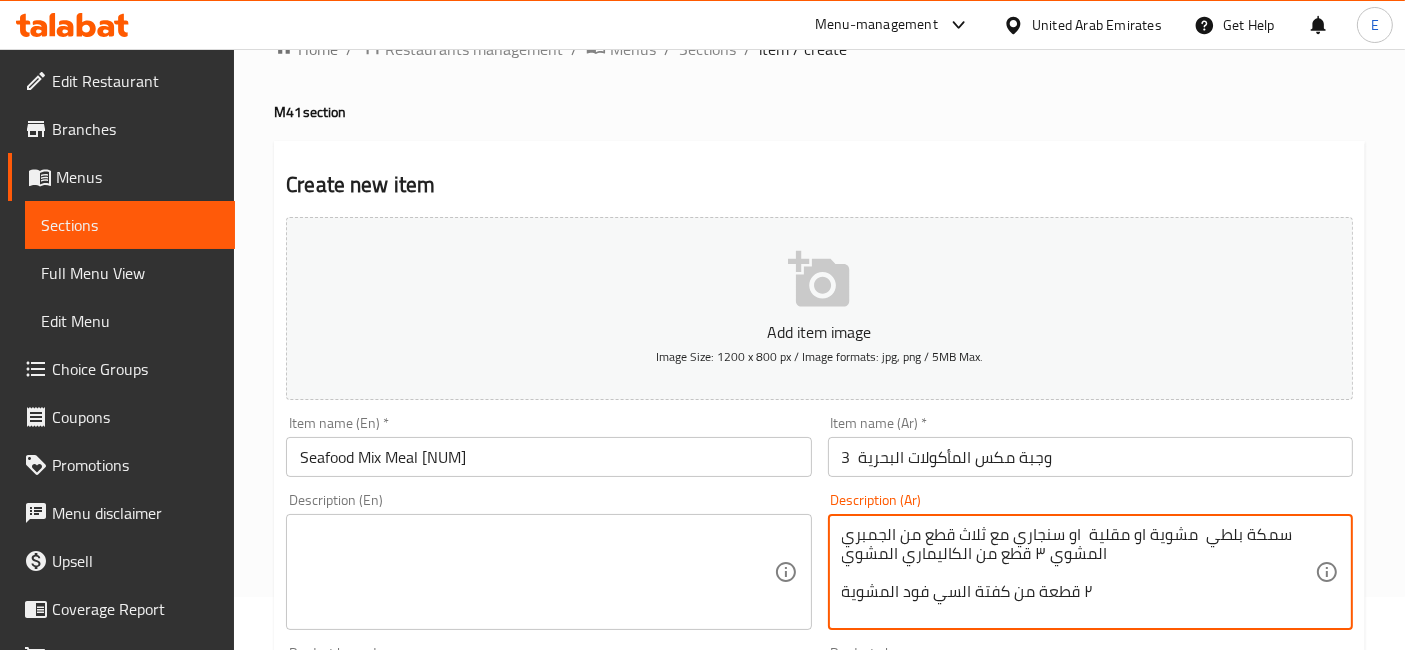 click on "سمكة بلطي  مشوية او مقلية  او سنجاري مع ثلاث قطع من الجمبري المشوي ٣ قطع من الكاليماري المشوي
٢ قطعة من كفتة السي فود المشوية
شوربة جمبري صغيرة
تُقدَّم مع أرز، وسلطة خضراء، وصلصة الطحينة" at bounding box center (1078, 572) 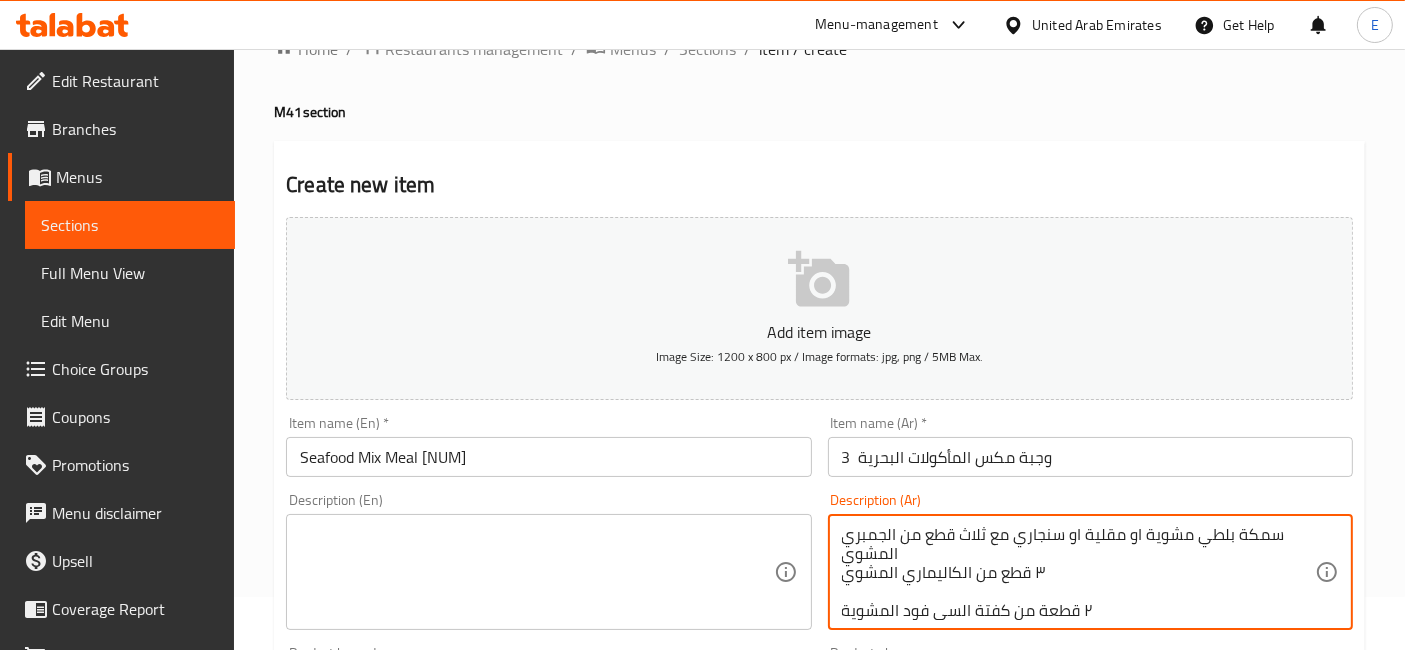 scroll, scrollTop: 19, scrollLeft: 0, axis: vertical 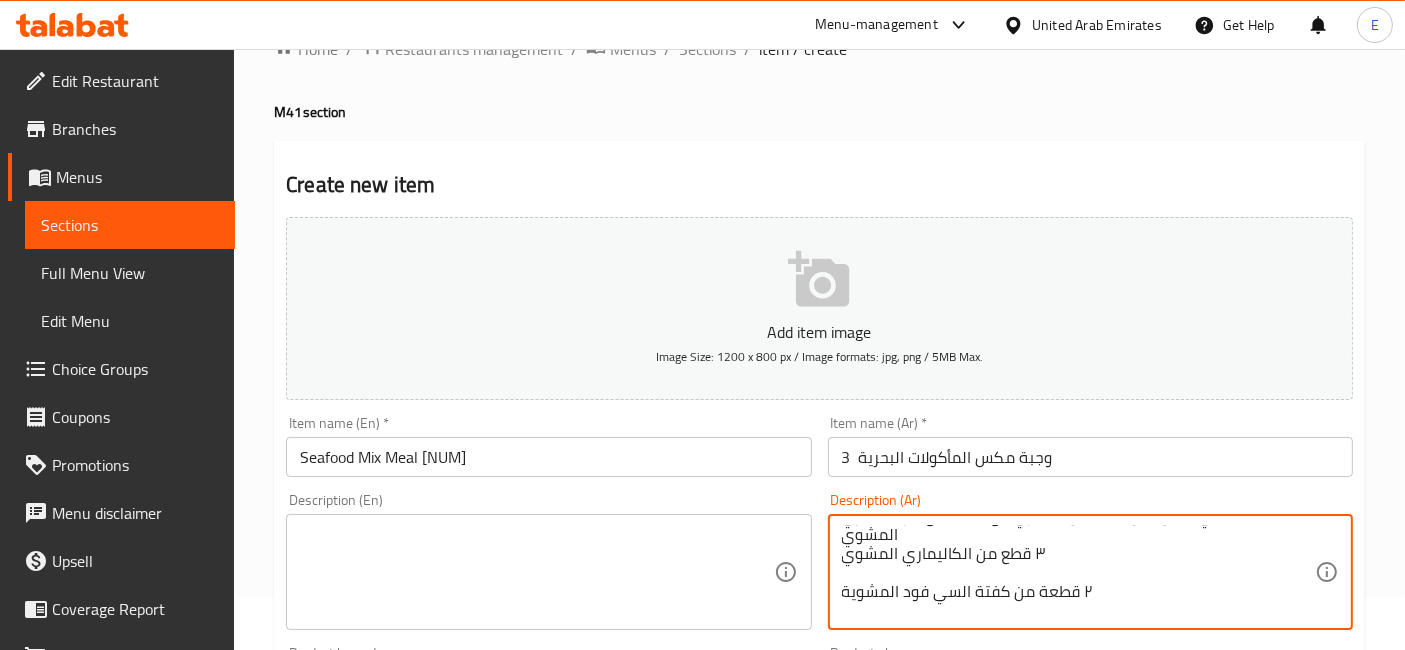 drag, startPoint x: 1034, startPoint y: 555, endPoint x: 1044, endPoint y: 558, distance: 10.440307 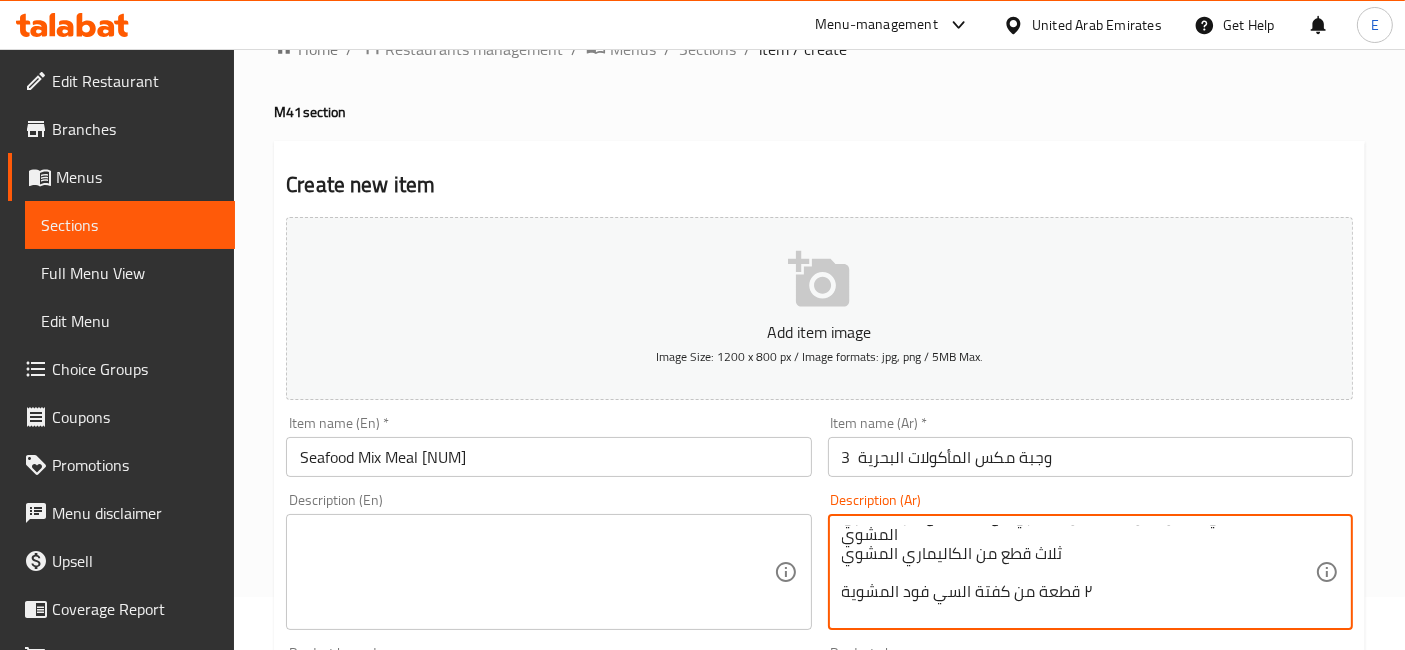 click on "سمكة بلطي  مشوية او مقلية  او سنجاري مع ثلاث قطع من الجمبري المشوي
ثلاث قطع من الكاليماري المشوي
٢ قطعة من كفتة السي فود المشوية
شوربة جمبري صغيرة
تُقدَّم مع أرز، وسلطة خضراء، وصلصة الطحينة" at bounding box center [1078, 572] 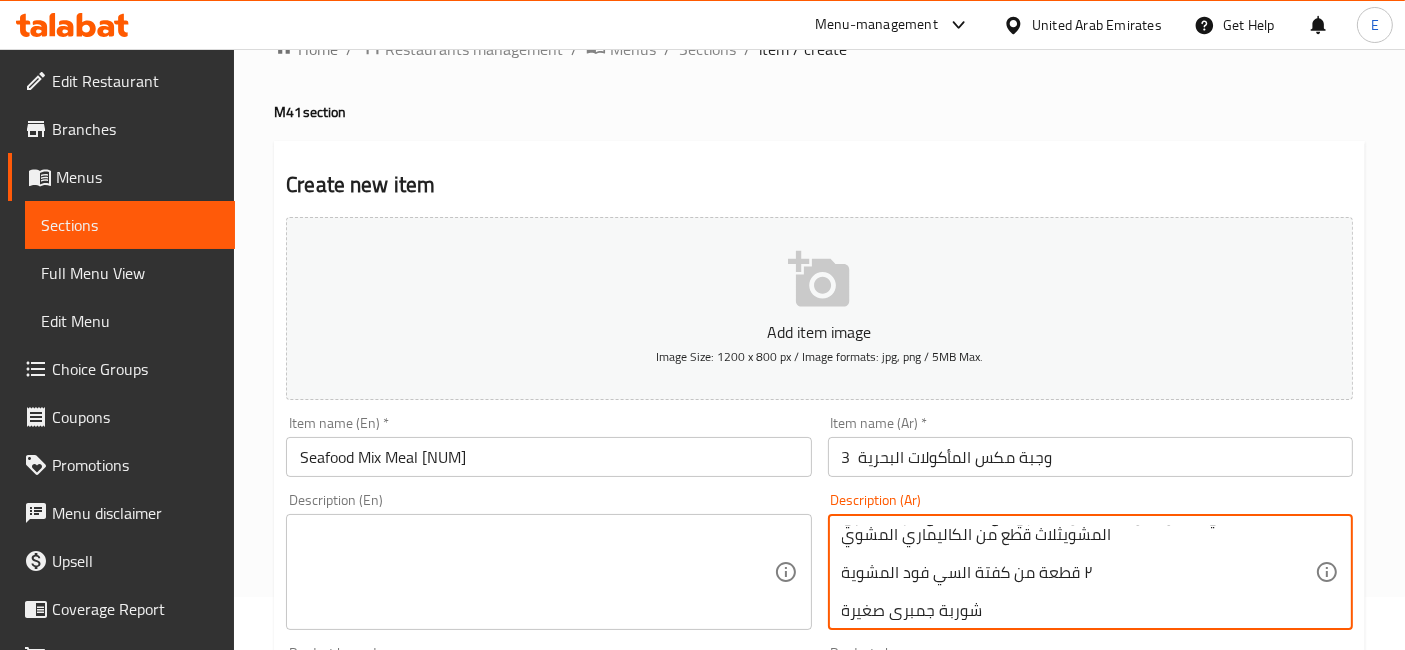 scroll, scrollTop: 0, scrollLeft: 0, axis: both 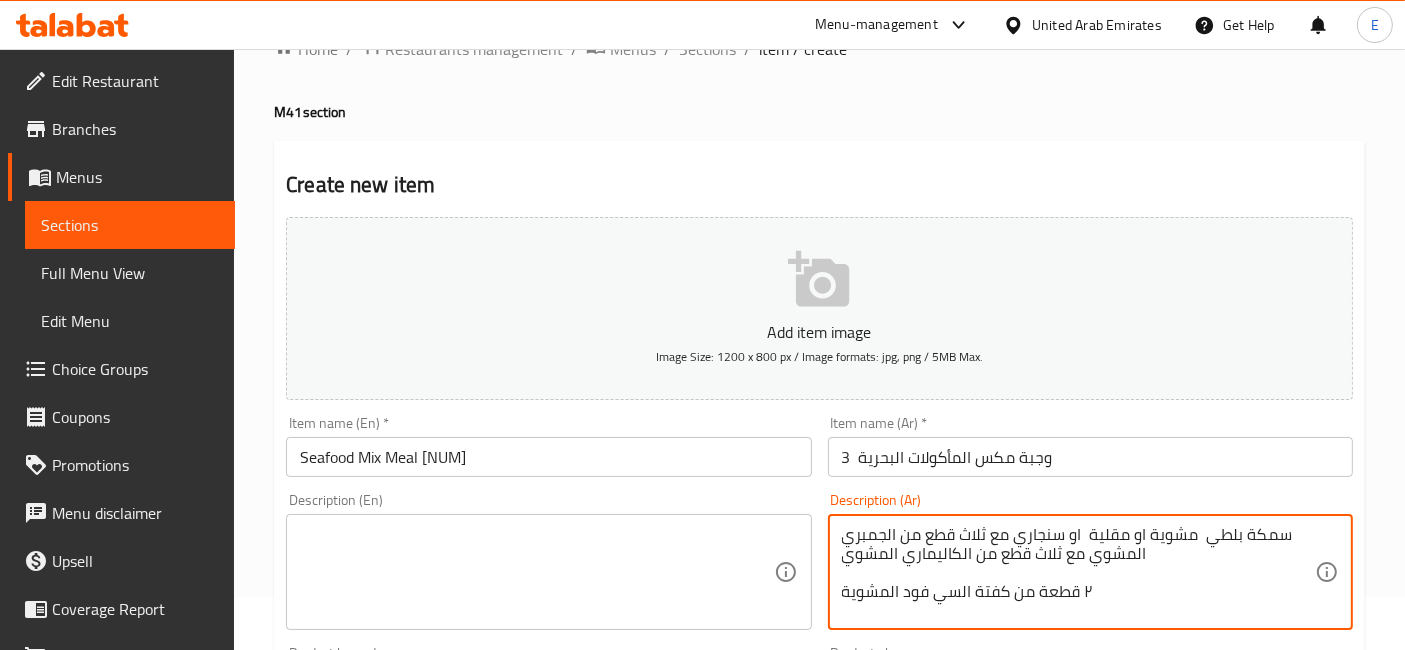 click on "سمكة بلطي  مشوية او مقلية  او سنجاري مع ثلاث قطع من الجمبري المشوي مع ثلاث قطع من الكاليماري المشوي
٢ قطعة من كفتة السي فود المشوية
شوربة جمبري صغيرة
تُقدَّم مع أرز، وسلطة خضراء، وصلصة الطحينة" at bounding box center (1078, 572) 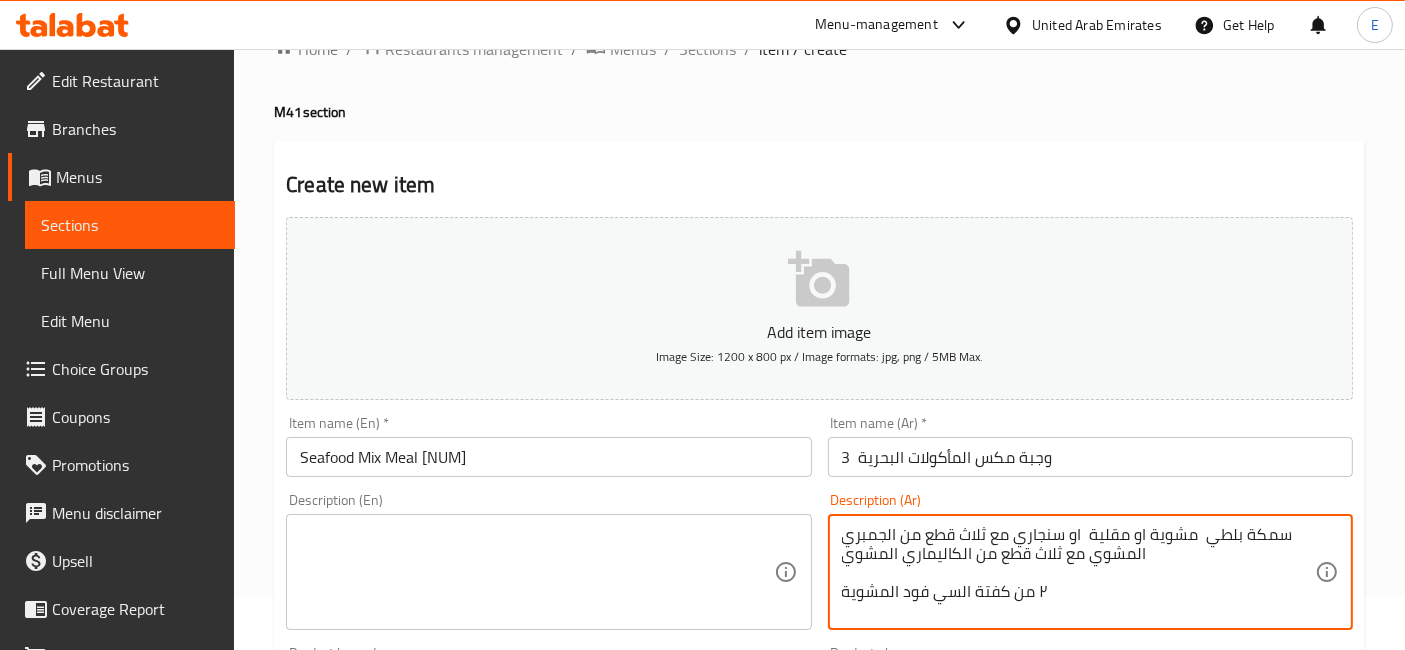 click on "سمكة بلطي  مشوية او مقلية  او سنجاري مع ثلاث قطع من الجمبري  المشوي مع ثلاث قطع من الكاليماري المشوي
٢ من كفتة السي فود المشوية
شوربة جمبري صغيرة
تُقدَّم مع أرز، وسلطة خضراء، وصلصة الطحينة" at bounding box center [1078, 572] 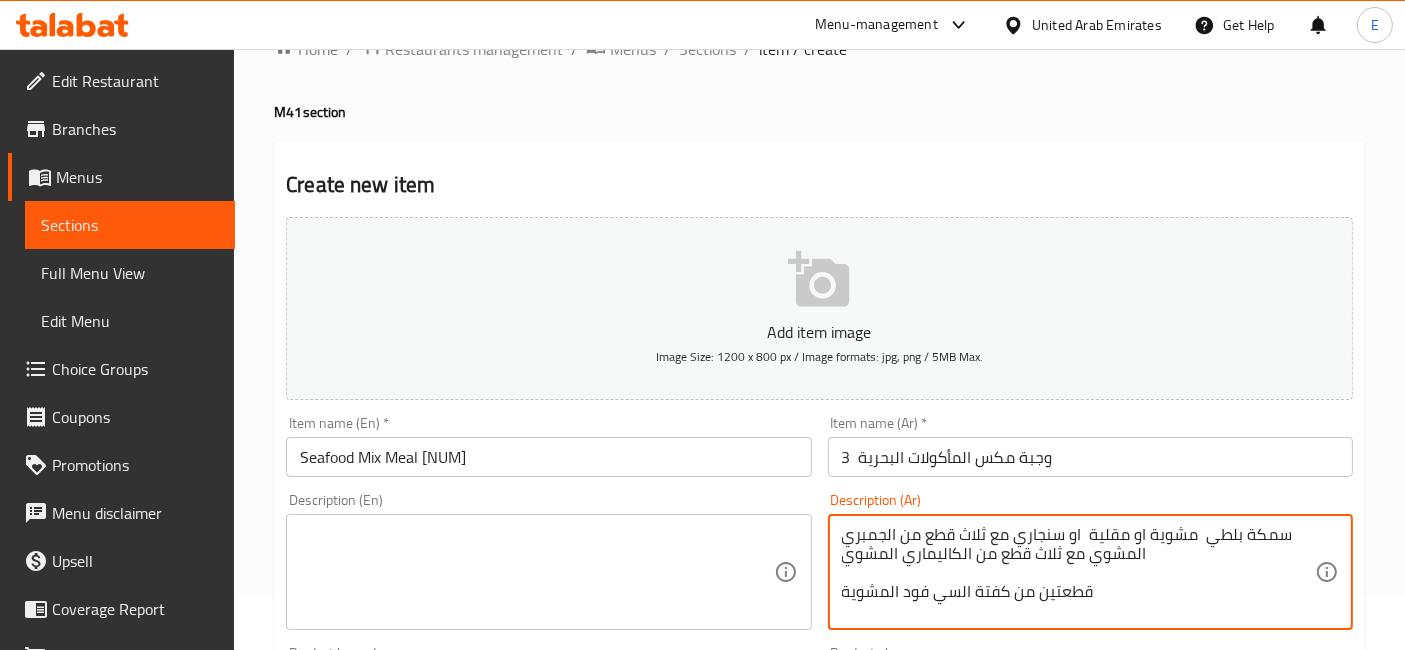 click on "سمكة بلطي  مشوية او مقلية  او سنجاري مع ثلاث قطع من الجمبري  المشوي مع ثلاث قطع من الكاليماري المشوي
قطعتين من كفتة السي فود المشوية
شوربة جمبري صغيرة
تُقدَّم مع أرز، وسلطة خضراء، وصلصة الطحينة" at bounding box center [1078, 572] 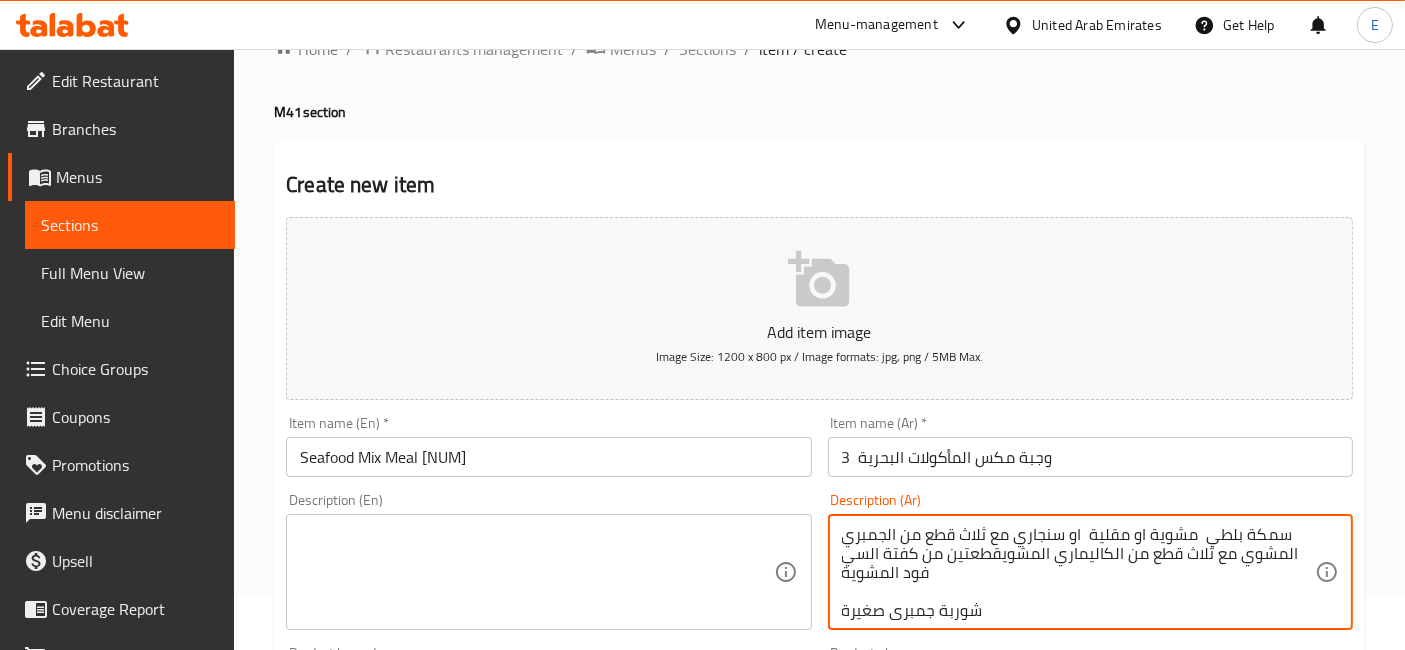 scroll, scrollTop: 0, scrollLeft: 0, axis: both 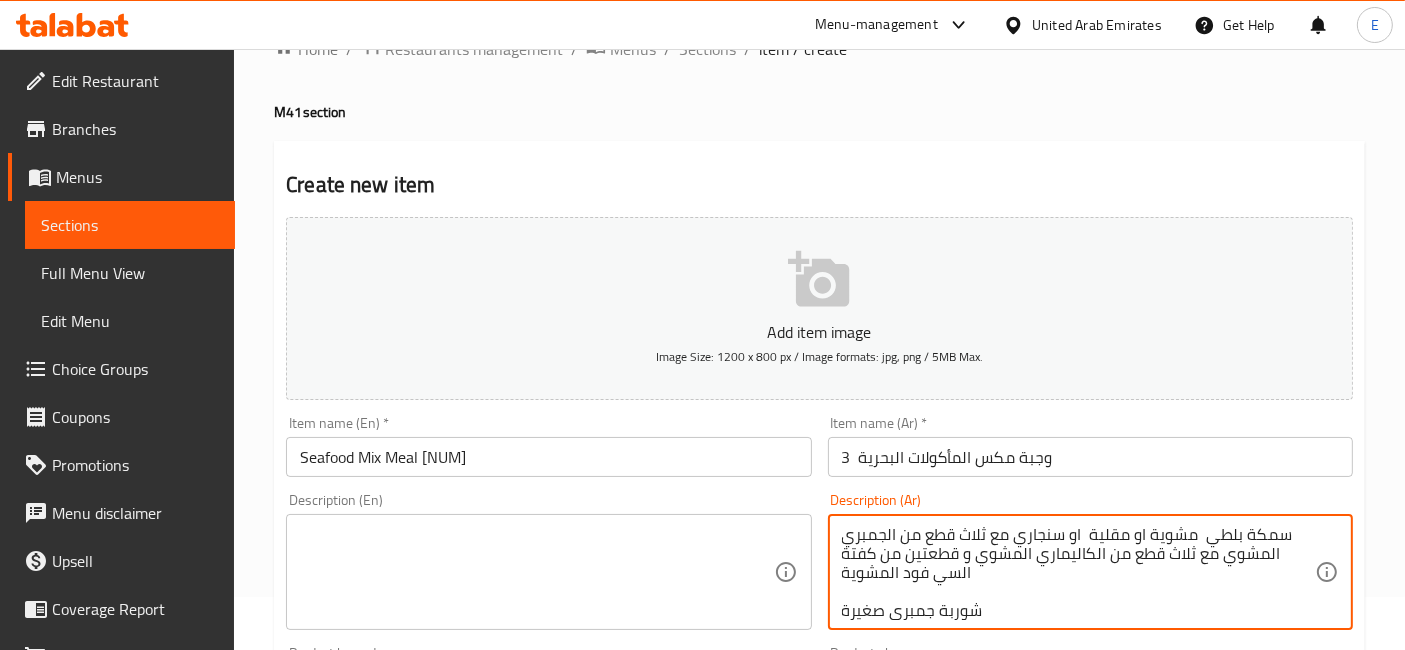 click on "سمكة بلطي  مشوية او مقلية  او سنجاري مع ثلاث قطع من الجمبري  المشوي مع ثلاث قطع من الكاليماري المشوي و قطعتين من كفتة السي فود المشوية
شوربة جمبري صغيرة
تُقدَّم مع أرز، وسلطة خضراء، وصلصة الطحينة" at bounding box center (1078, 572) 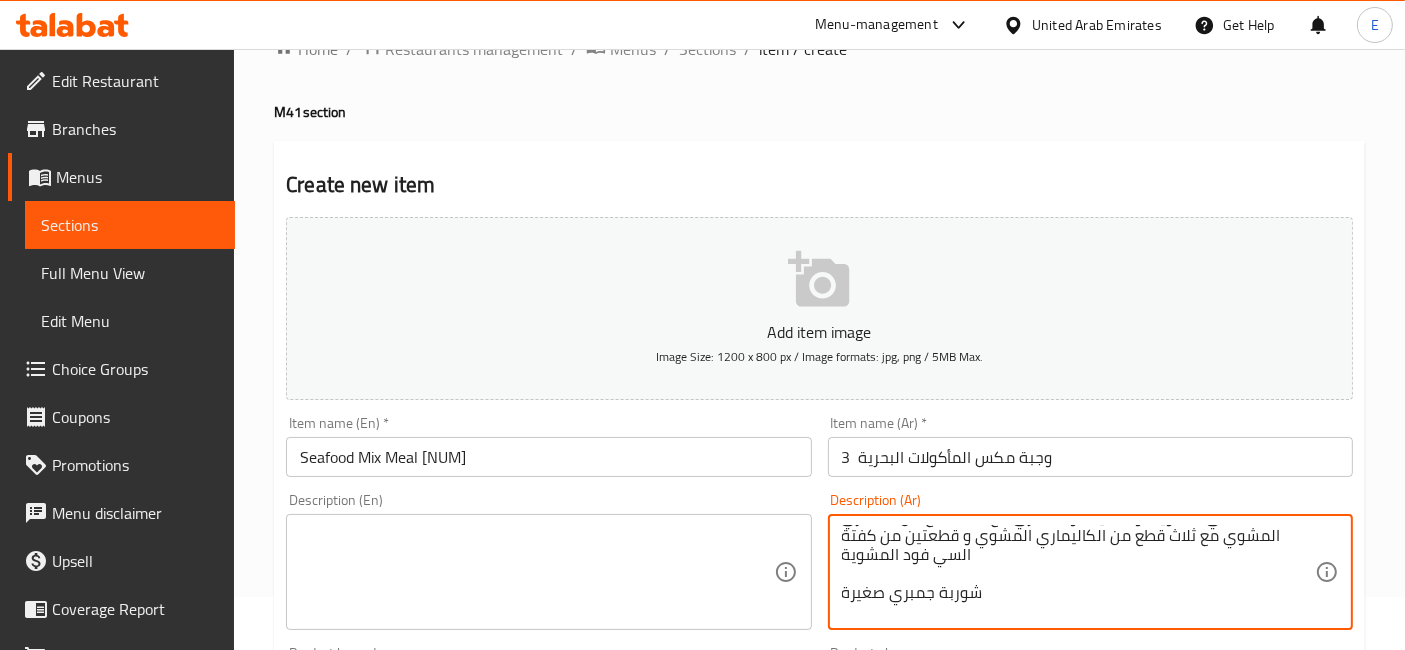 scroll, scrollTop: 17, scrollLeft: 0, axis: vertical 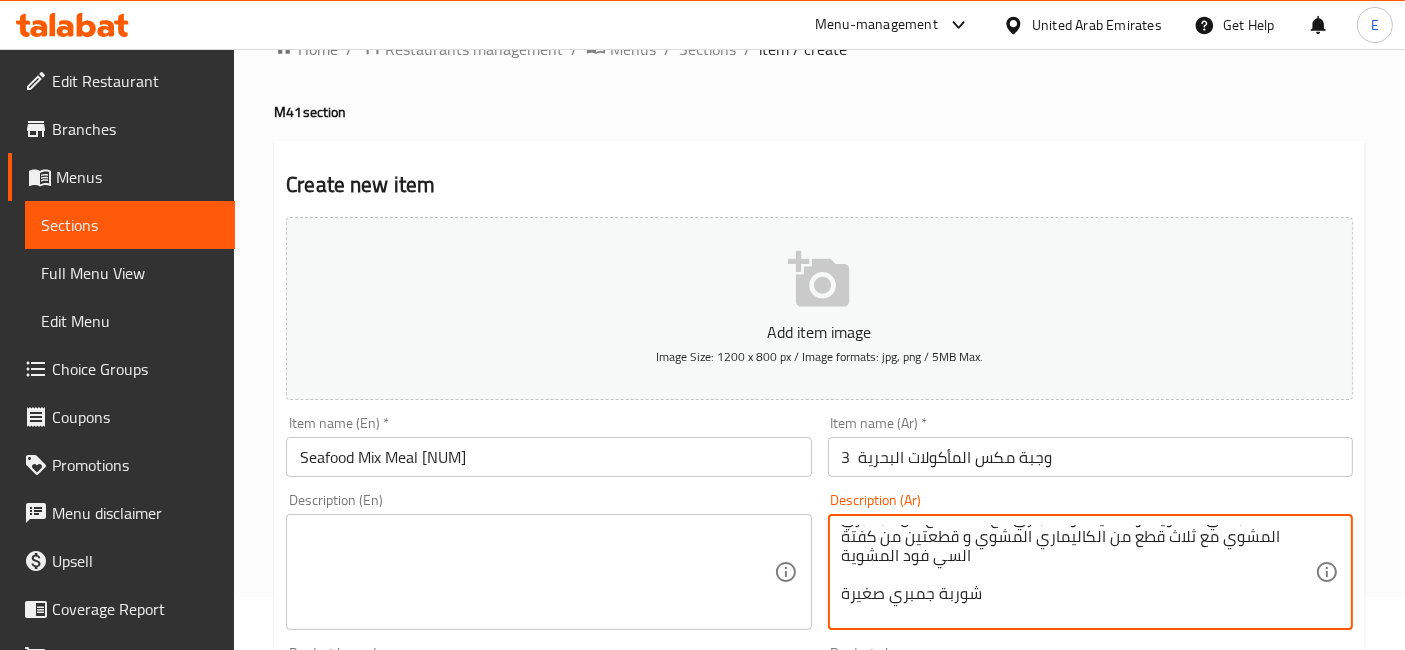 click on "سمكة بلطي  مشوية او مقلية  او سنجاري مع ثلاث قطع من الجمبري  المشوي مع ثلاث قطع من الكاليماري المشوي و قطعتين من كفتة السي فود المشوية
شوربة جمبري صغيرة
تُقدَّم مع أرز، وسلطة خضراء، وصلصة الطحينة" at bounding box center [1078, 572] 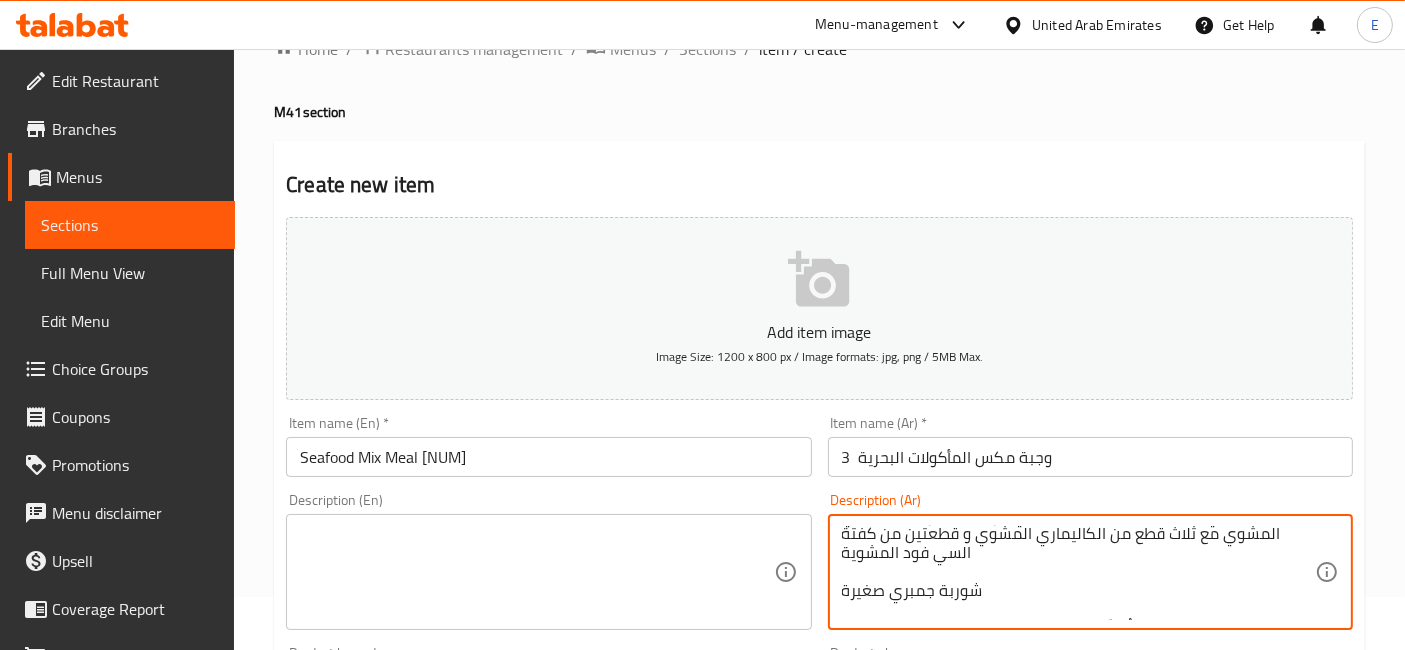 click on "سمكة بلطي  مشوية او مقلية  او سنجاري مع ثلاث قطع من الجمبري  المشوي مع ثلاث قطع من الكاليماري المشوي و قطعتين من كفتة السي فود المشوية
شوربة جمبري صغيرة
تُقدَّم مع أرز، وسلطة خضراء، وصلصة الطحينة" at bounding box center [1078, 572] 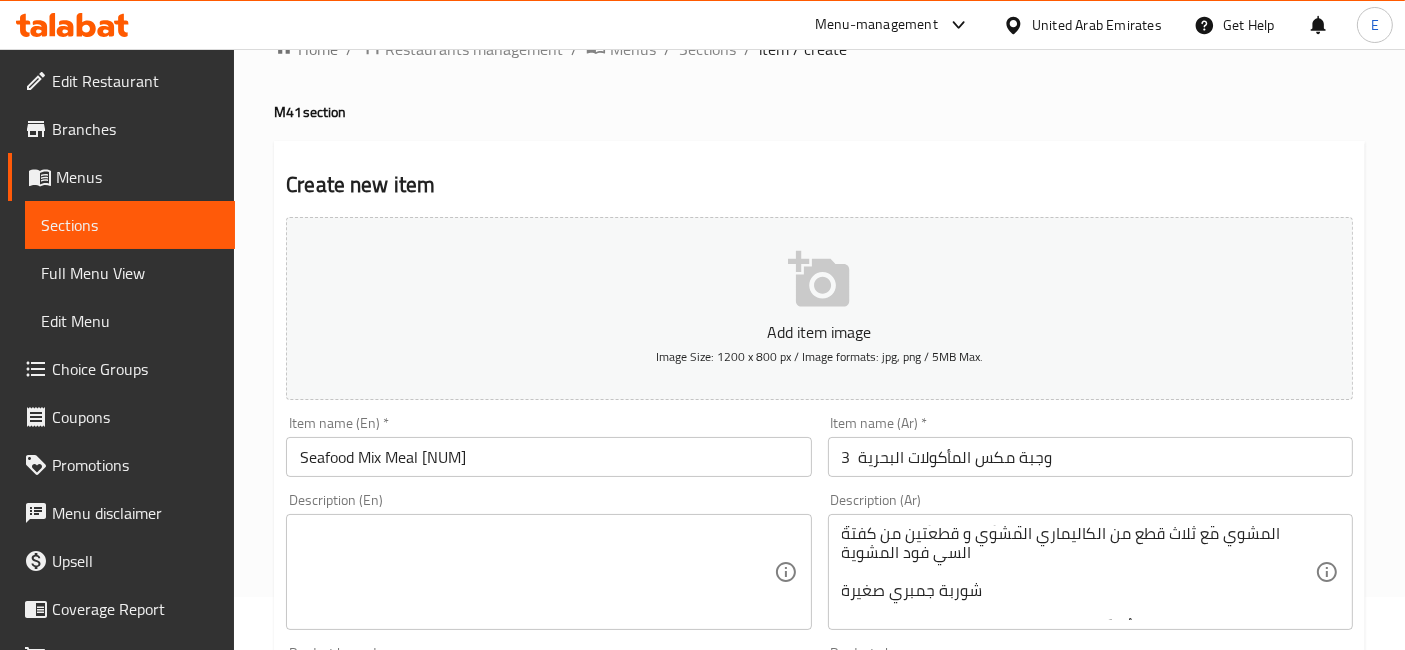 click on "سمكة بلطي  مشوية او مقلية  او سنجاري مع ثلاث قطع من الجمبري  المشوي مع ثلاث قطع من الكاليماري المشوي و قطعتين من كفتة السي فود المشوية
شوربة جمبري صغيرة
تُقدَّم مع أرز، وسلطة خضراء، وصلصة الطحينة
Description (Ar)" at bounding box center [1090, 572] 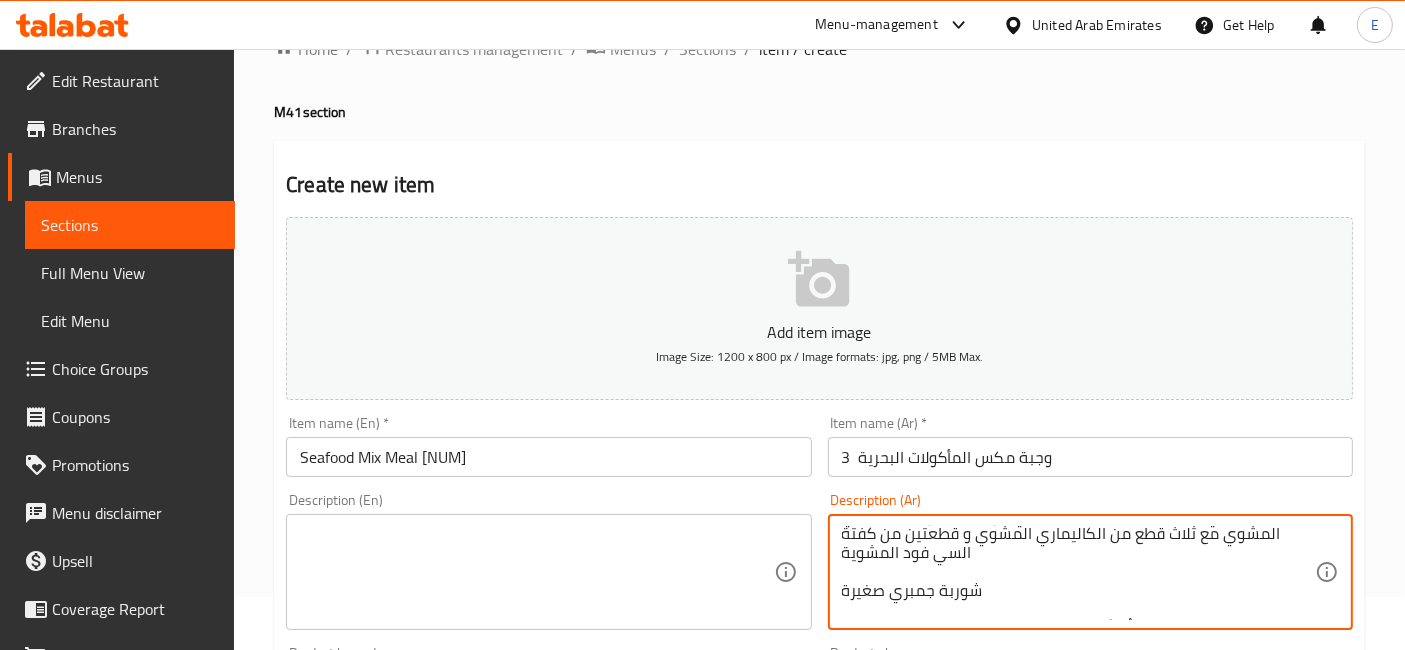 click on "سمكة بلطي  مشوية او مقلية  او سنجاري مع ثلاث قطع من الجمبري  المشوي مع ثلاث قطع من الكاليماري المشوي و قطعتين من كفتة السي فود المشوية
شوربة جمبري صغيرة
تُقدَّم مع أرز، وسلطة خضراء، وصلصة الطحينة" at bounding box center (1078, 572) 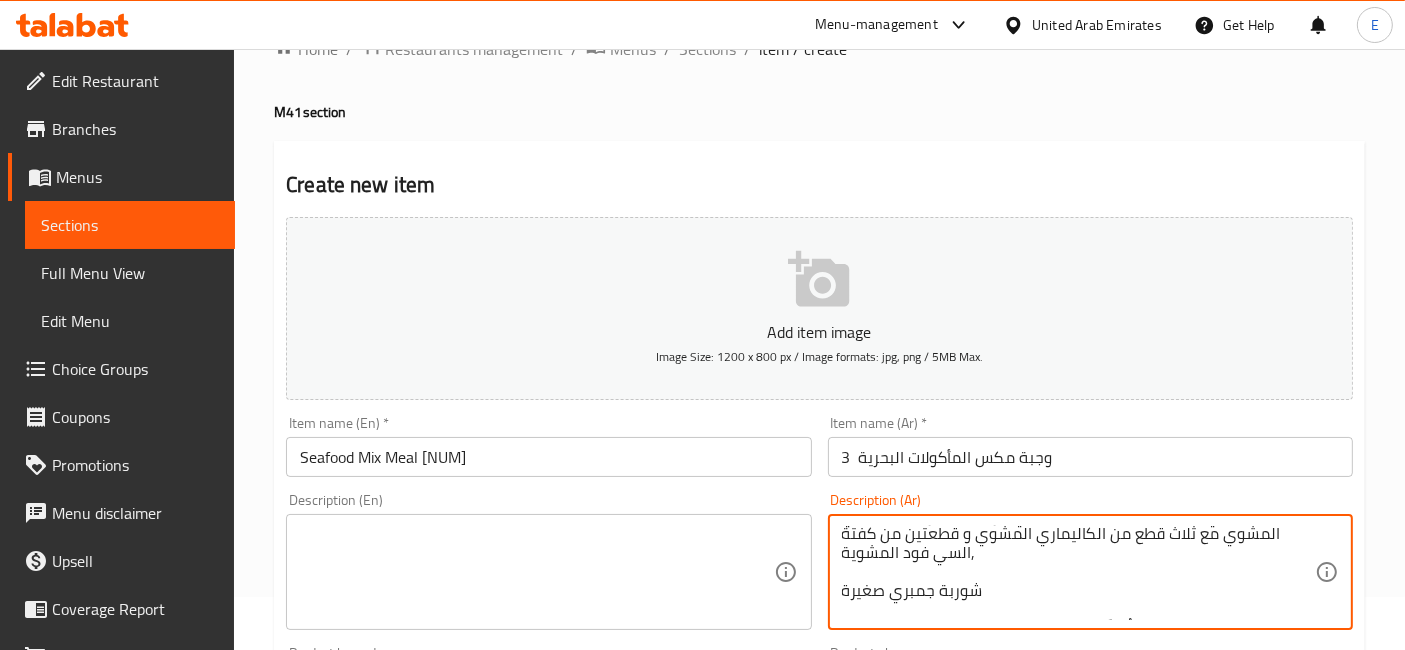 click on "سمكة بلطي  مشوية او مقلية  او سنجاري مع ثلاث قطع من الجمبري  المشوي مع ثلاث قطع من الكاليماري المشوي و قطعتين من كفتة ,السي فود المشوية
شوربة جمبري صغيرة
تُقدَّم مع أرز، وسلطة خضراء، وصلصة الطحينة" at bounding box center [1078, 572] 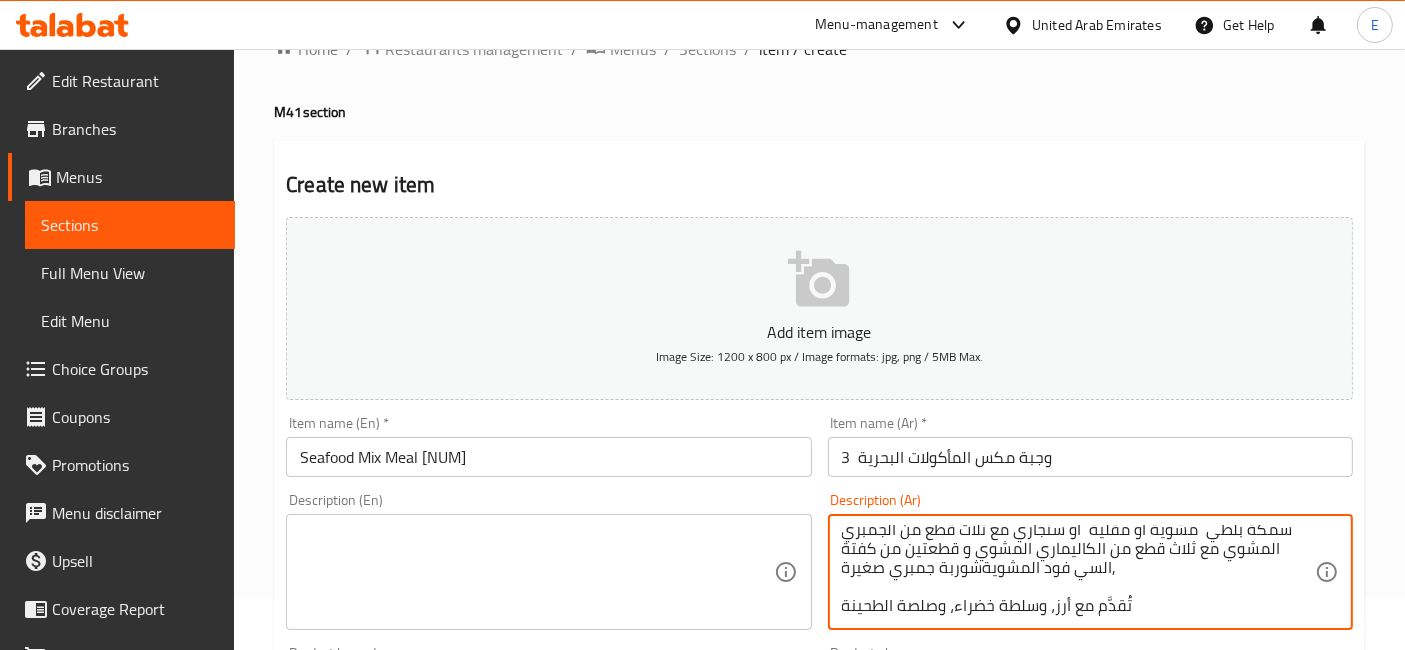 scroll, scrollTop: 1, scrollLeft: 0, axis: vertical 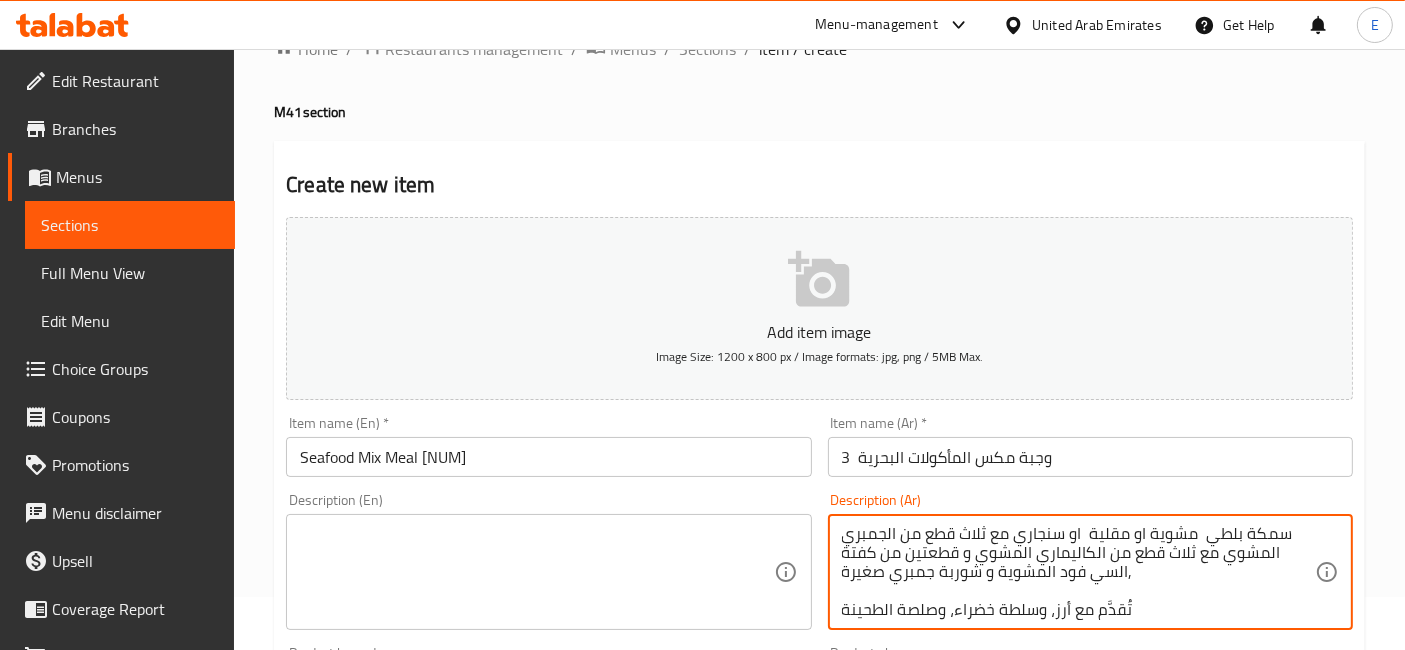 click on "سمكة بلطي  مشوية او مقلية  او سنجاري مع ثلاث قطع من الجمبري  المشوي مع ثلاث قطع من الكاليماري المشوي و قطعتين من كفتة ,السي فود المشوية و شوربة جمبري صغيرة
تُقدَّم مع أرز، وسلطة خضراء، وصلصة الطحينة" at bounding box center (1078, 572) 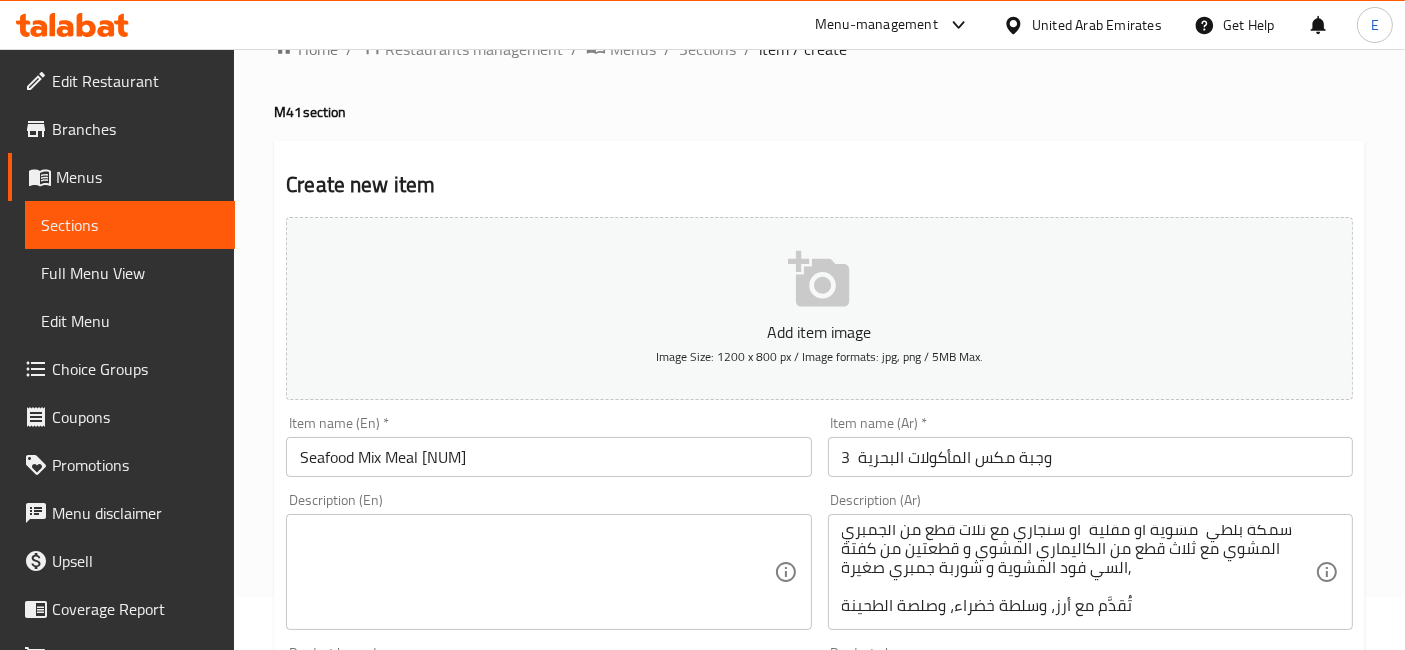 click on "سمكة بلطي  مشوية او مقلية  او سنجاري مع ثلاث قطع من الجمبري  المشوي مع ثلاث قطع من الكاليماري المشوي و قطعتين من كفتة ,السي فود المشوية و شوربة جمبري صغيرة
تُقدَّم مع أرز، وسلطة خضراء، وصلصة الطحينة
Description (Ar)" at bounding box center (1090, 572) 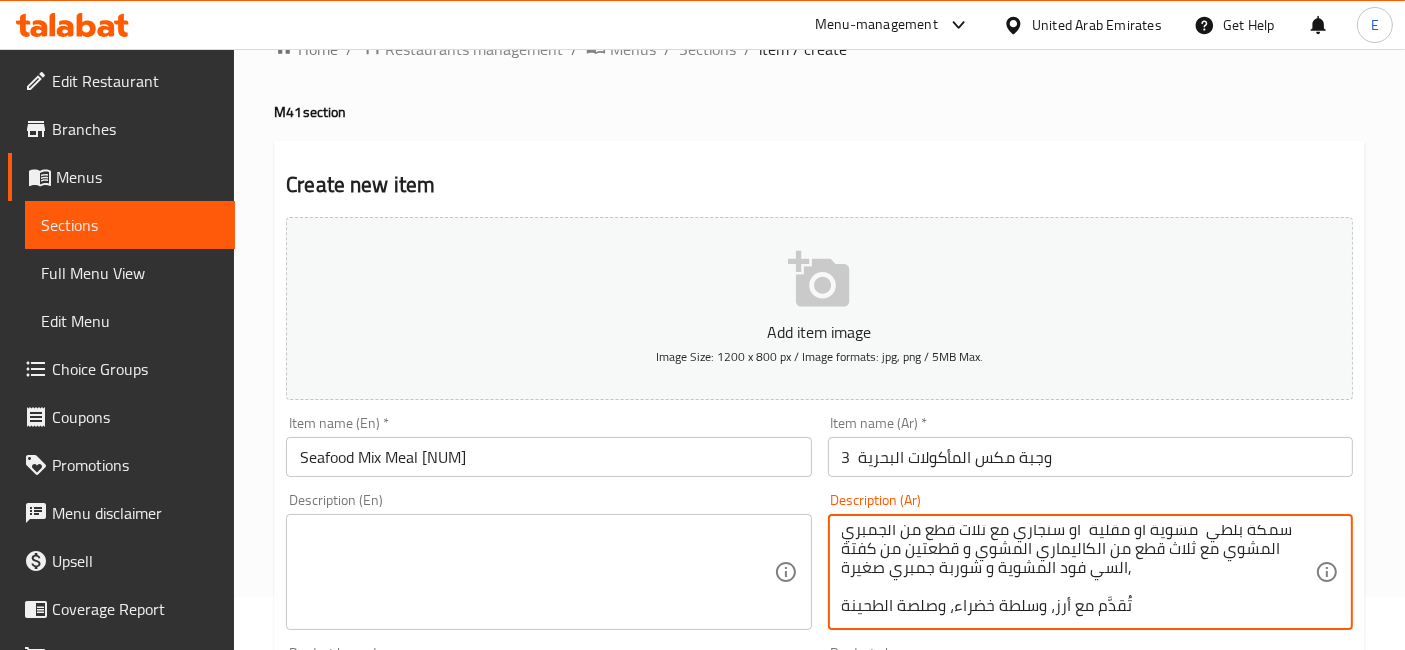 click on "سمكة بلطي  مشوية او مقلية  او سنجاري مع ثلاث قطع من الجمبري  المشوي مع ثلاث قطع من الكاليماري المشوي و قطعتين من كفتة ,السي فود المشوية و شوربة جمبري صغيرة
تُقدَّم مع أرز، وسلطة خضراء، وصلصة الطحينة" at bounding box center (1078, 572) 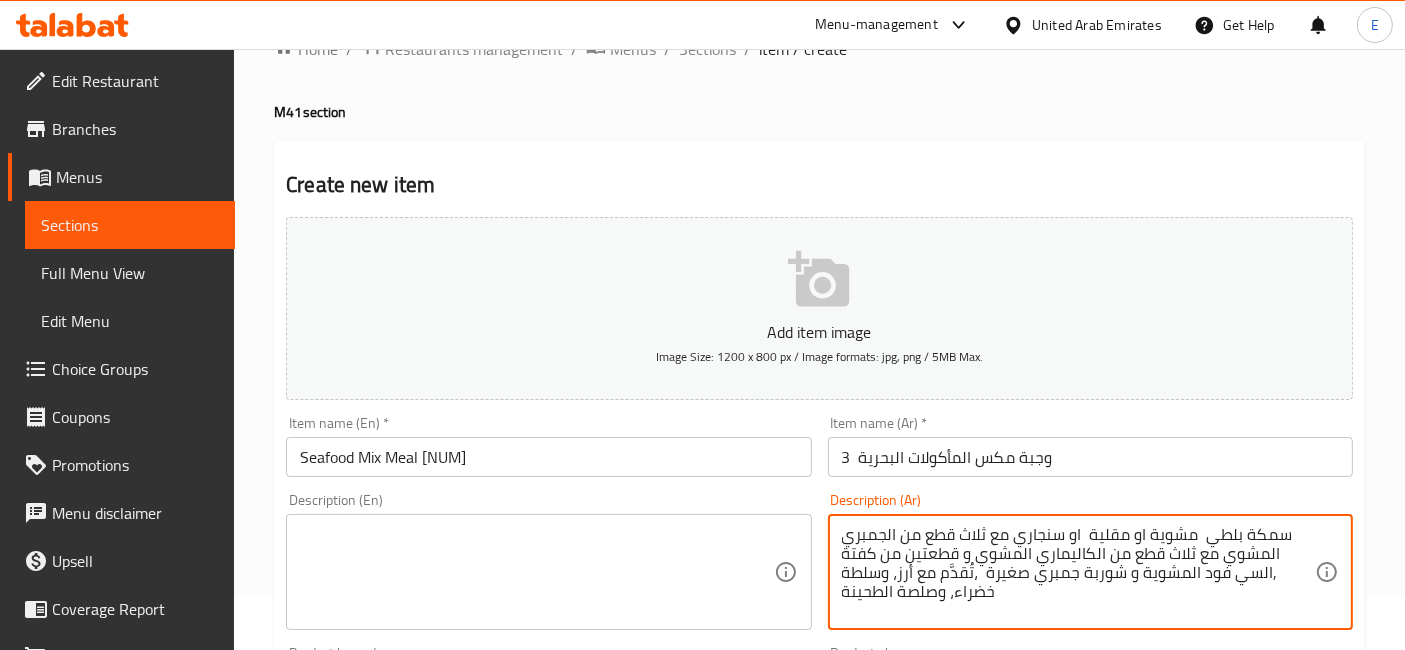 scroll, scrollTop: 0, scrollLeft: 0, axis: both 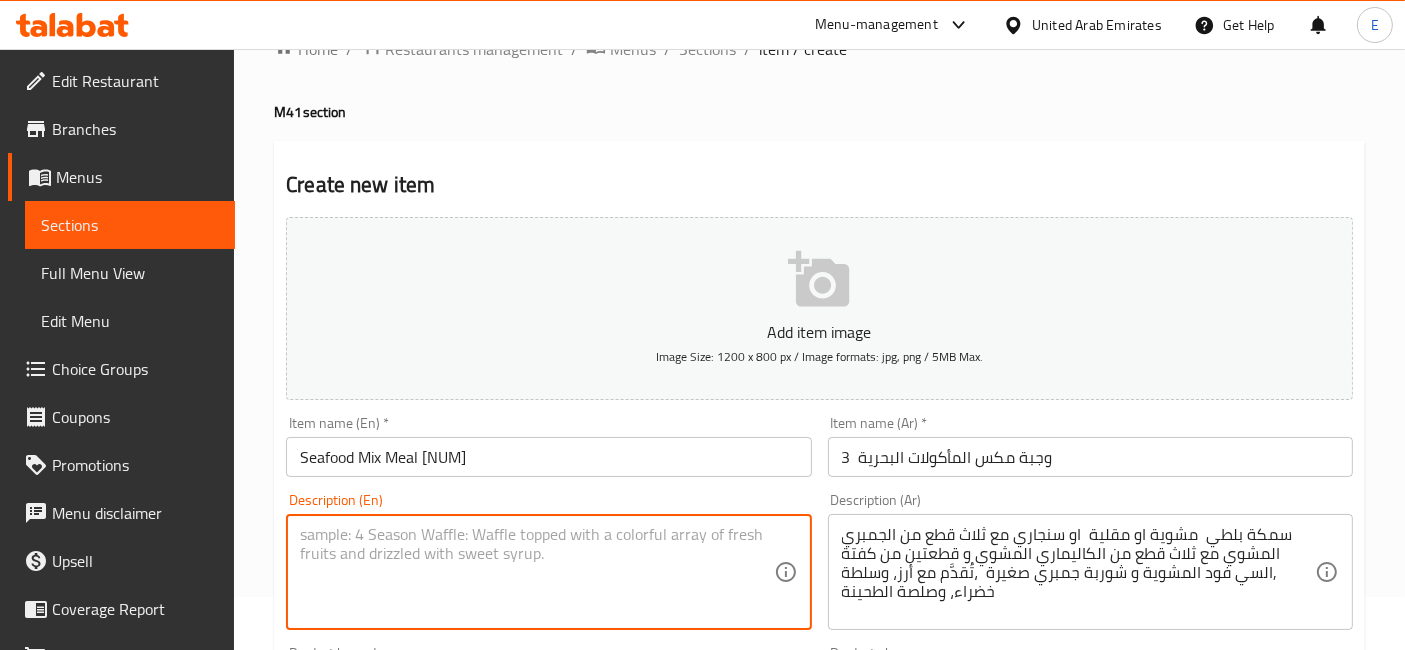 click at bounding box center [536, 572] 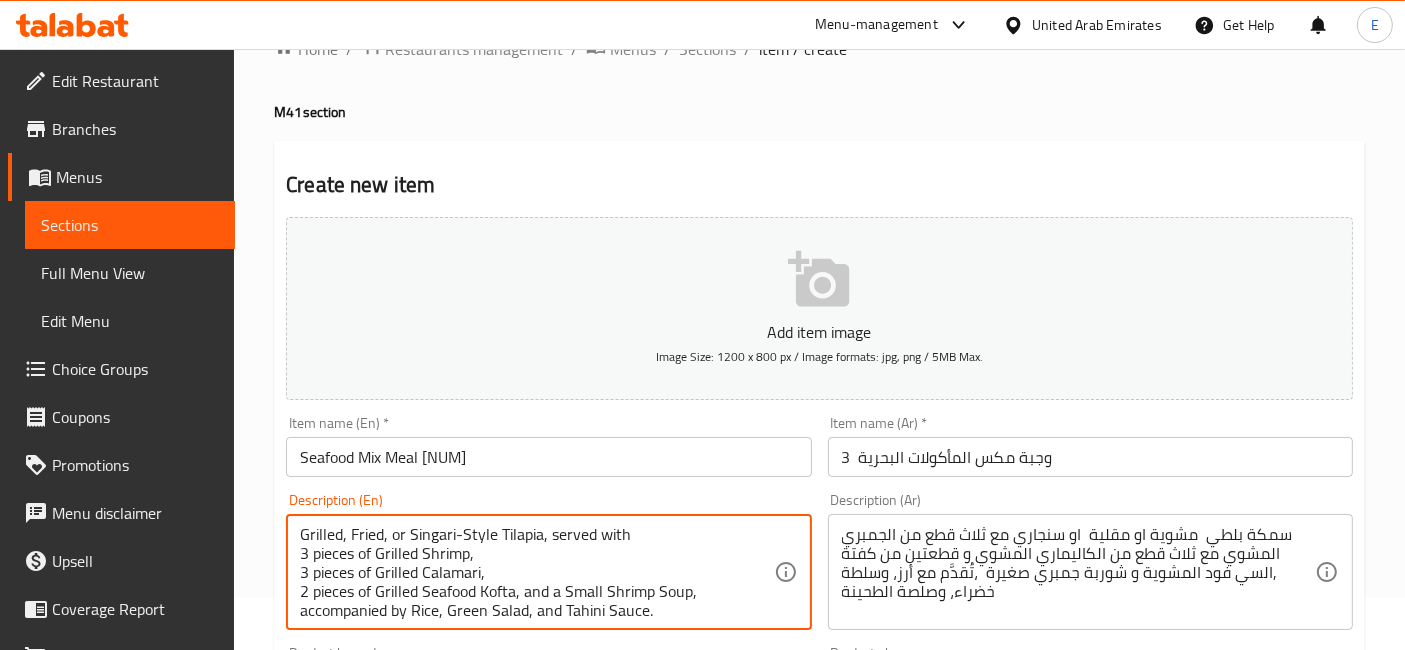 scroll, scrollTop: 5, scrollLeft: 0, axis: vertical 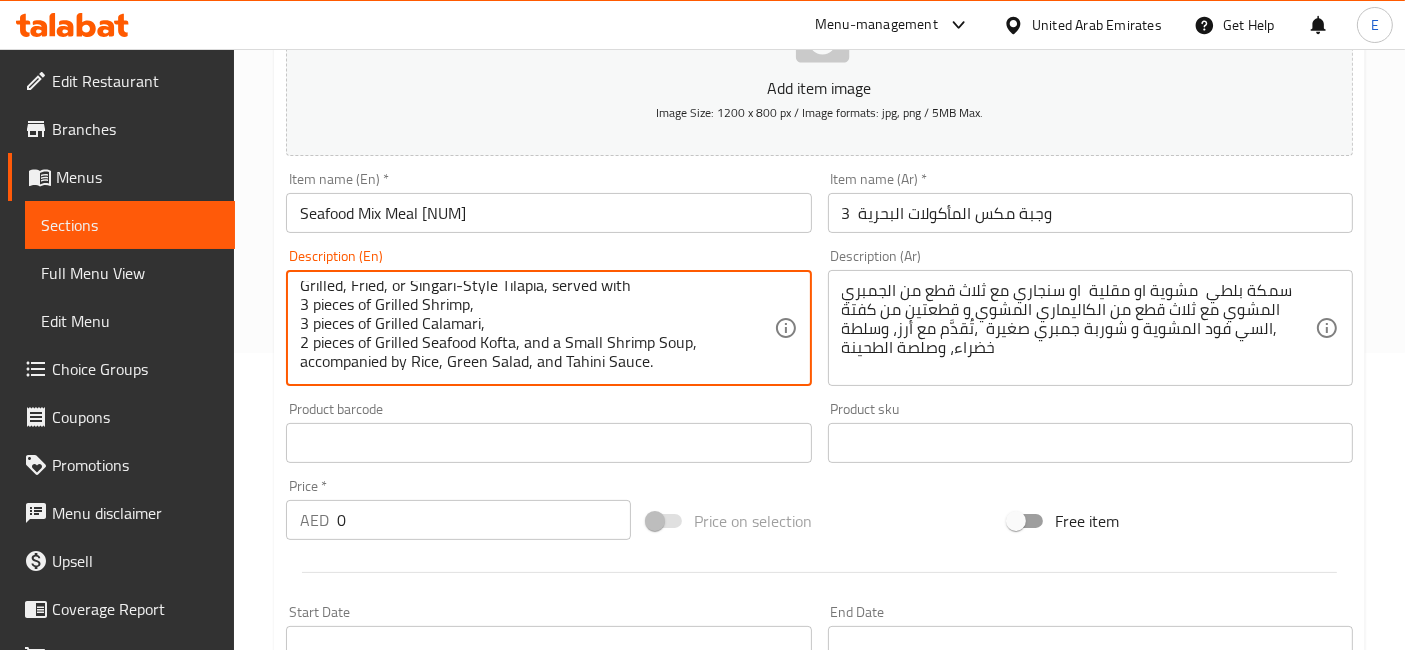 type on "Grilled, Fried, or Singari-Style Tilapia, served with
3 pieces of Grilled Shrimp,
3 pieces of Grilled Calamari,
2 pieces of Grilled Seafood Kofta, and a Small Shrimp Soup,
accompanied by Rice, Green Salad, and Tahini Sauce." 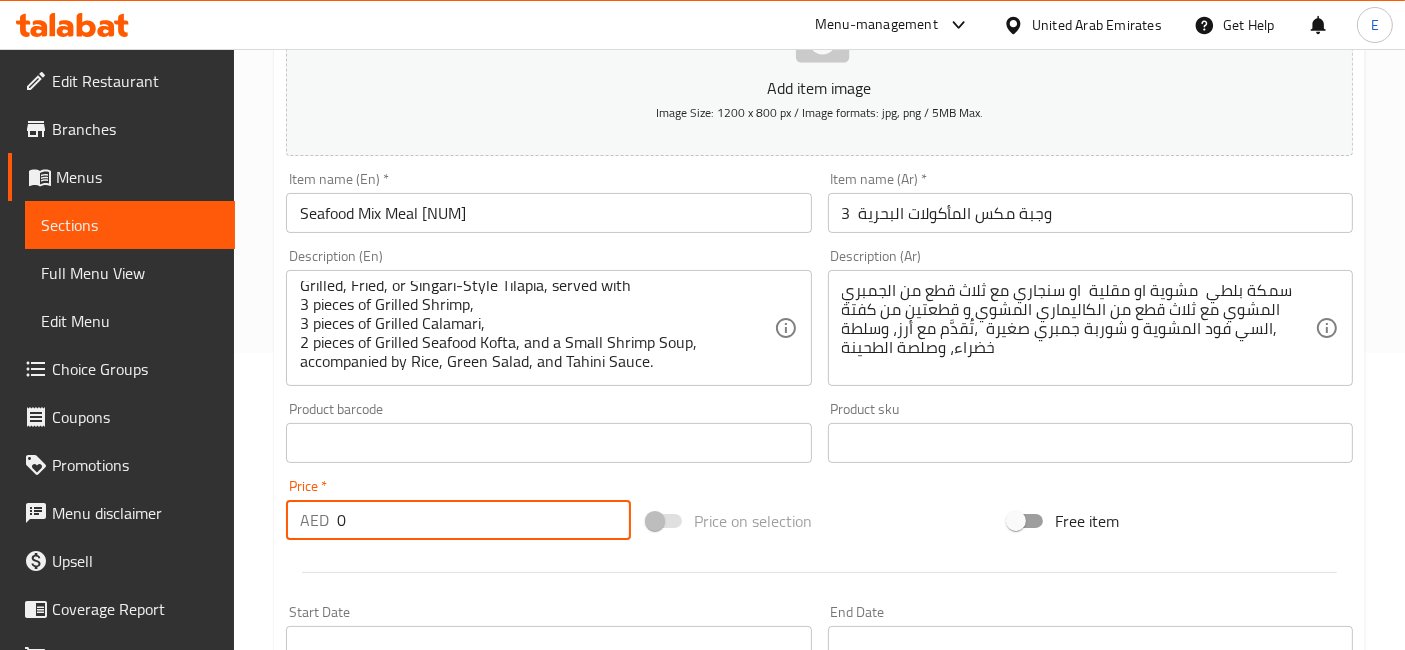 click on "0" at bounding box center (484, 520) 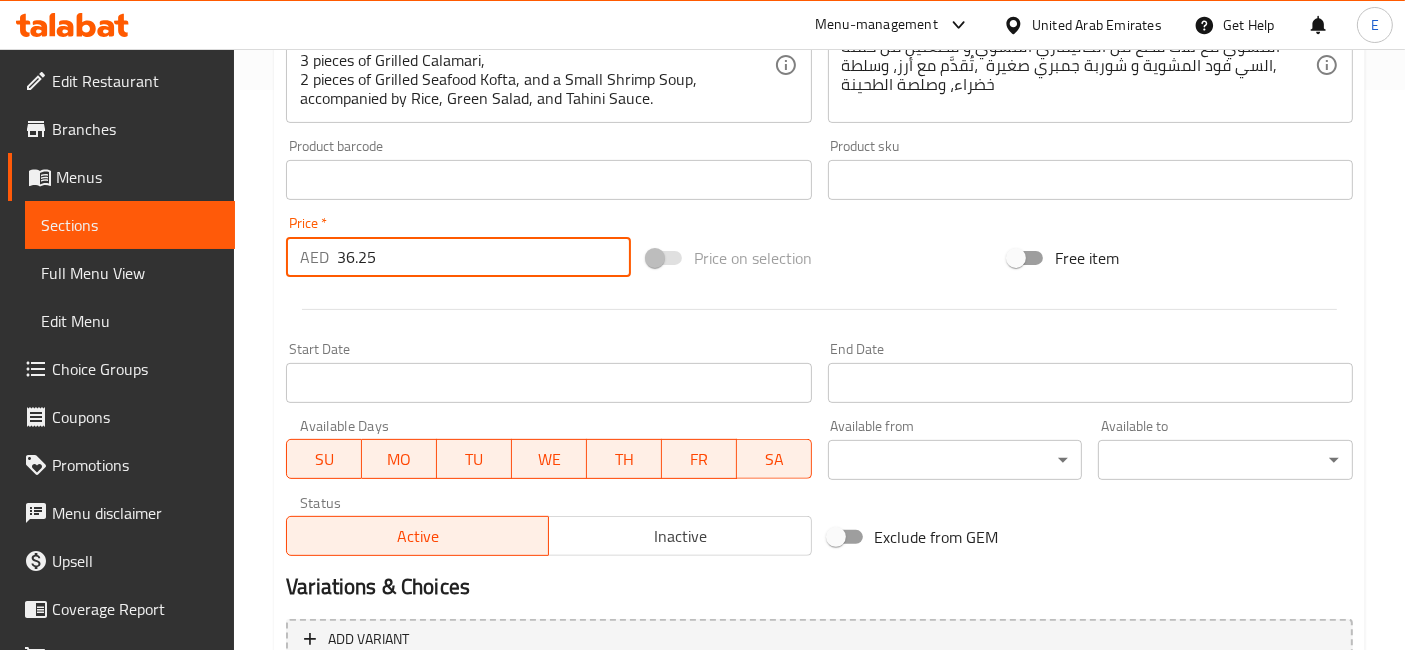 scroll, scrollTop: 759, scrollLeft: 0, axis: vertical 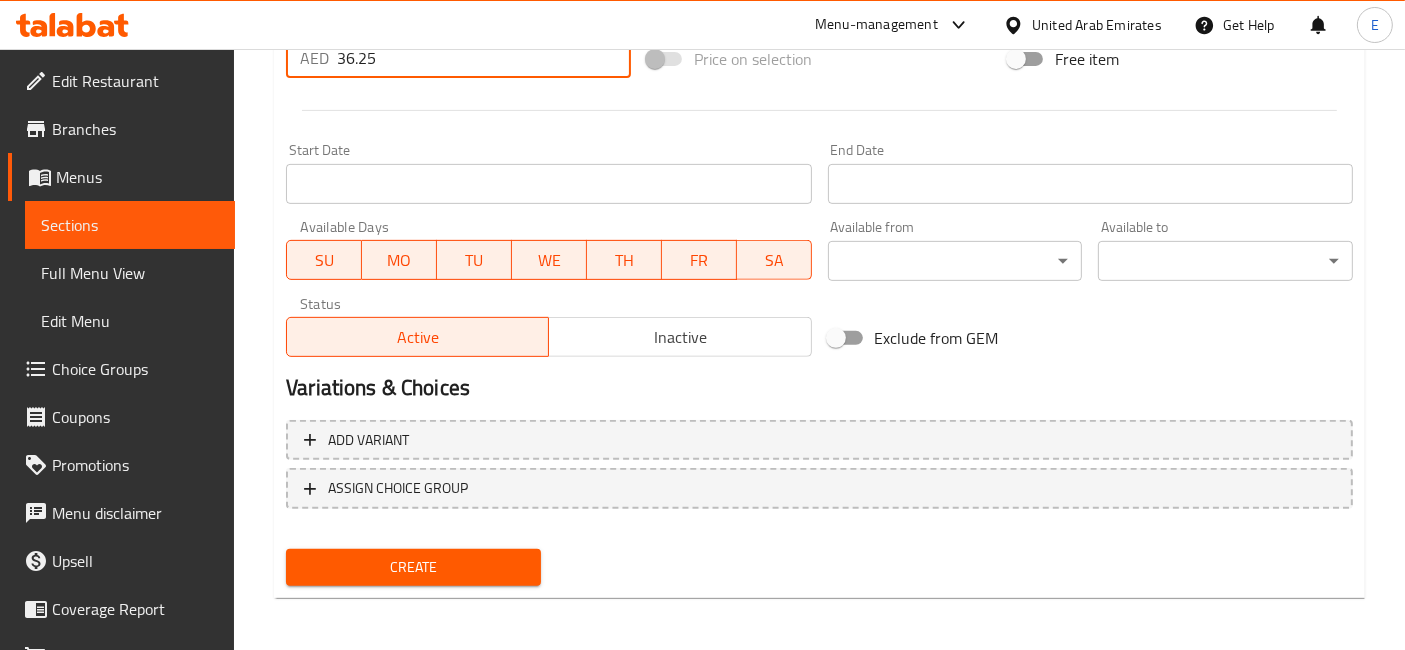 type on "36.25" 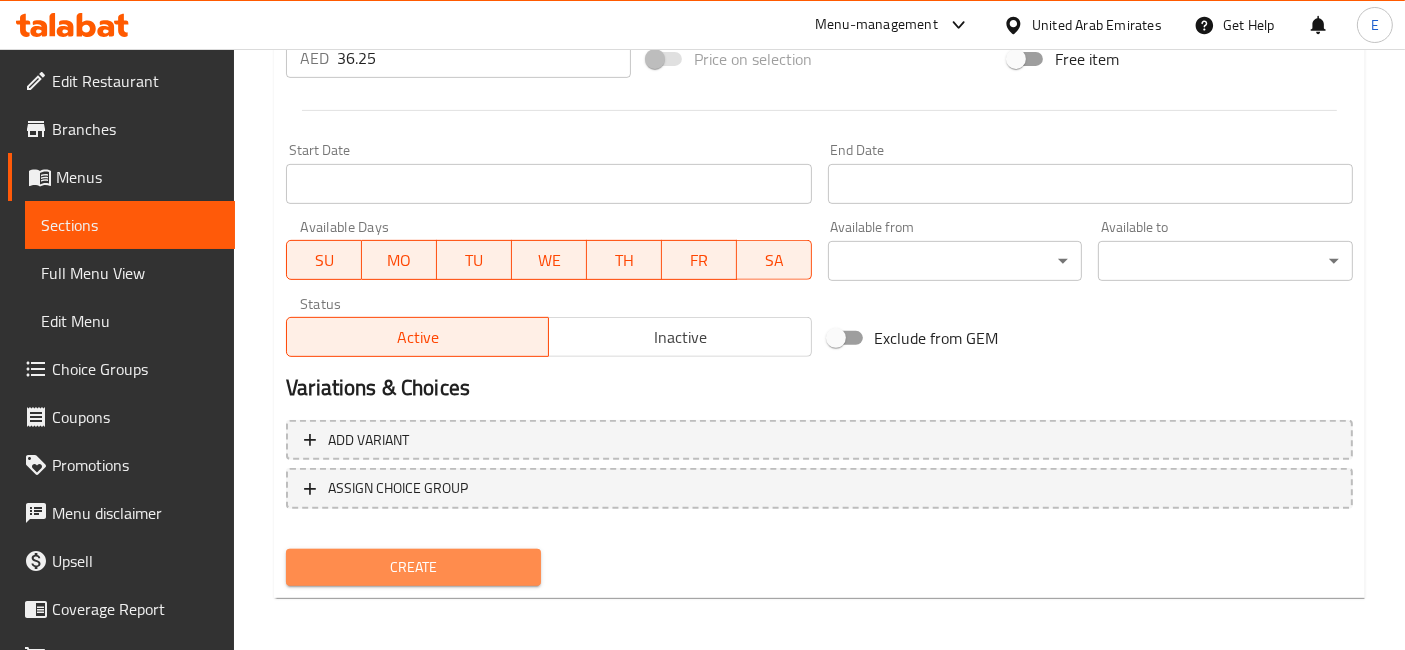 click on "Create" at bounding box center [413, 567] 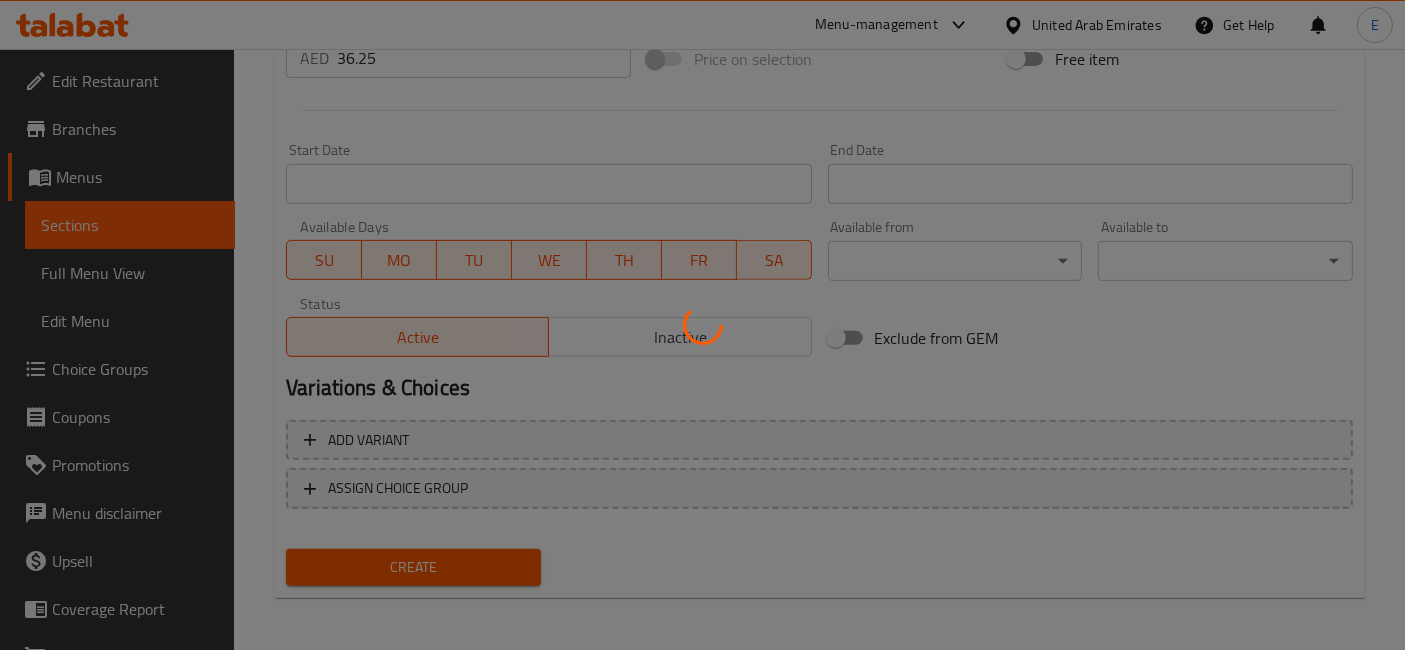 type 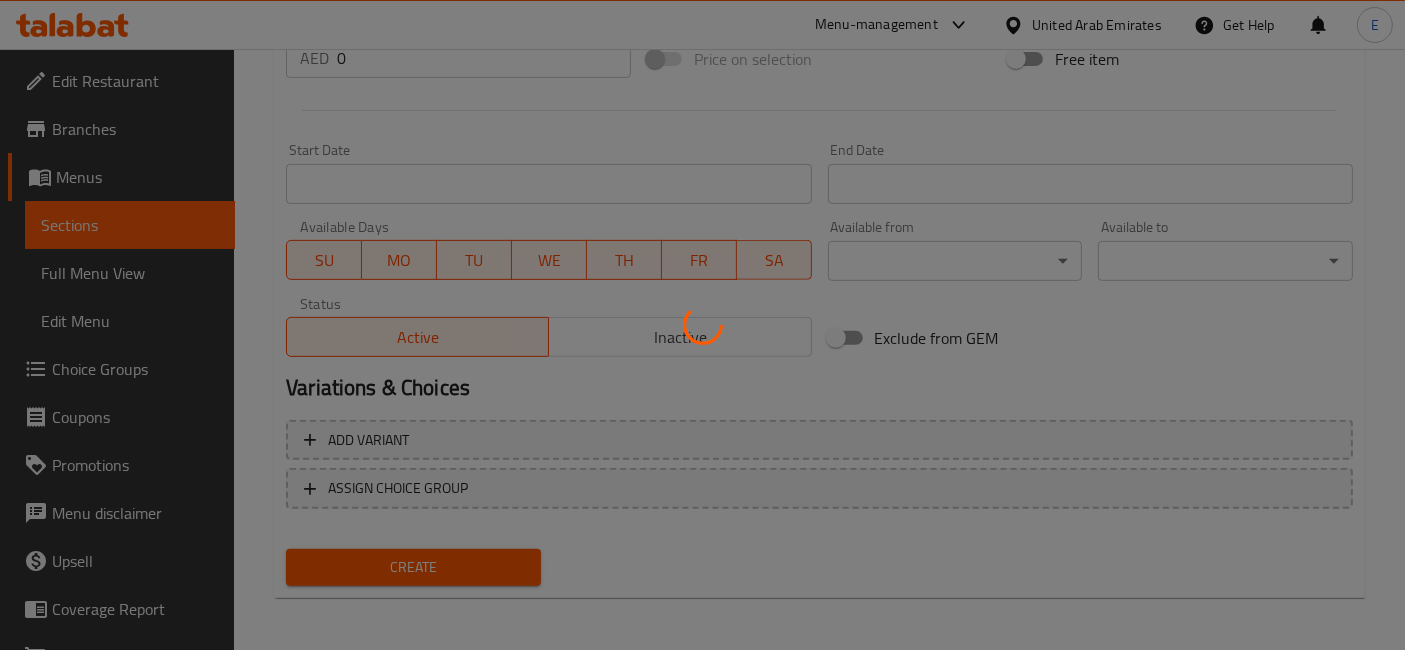 scroll, scrollTop: 0, scrollLeft: 0, axis: both 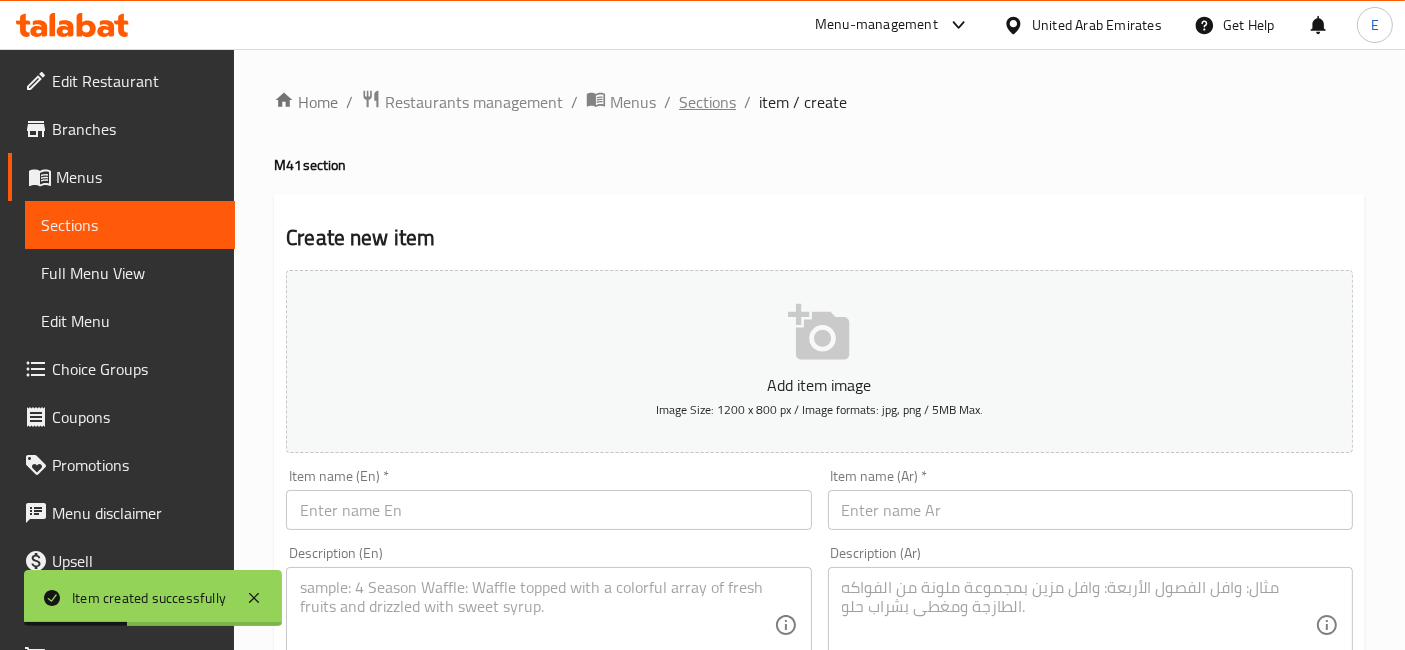 click on "Sections" at bounding box center [707, 102] 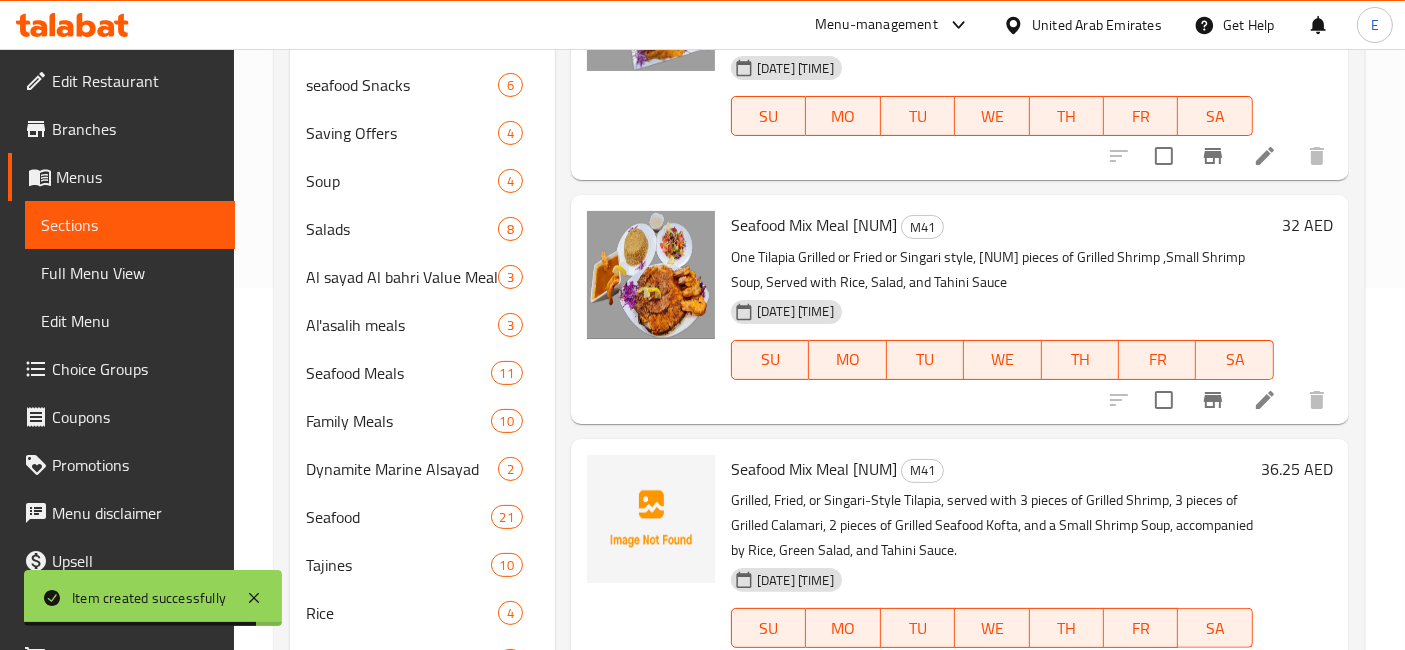scroll, scrollTop: 366, scrollLeft: 0, axis: vertical 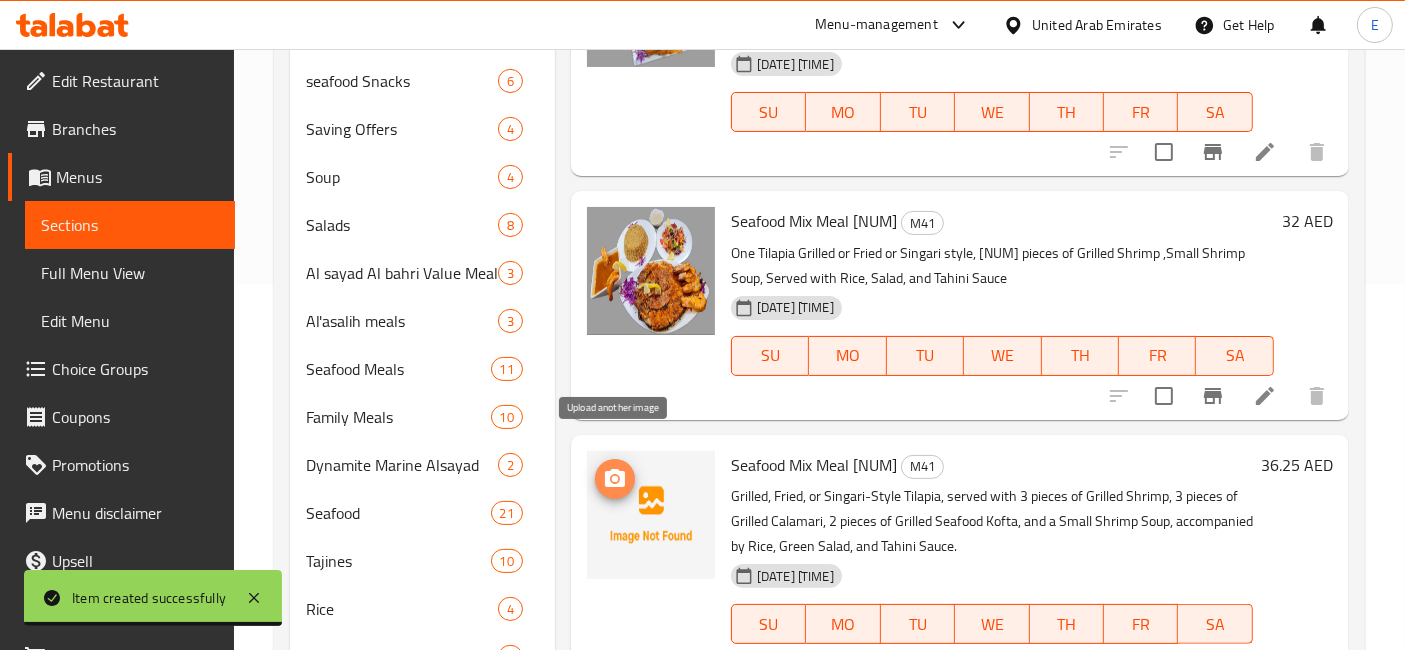 click 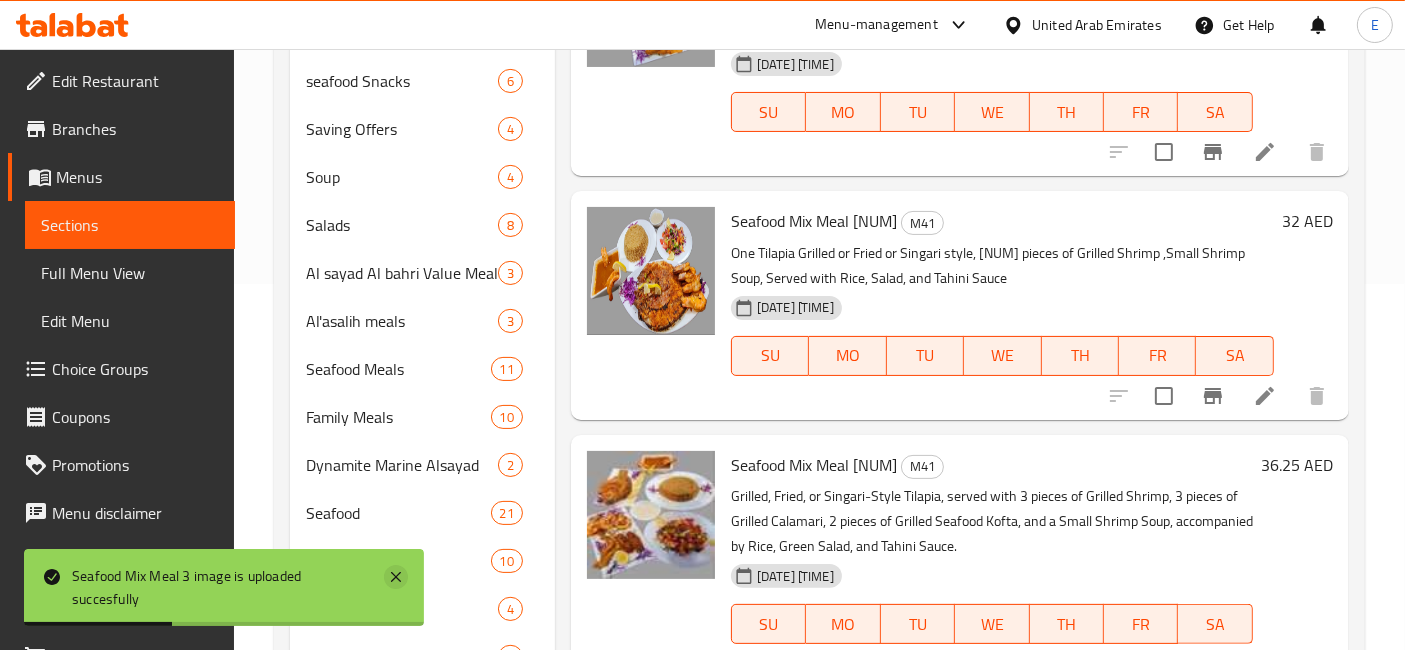 click 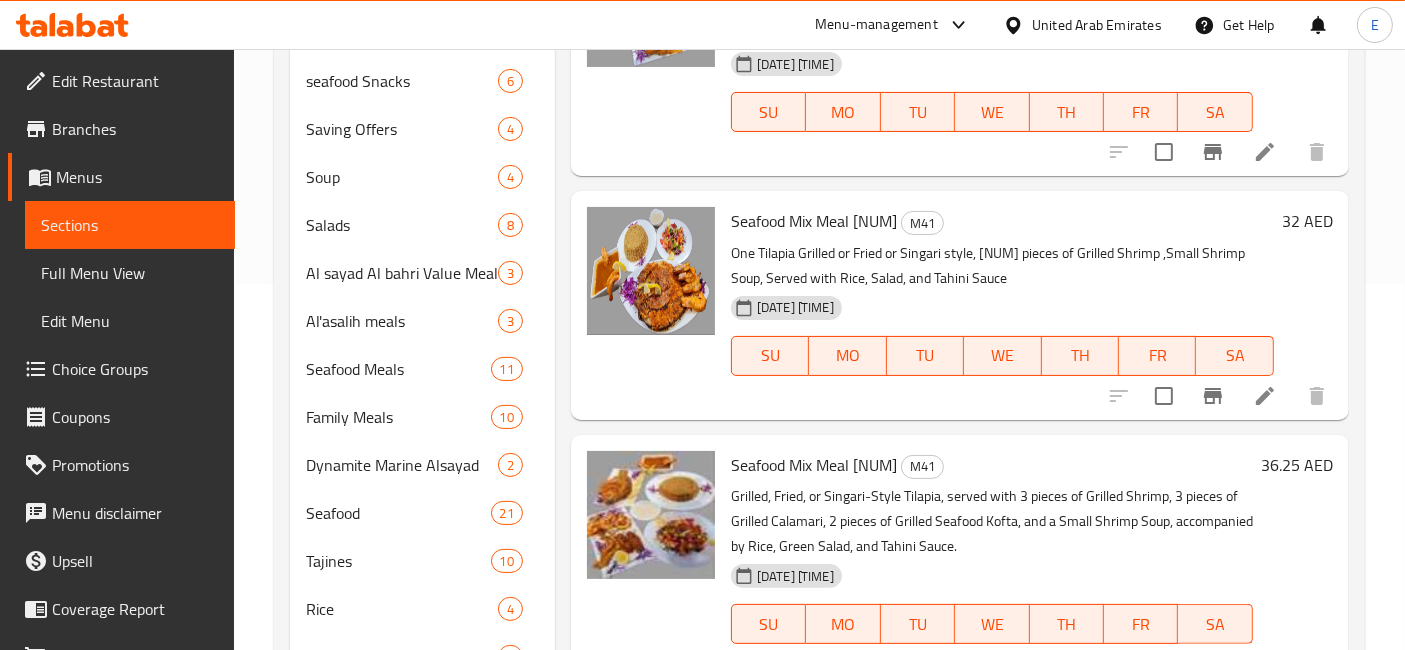 scroll, scrollTop: 0, scrollLeft: 0, axis: both 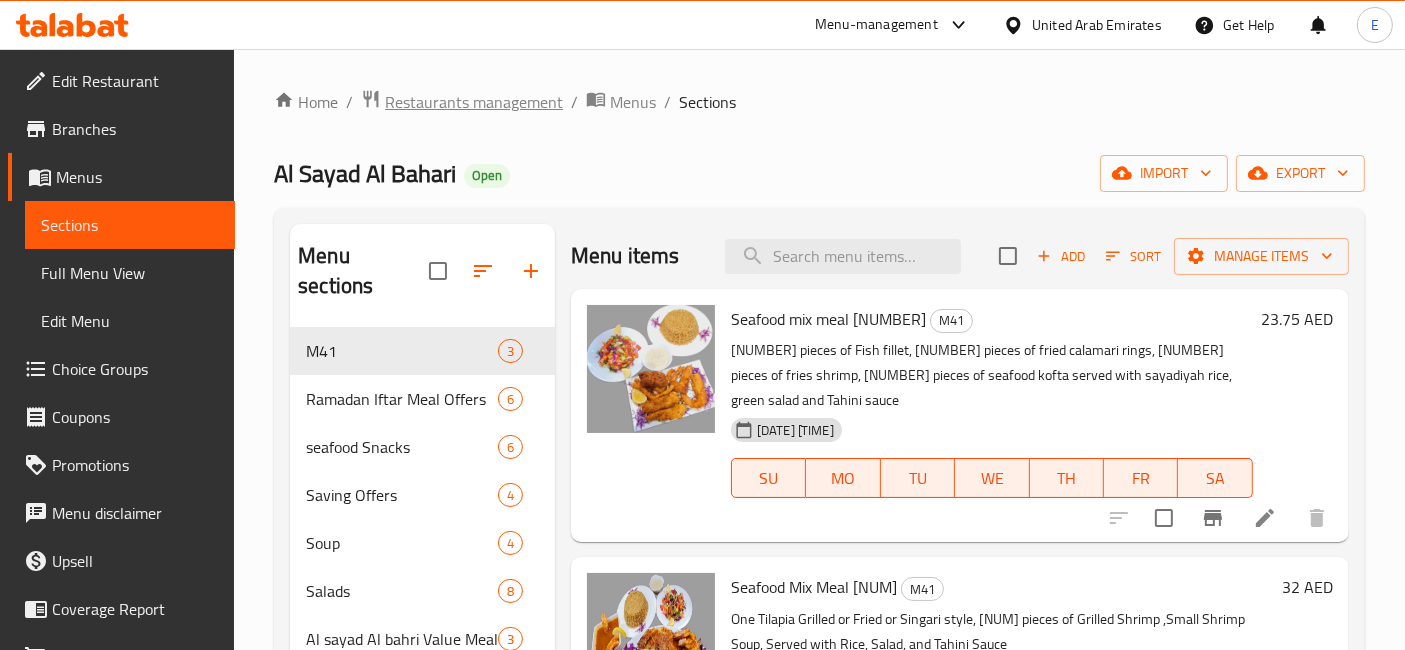 click on "Restaurants management" at bounding box center [474, 102] 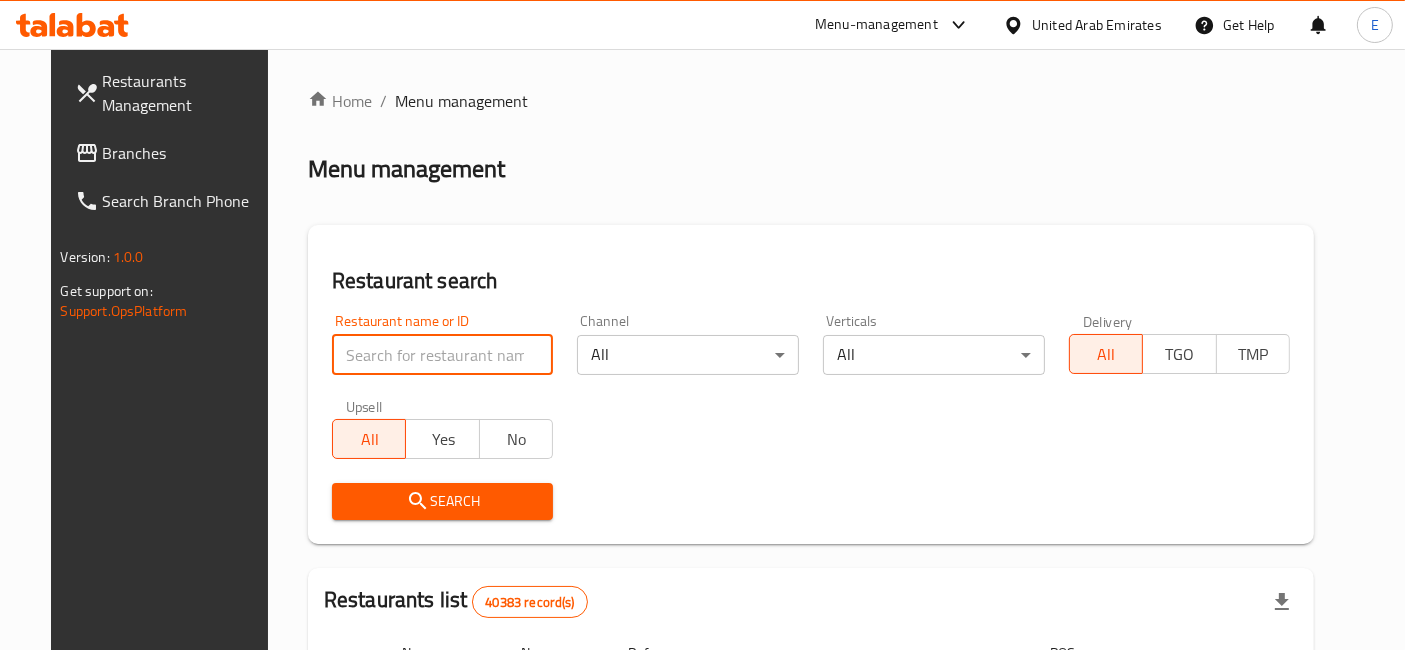 click at bounding box center (443, 355) 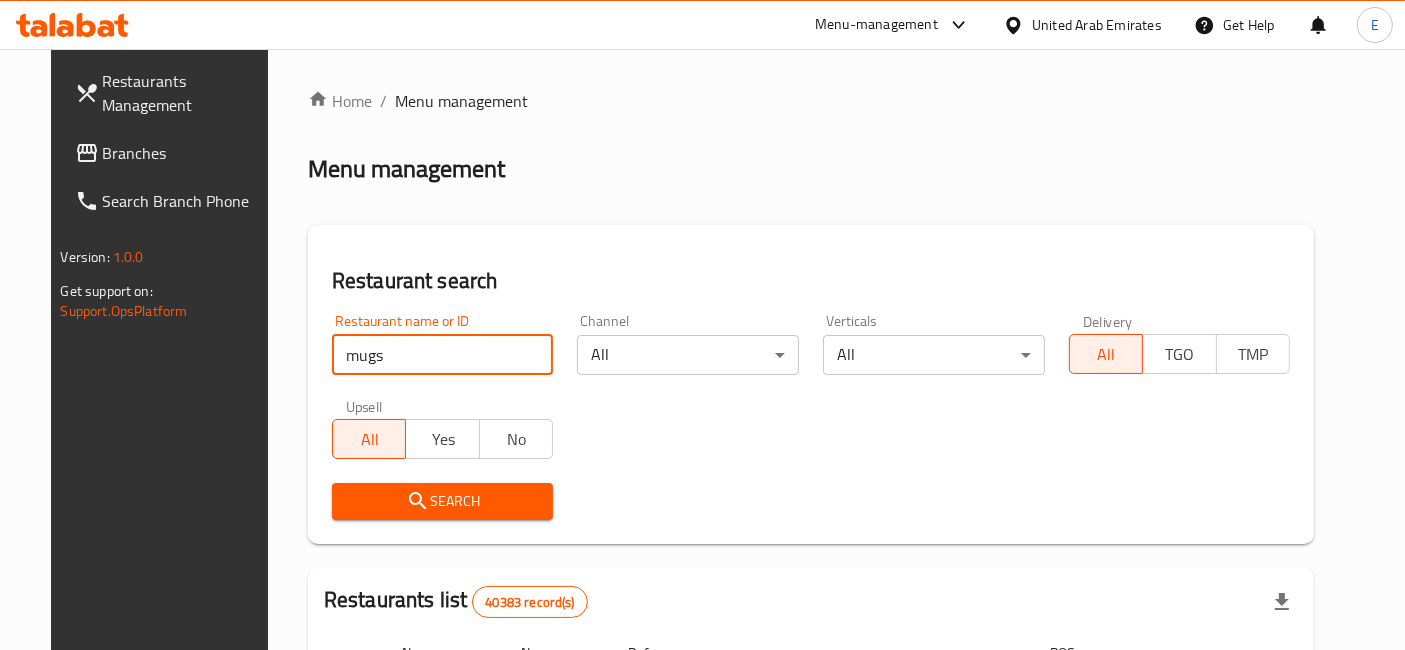 type on "mugs and burgers" 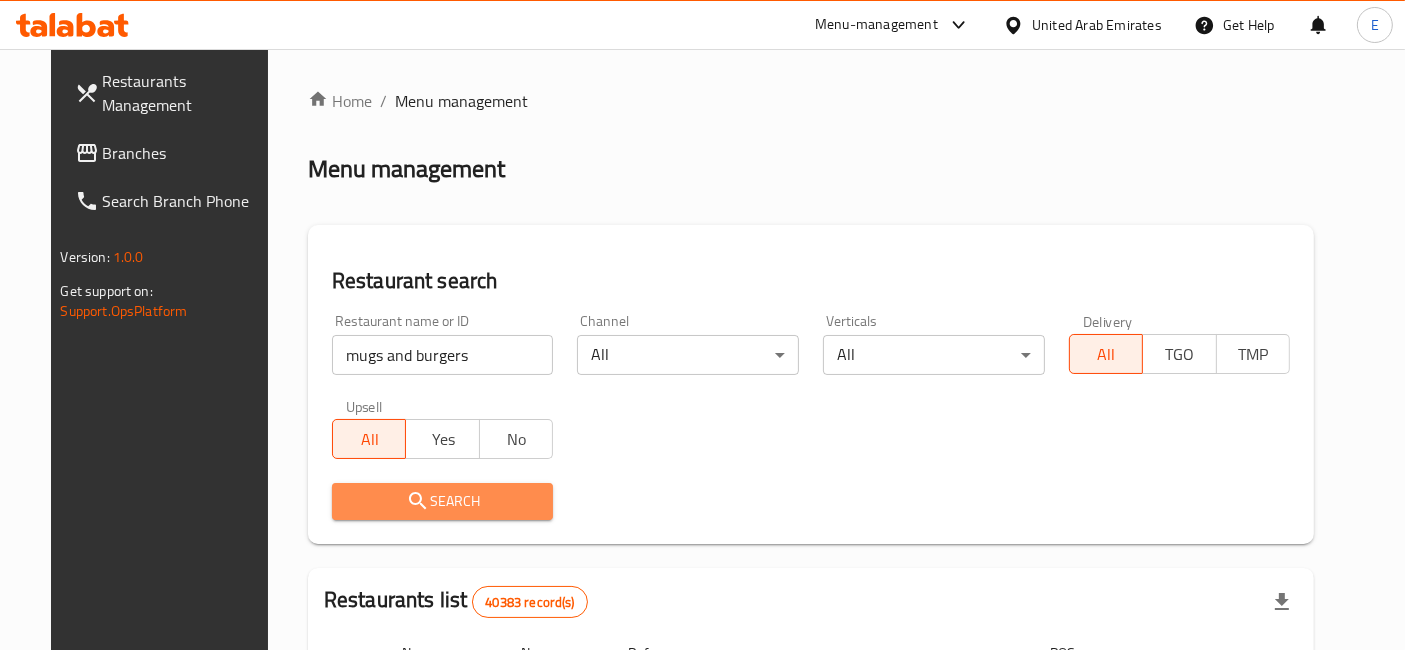 click on "Search" at bounding box center (443, 501) 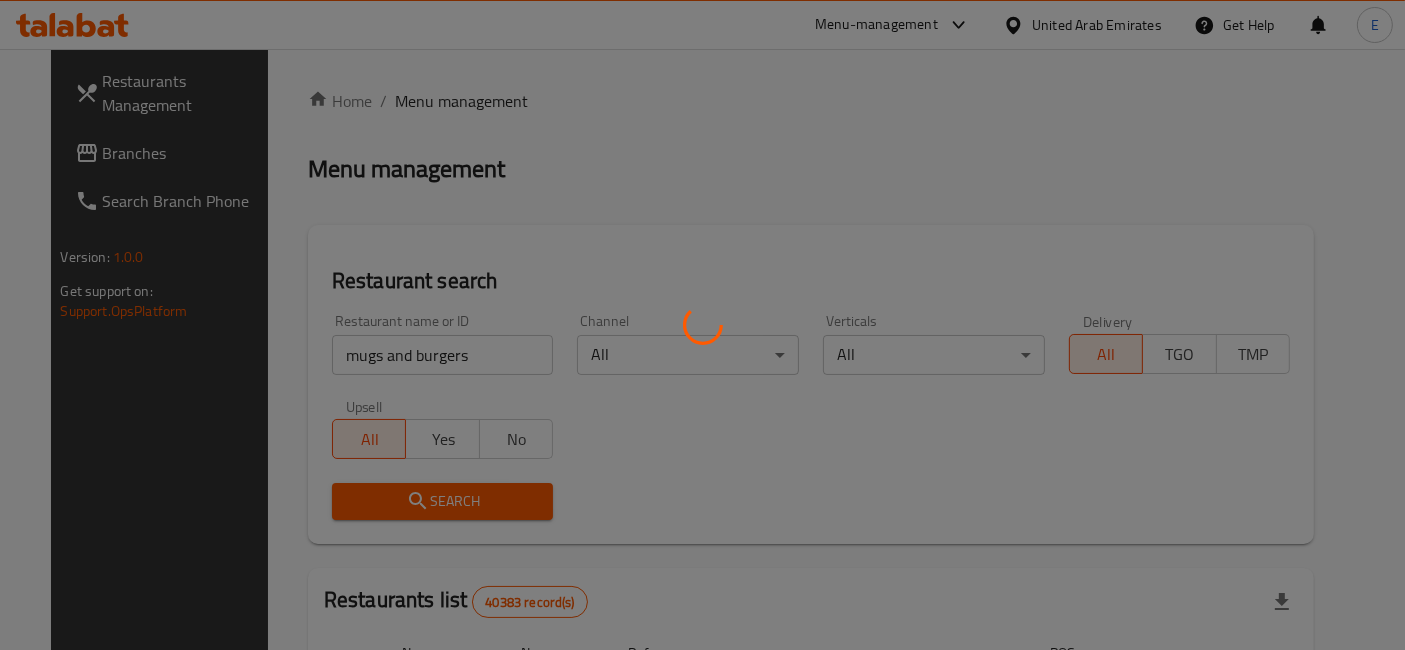 click at bounding box center (702, 325) 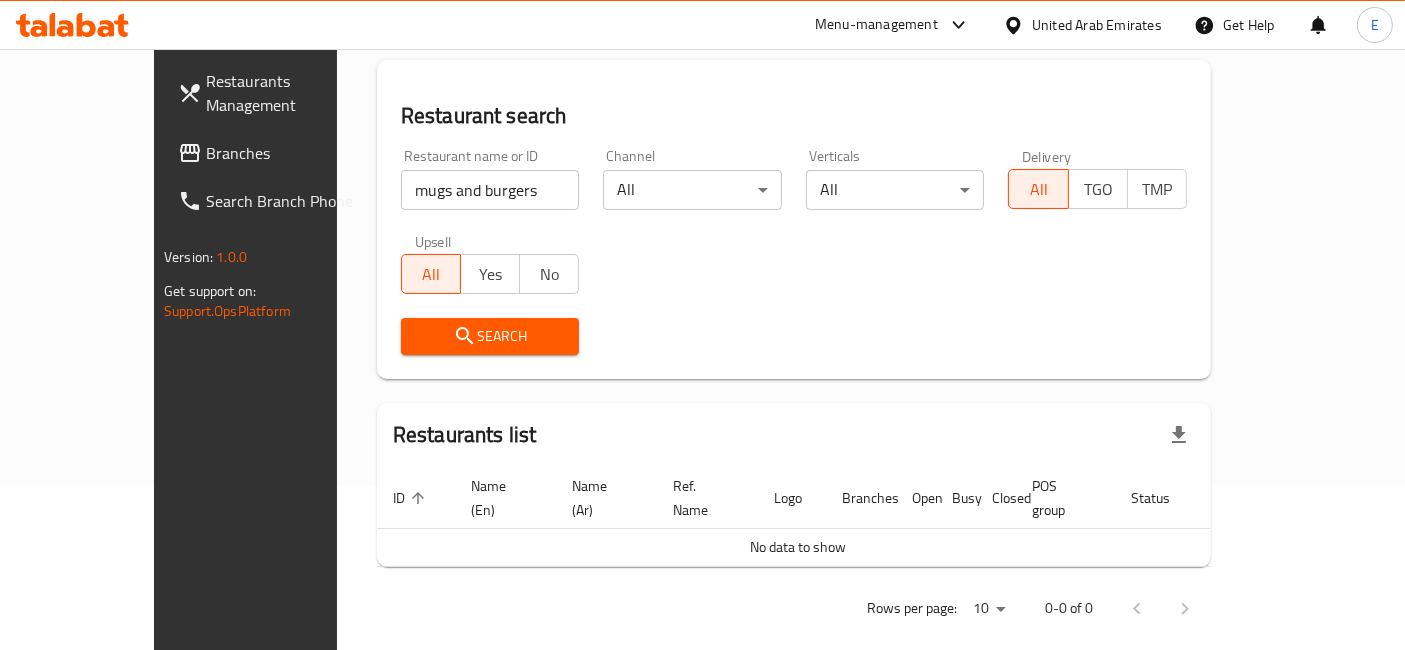scroll, scrollTop: 0, scrollLeft: 0, axis: both 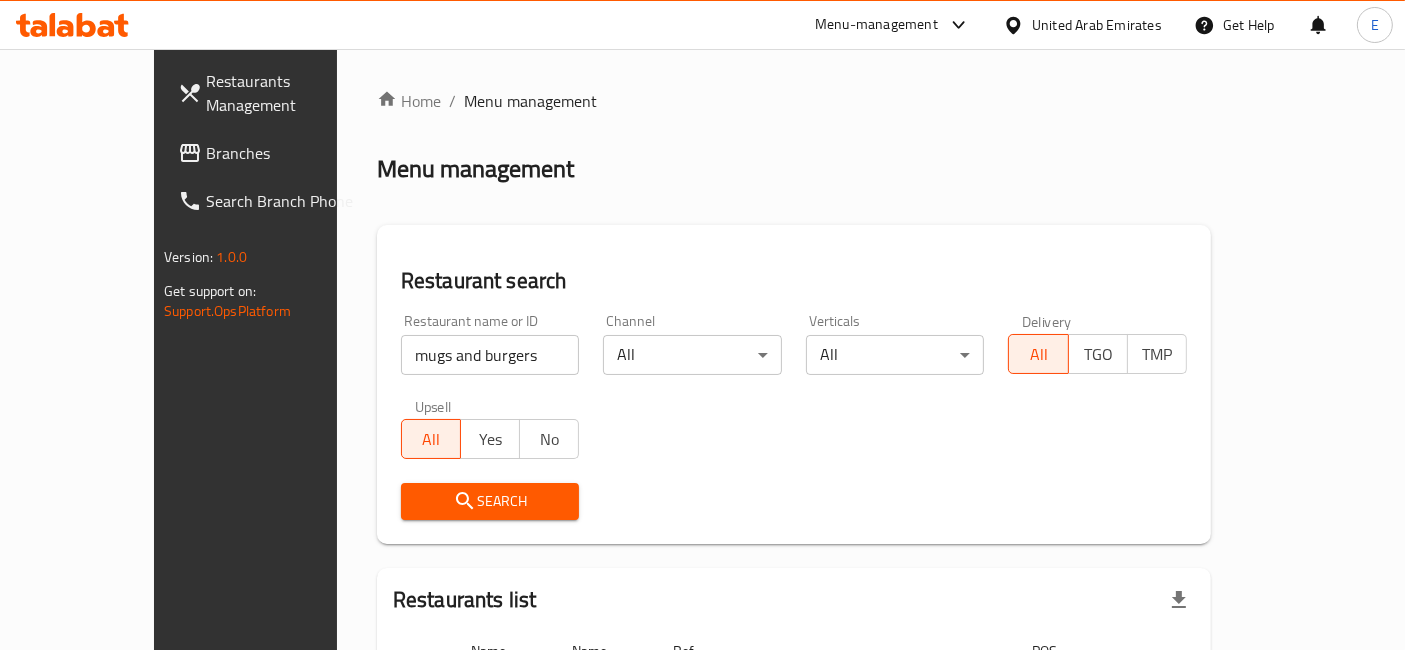 click 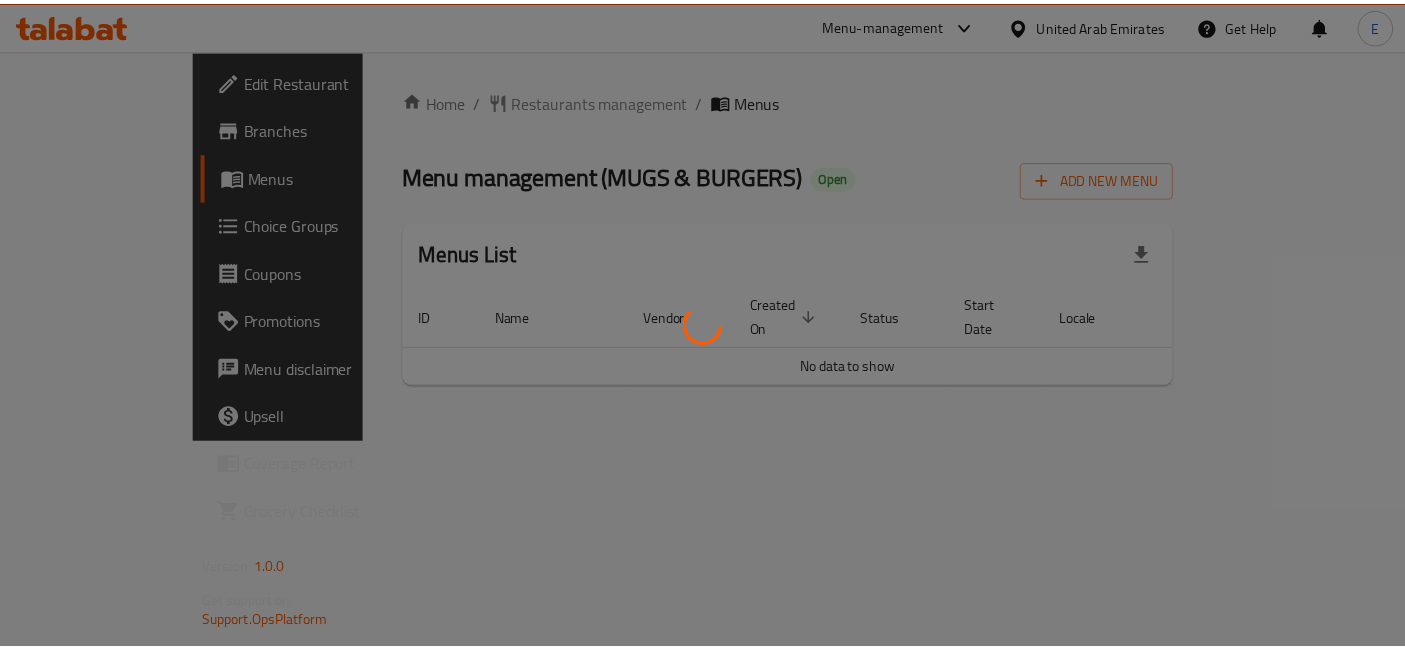 scroll, scrollTop: 0, scrollLeft: 0, axis: both 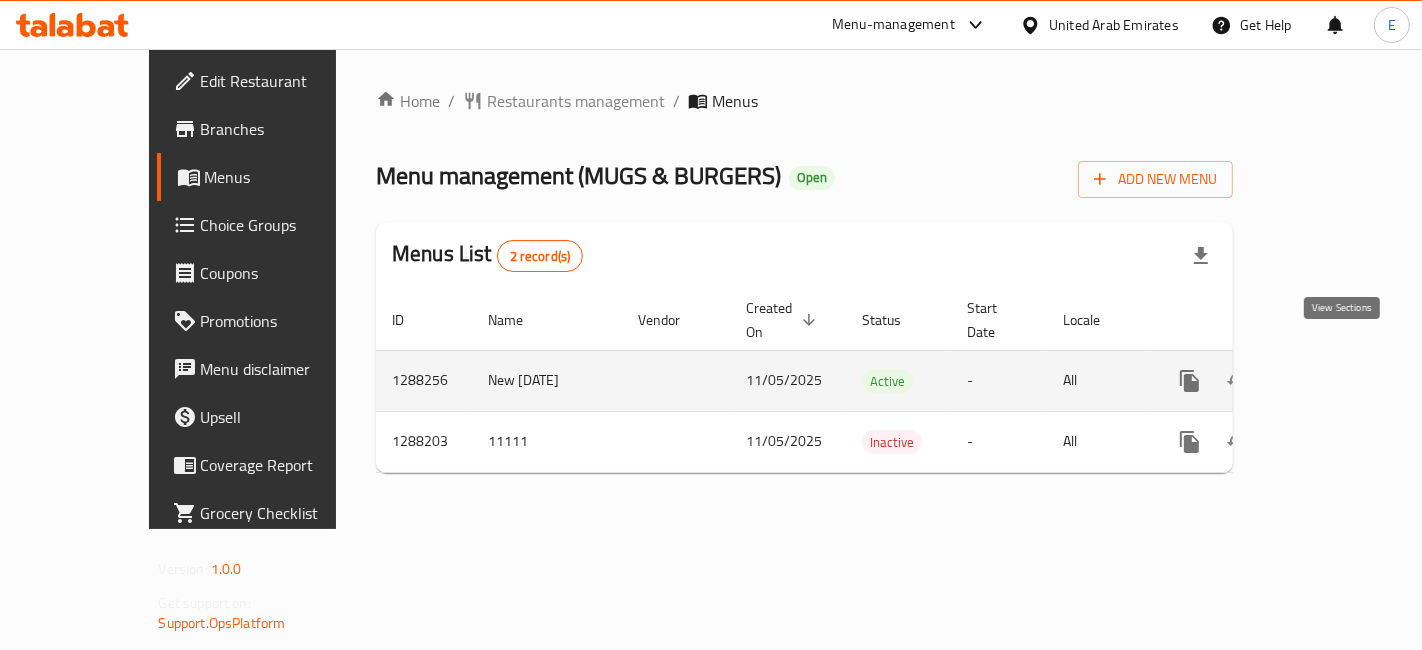 click 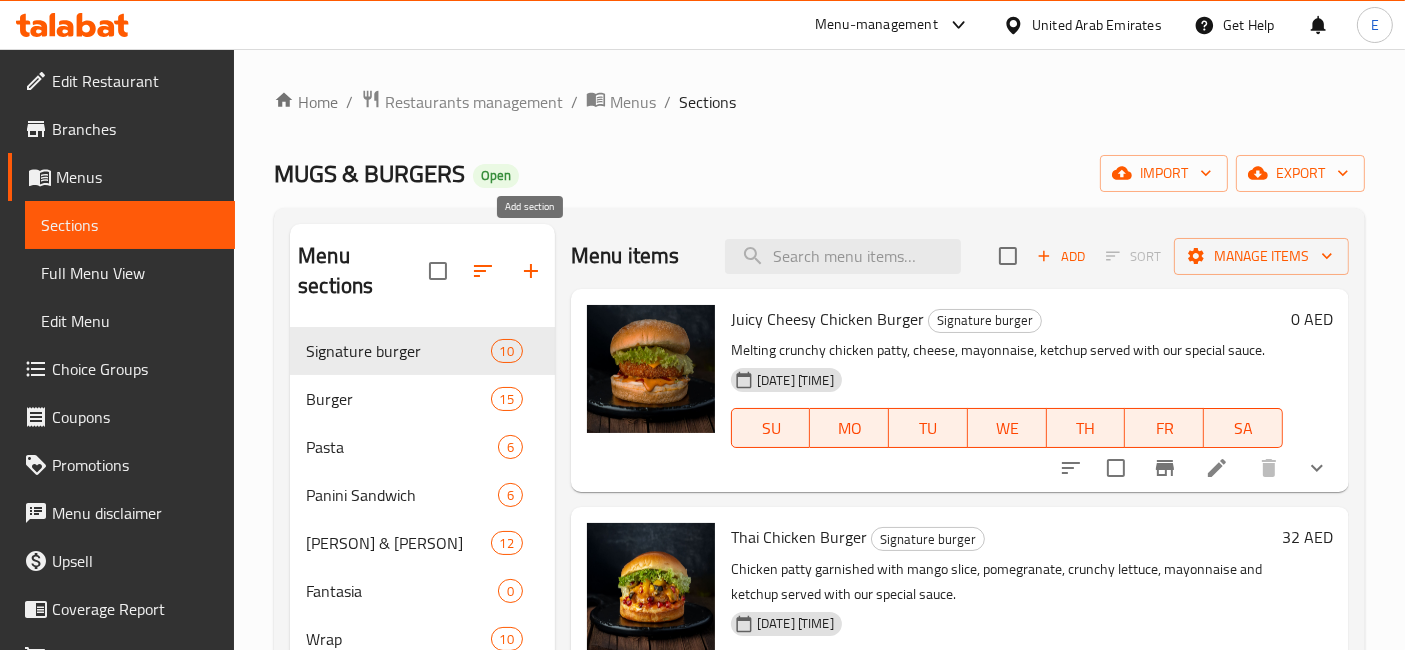 click at bounding box center (531, 271) 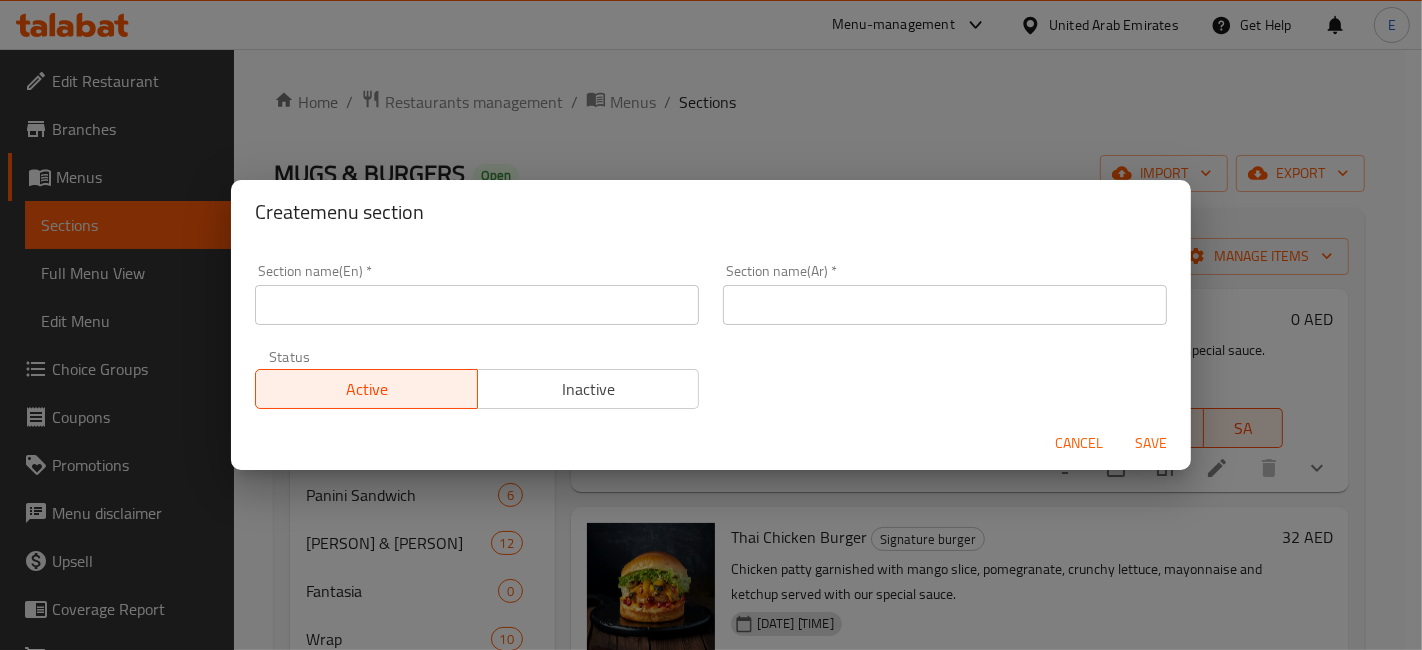 click at bounding box center (477, 305) 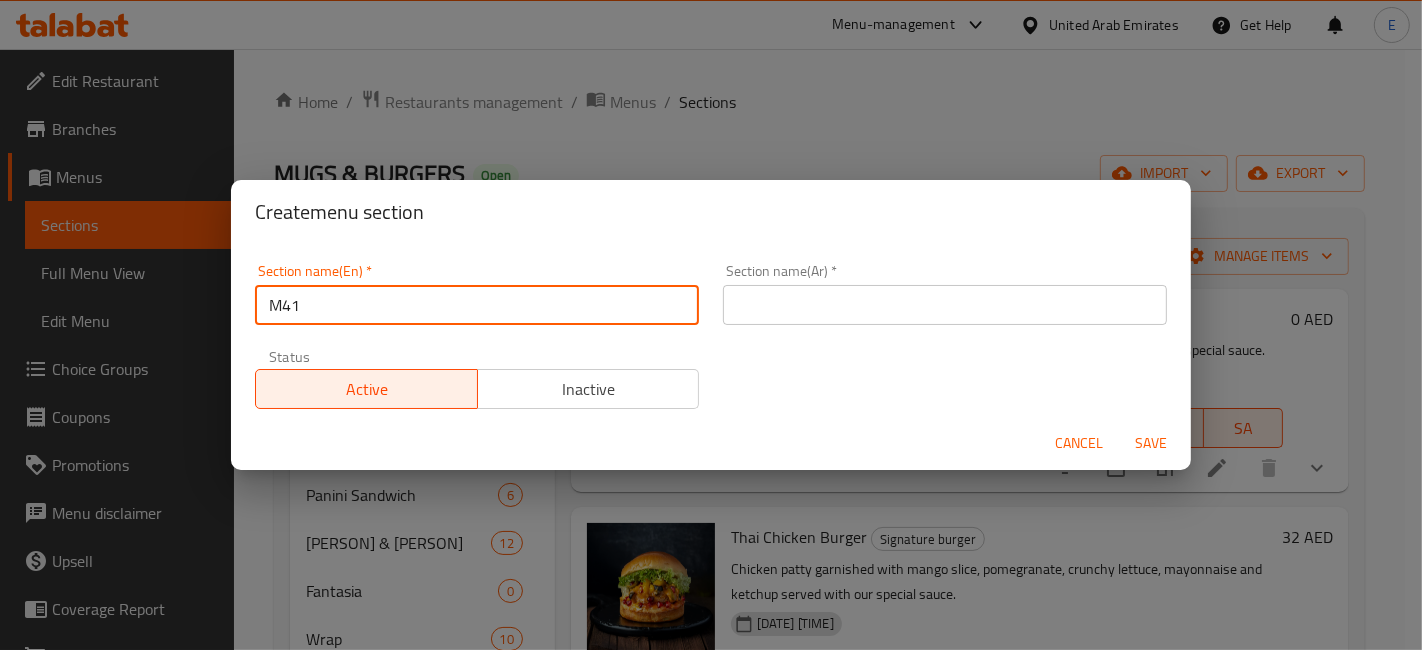 type on "M41" 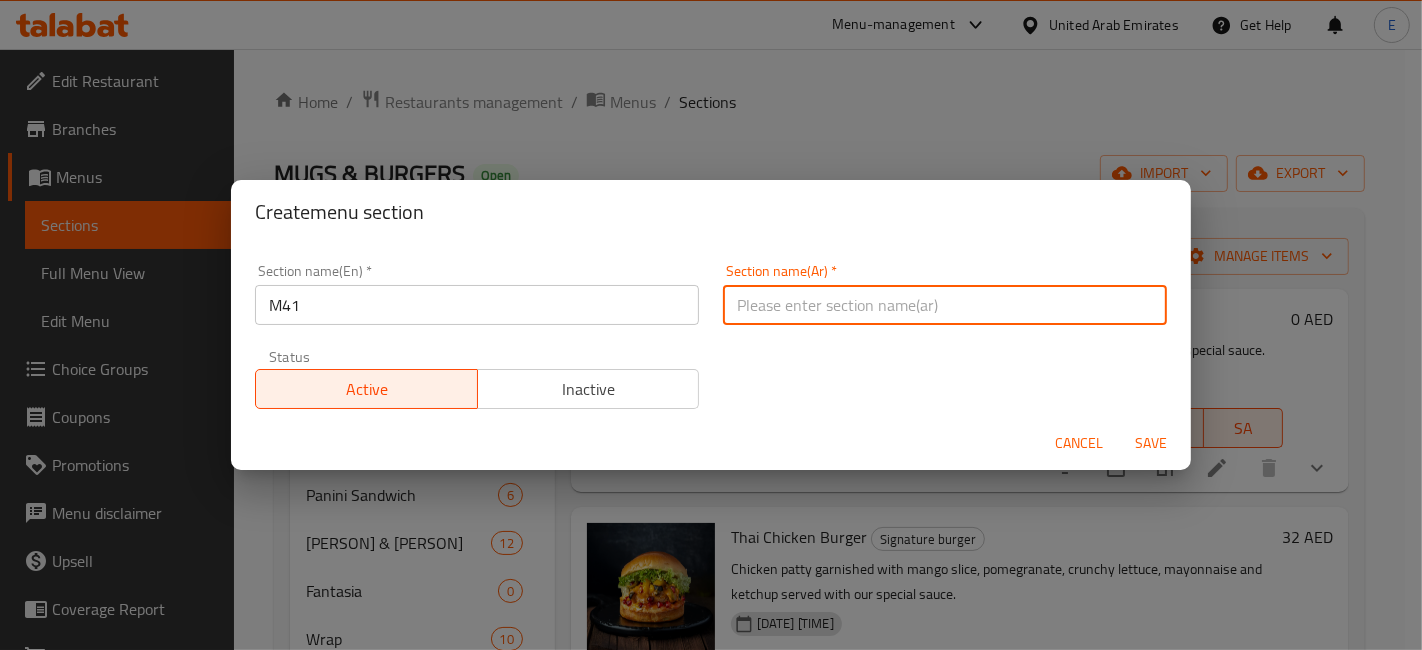 click at bounding box center [945, 305] 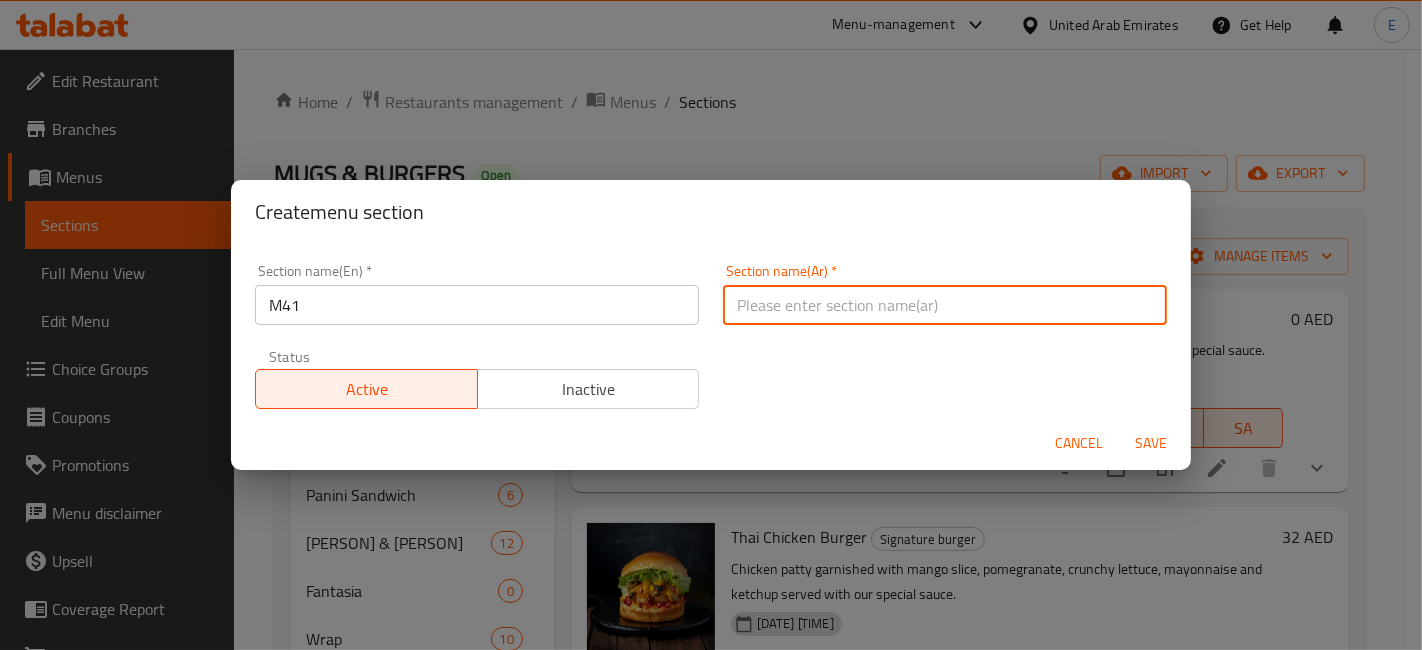 type on "وجبة الشخص الواحد" 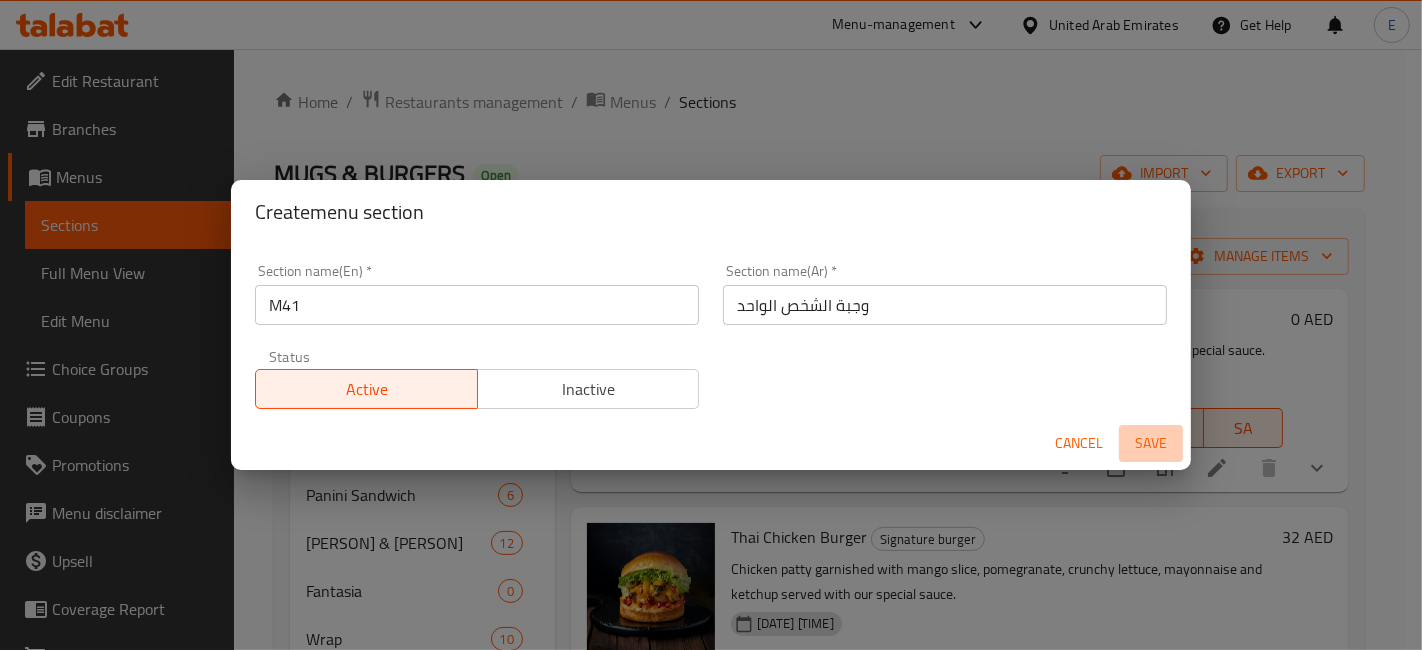 click on "Save" at bounding box center (1151, 443) 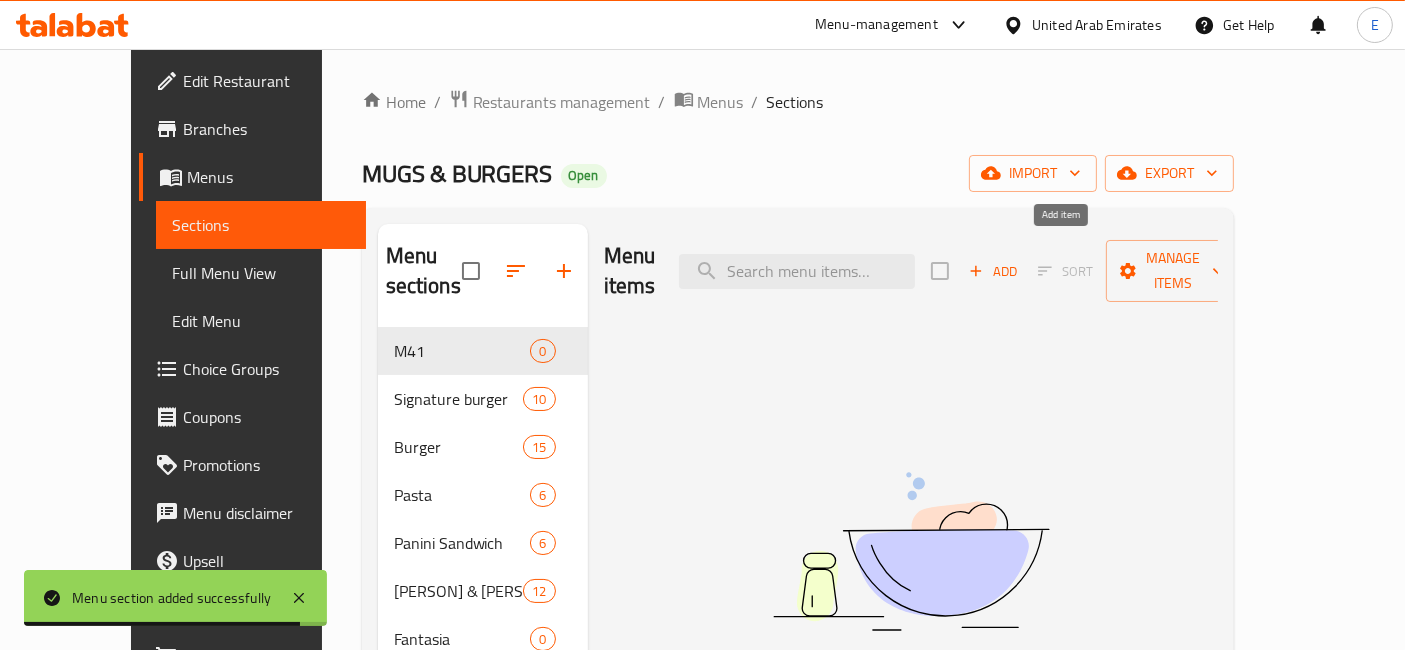 click on "Add" at bounding box center [993, 271] 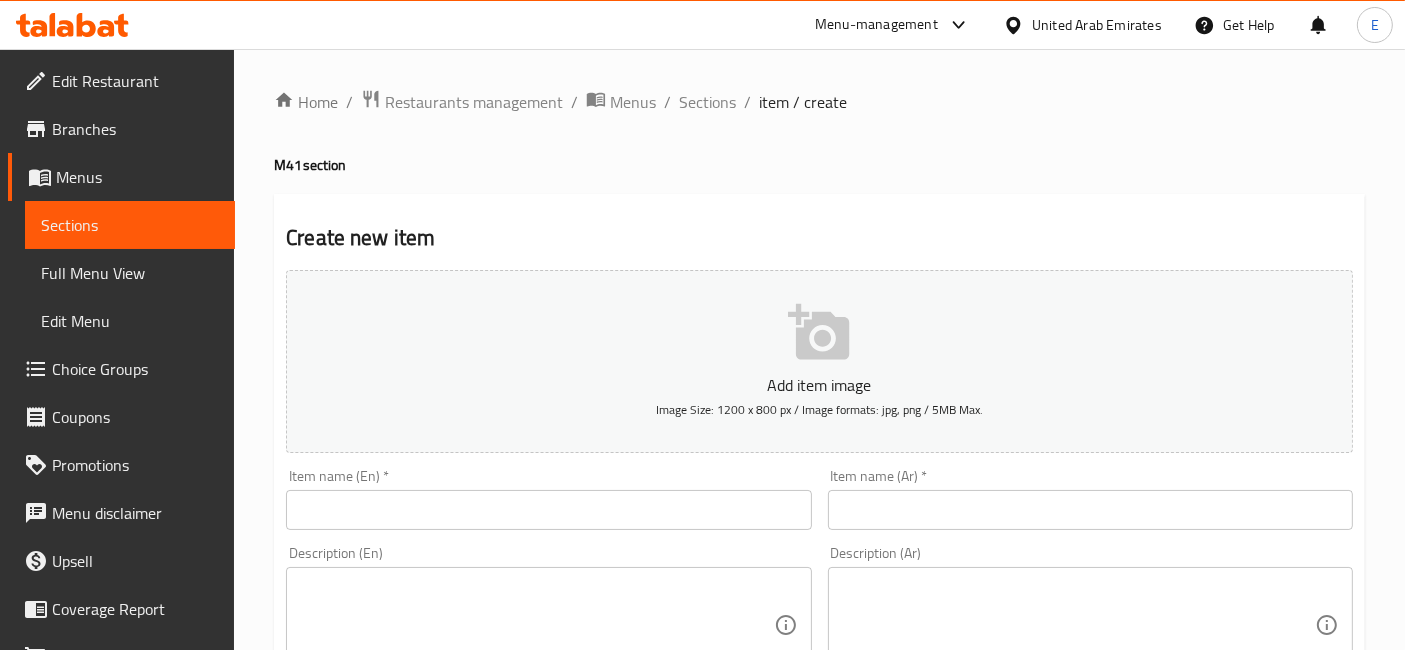 click at bounding box center [548, 510] 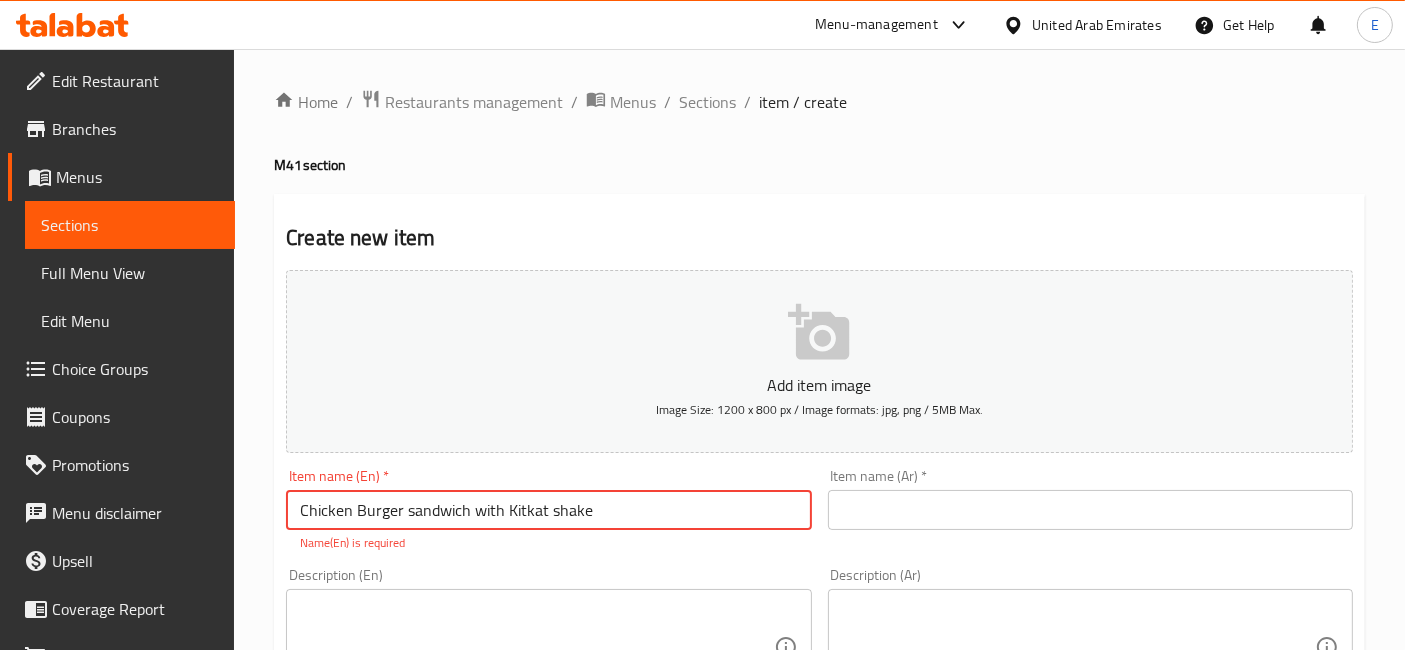 click on "Chicken Burger sandwich with Kitkat shake" at bounding box center (548, 510) 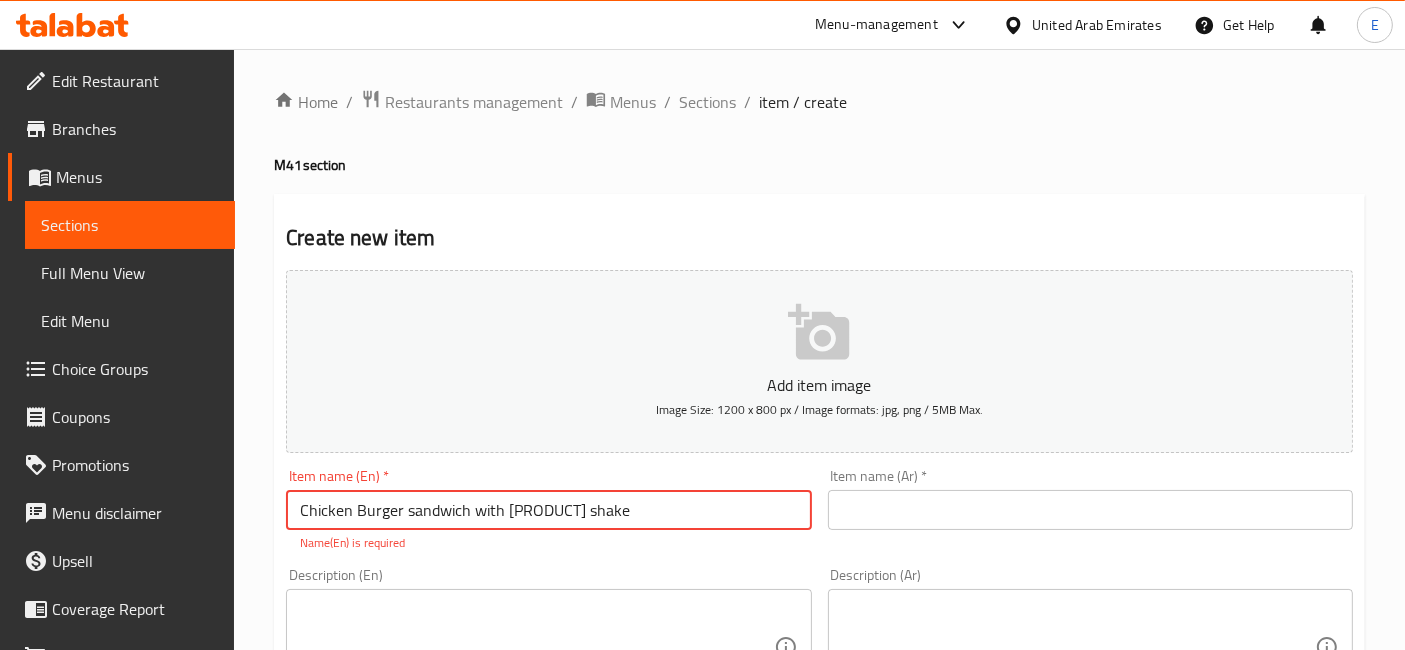 type on "Chicken Burger sandwich with KitKat shake" 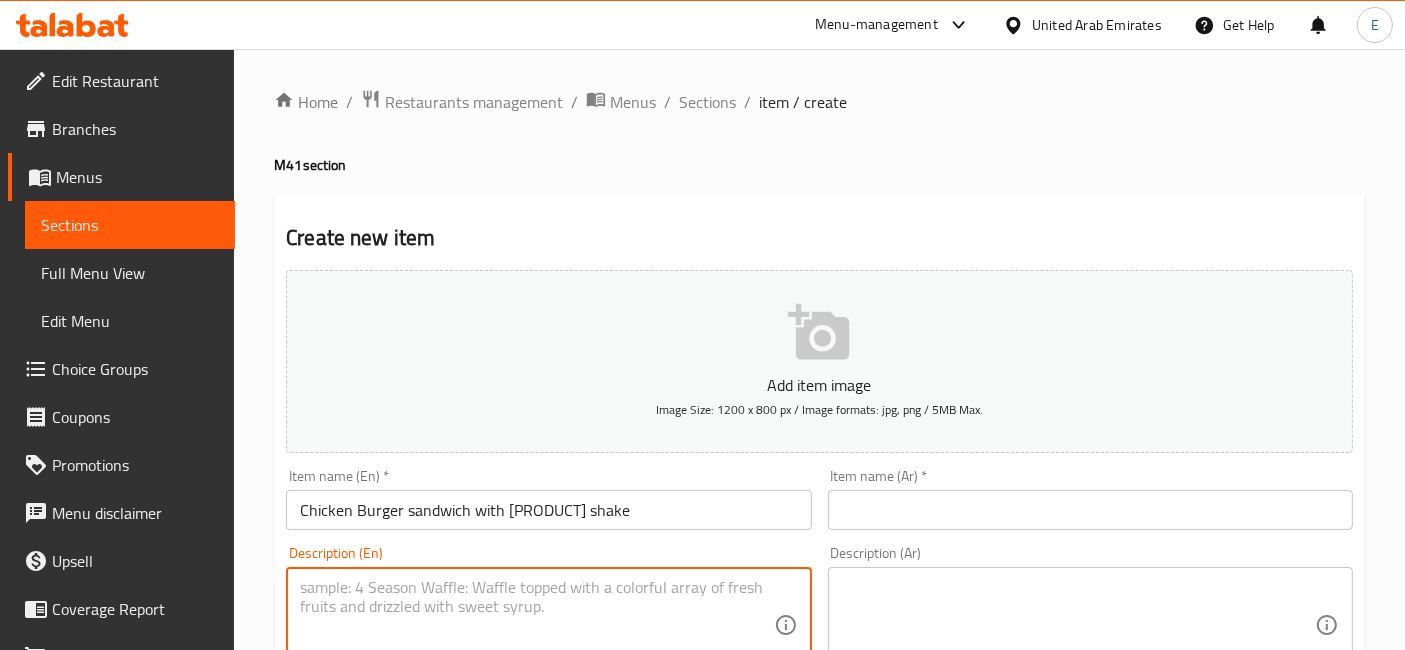 click at bounding box center [536, 625] 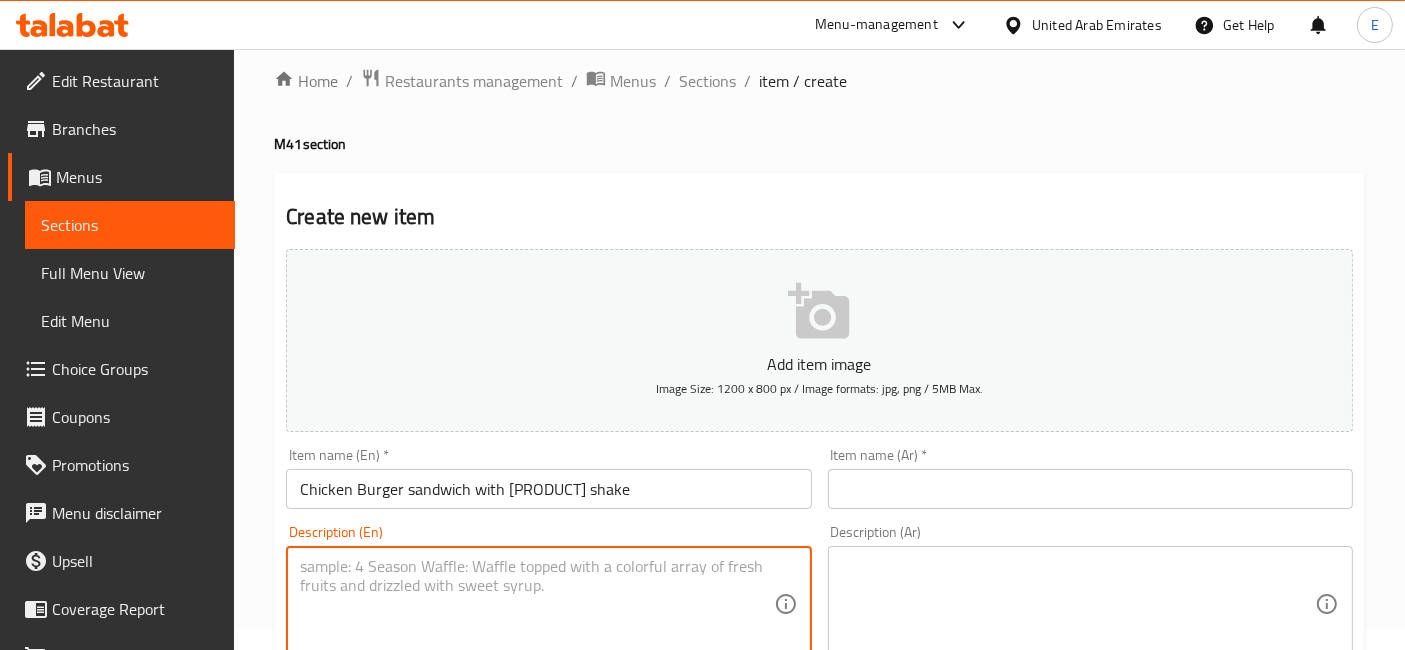 scroll, scrollTop: 22, scrollLeft: 0, axis: vertical 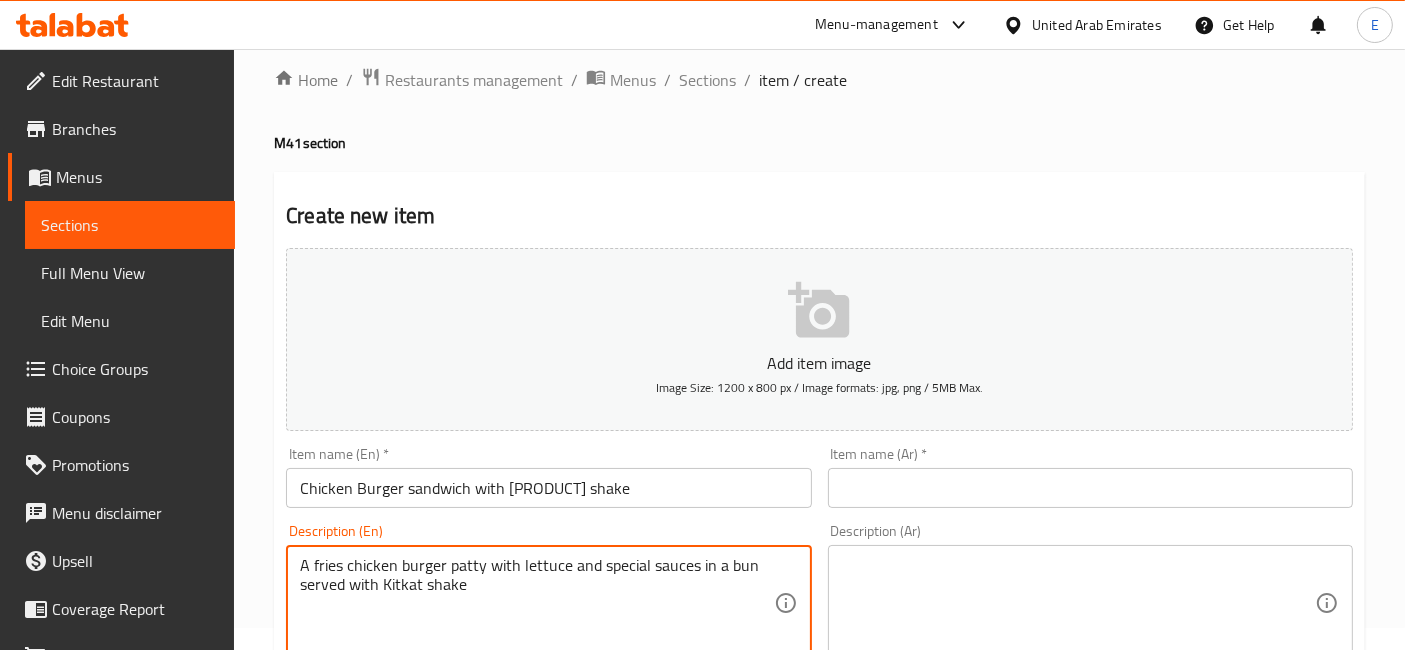 click on "A fries chicken burger patty with lettuce and special sauces in a bun served with Kitkat shake" at bounding box center (536, 603) 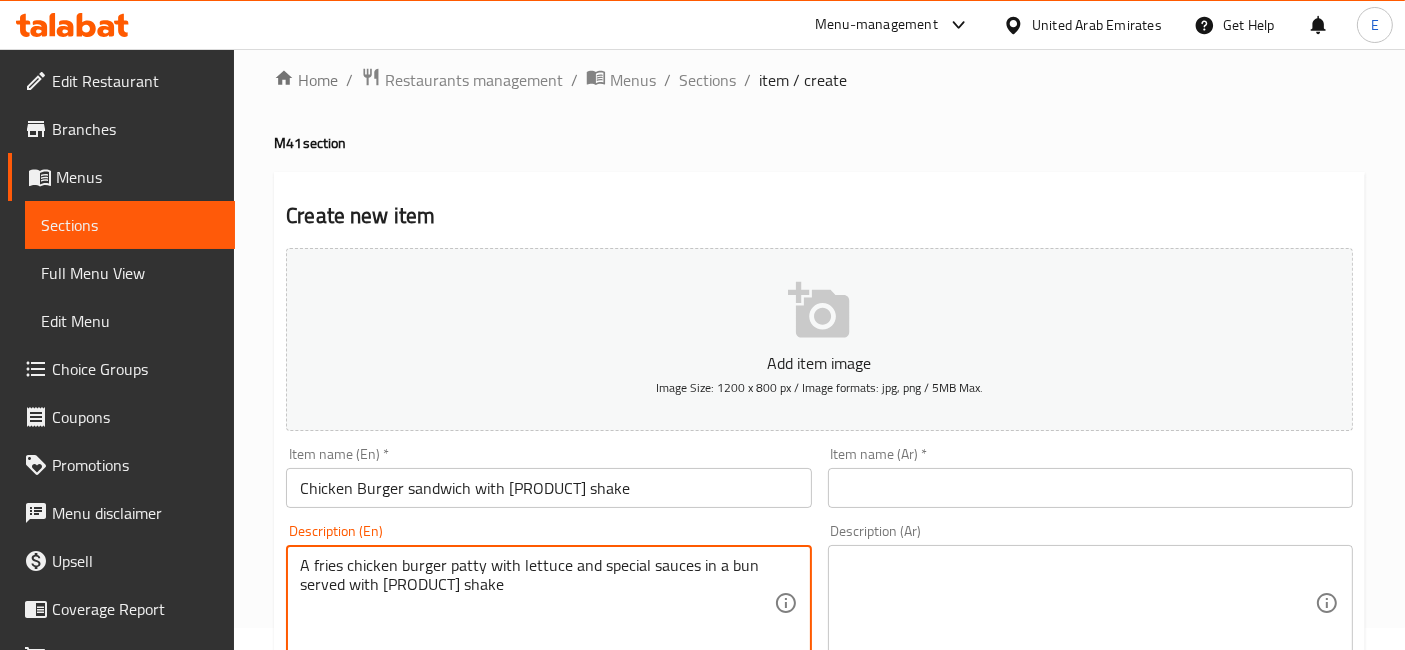 type on "A fries chicken burger patty with lettuce and special sauces in a bun served with KitKat shake" 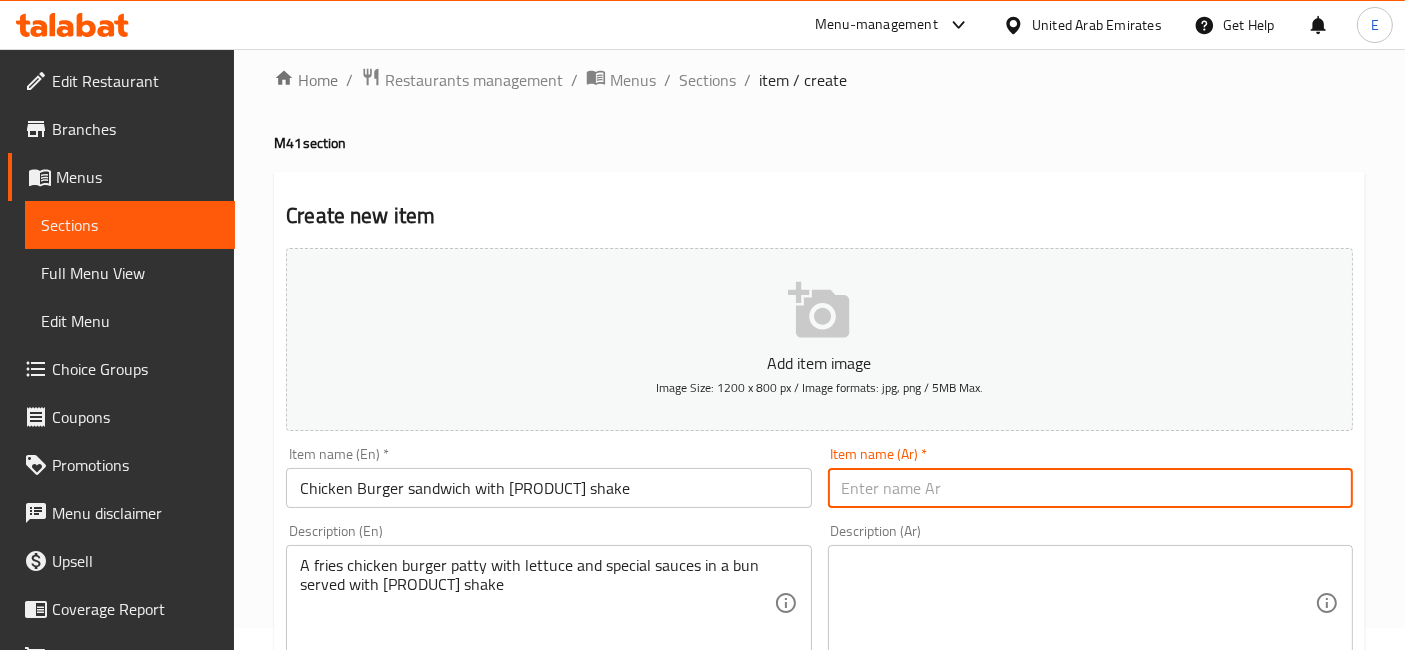 click at bounding box center (1090, 488) 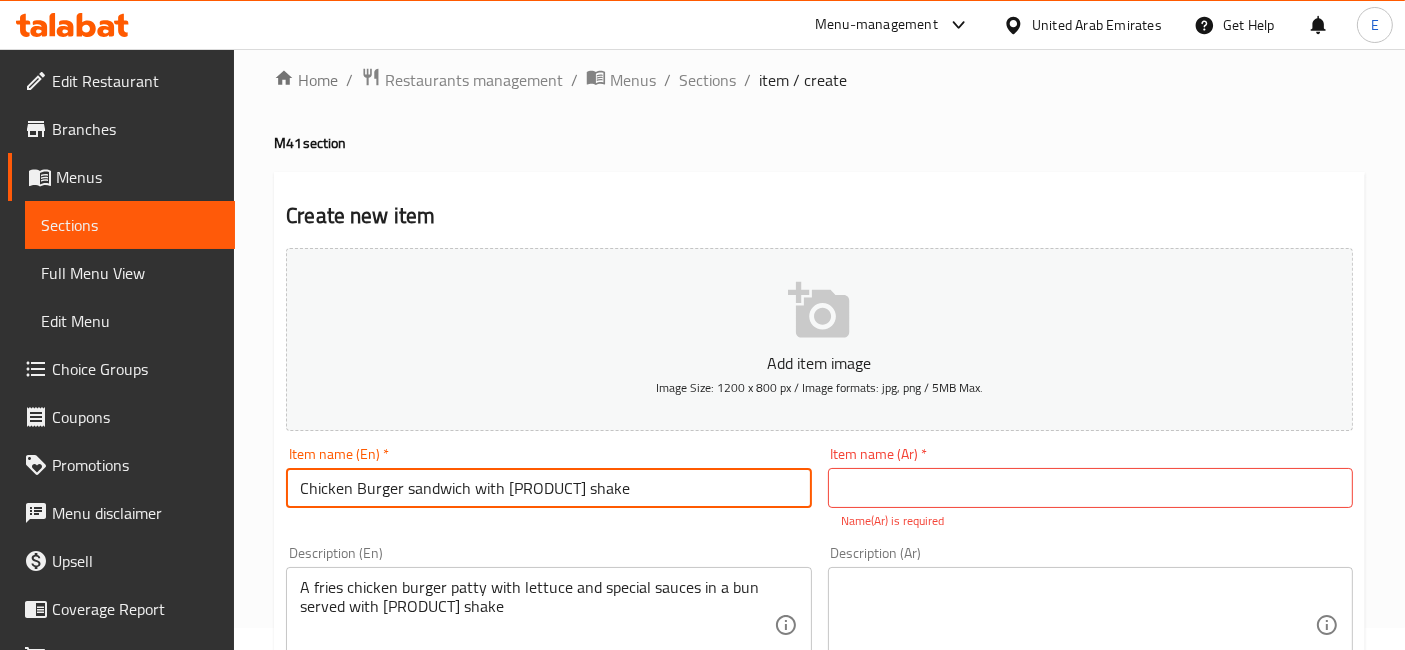 click on "Chicken Burger sandwich with KitKat shake" at bounding box center [548, 488] 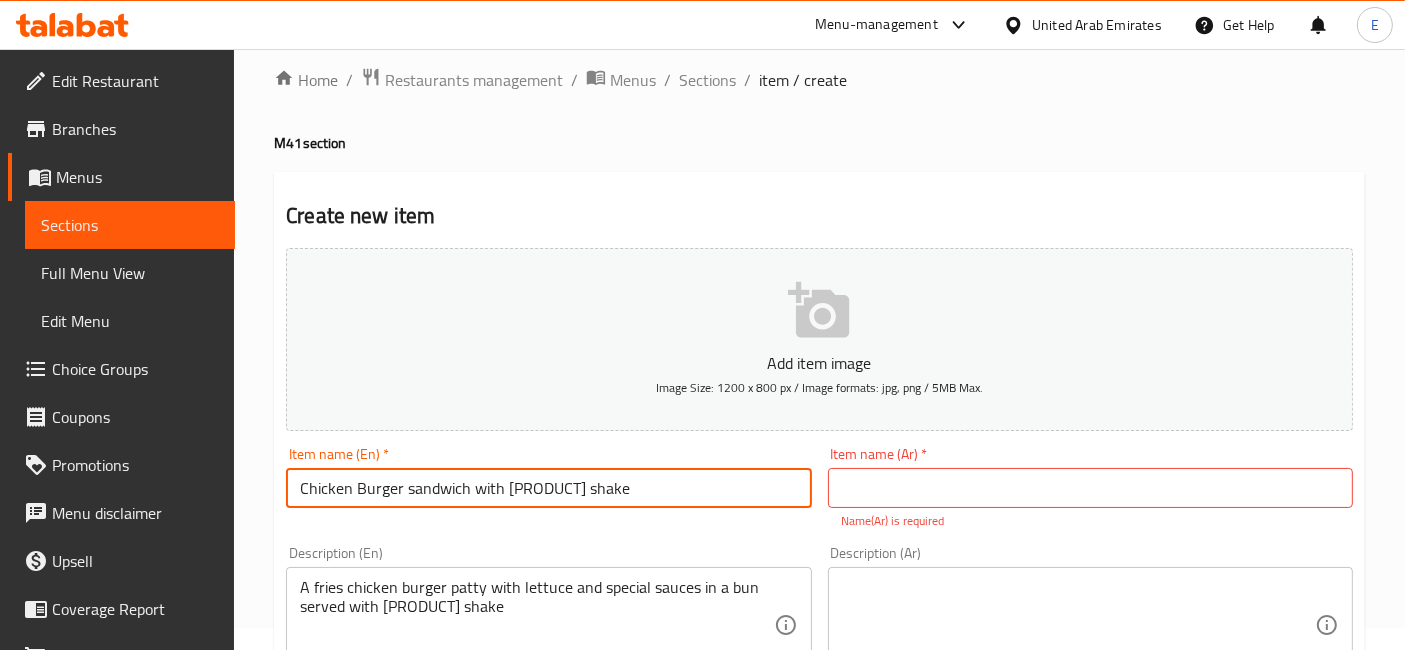 click at bounding box center [1090, 488] 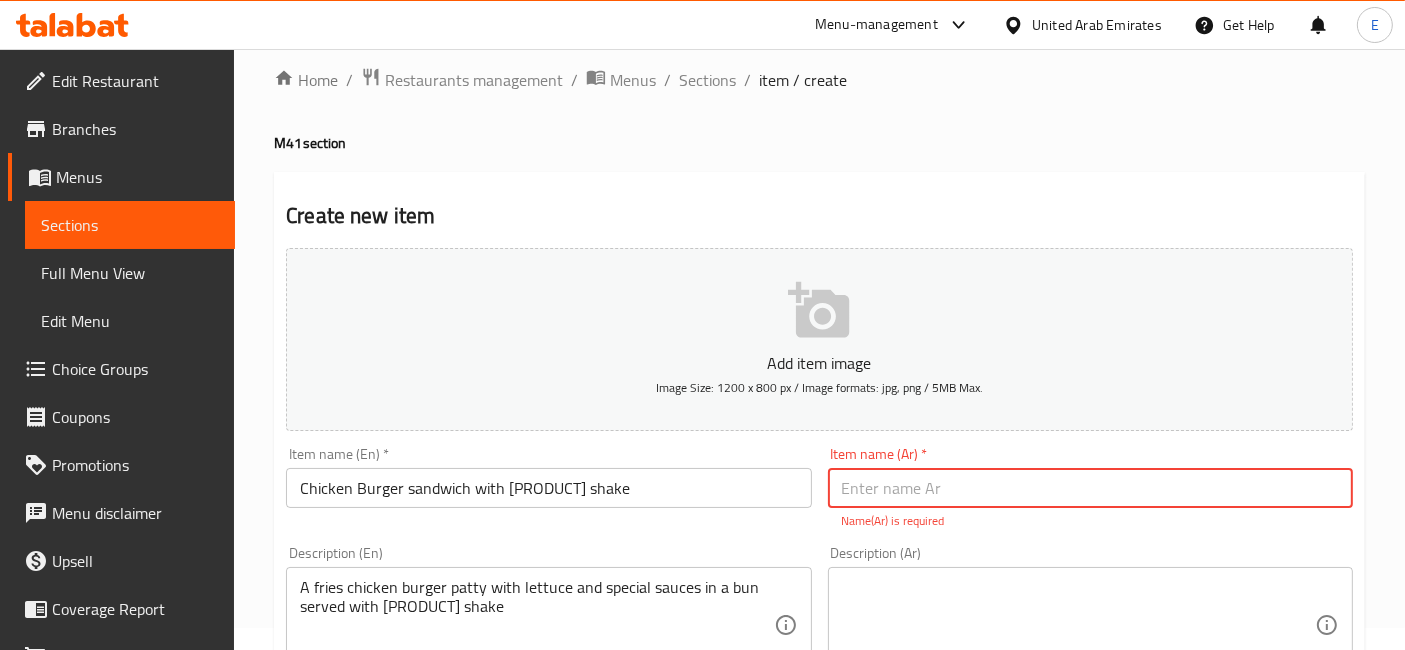 paste on "ساندويتش برجر دجاج مع ميلك شيك كيت كات     Ask ChatGPT" 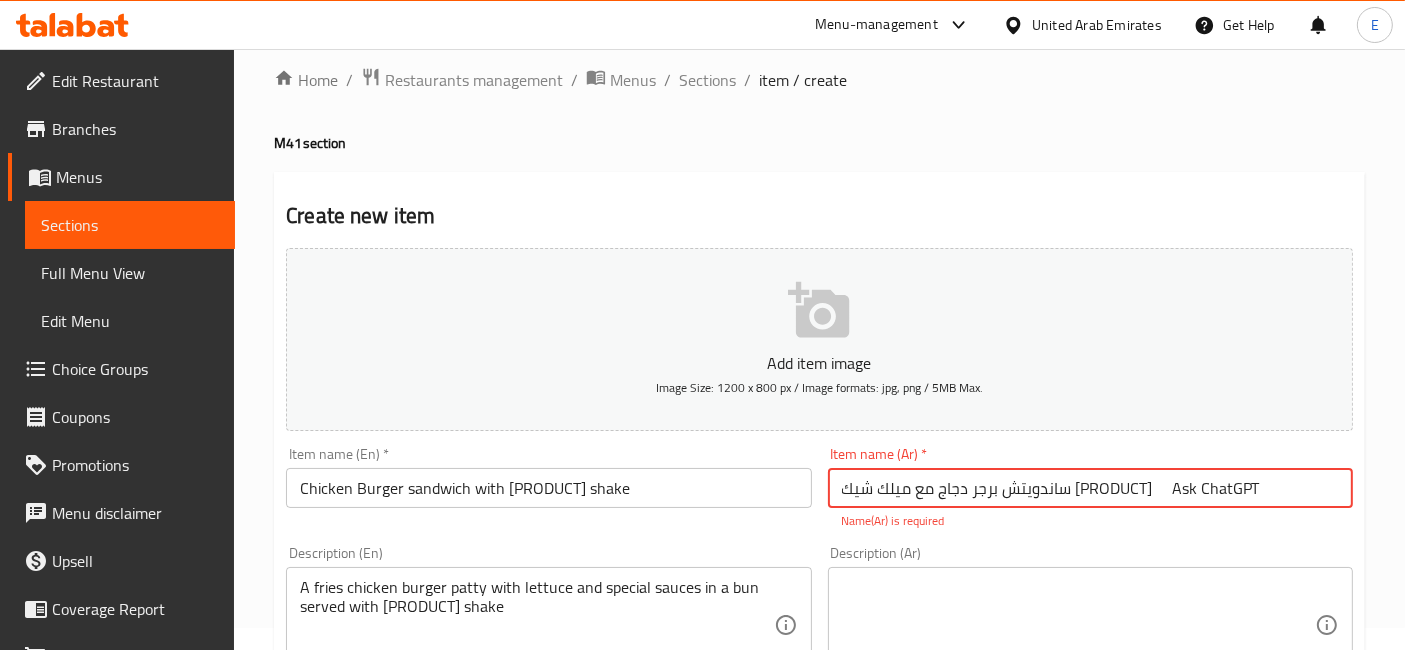 type on "ساندويتش برجر دجاج مع ميلك شيك كيت كات     Ask ChatGPT" 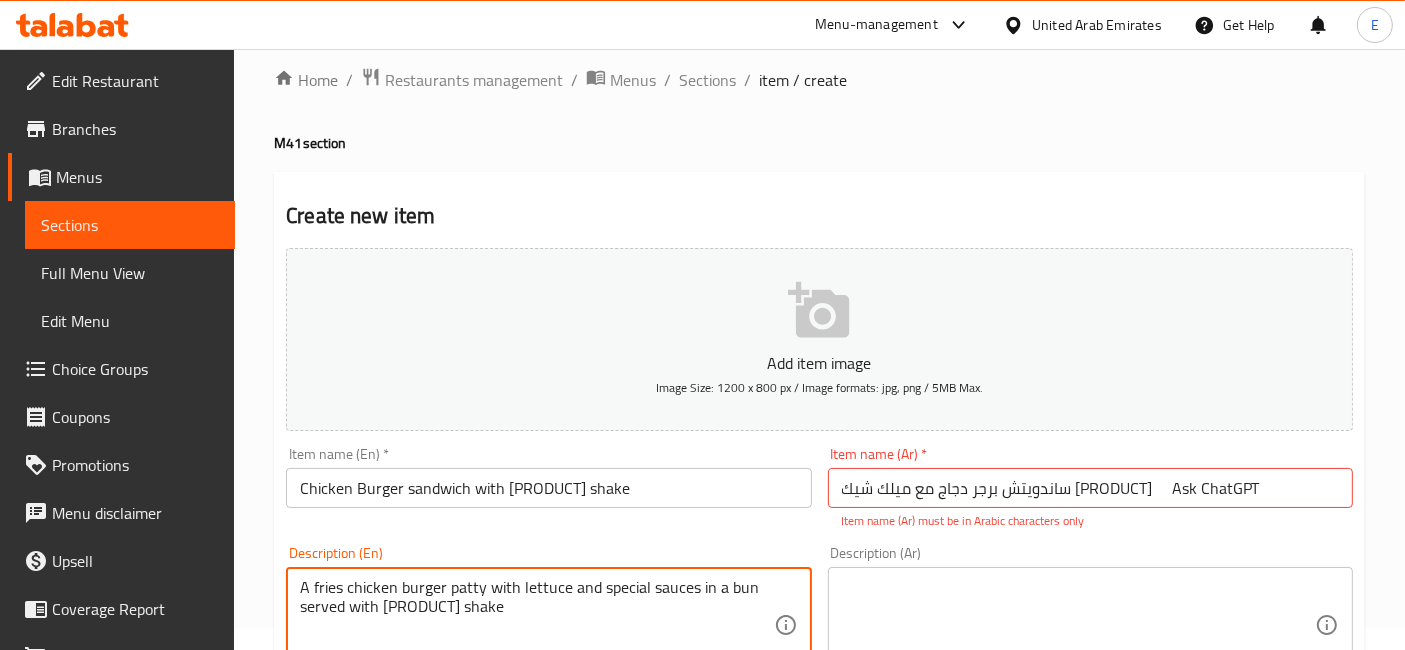 click on "A fries chicken burger patty with lettuce and special sauces in a bun served with KitKat shake" at bounding box center [536, 625] 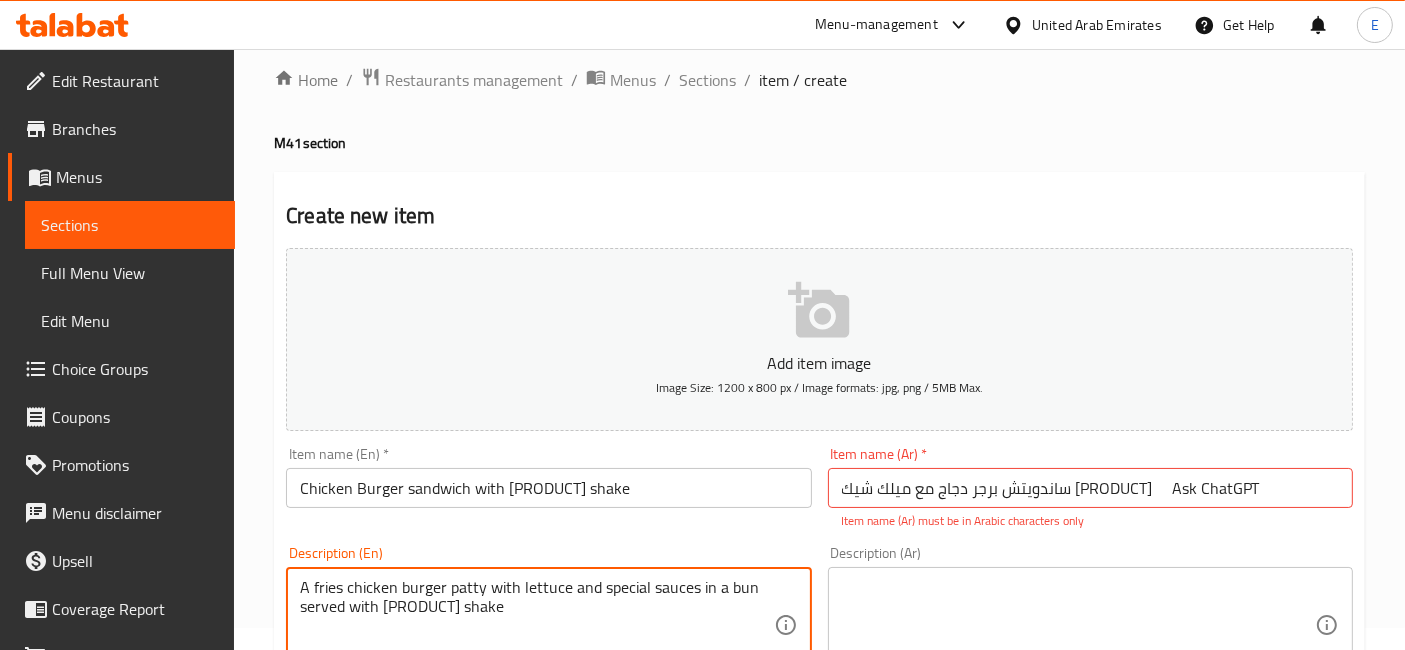 click on "A fries chicken burger patty with lettuce and special sauces in a bun served with KitKat shake" at bounding box center [536, 625] 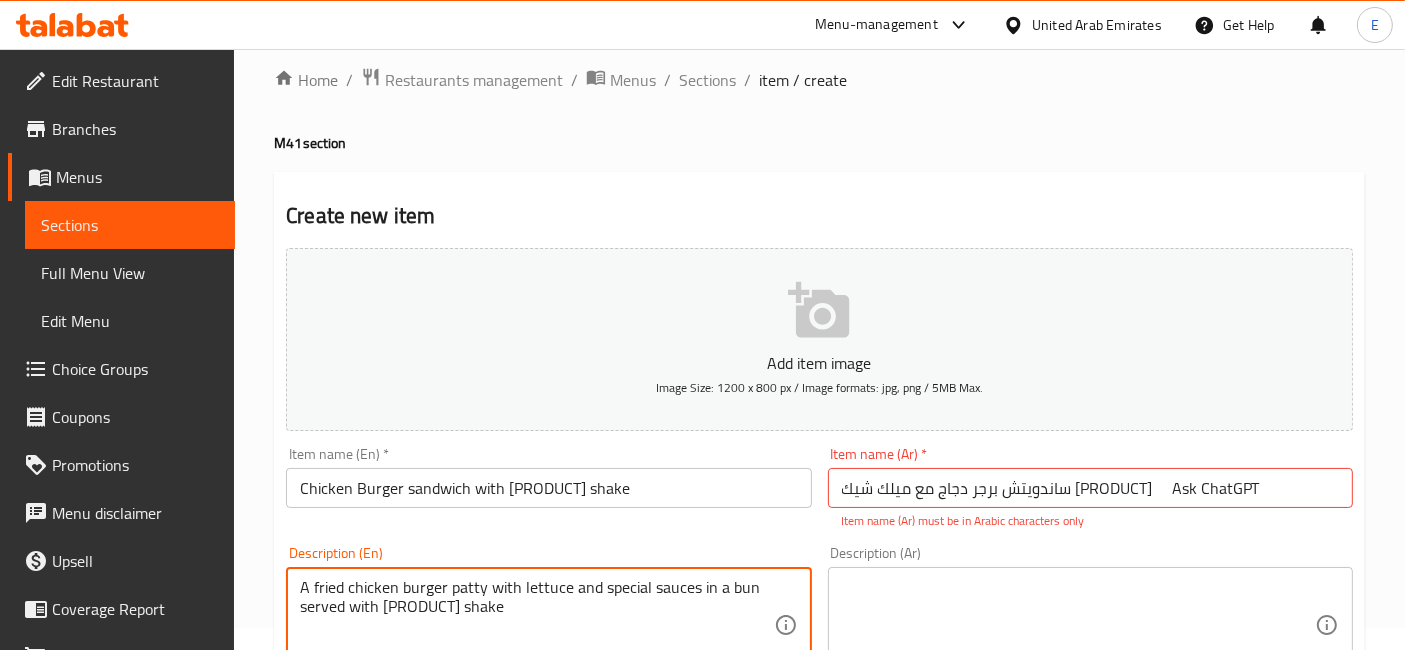 click on "A fried chicken burger patty with lettuce and special sauces in a bun served with KitKat shake" at bounding box center (536, 625) 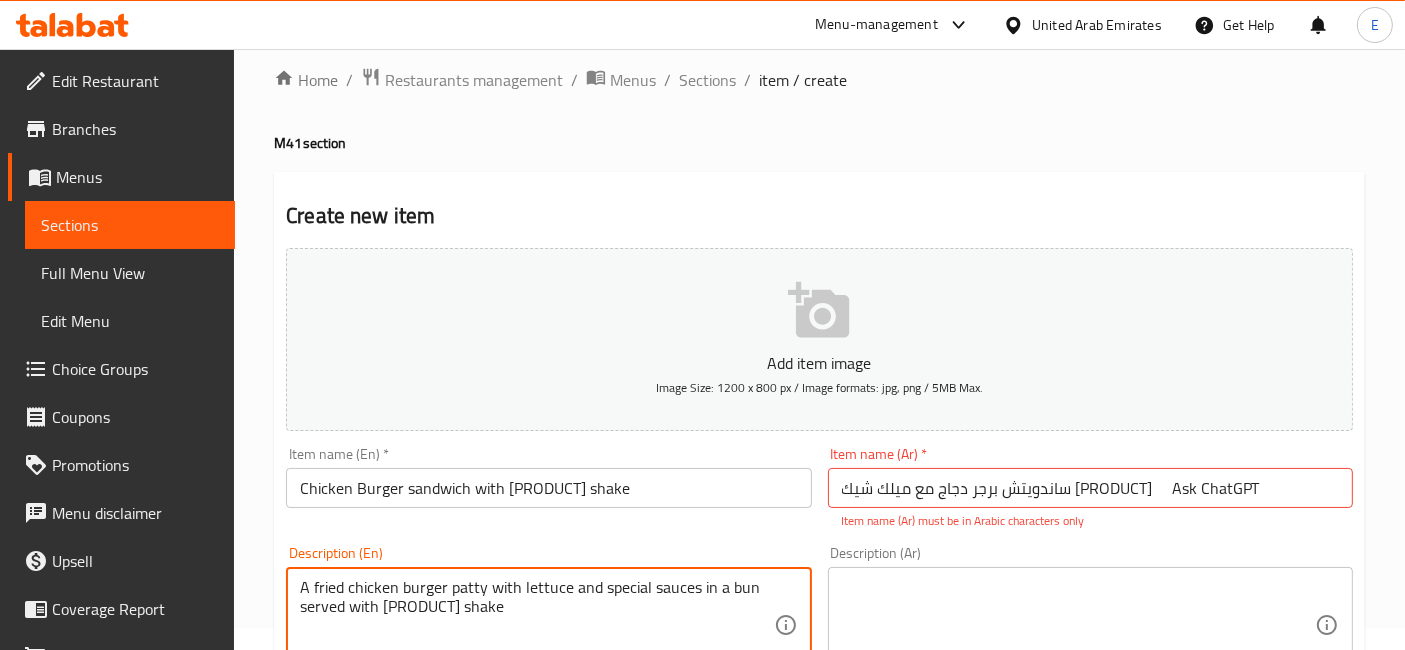 type on "A fried chicken burger patty with lettuce and special sauces in a bun served with KitKat shake" 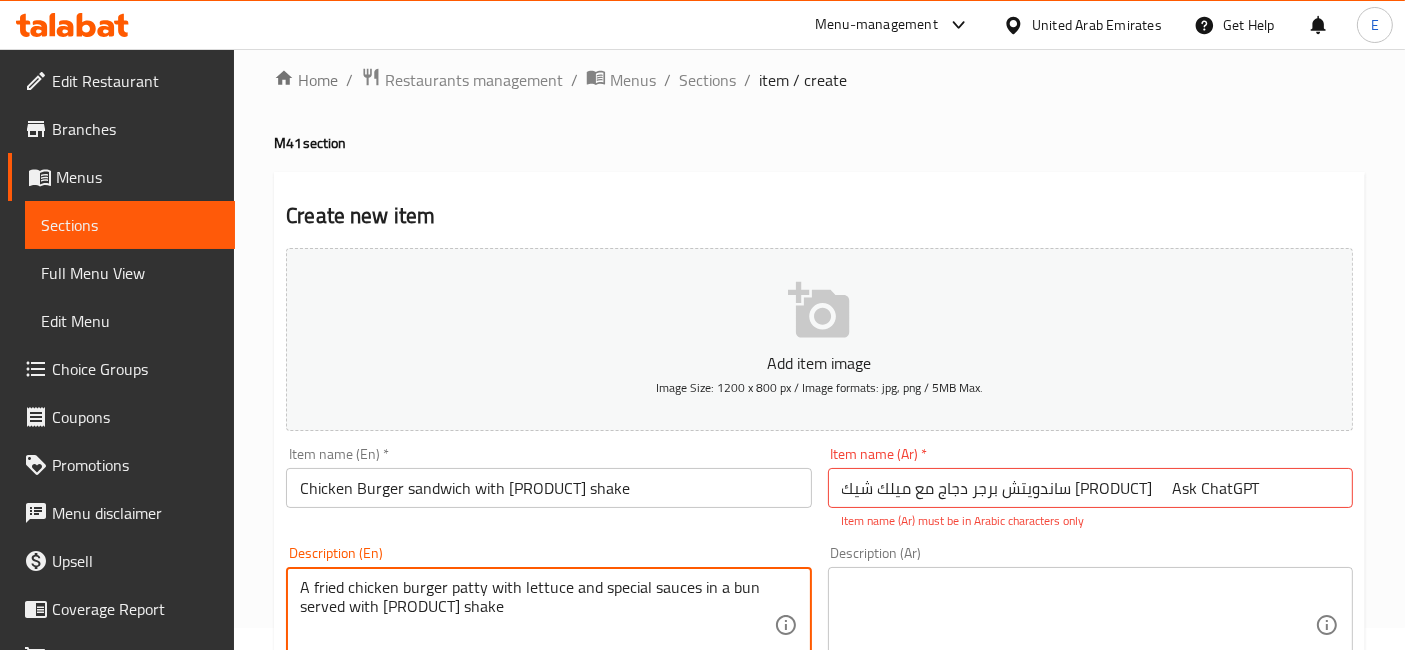 click at bounding box center [1078, 625] 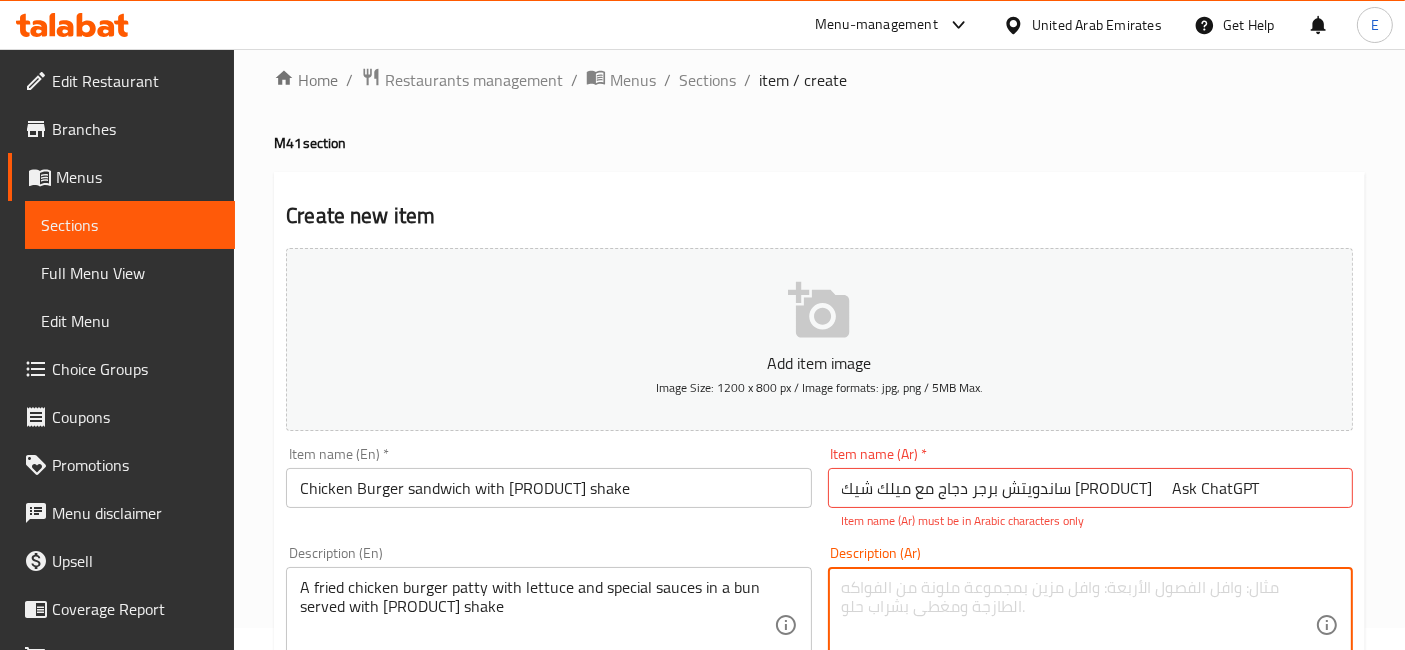 paste on "برجر دجاج مقلي مع الخس وصلصات خاصة داخل خبز البرجر، يُقدَّم مع ميلك شيك كيت كات.
Ask ChatGPT" 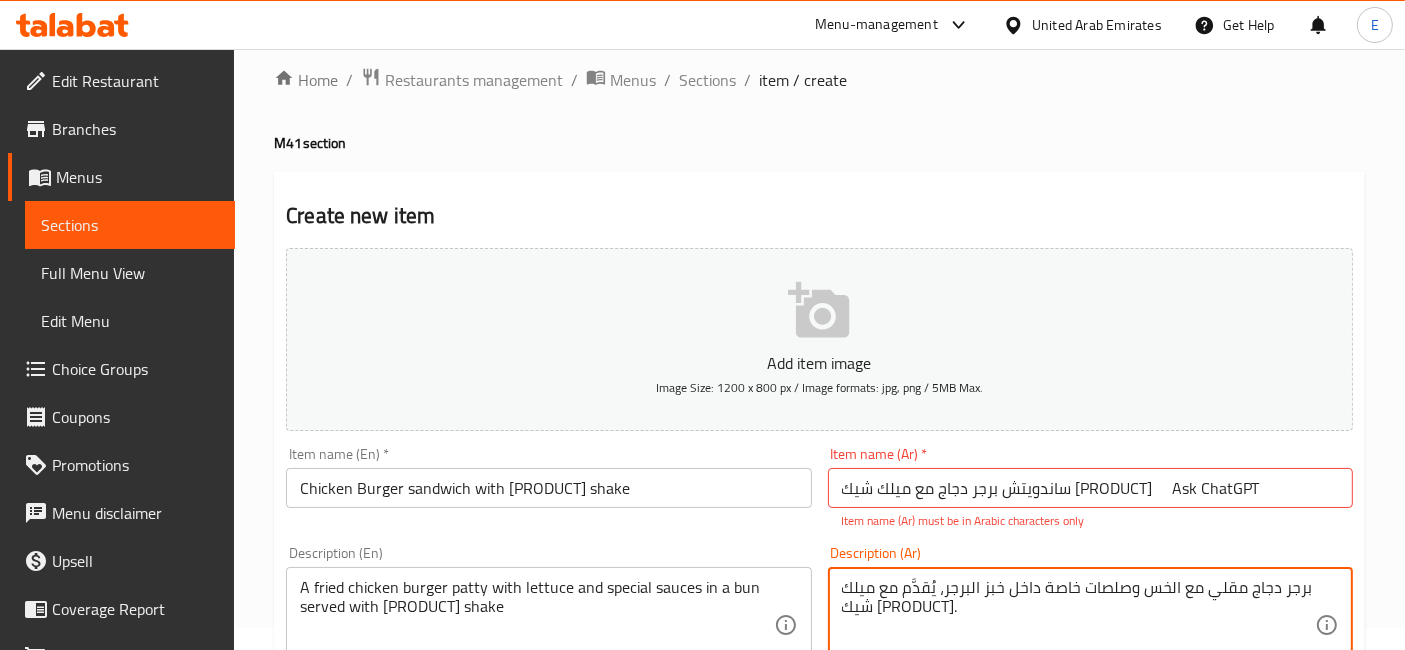 scroll, scrollTop: 57, scrollLeft: 0, axis: vertical 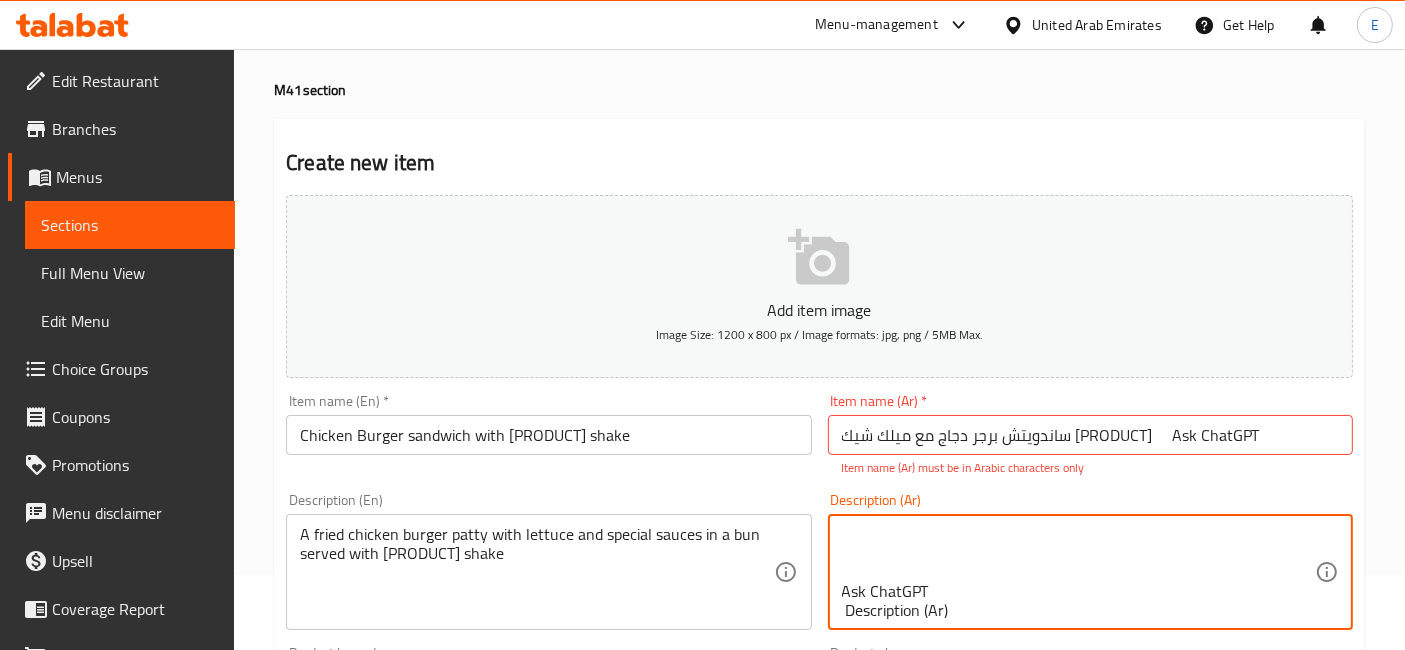 drag, startPoint x: 949, startPoint y: 594, endPoint x: 833, endPoint y: 592, distance: 116.01724 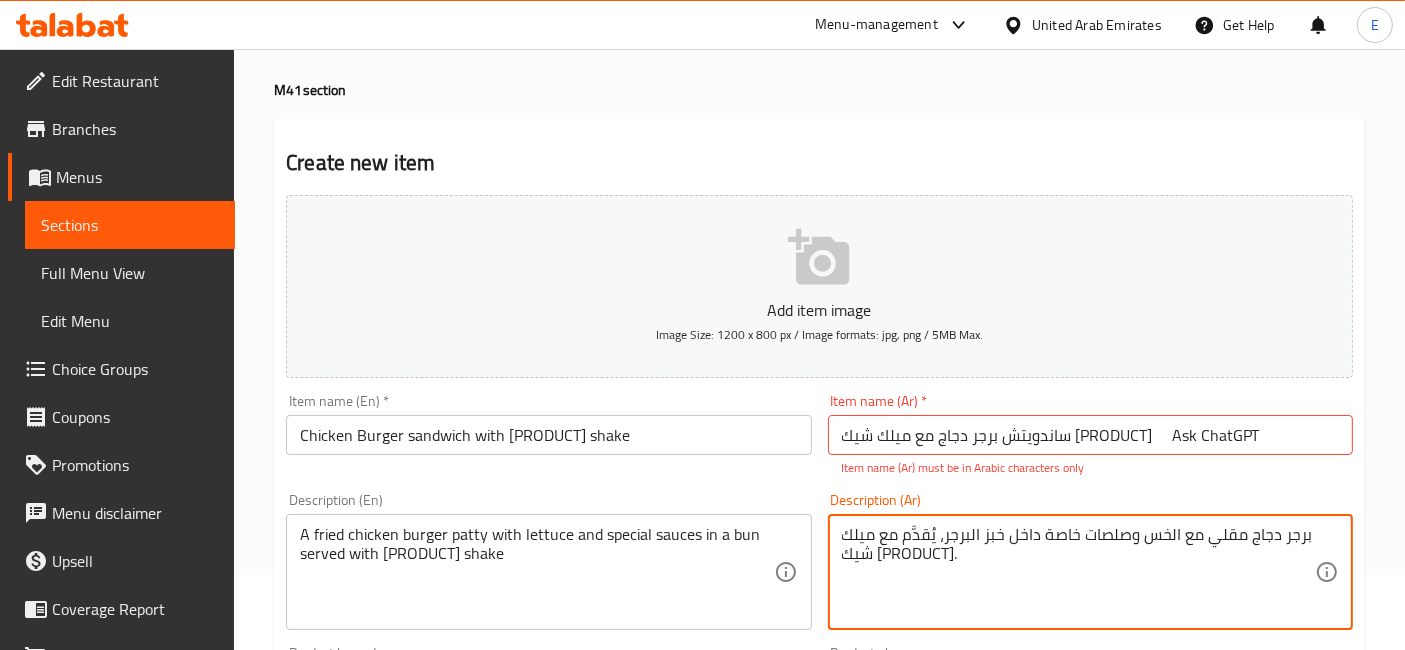scroll, scrollTop: 0, scrollLeft: 0, axis: both 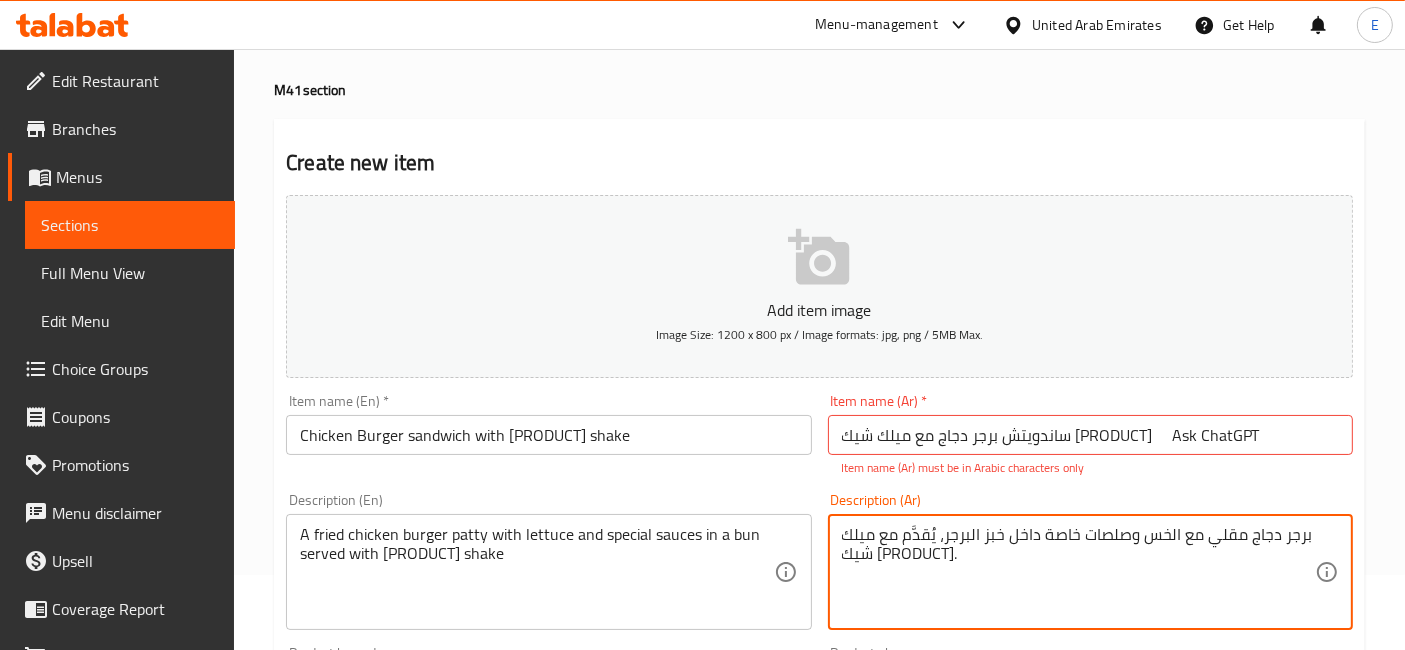 click on "Item name (En)   * Chicken Burger sandwich with KitKat shake Item name (En)  *" at bounding box center (548, 435) 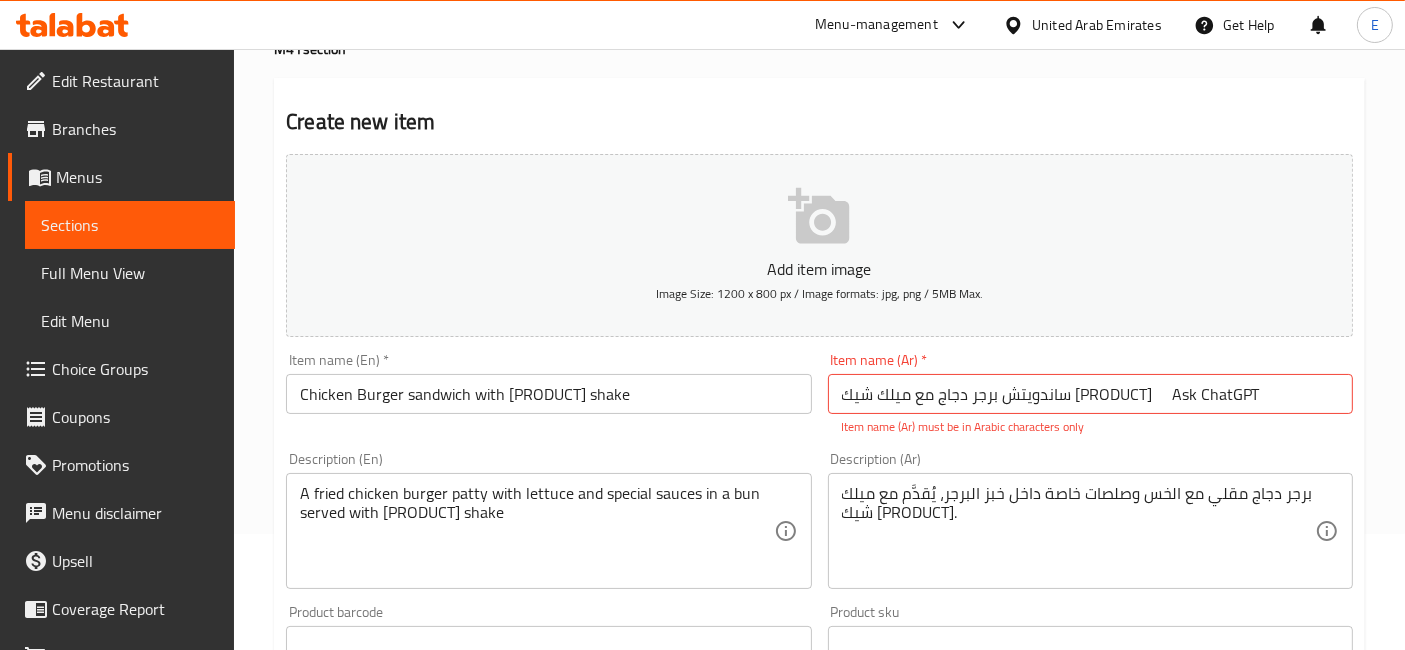 scroll, scrollTop: 120, scrollLeft: 0, axis: vertical 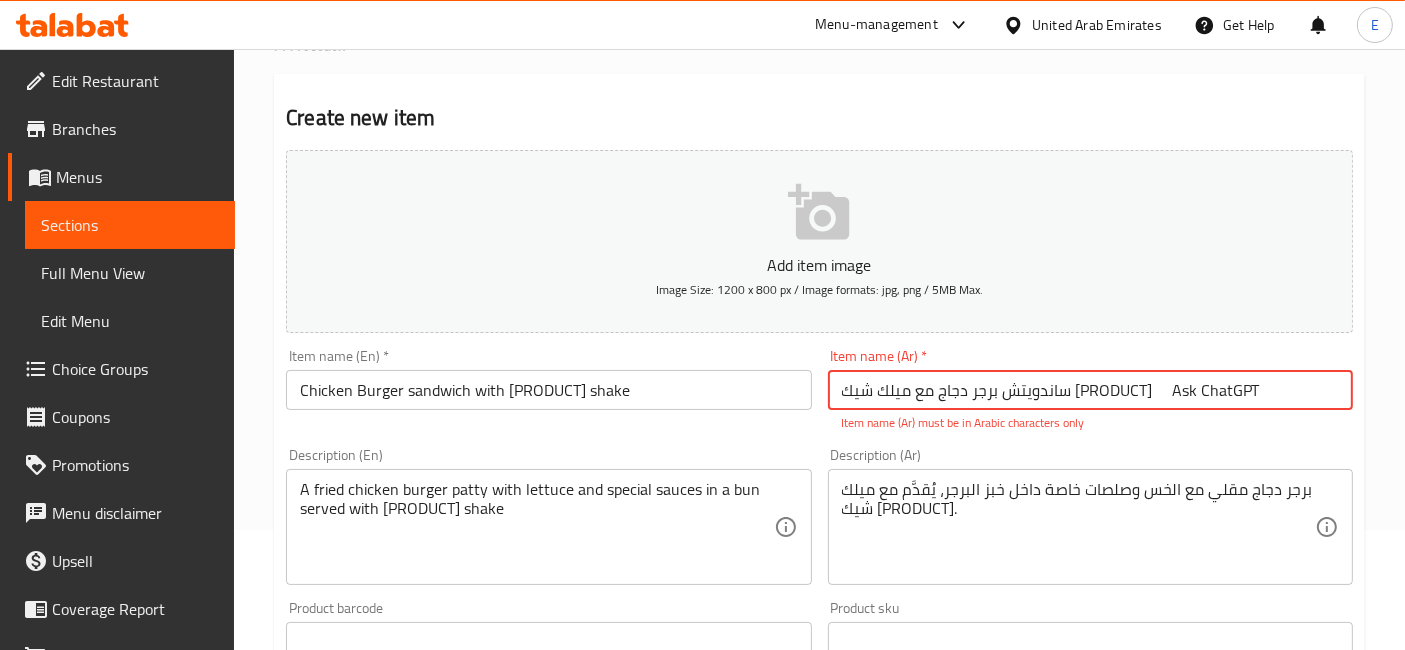 drag, startPoint x: 1145, startPoint y: 388, endPoint x: 1252, endPoint y: 395, distance: 107.22873 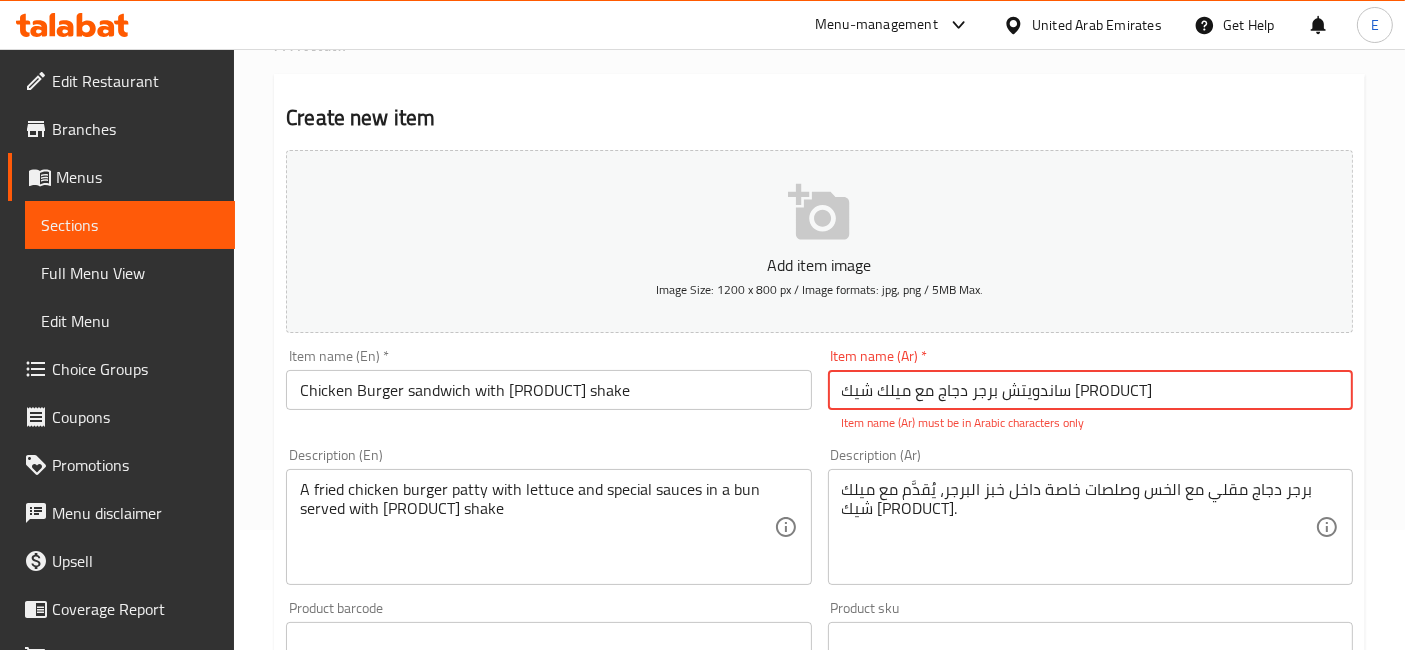 type on "ساندويتش برجر دجاج مع ميلك شيك كيت كات" 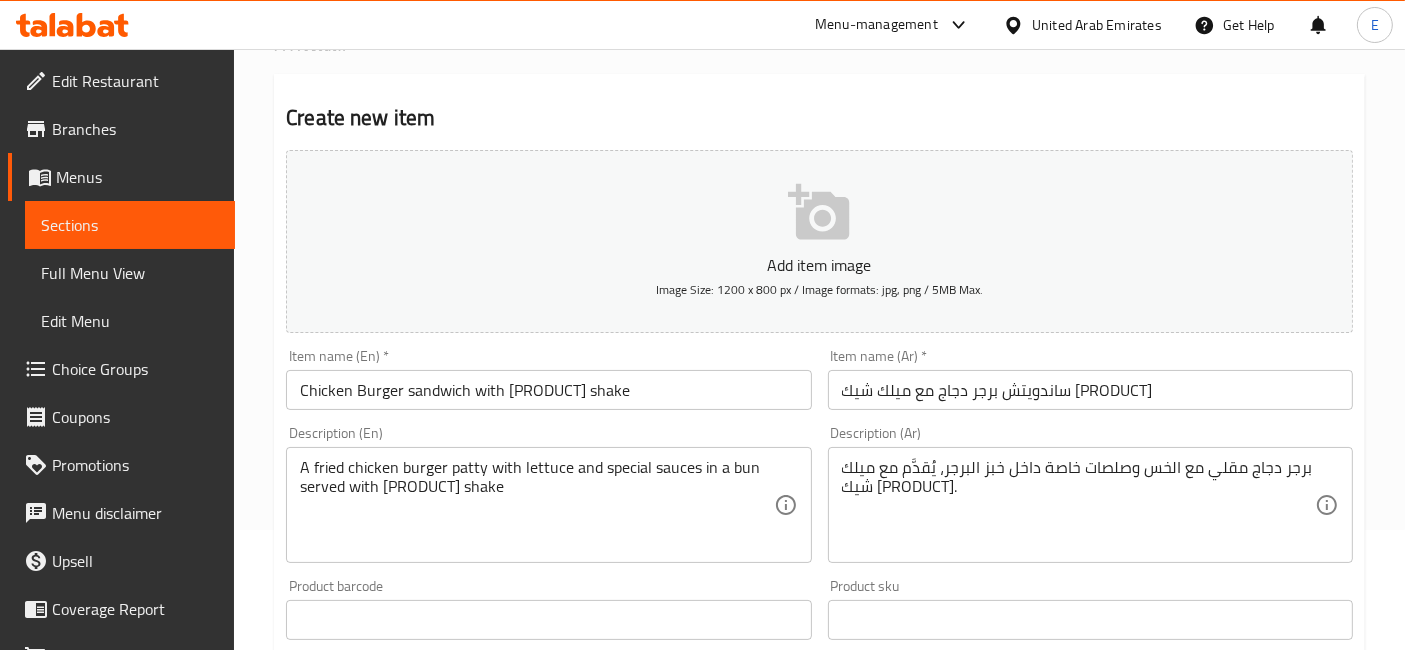 click on "Add item image Image Size: 1200 x 800 px / Image formats: jpg, png / 5MB Max. Item name (En)   * Chicken Burger sandwich with KitKat shake Item name (En)  * Item name (Ar)   * ساندويتش برجر دجاج مع ميلك شيك كيت كات Item name (Ar)  * Description (En) A fried chicken burger patty with lettuce and special sauces in a bun served with KitKat shake  Description (En) Description (Ar) برجر دجاج مقلي مع الخس وصلصات خاصة داخل خبز البرجر، يُقدَّم مع ميلك شيك كيت كات.
Description (Ar) Product barcode Product barcode Product sku Product sku Price   * AED 0 Price  * Price on selection Free item Start Date Start Date End Date End Date Available Days SU MO TU WE TH FR SA Available from ​ ​ Available to ​ ​ Status Active Inactive Exclude from GEM" at bounding box center [819, 573] 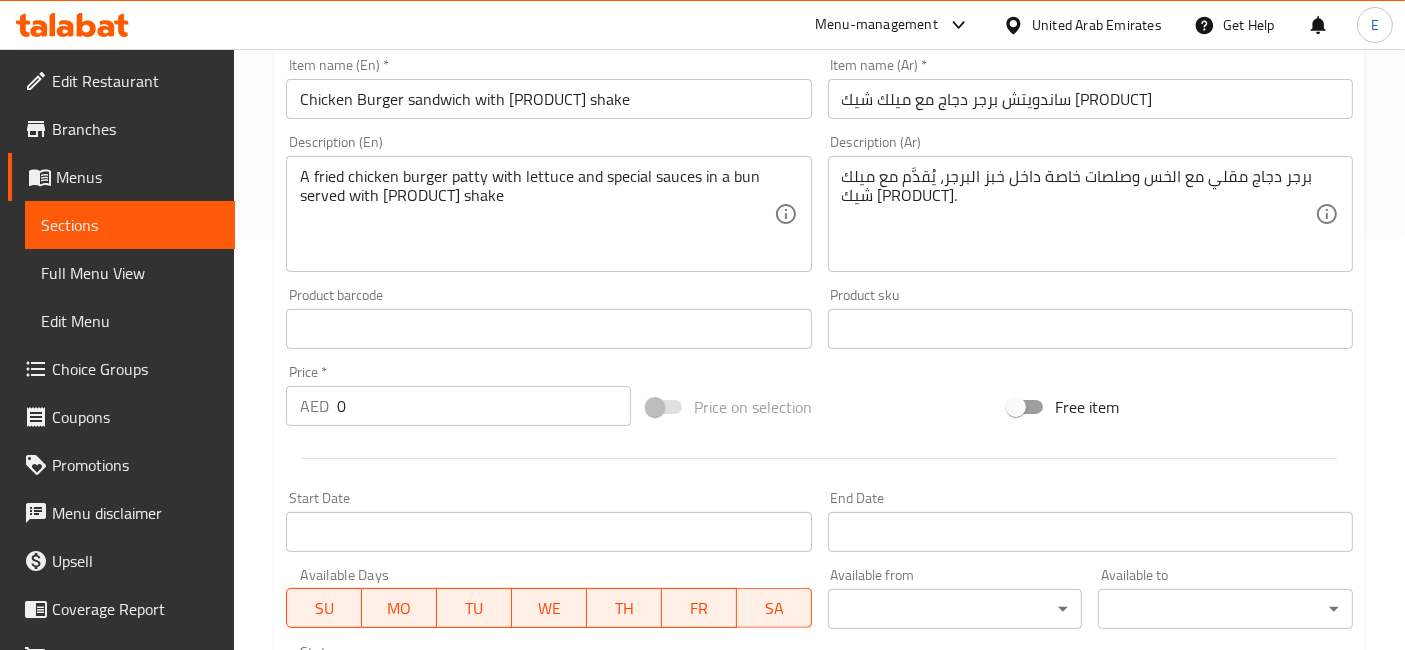 scroll, scrollTop: 411, scrollLeft: 0, axis: vertical 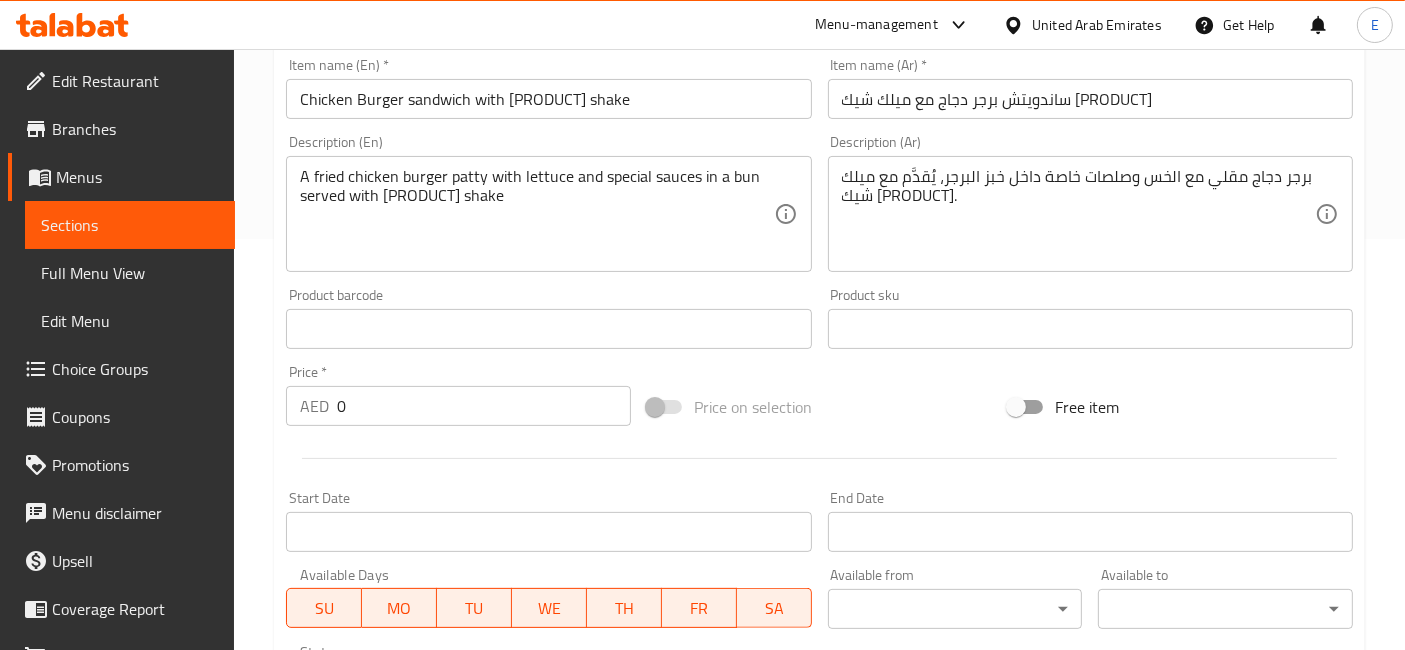 click on "0" at bounding box center (484, 406) 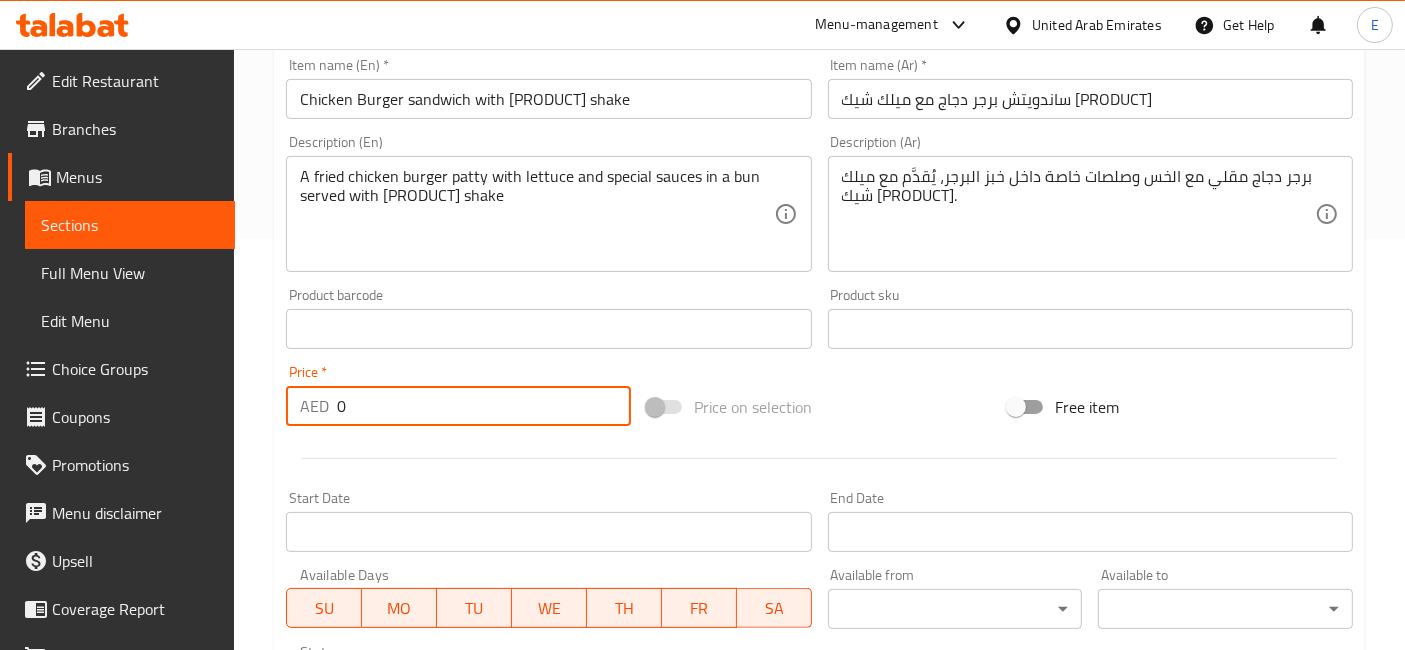 click on "0" at bounding box center (484, 406) 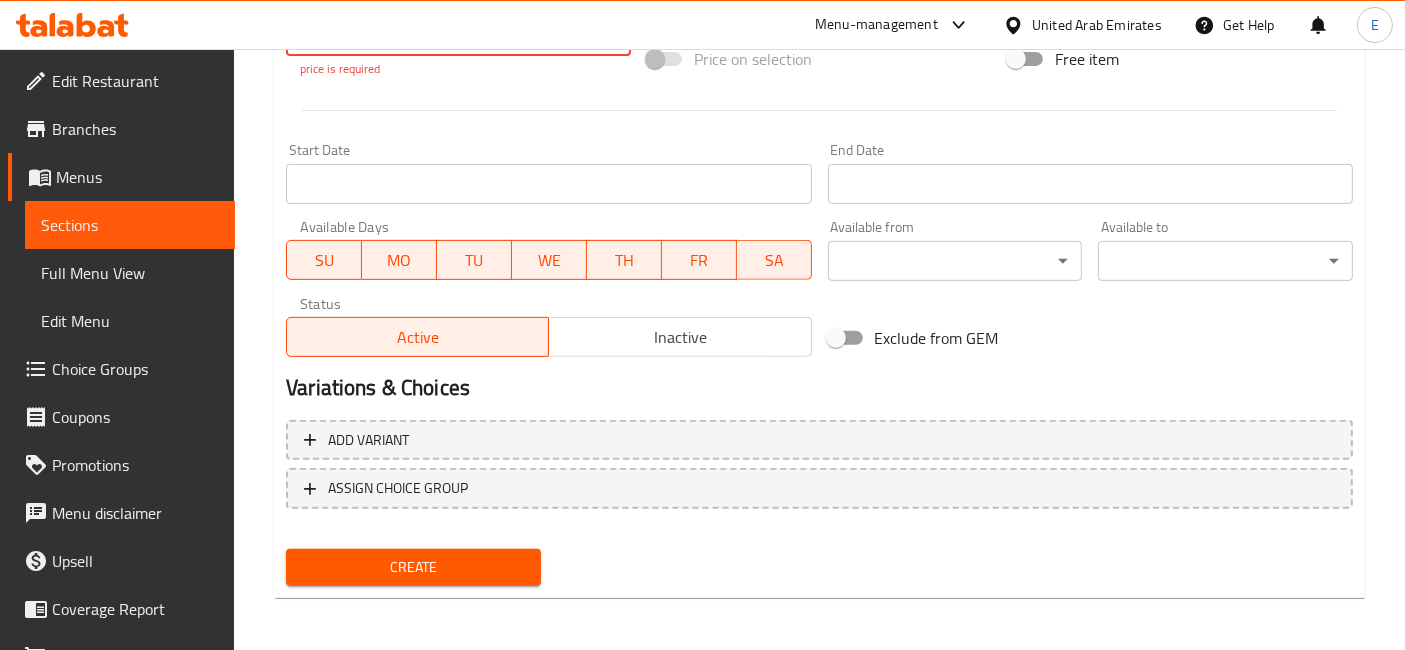 type on "32" 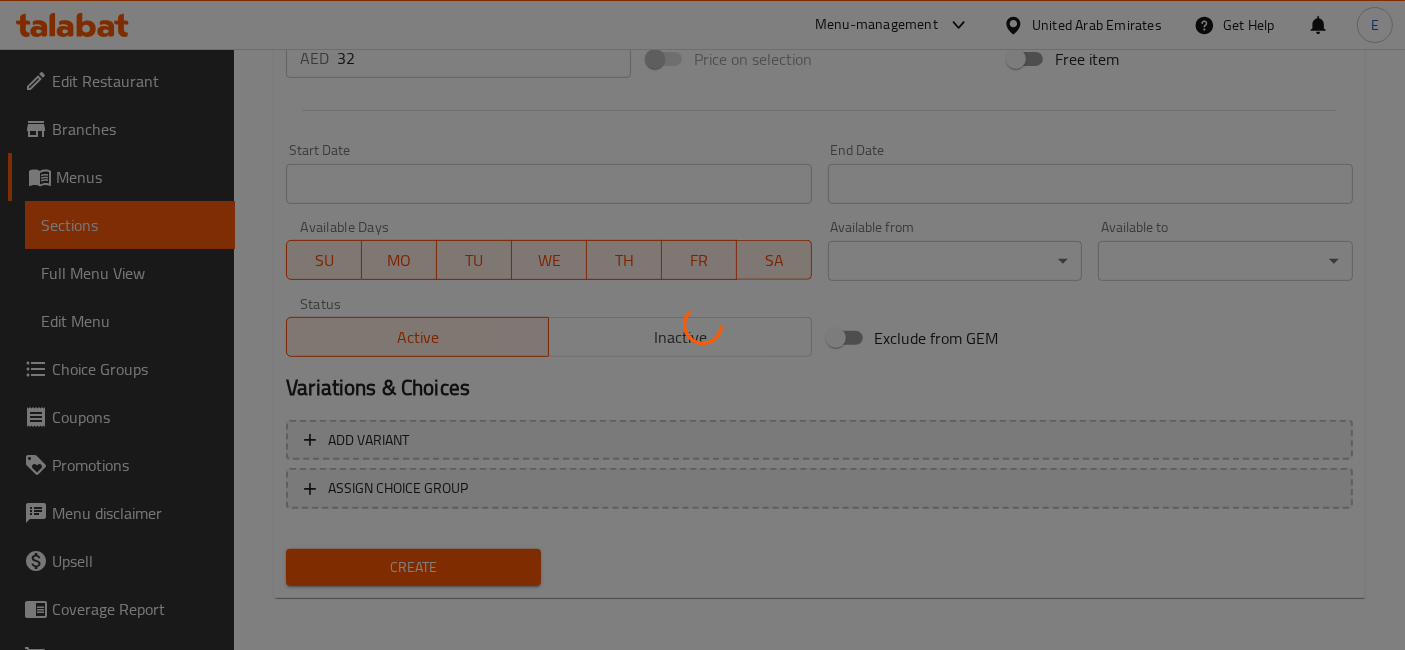 type 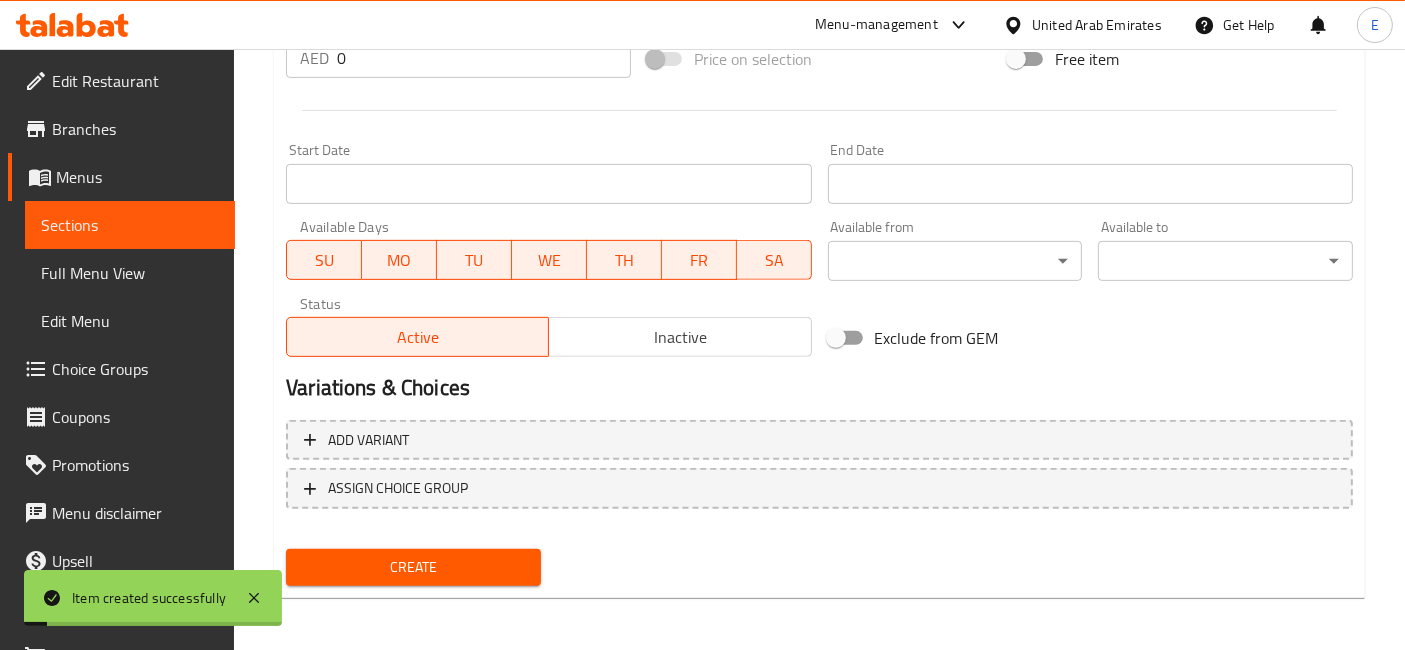 scroll, scrollTop: 0, scrollLeft: 0, axis: both 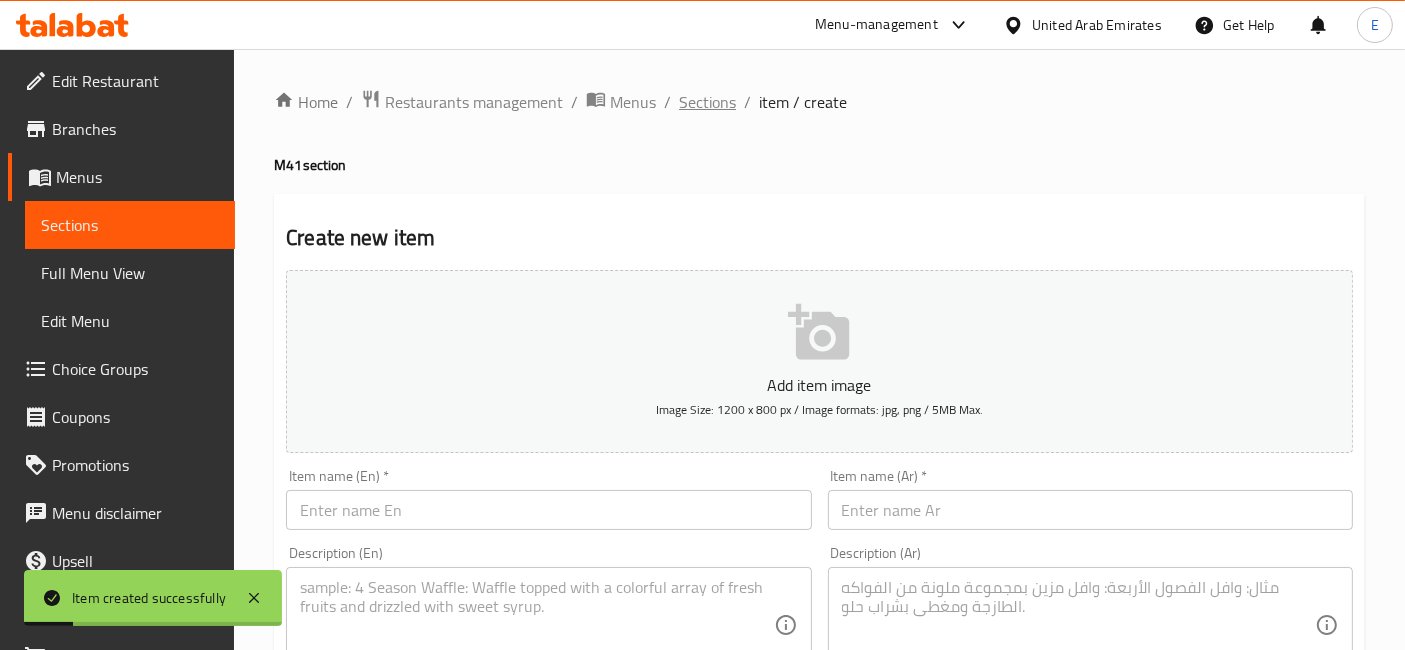 click on "Sections" at bounding box center (707, 102) 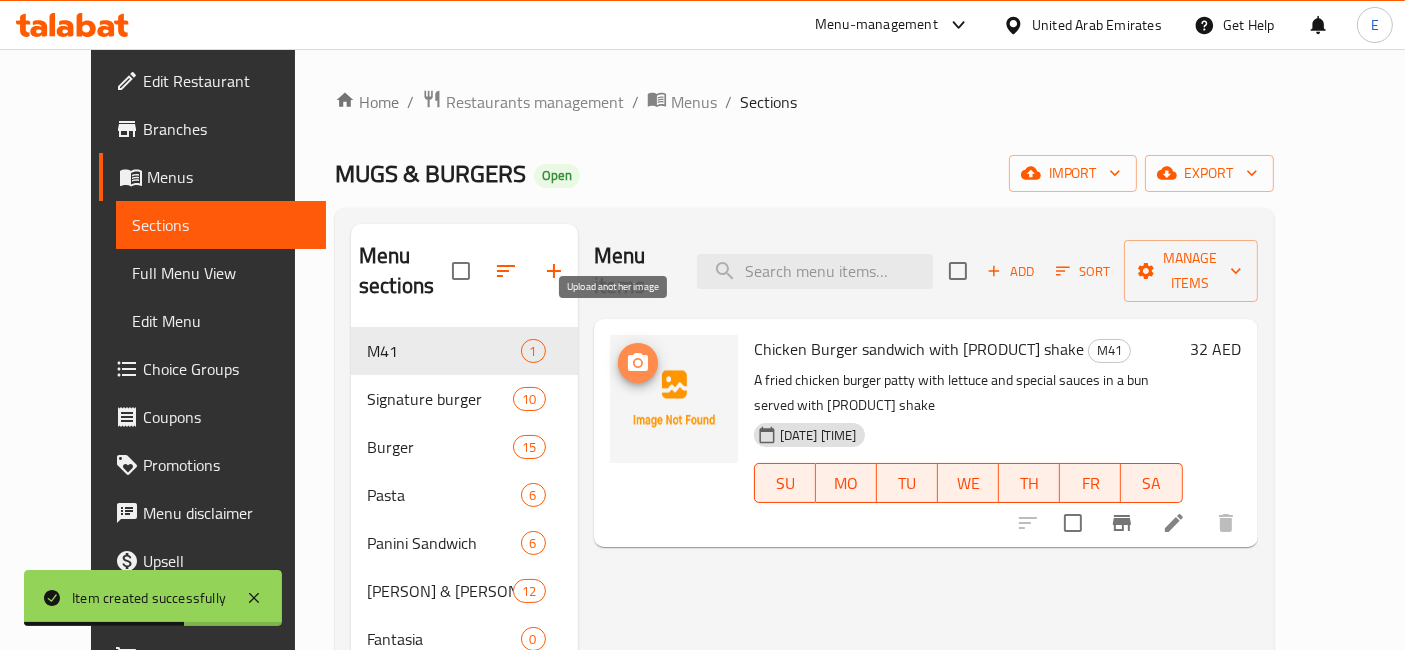 click 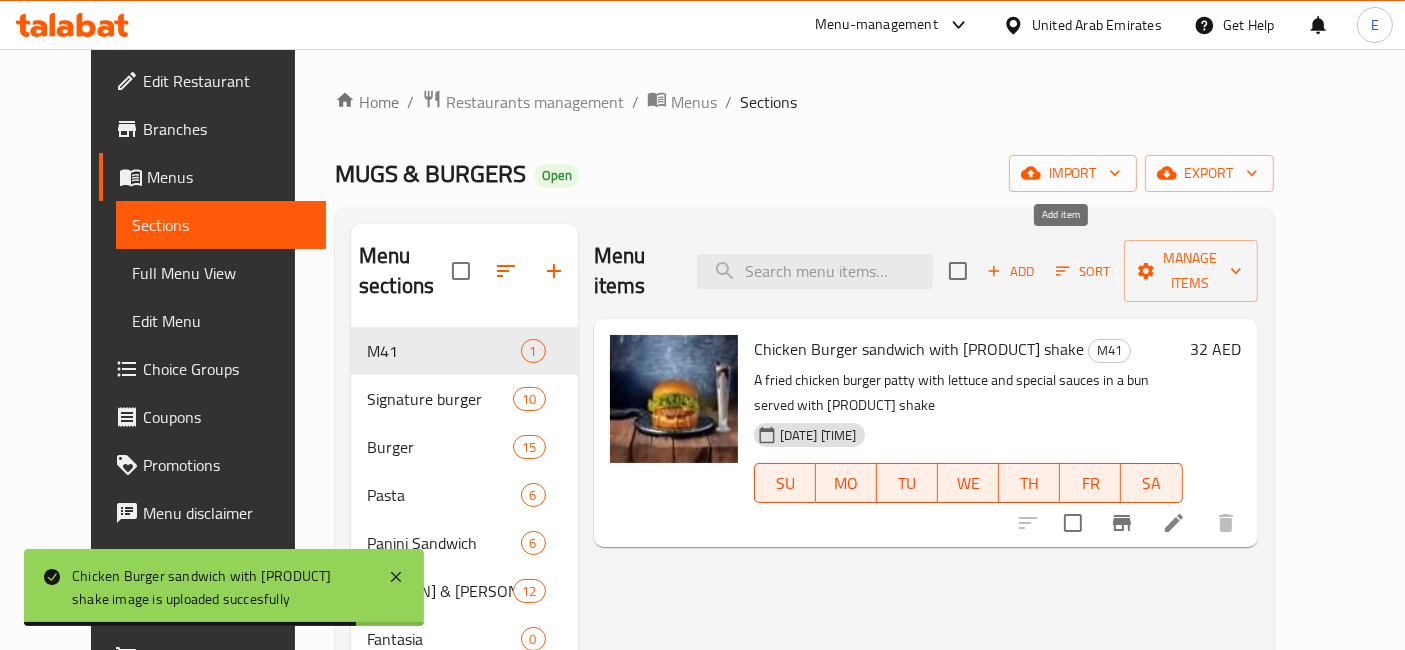 click 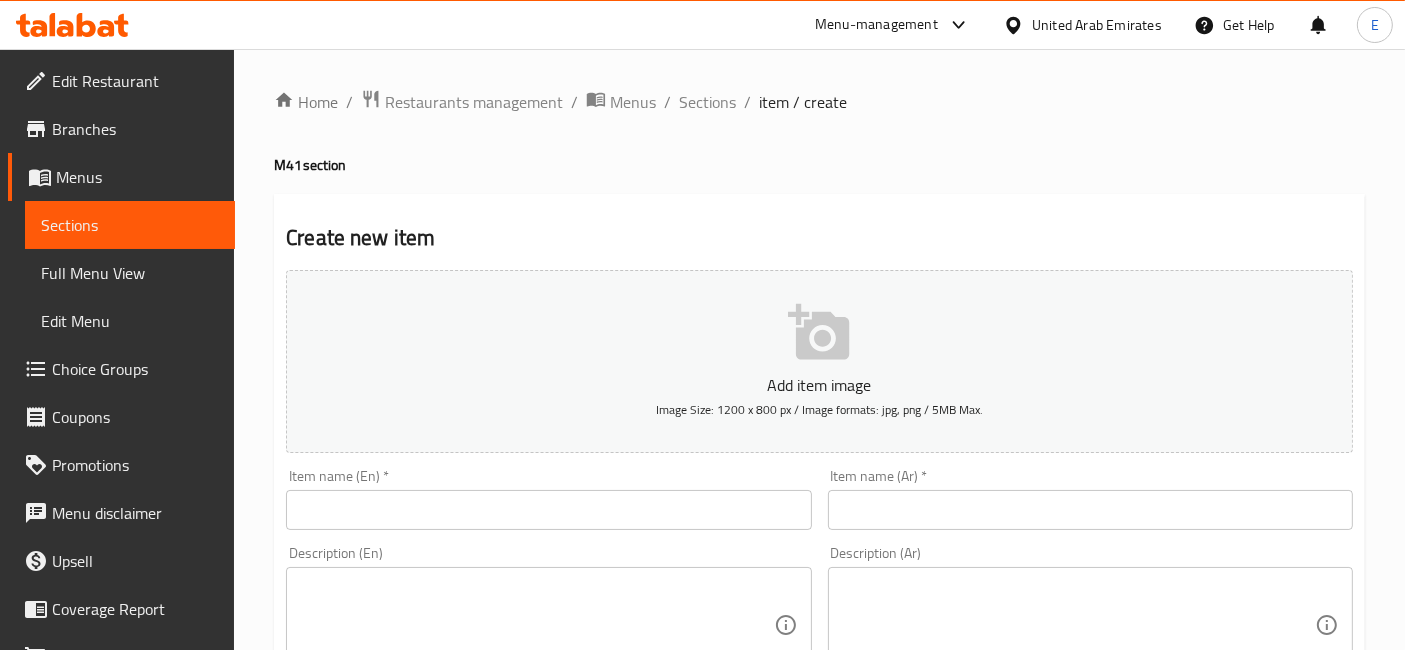 click at bounding box center (548, 510) 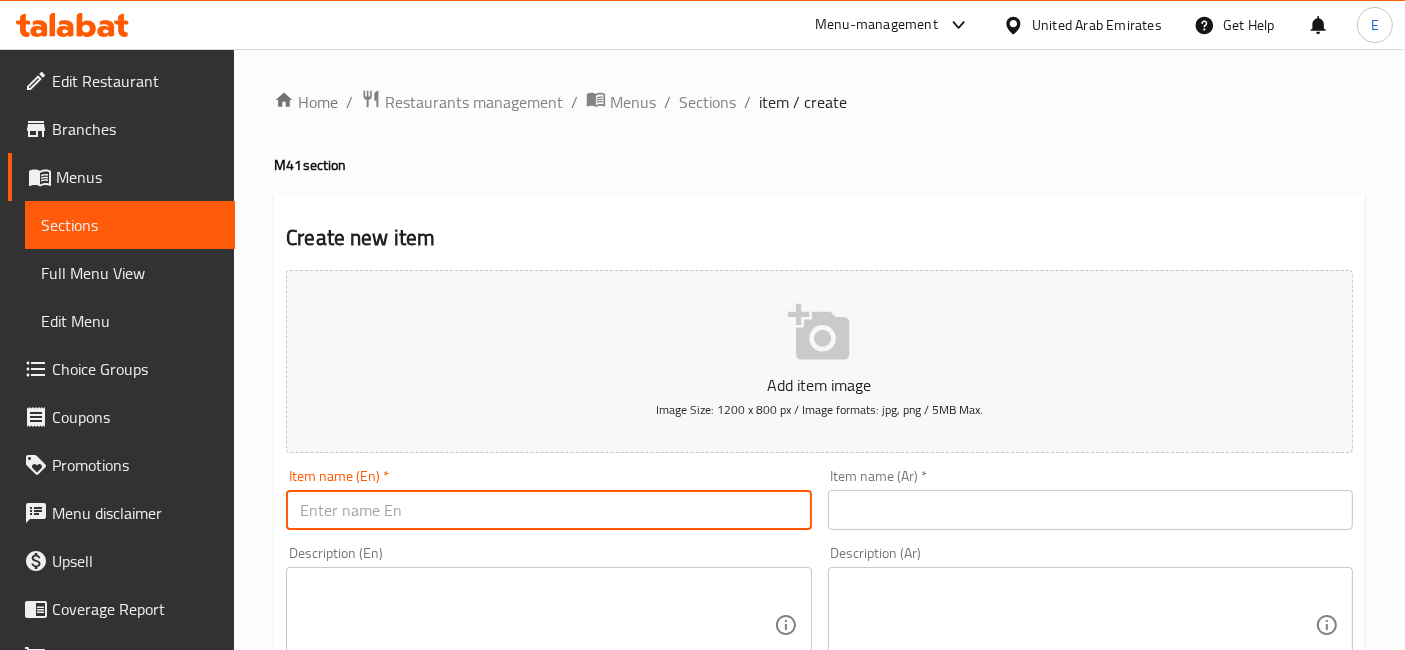 click at bounding box center (548, 510) 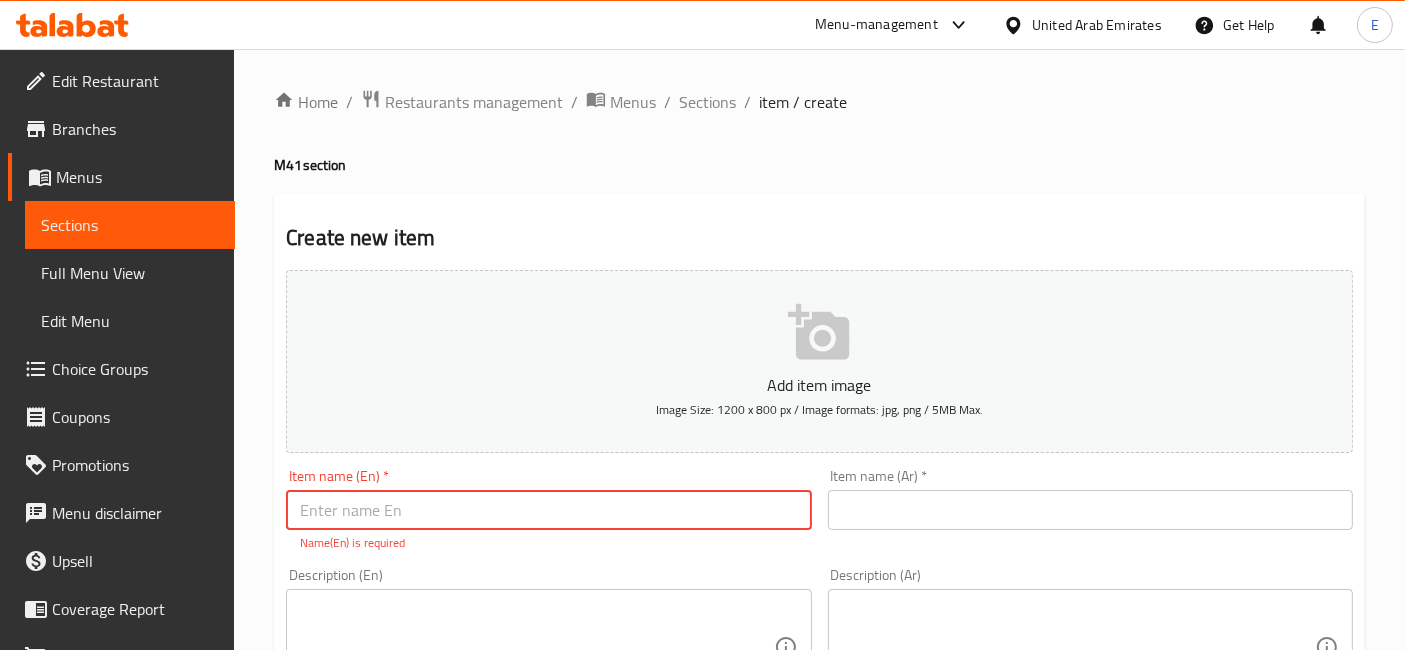 paste on "Chicken Quasedilla + Blue Curacao Mojito" 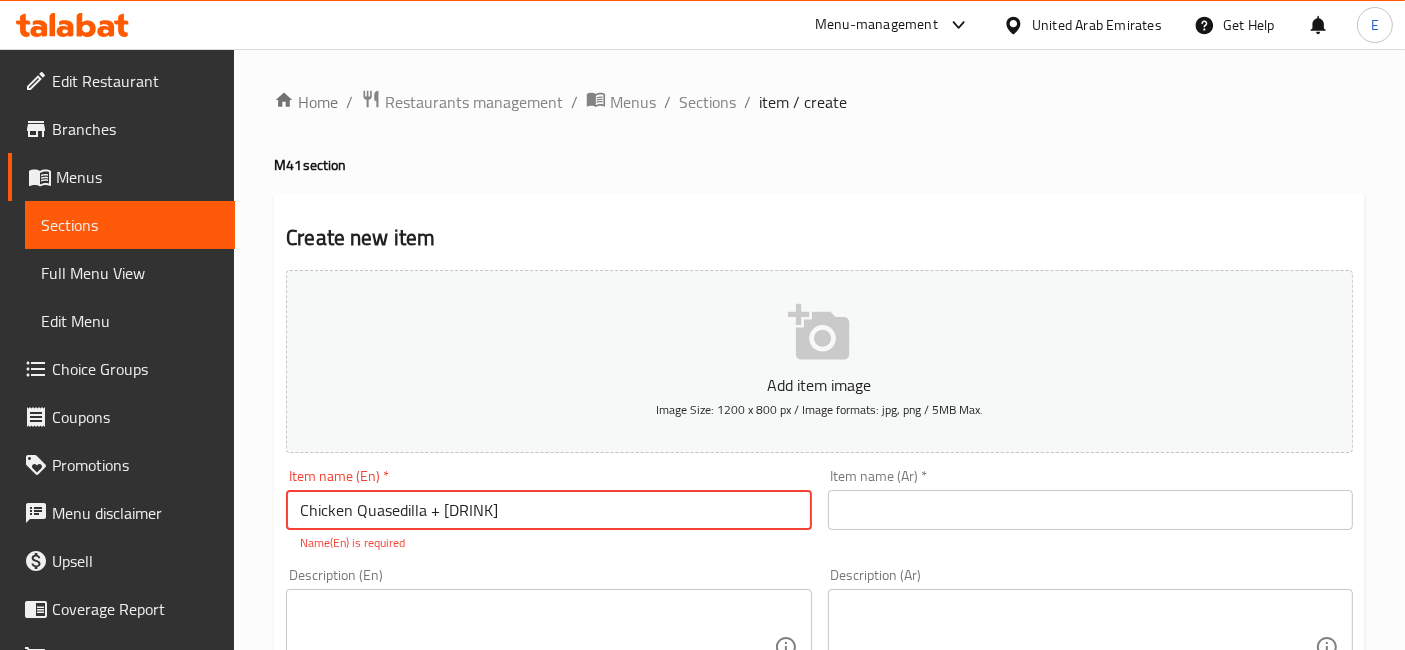 drag, startPoint x: 440, startPoint y: 510, endPoint x: 428, endPoint y: 504, distance: 13.416408 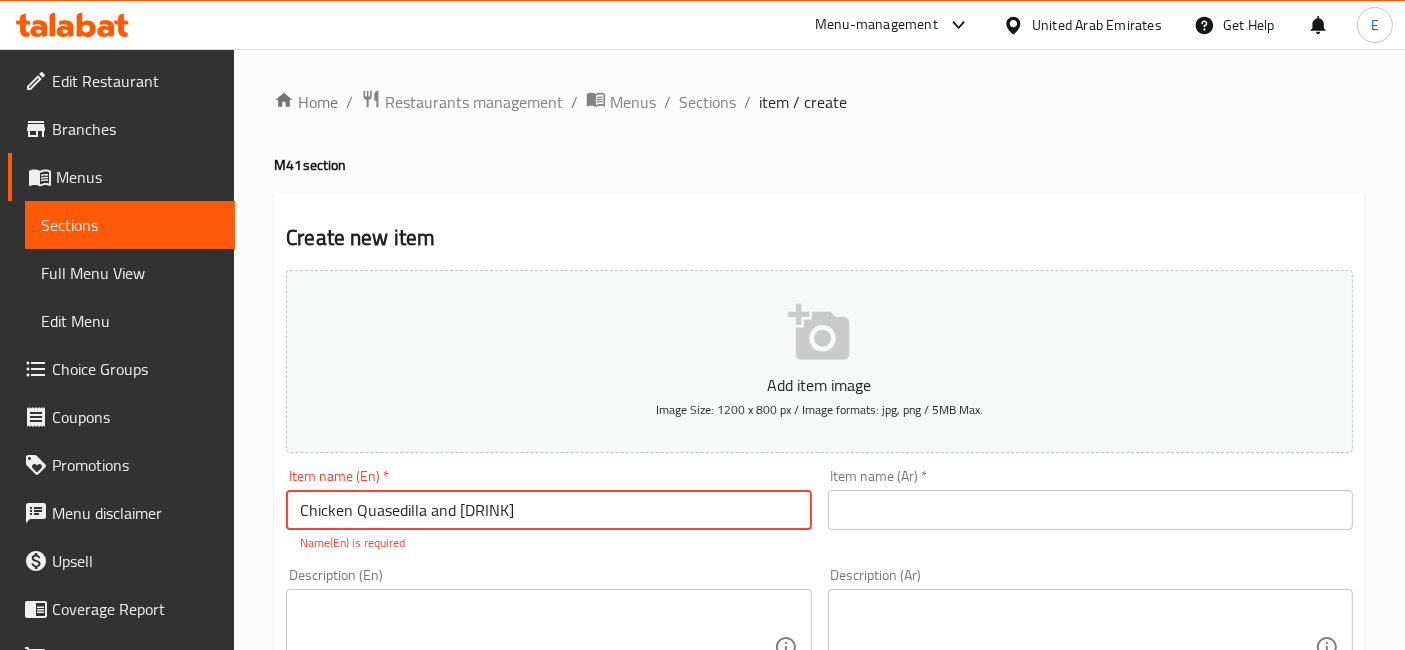 click on "Chicken Quasedilla and Blue Curacao Mojito" at bounding box center [548, 510] 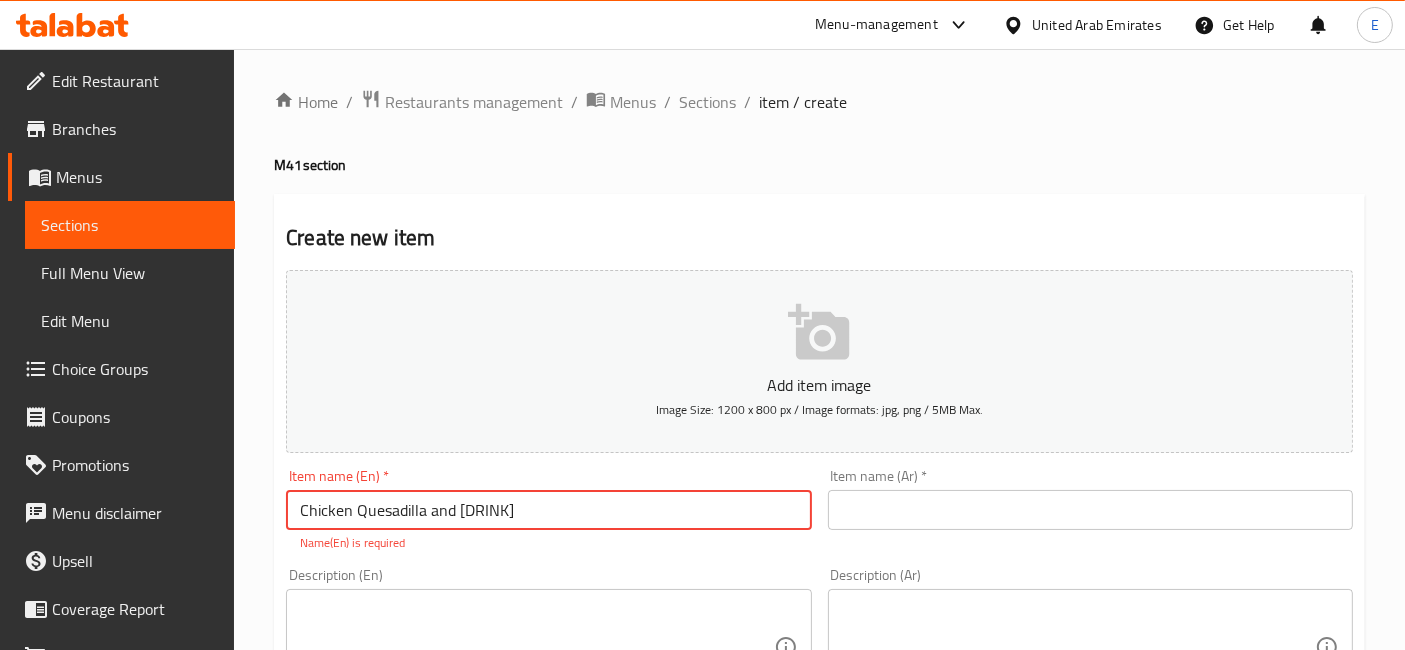 type on "Chicken Quesadilla and Blue Curacao Mojito" 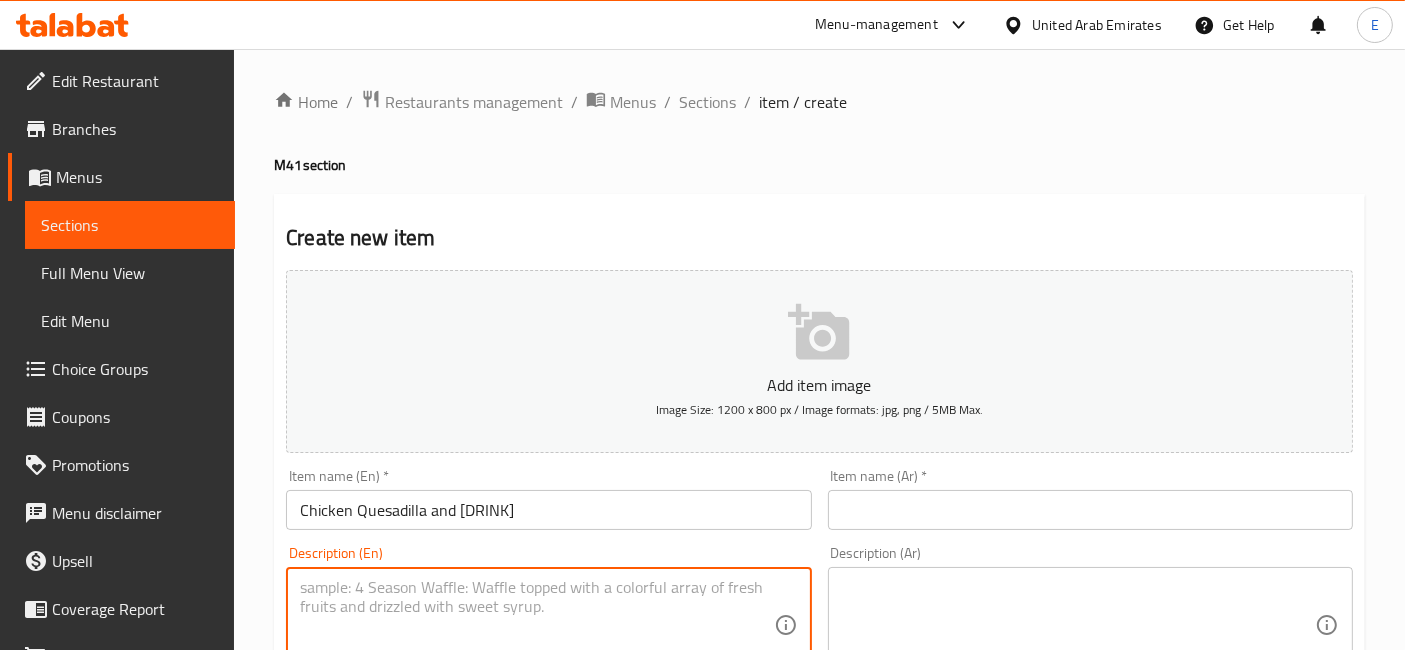 click at bounding box center [536, 625] 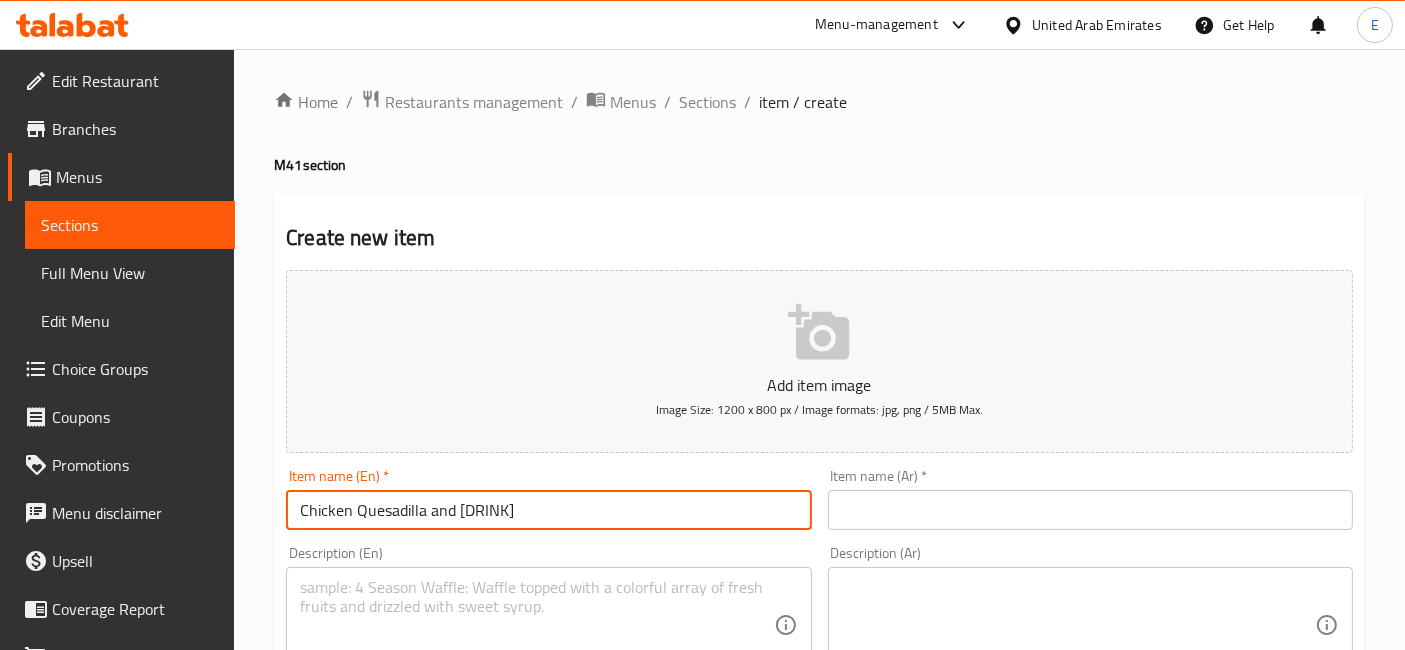 drag, startPoint x: 300, startPoint y: 508, endPoint x: 612, endPoint y: 515, distance: 312.07852 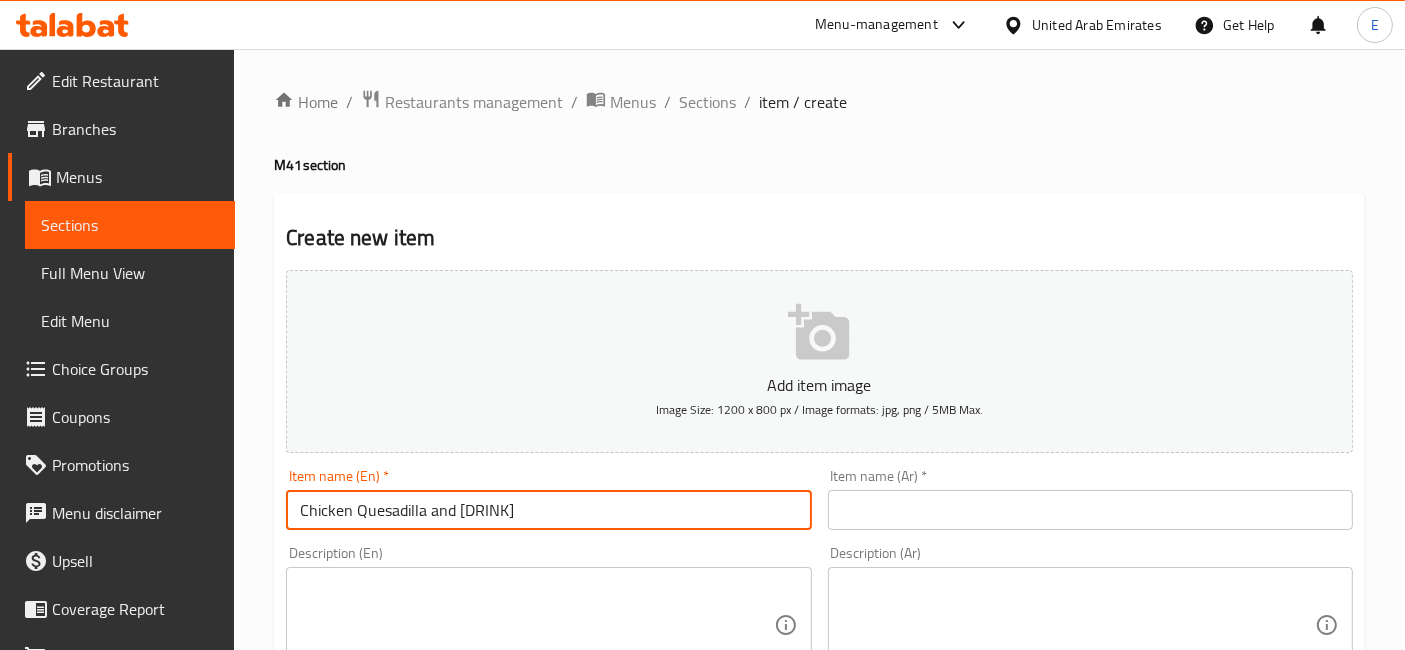 click on "Chicken Quesadilla and Blue Curacao Mojito" at bounding box center [548, 510] 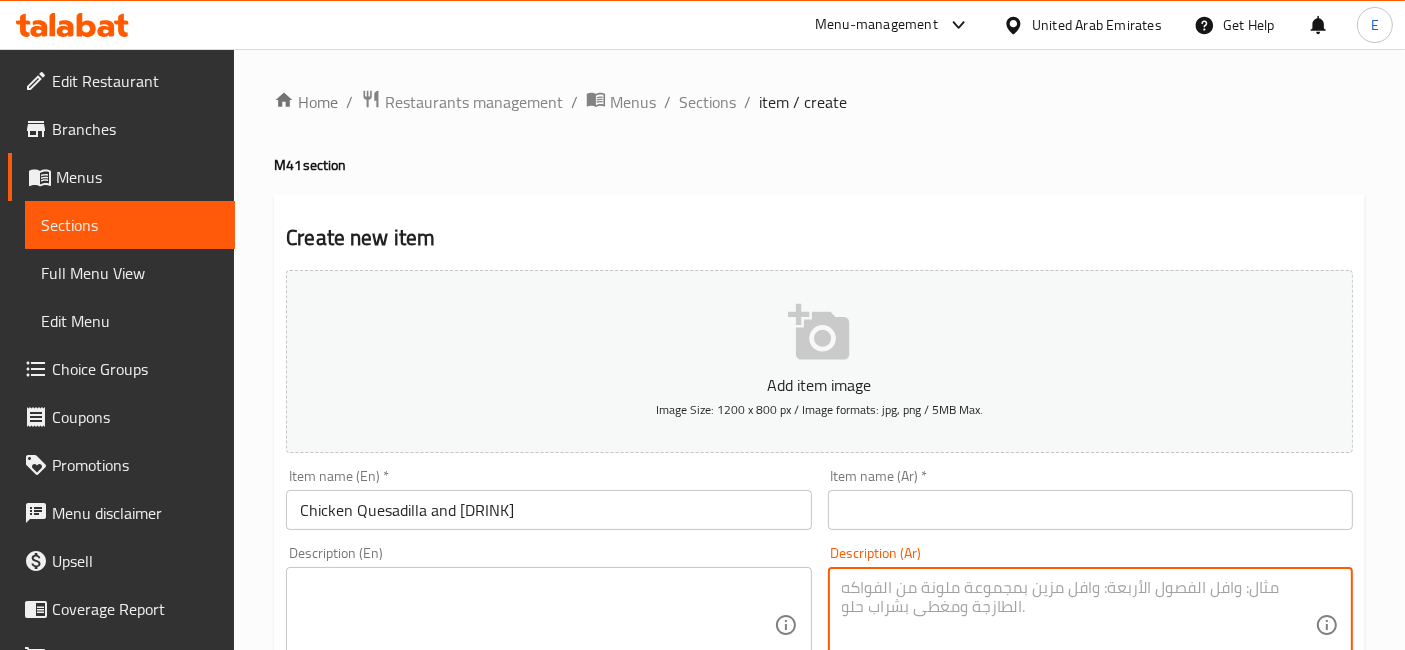 click at bounding box center [1078, 625] 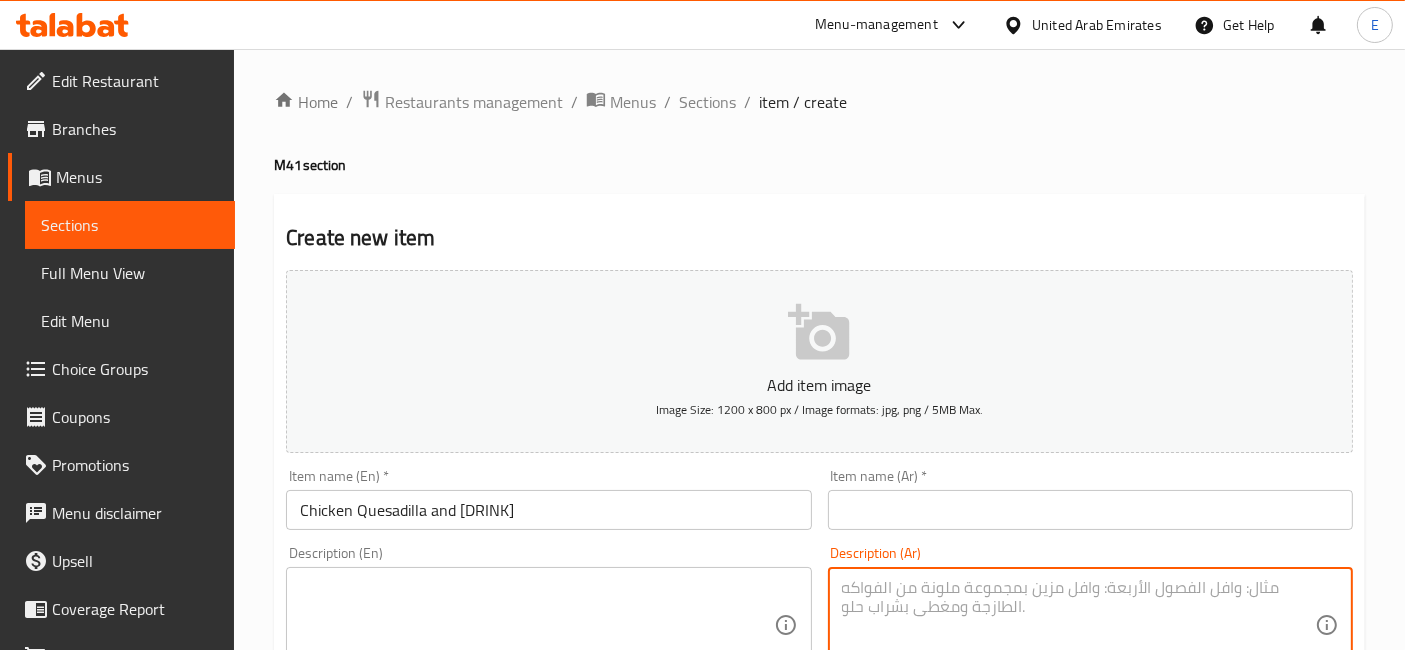 paste on "تورتيلا مشوية محشوة بالدجاج المتبّل والجبنة المذابة" 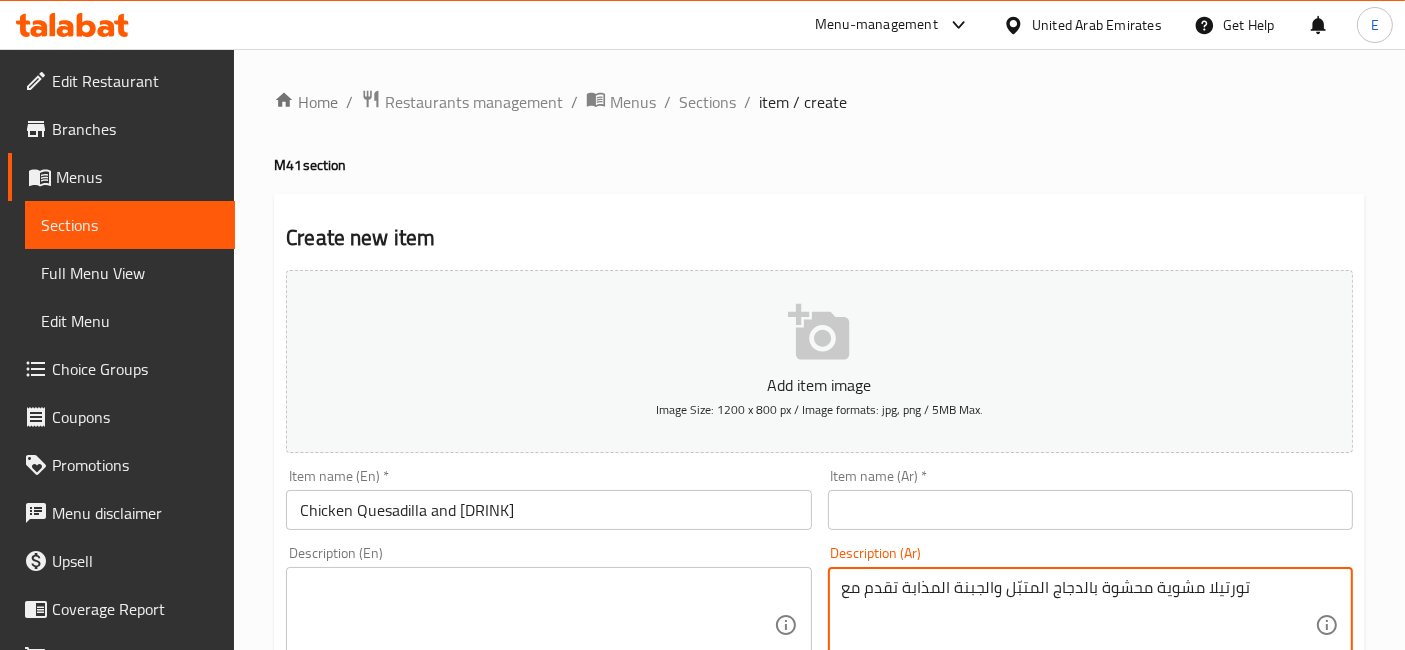 paste on "كوكتيل منعش" 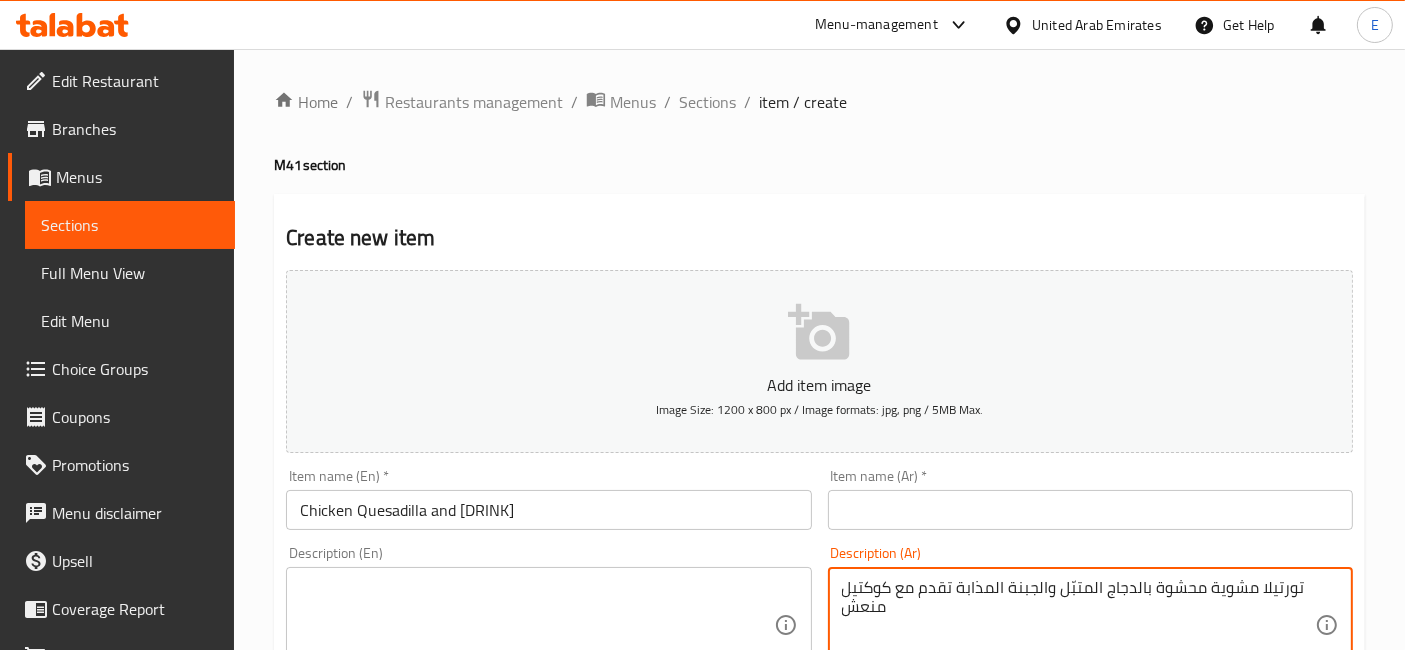 type on "تورتيلا مشوية محشوة بالدجاج المتبّل والجبنة المذابة تقدم مع كوكتيل منعش" 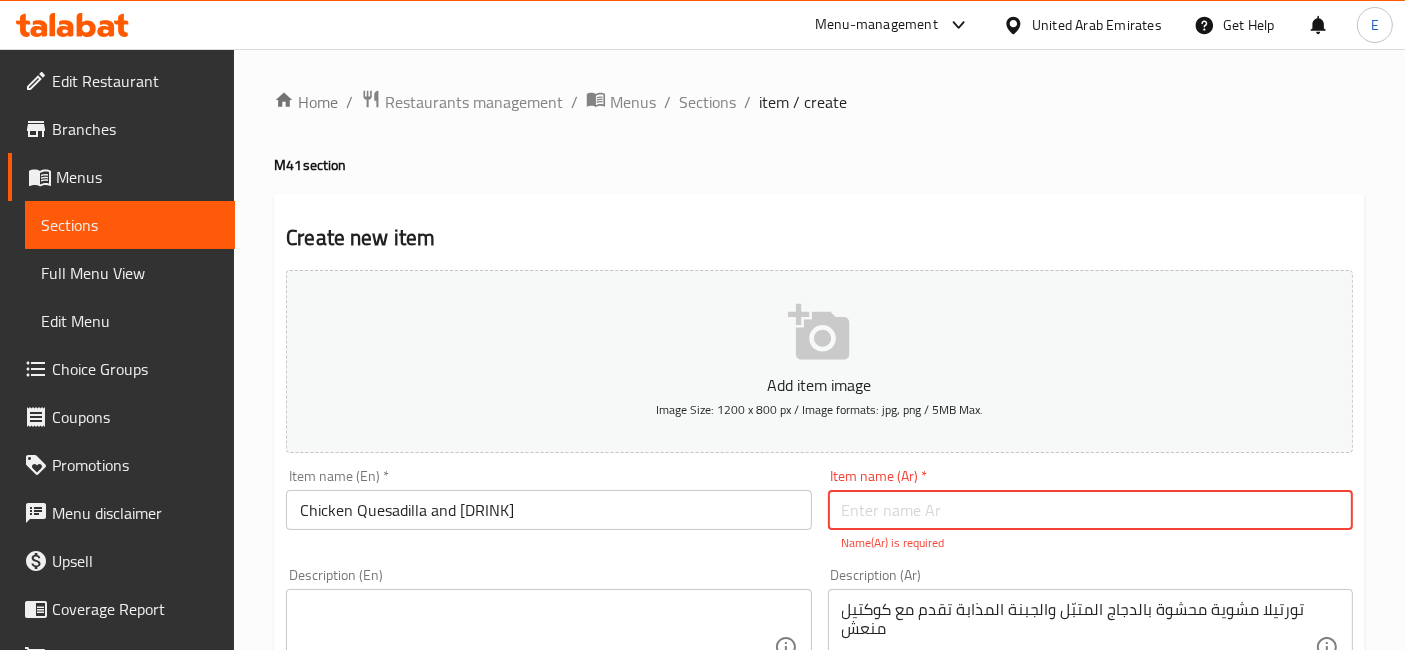 paste on "كيساديّا الدجاج" 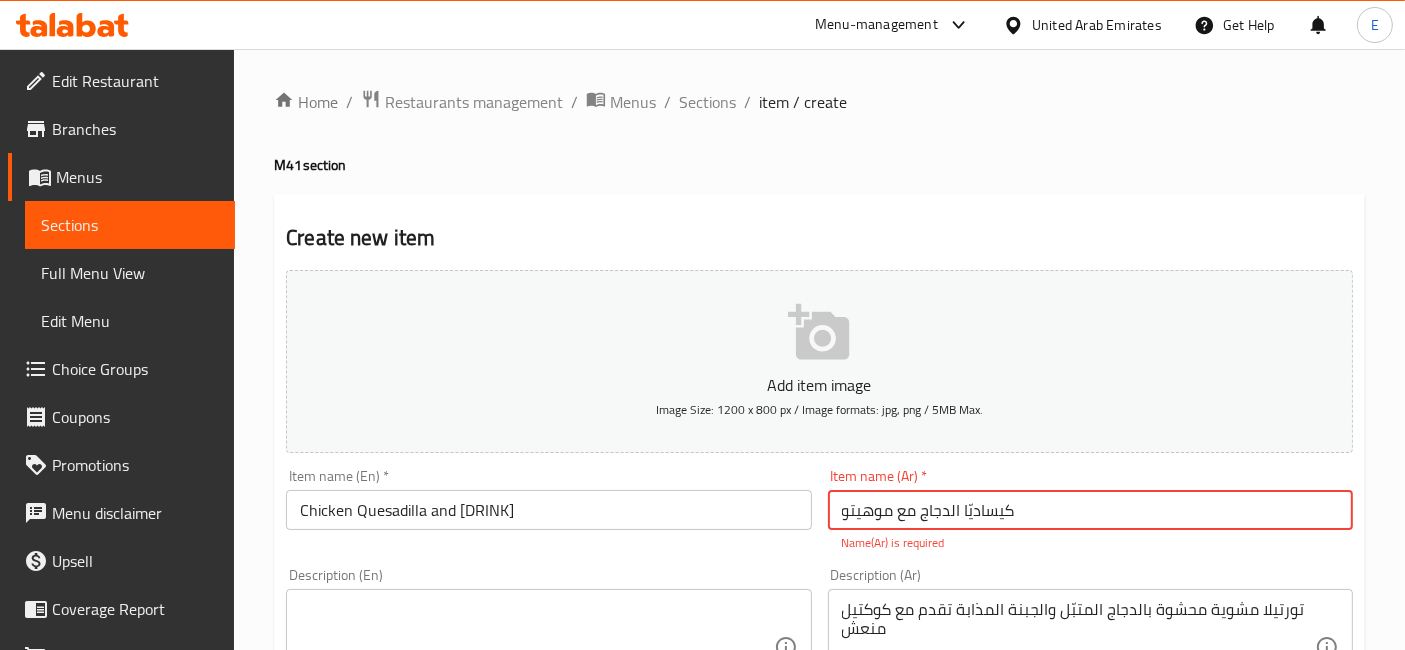 type on "كيساديّا الدجاج مع موهيتو" 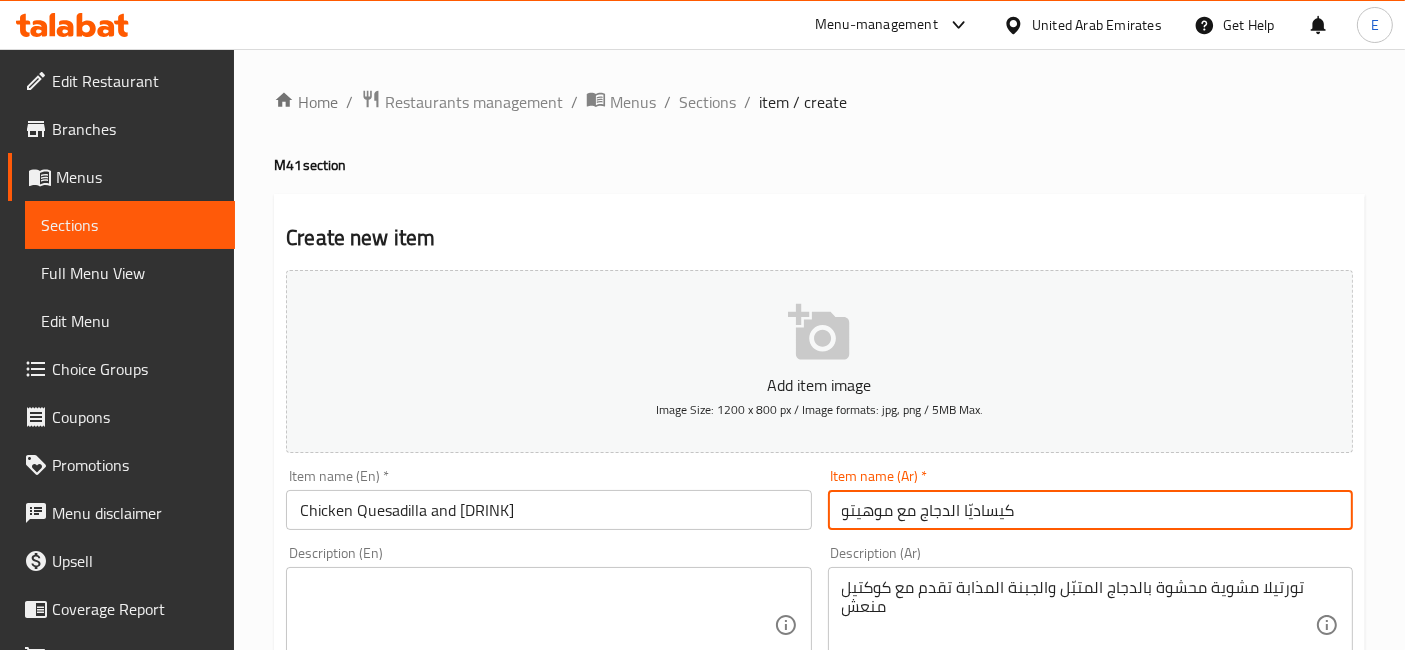 click at bounding box center [536, 625] 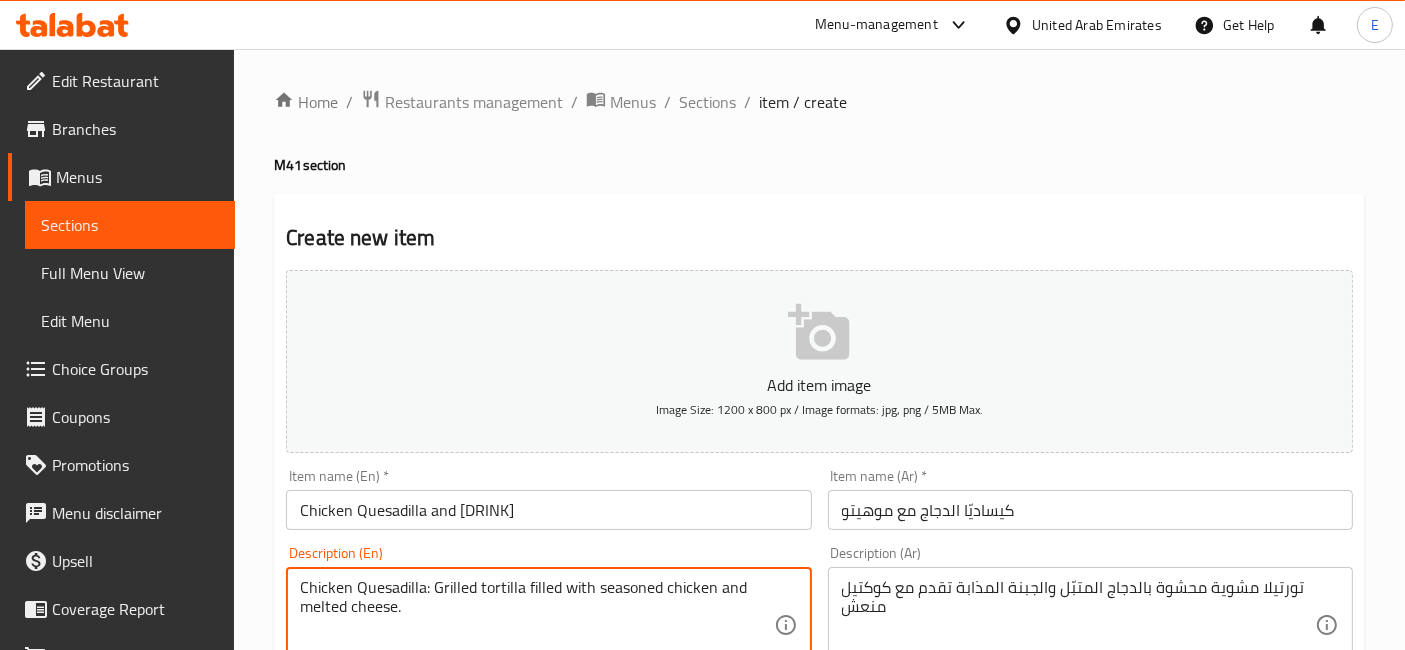 click on "Chicken Quesadilla: Grilled tortilla filled with seasoned chicken and melted cheese." at bounding box center (536, 625) 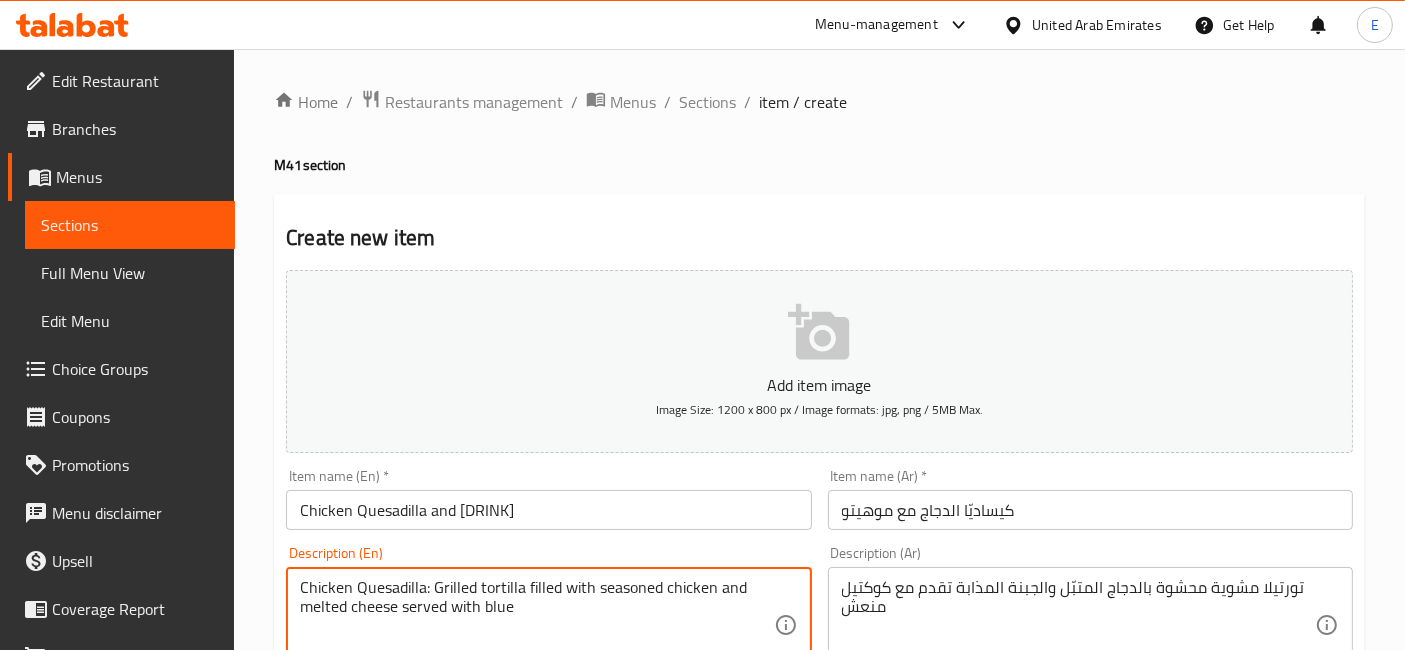 paste on "Blue Curacao Mojito" 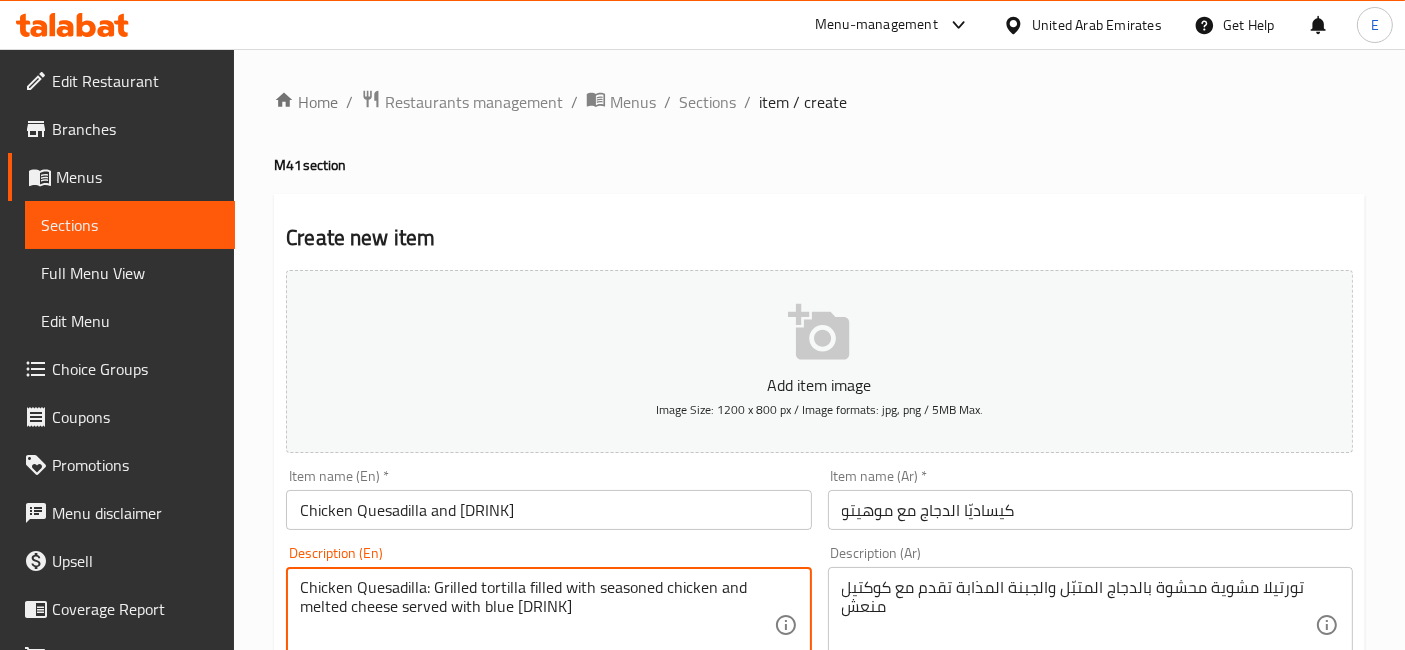 click on "Chicken Quesadilla: Grilled tortilla filled with seasoned chicken and melted cheese served with blue Blue Curacao Mojito" at bounding box center [536, 625] 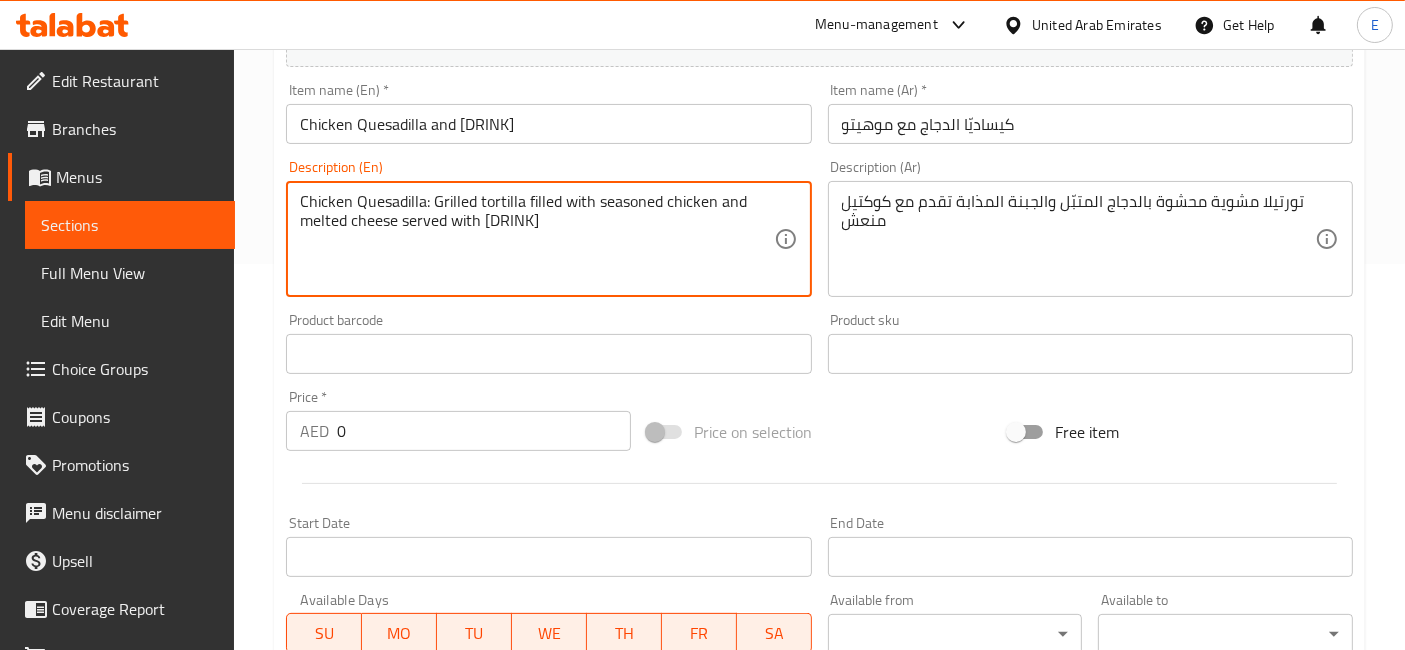 scroll, scrollTop: 388, scrollLeft: 0, axis: vertical 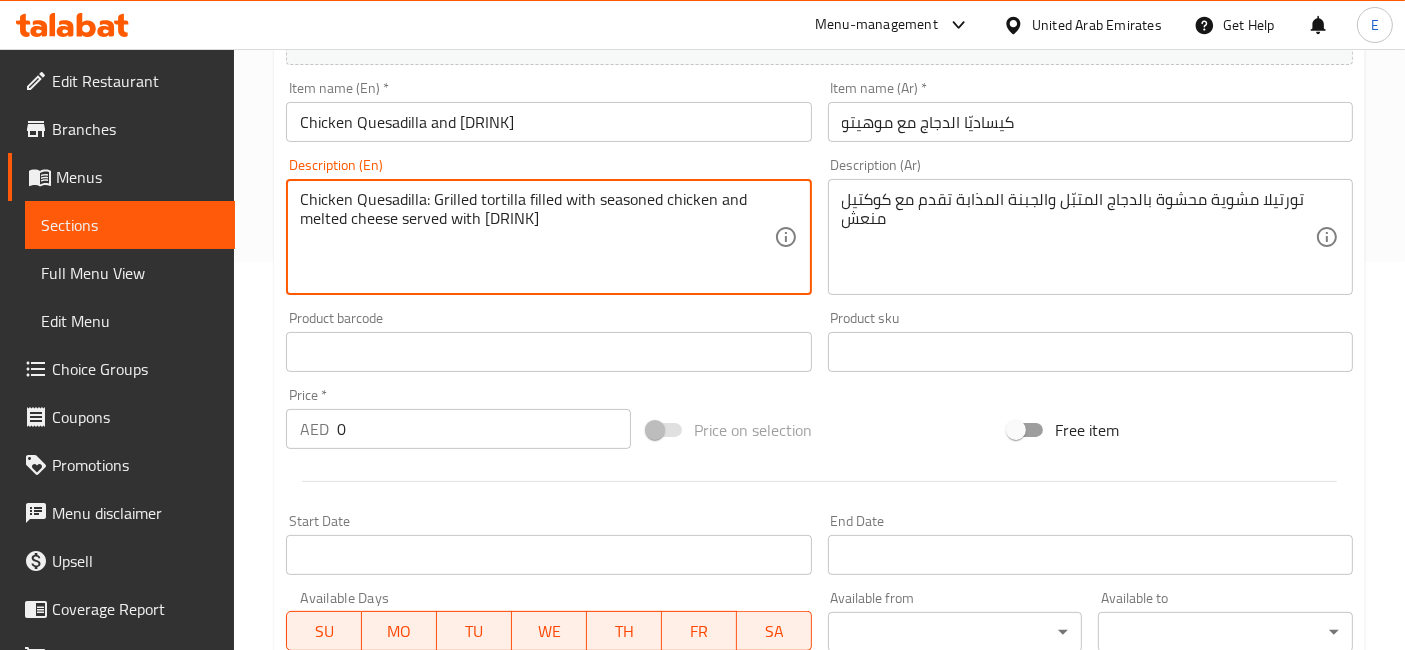 type on "Chicken Quesadilla: Grilled tortilla filled with seasoned chicken and melted cheese served with Blue Curacao Mojito" 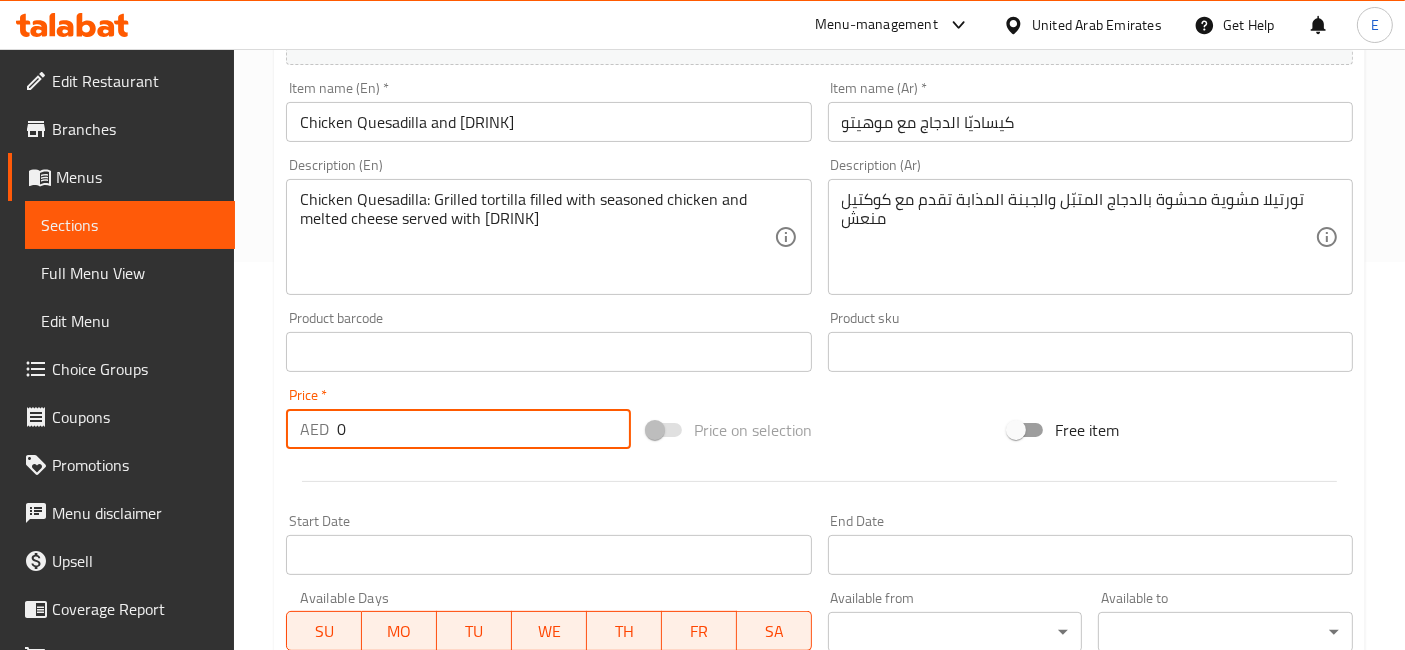 click on "0" at bounding box center [484, 429] 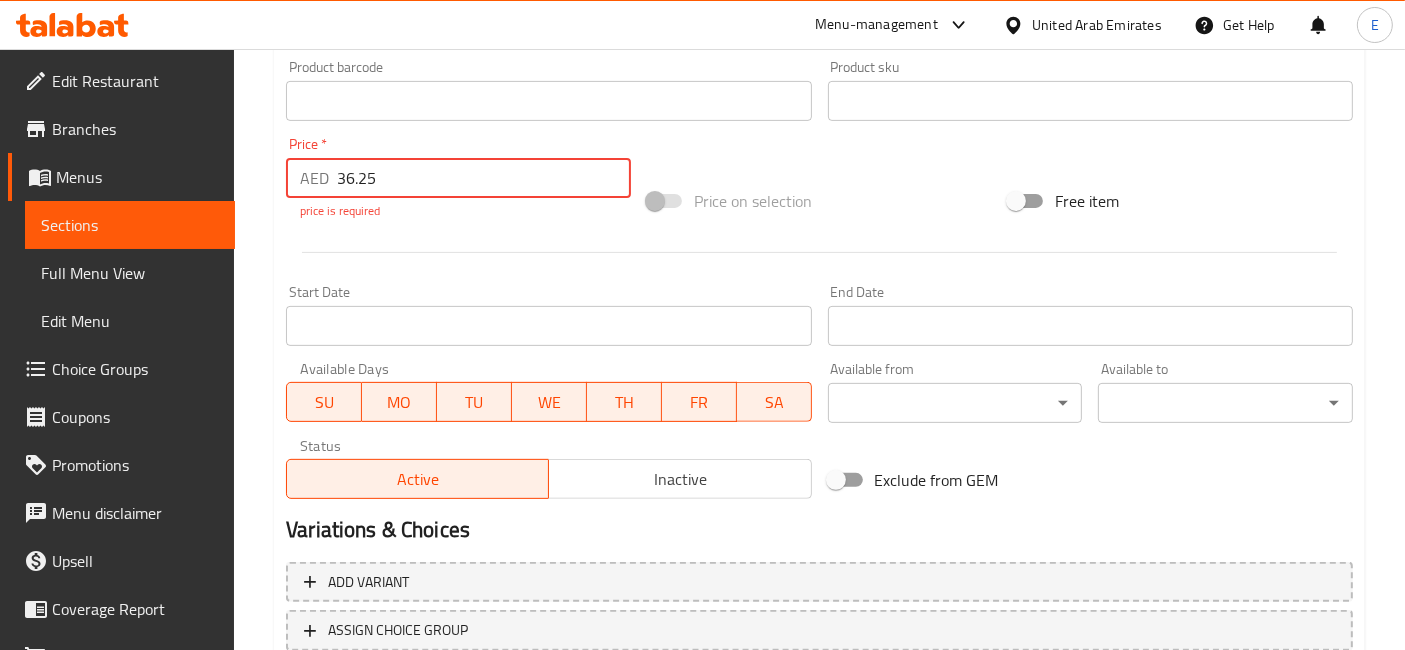 scroll, scrollTop: 640, scrollLeft: 0, axis: vertical 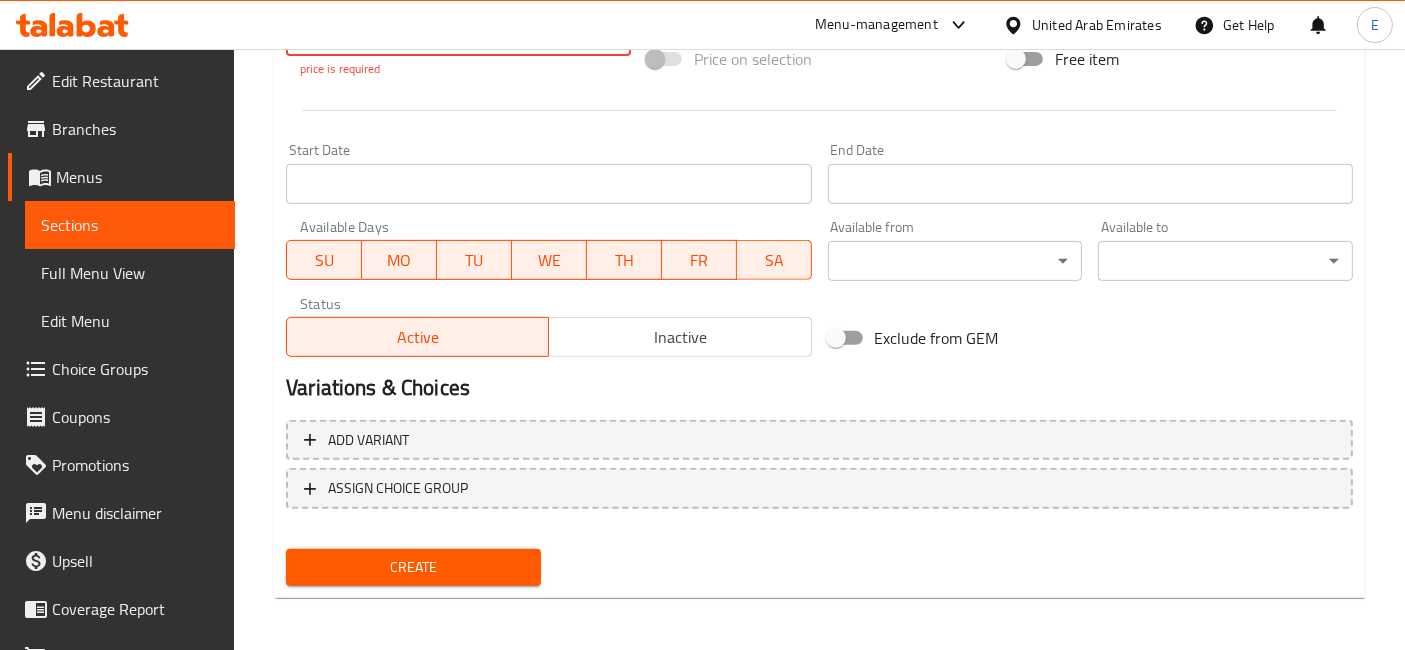 type on "36.25" 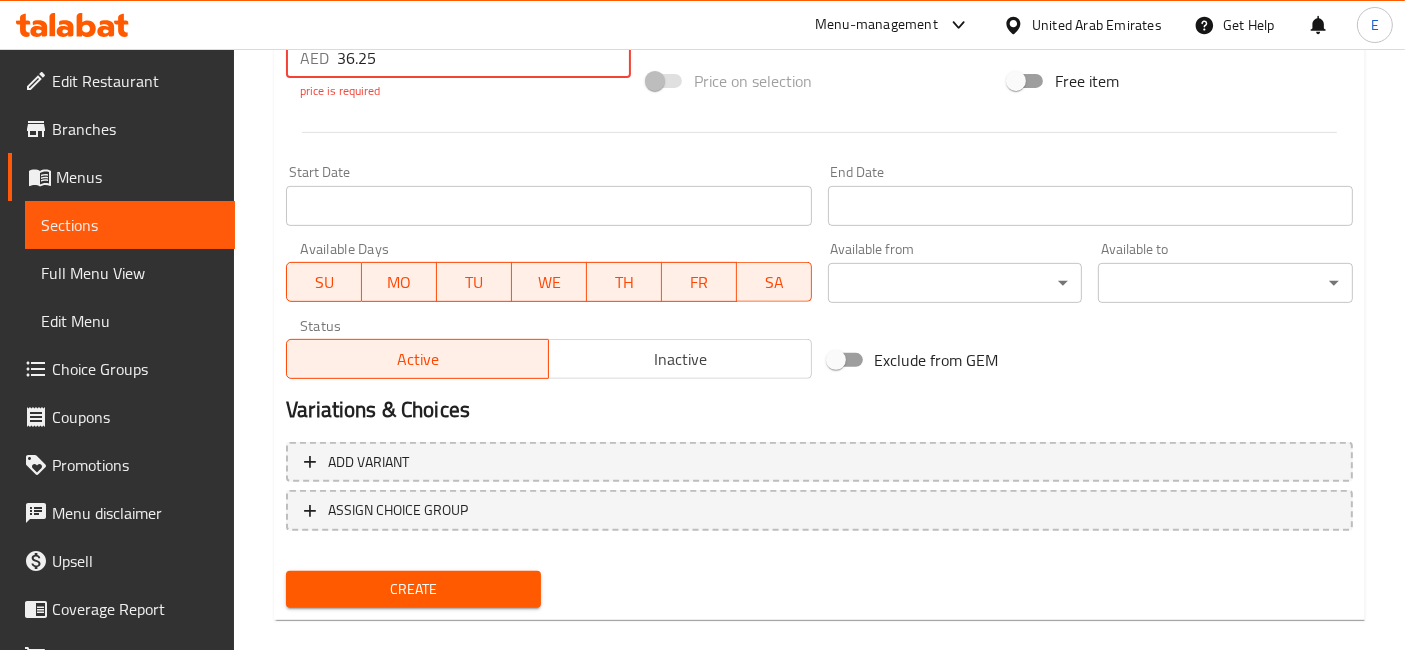 click on "Create" at bounding box center (413, 589) 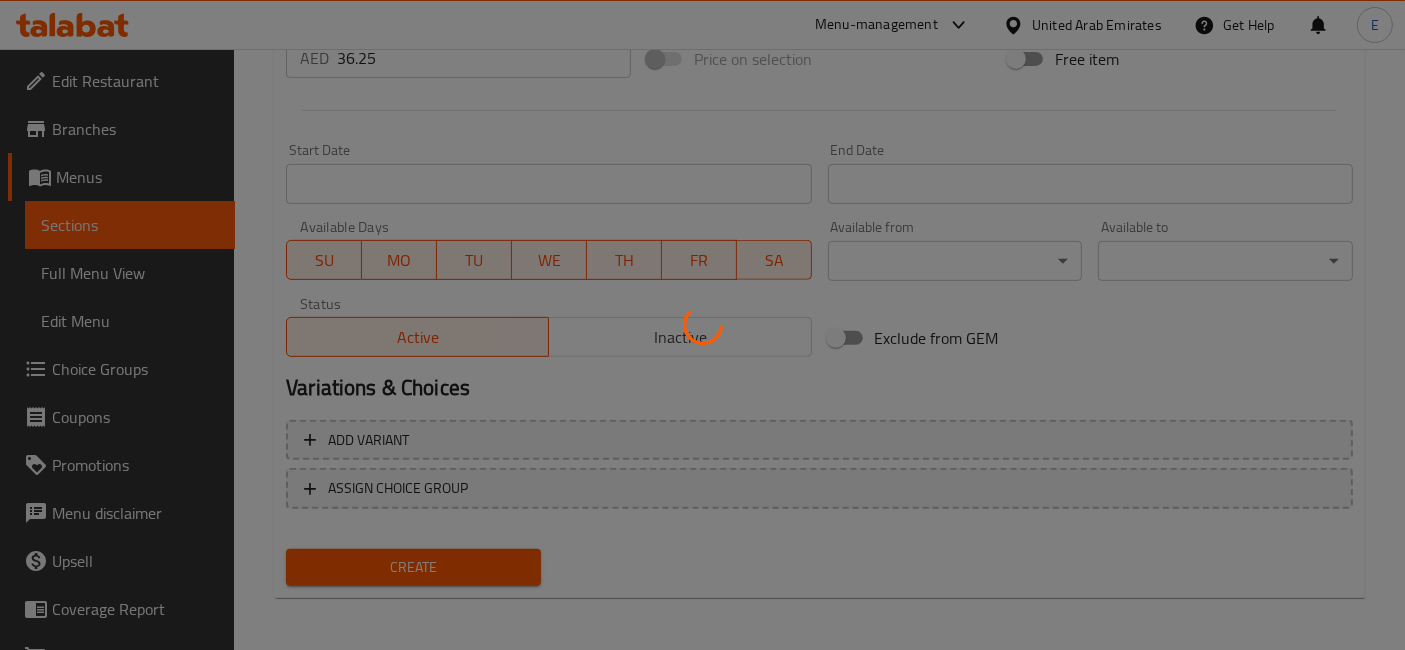 type 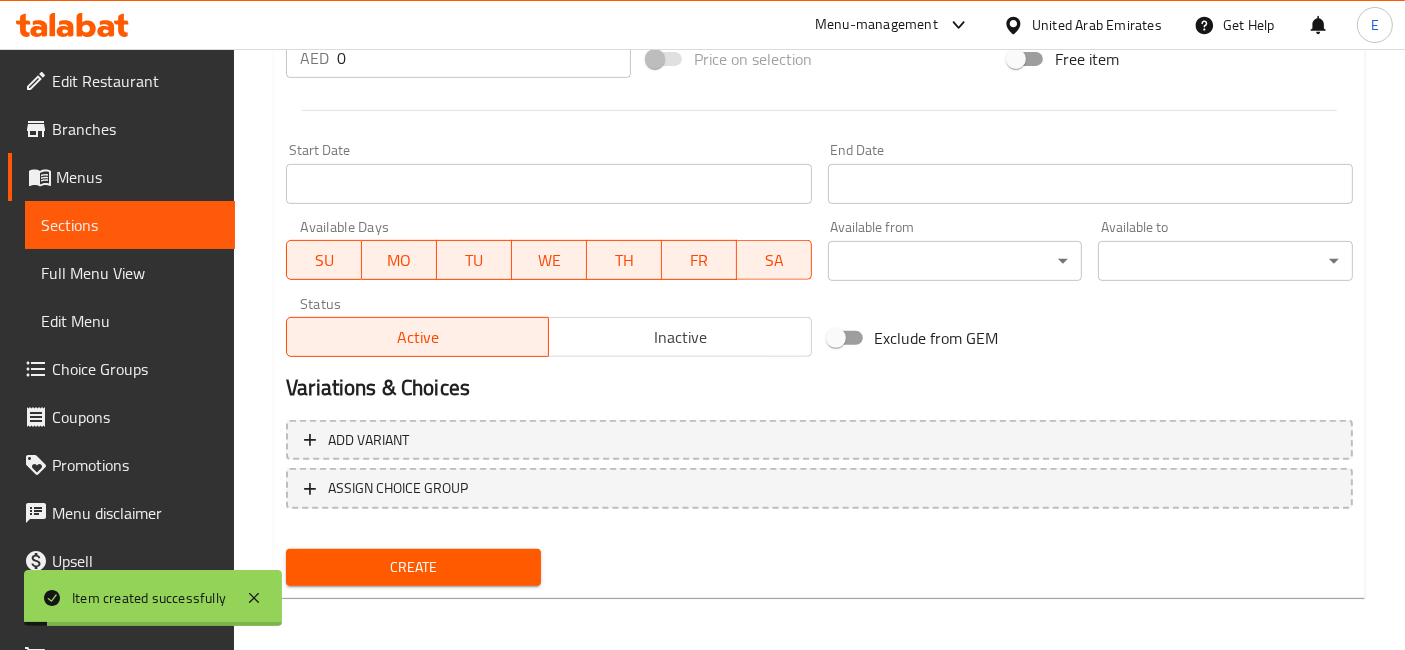 scroll, scrollTop: 0, scrollLeft: 0, axis: both 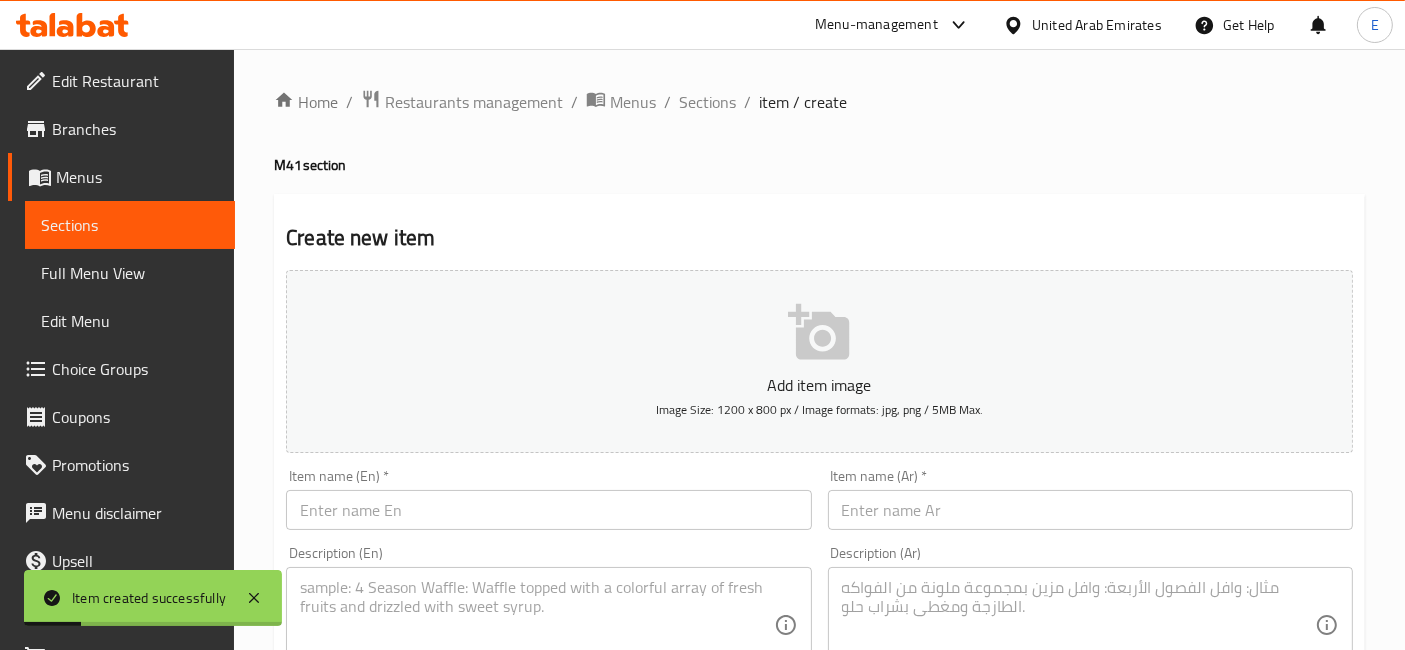 click on "Home / Restaurants management / Menus / Sections / item / create M41  section Create new item Add item image Image Size: 1200 x 800 px / Image formats: jpg, png / 5MB Max. Item name (En)   * Item name (En)  * Item name (Ar)   * Item name (Ar)  * Description (En) Description (En) Description (Ar) Description (Ar) Product barcode Product barcode Product sku Product sku Price   * AED 0 Price  * Price on selection Free item Start Date Start Date End Date End Date Available Days SU MO TU WE TH FR SA Available from ​ ​ Available to ​ ​ Status Active Inactive Exclude from GEM Variations & Choices Add variant ASSIGN CHOICE GROUP Create" at bounding box center [819, 731] 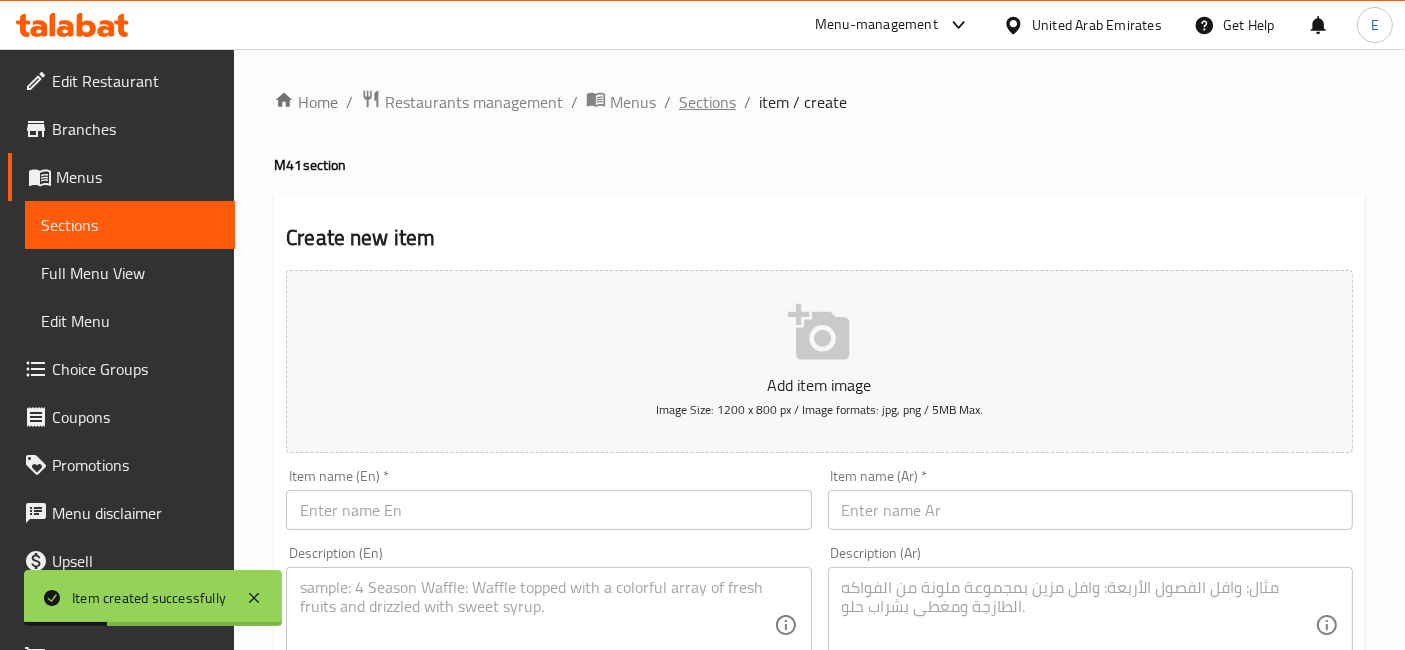 click on "Sections" at bounding box center [707, 102] 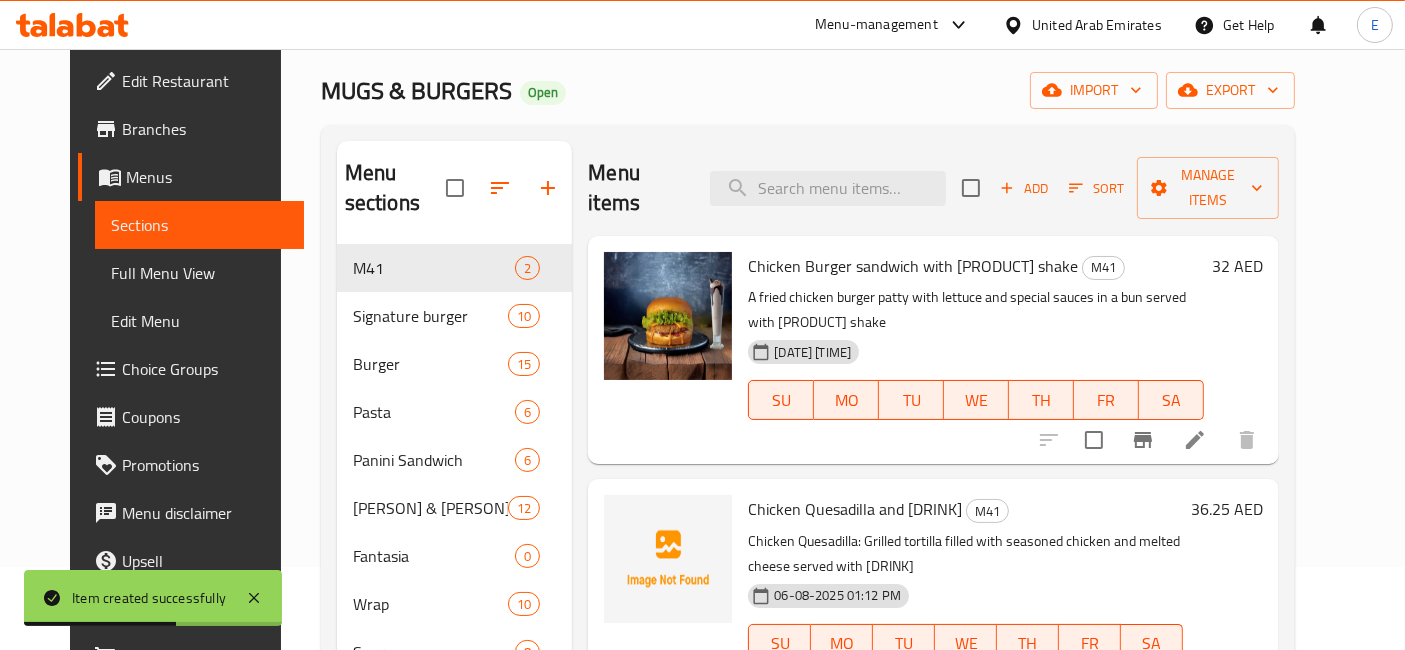scroll, scrollTop: 84, scrollLeft: 0, axis: vertical 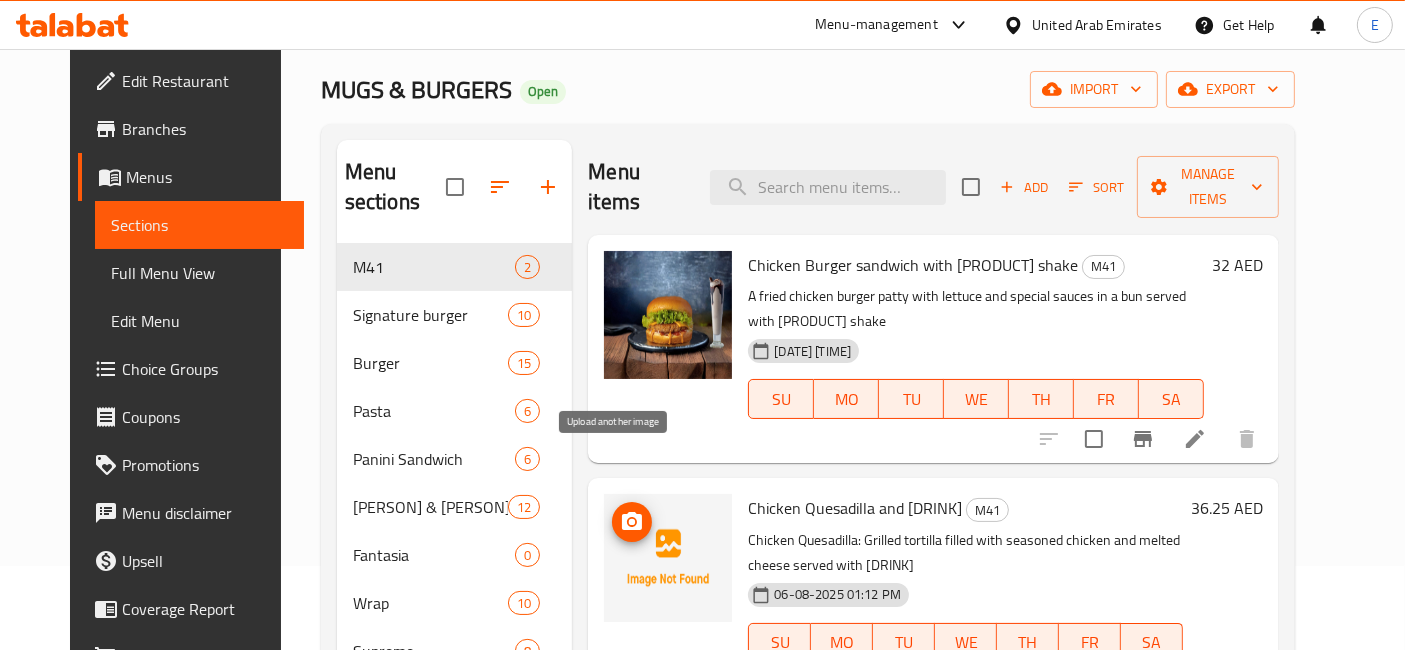 click at bounding box center (632, 522) 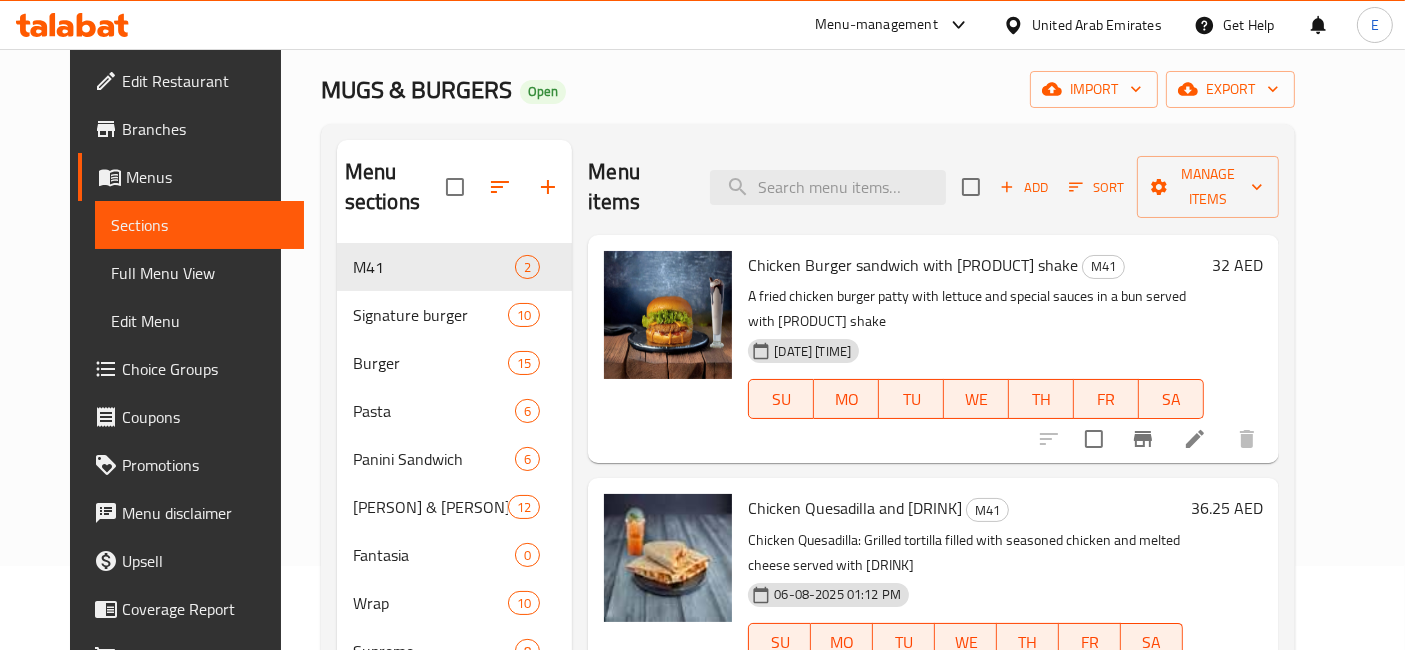 scroll, scrollTop: 0, scrollLeft: 0, axis: both 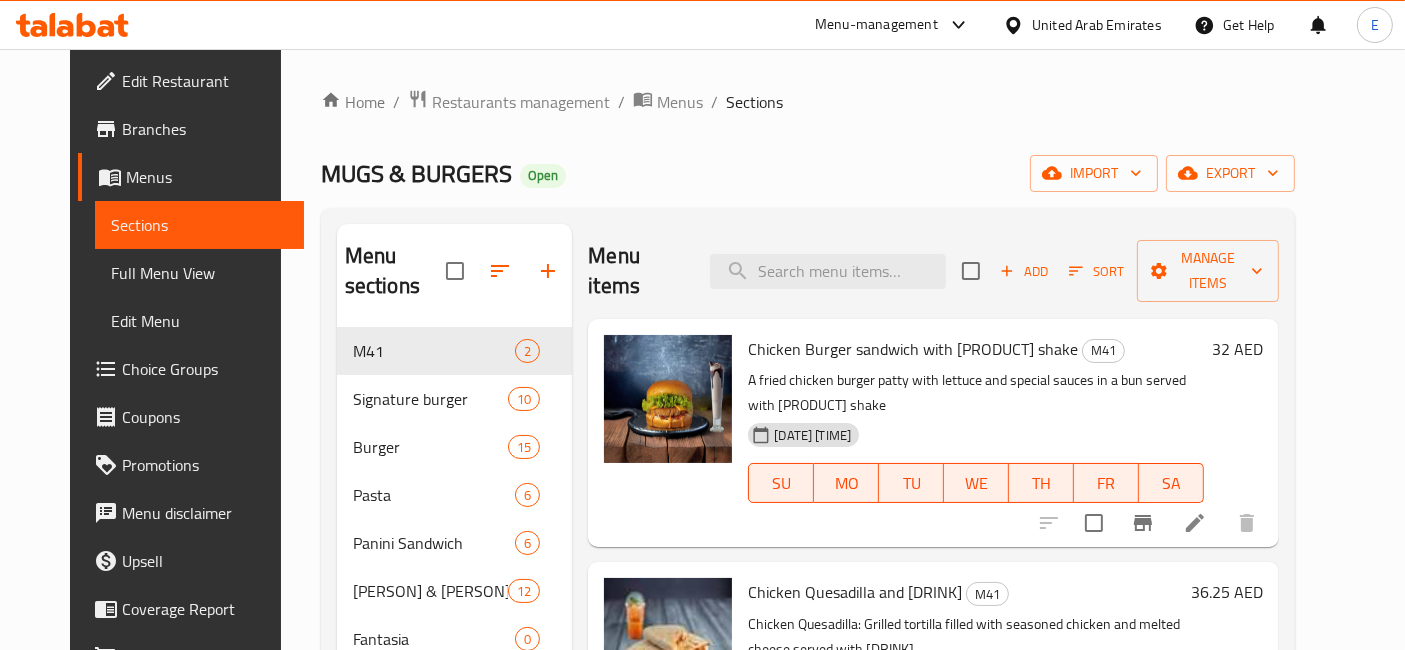 click on "Menu-management" at bounding box center (876, 25) 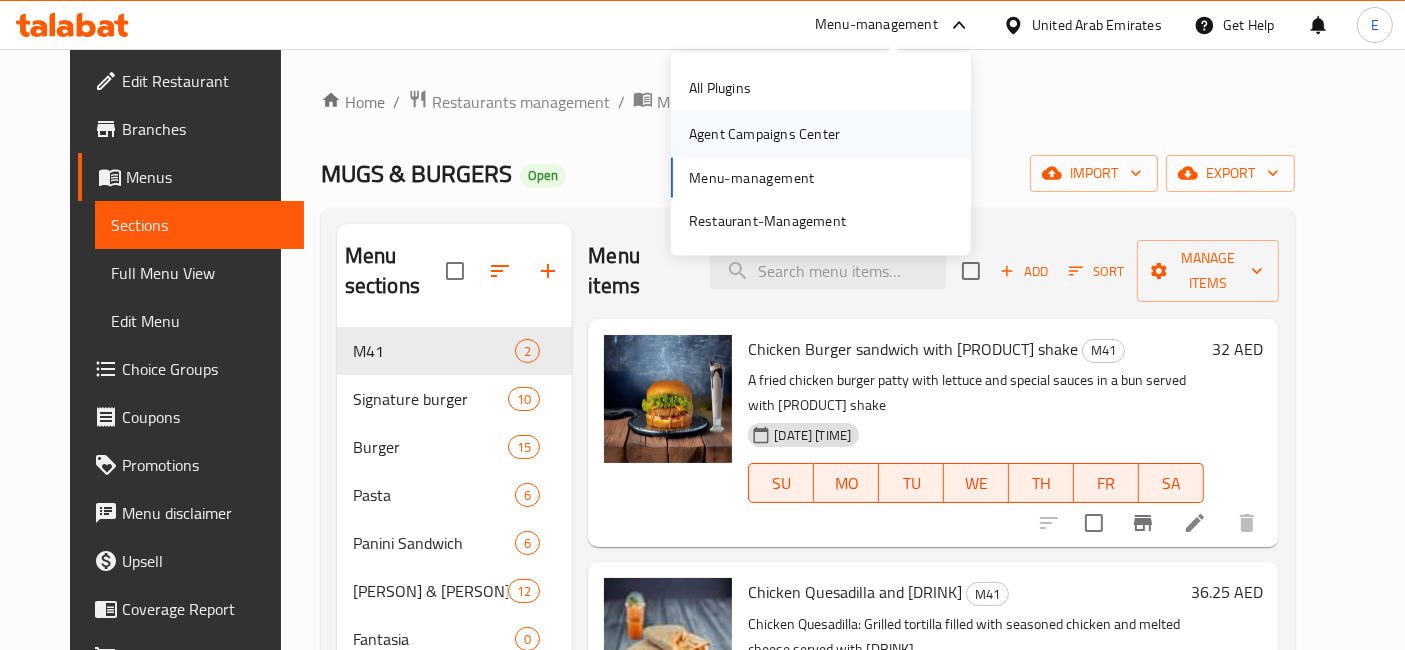 click on "Agent Campaigns Center" at bounding box center (764, 134) 